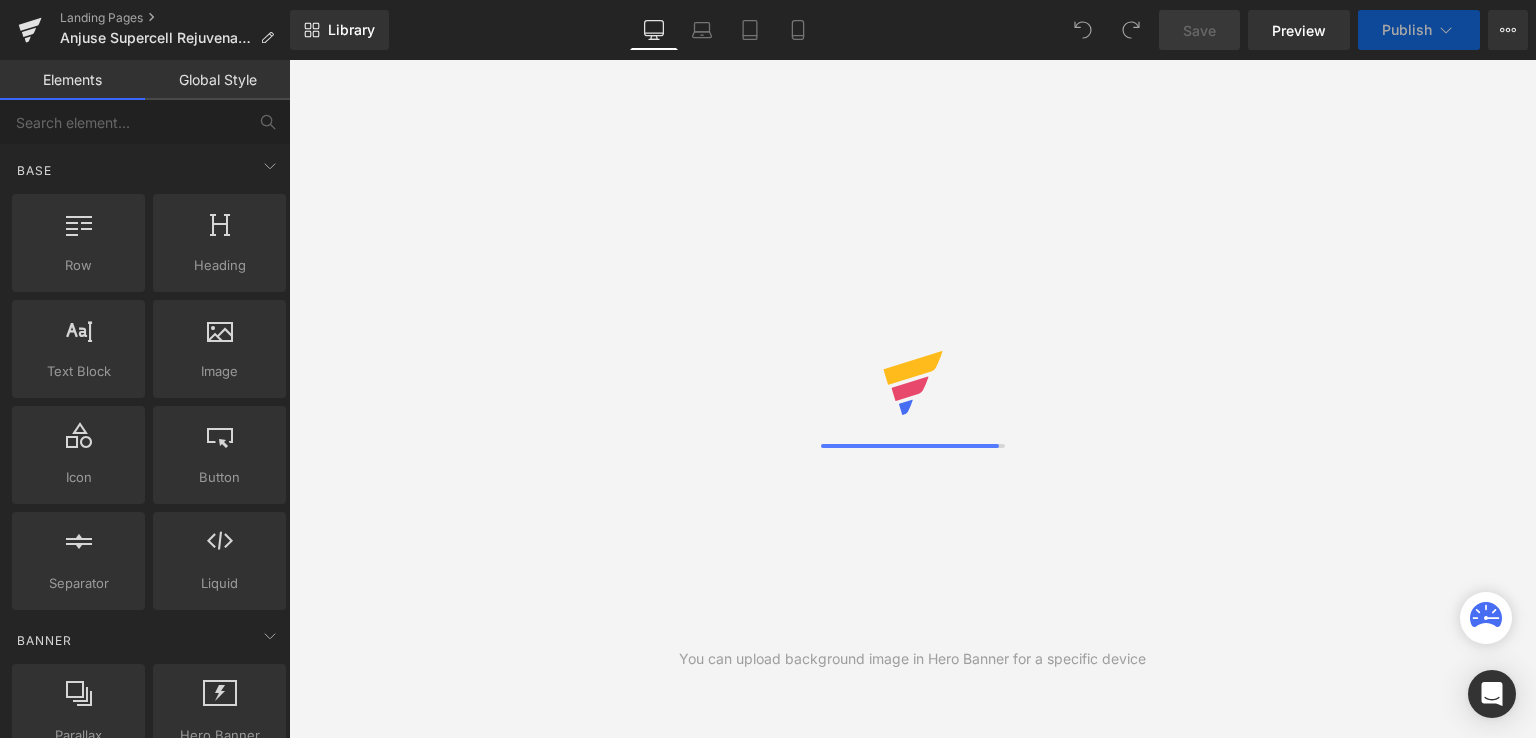 scroll, scrollTop: 0, scrollLeft: 0, axis: both 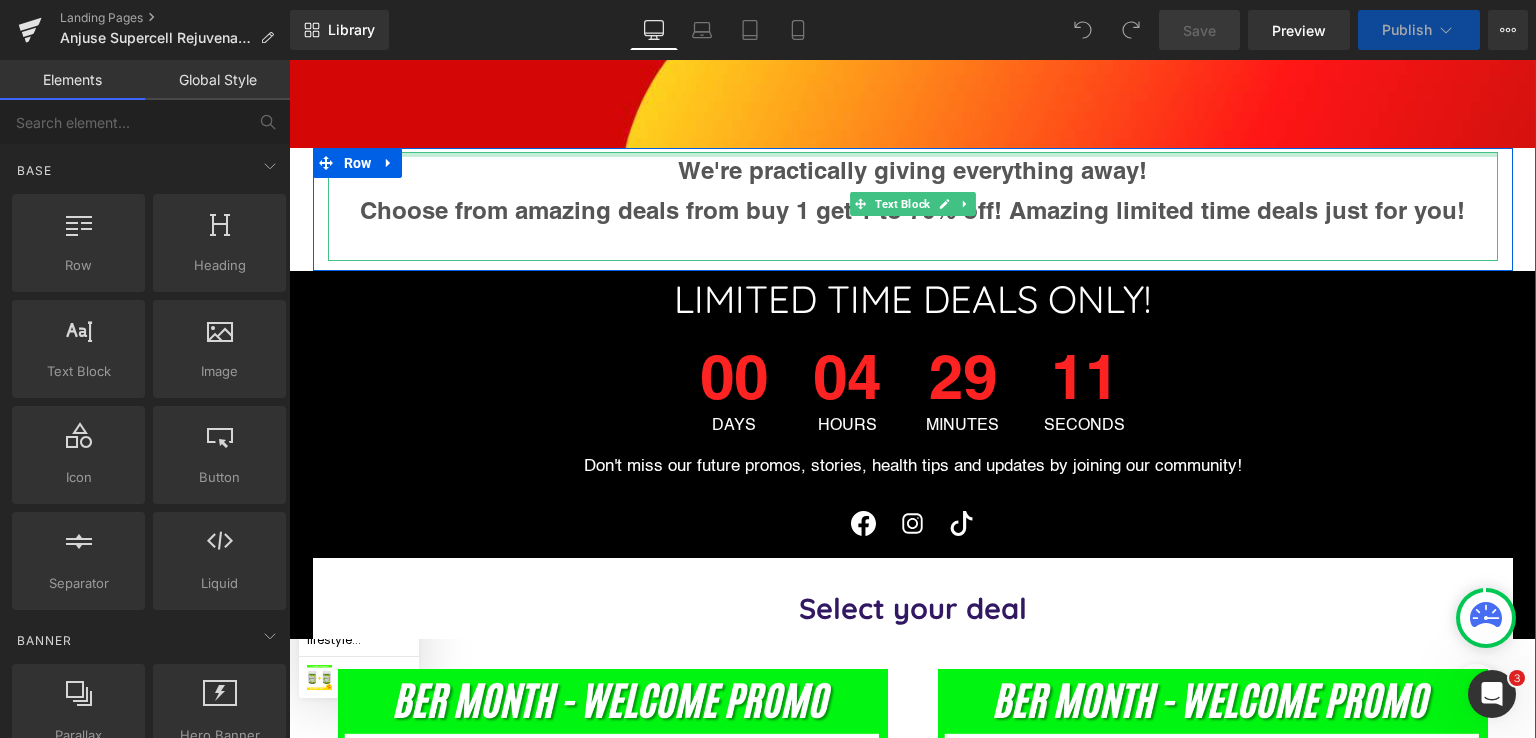 drag, startPoint x: 888, startPoint y: 153, endPoint x: 823, endPoint y: 175, distance: 68.622154 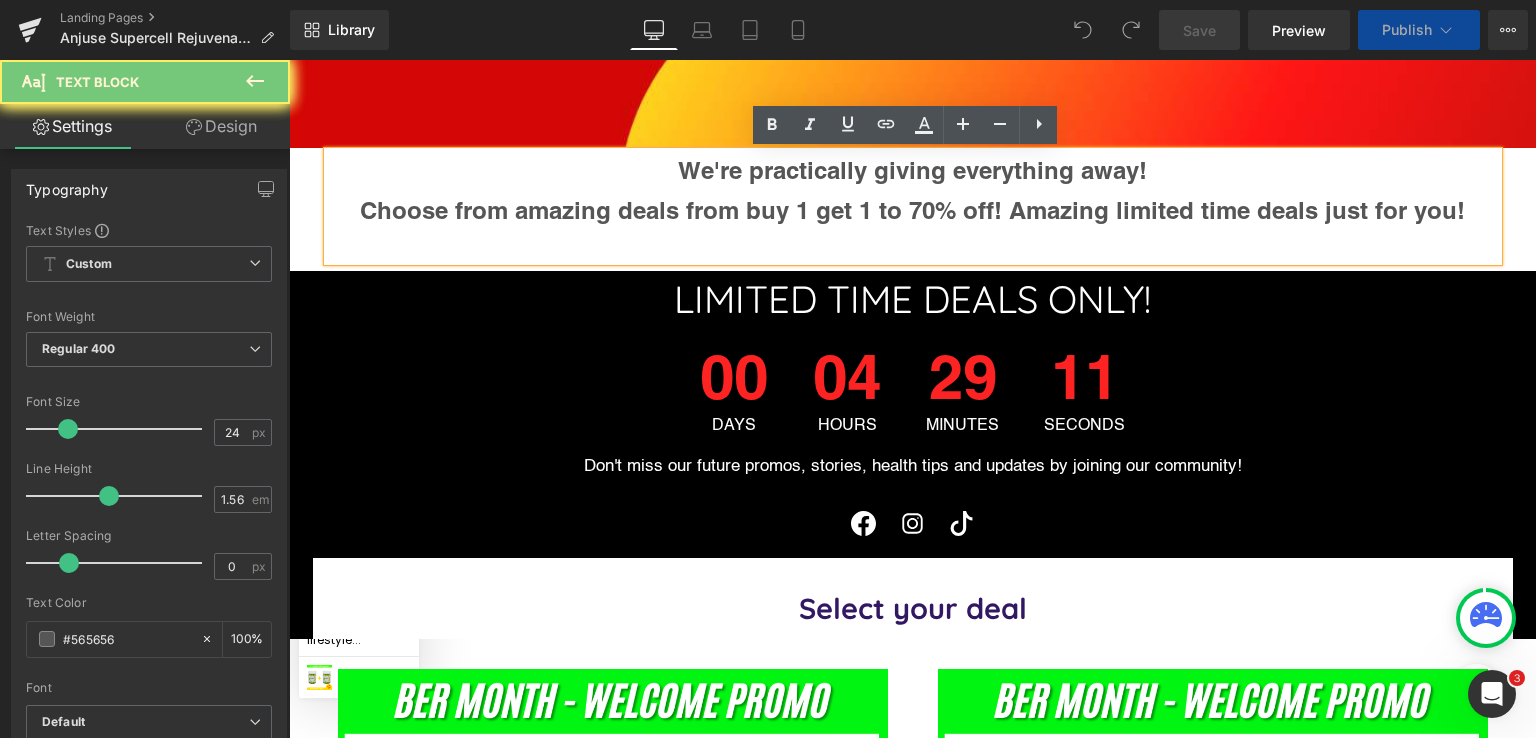 click on "We're practically giving everything away!" at bounding box center (912, 170) 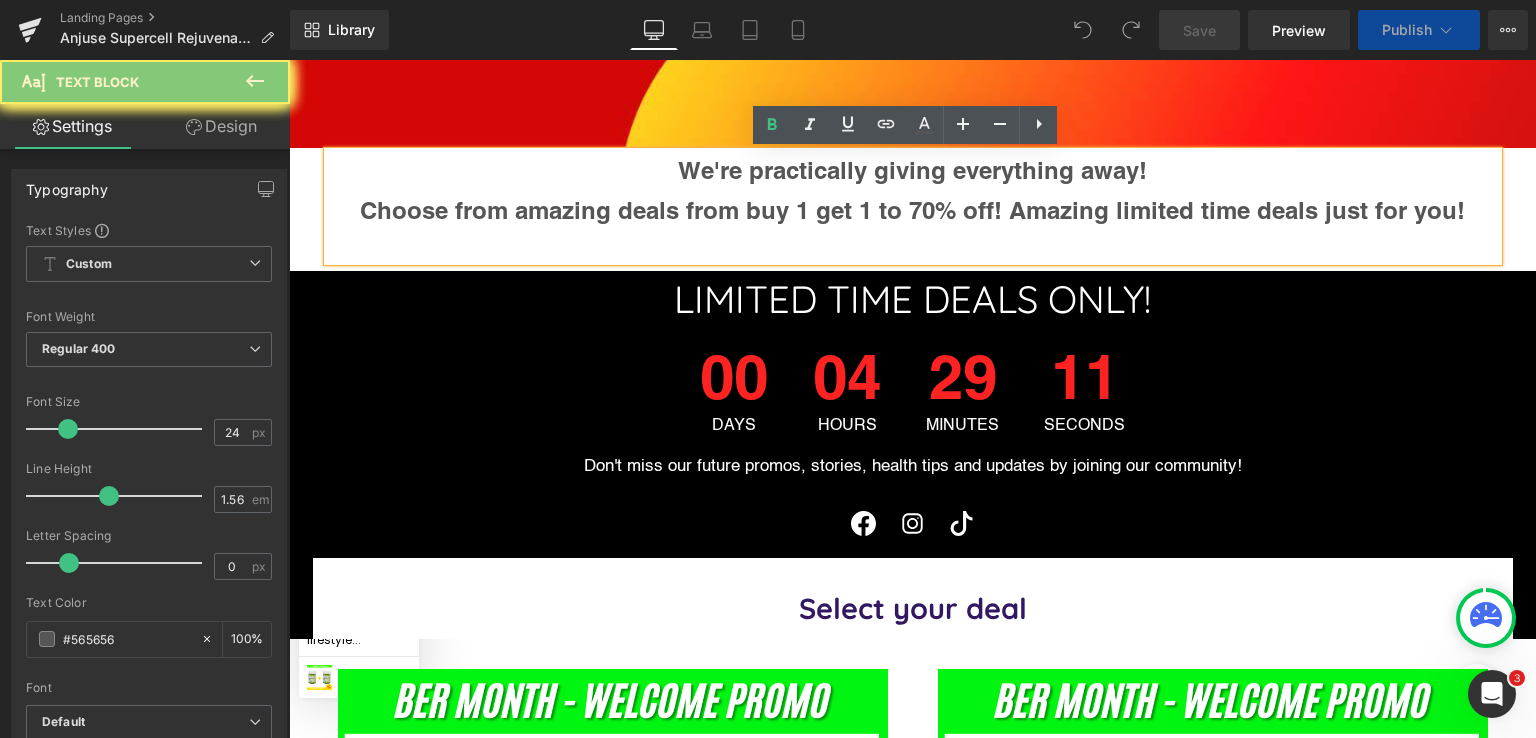 click on "We're practically giving everything away!" at bounding box center [912, 170] 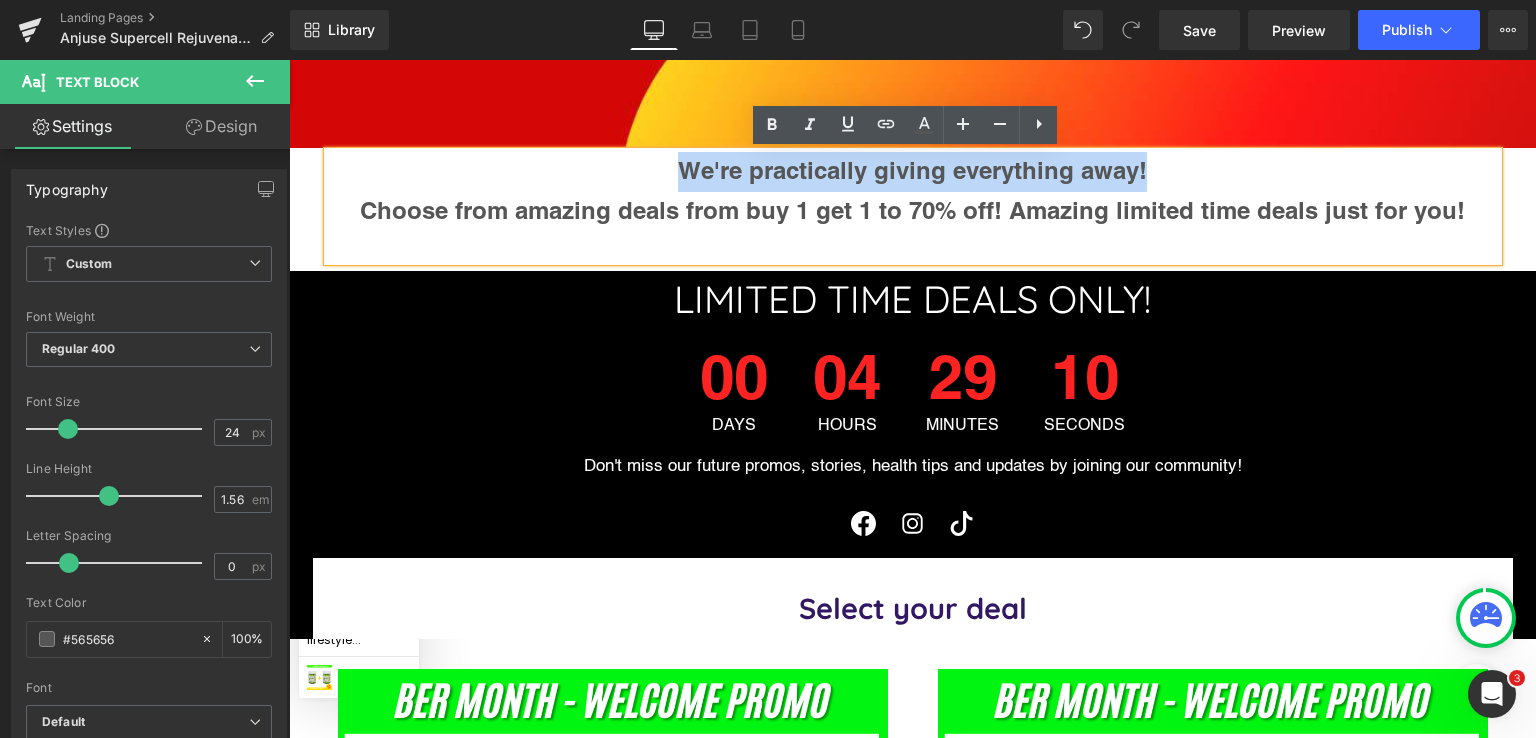 click on "We're practically giving everything away!" at bounding box center (912, 170) 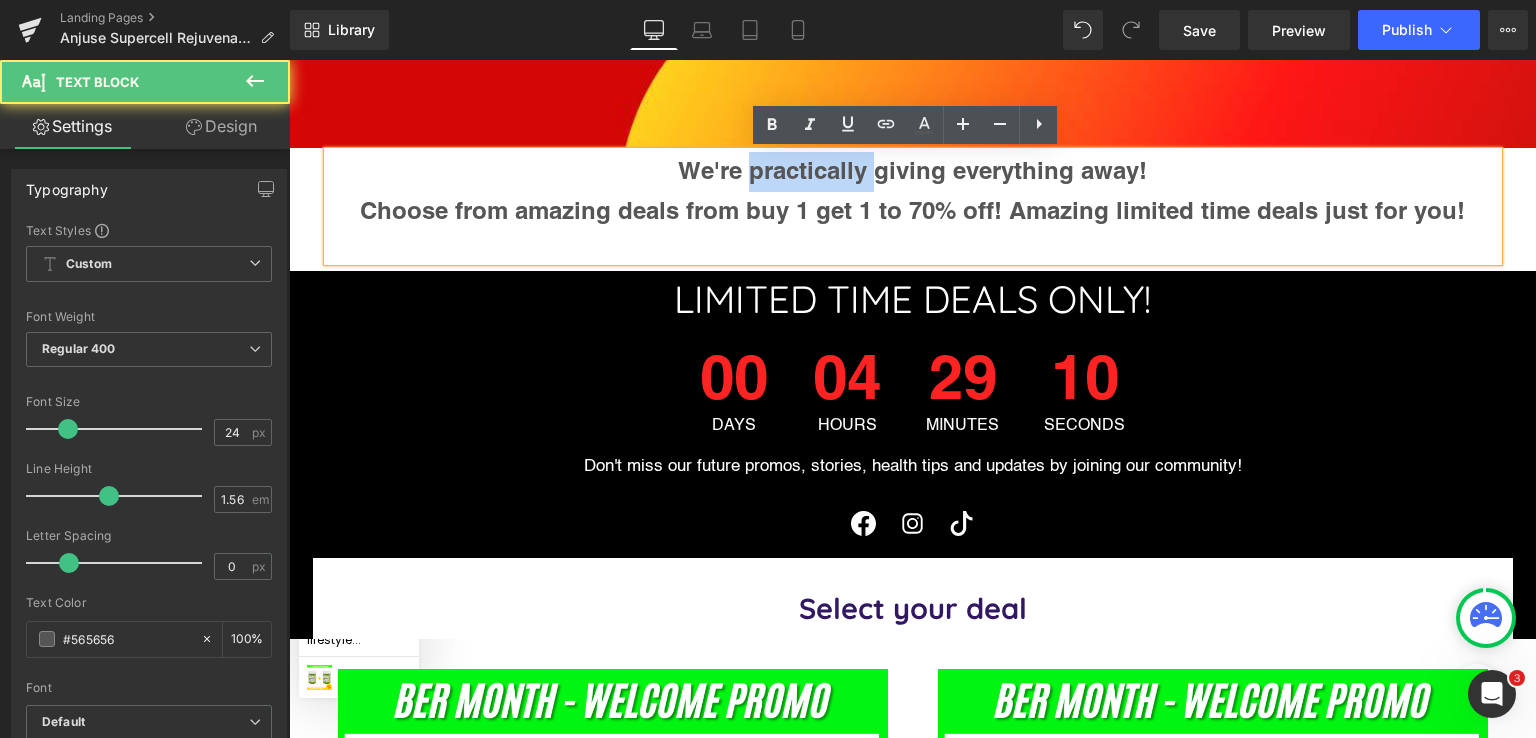 click on "We're practically giving everything away!" at bounding box center (912, 170) 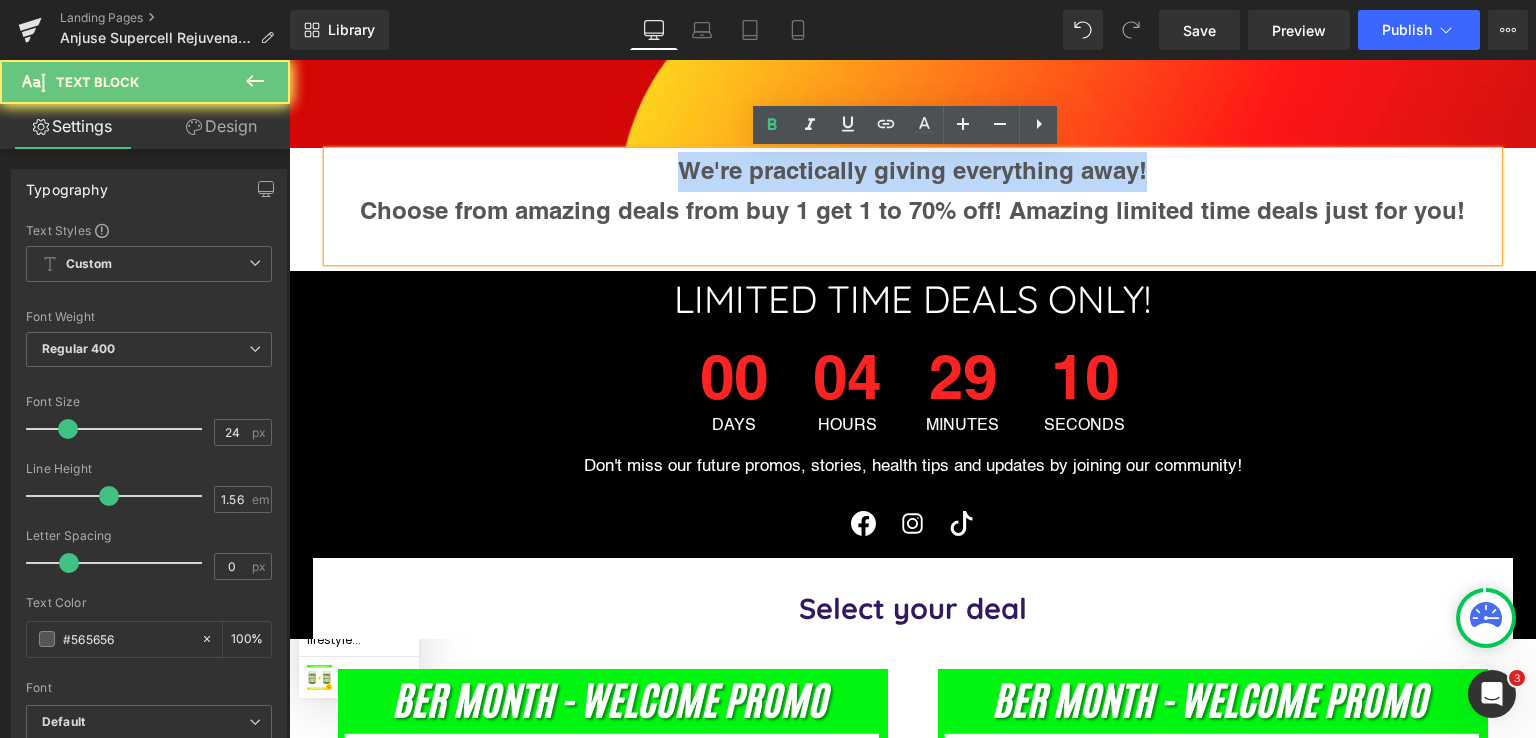 click on "We're practically giving everything away!" at bounding box center [912, 170] 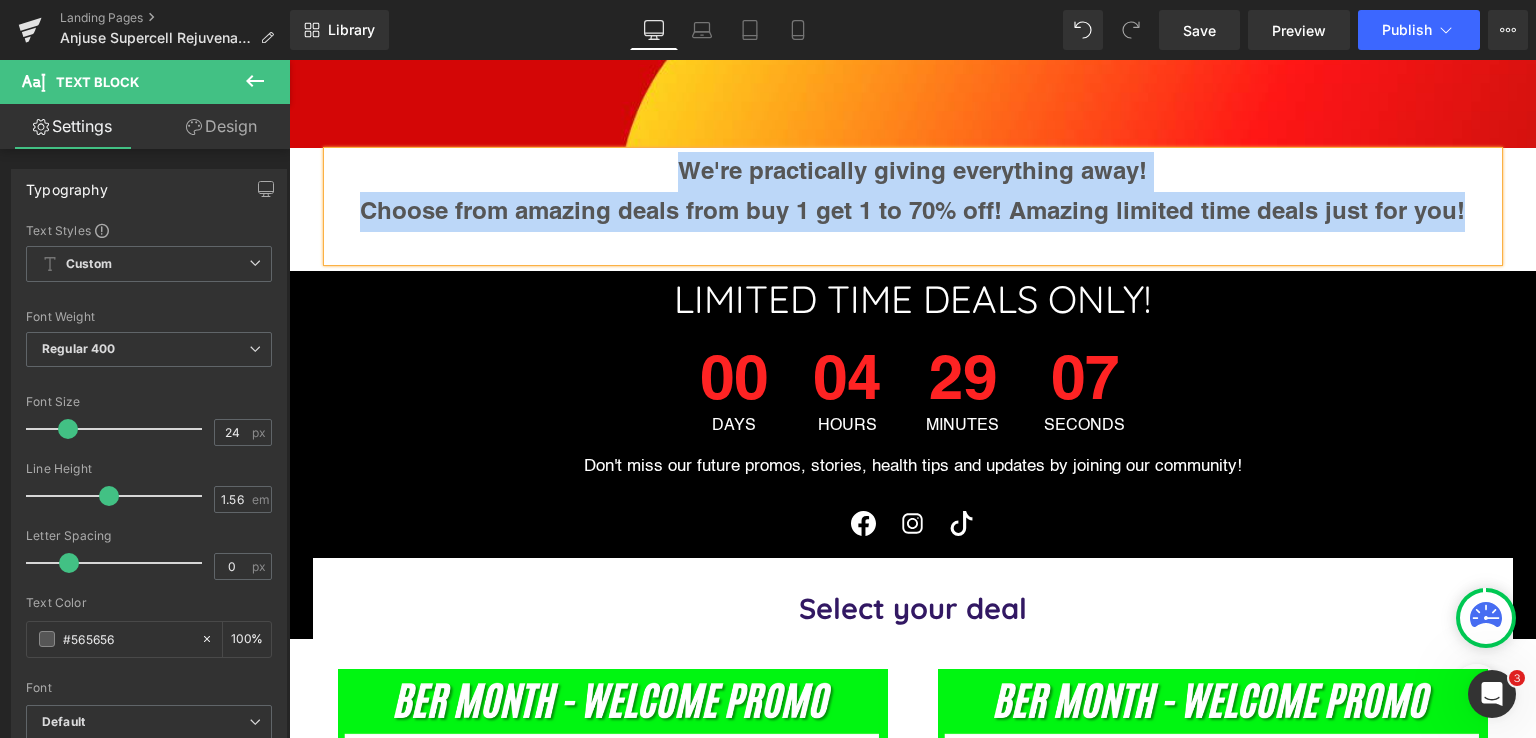 type 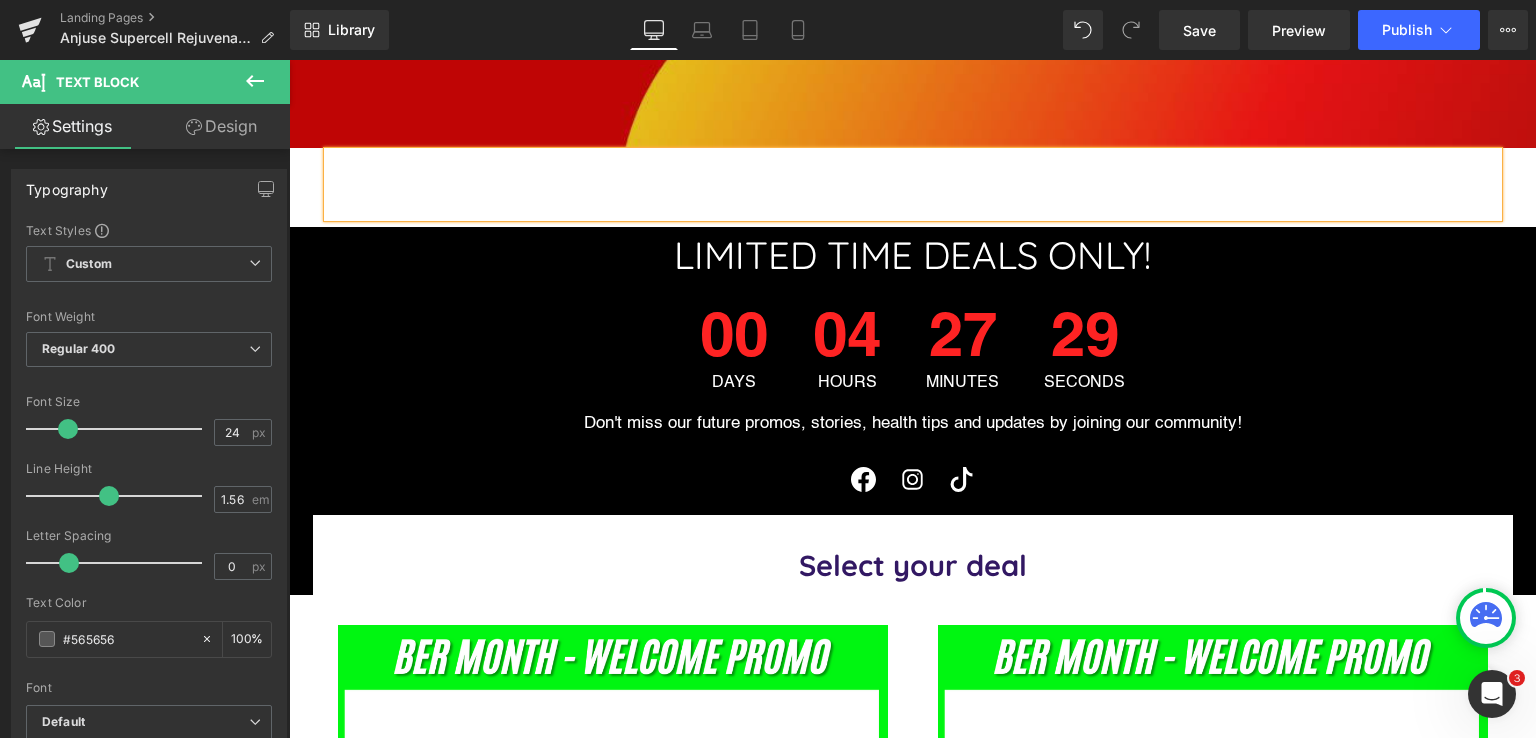 scroll, scrollTop: 1066, scrollLeft: 0, axis: vertical 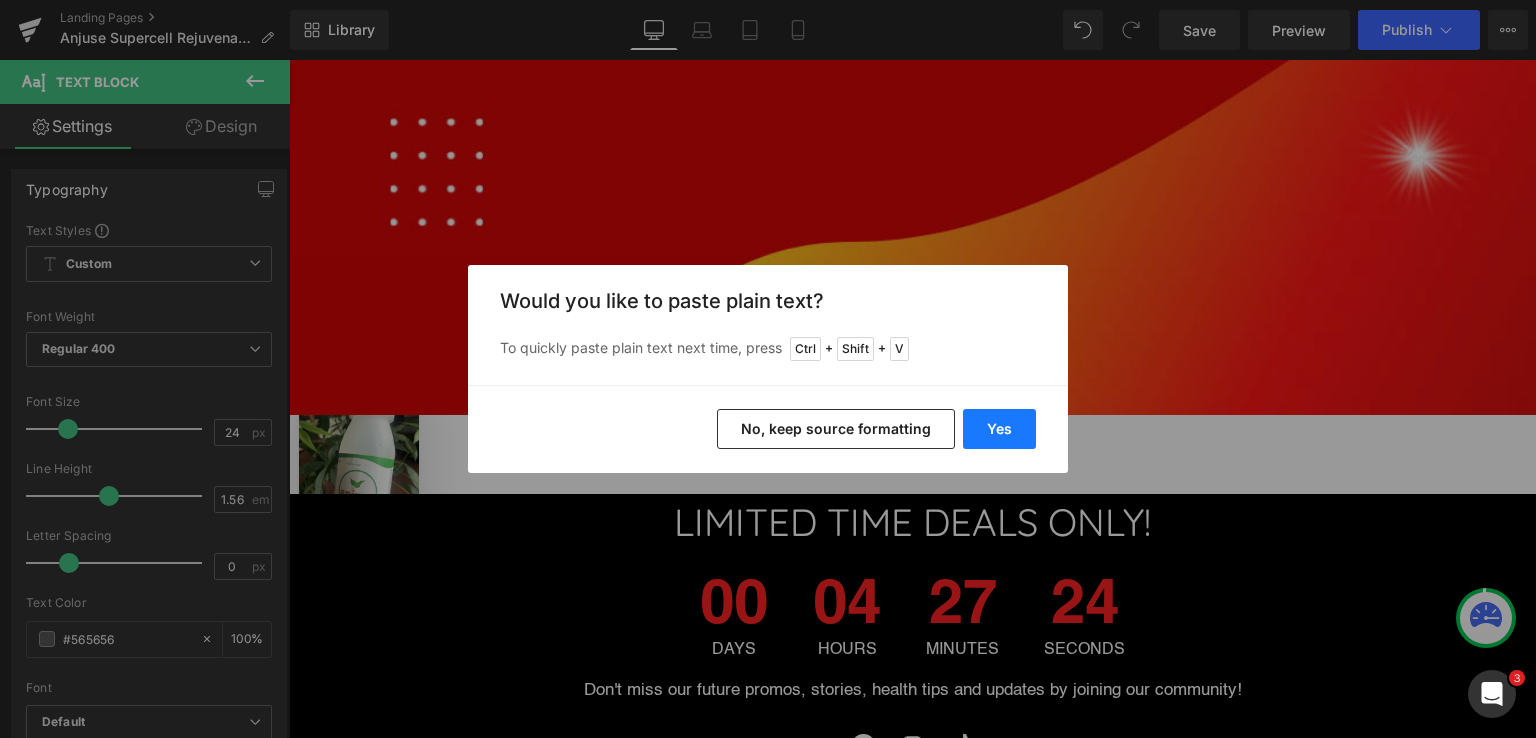 click on "Yes" at bounding box center (999, 429) 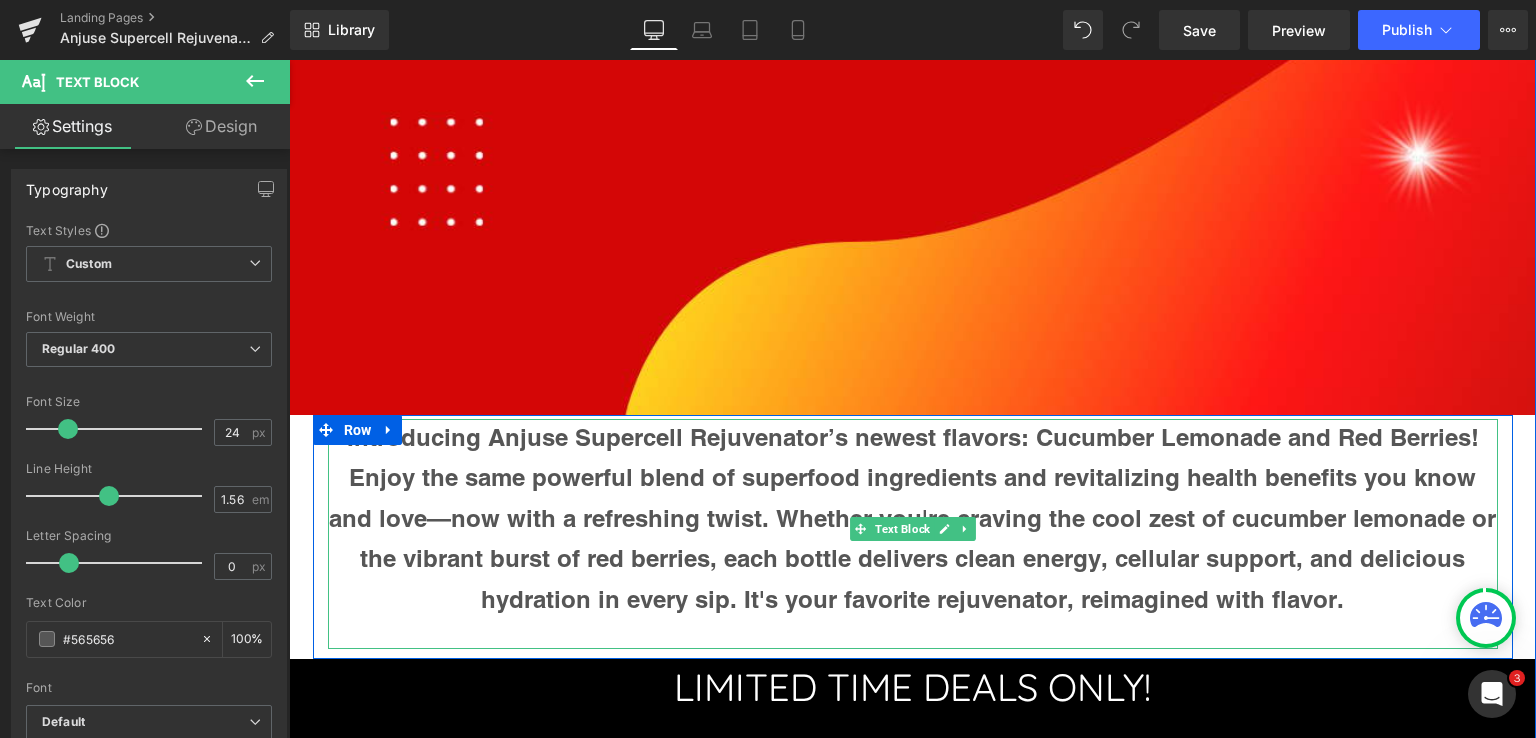 click on "Introducing Anjuse Supercell Rejuvenator’s newest flavors: Cucumber Lemonade and Red Berries! Enjoy the same powerful blend of superfood ingredients and revitalizing health benefits you know and love—now with a refreshing twist. Whether you're craving the cool zest of cucumber lemonade or the vibrant burst of red berries, each bottle delivers clean energy, cellular support, and delicious hydration in every sip. It's your favorite rejuvenator, reimagined with flavor." at bounding box center [912, 518] 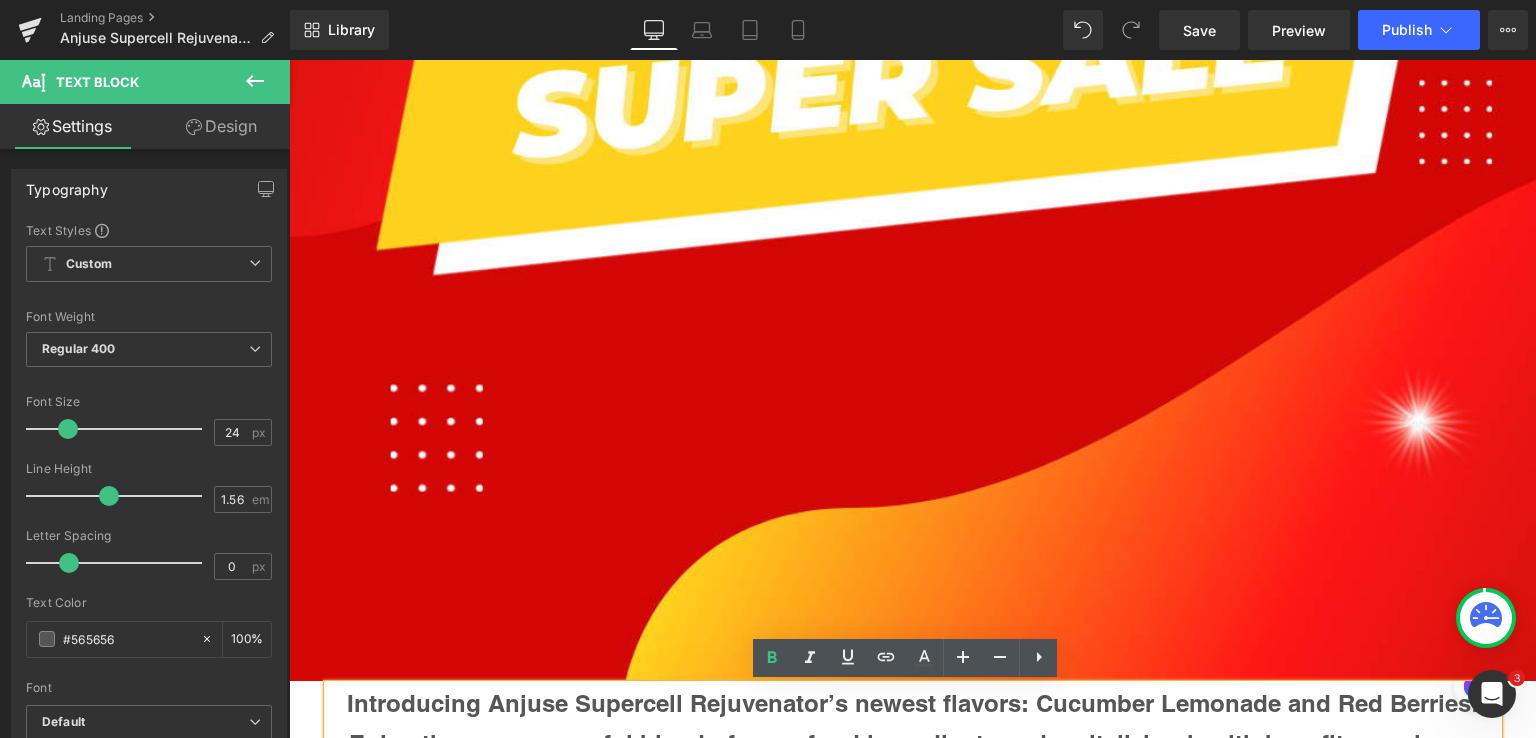 scroll, scrollTop: 1466, scrollLeft: 0, axis: vertical 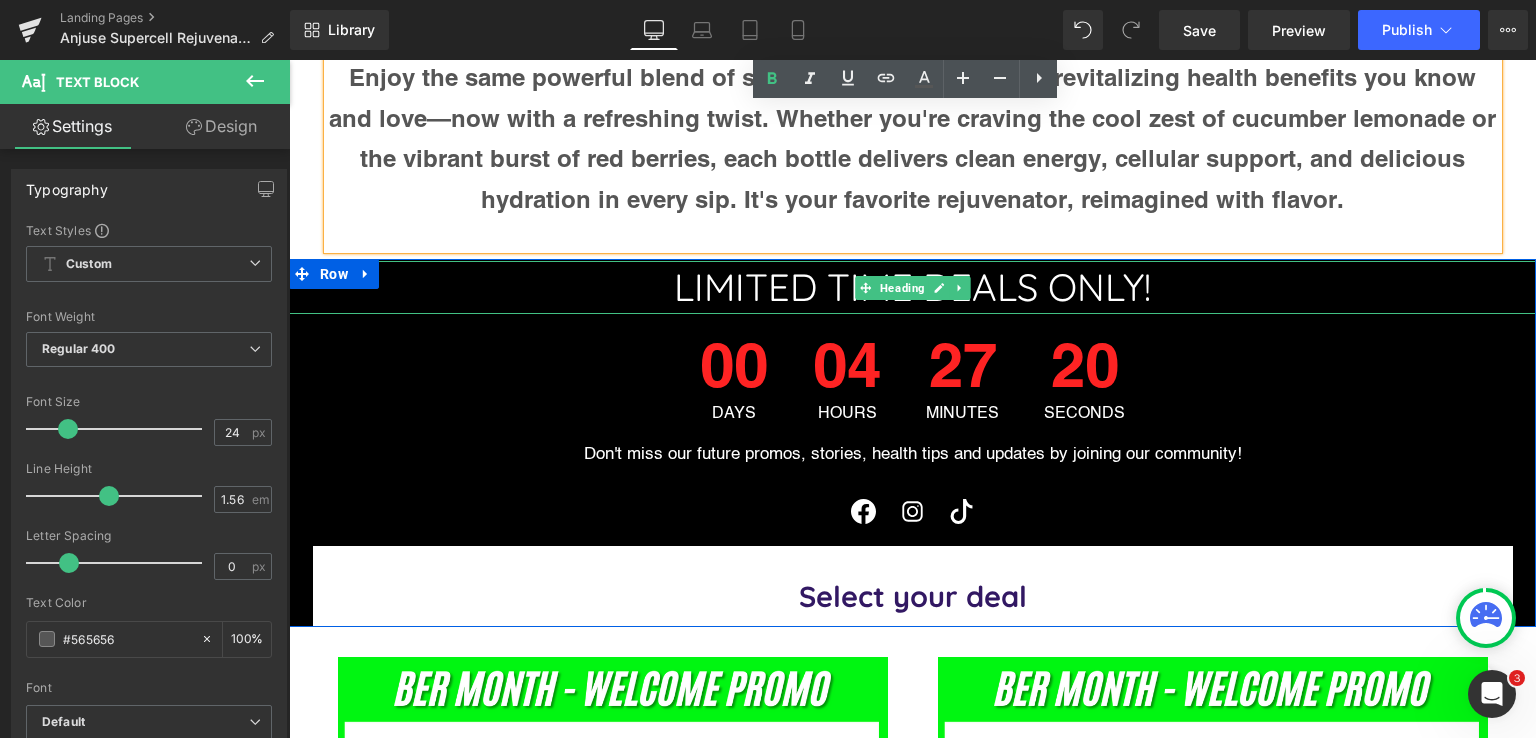 click on "LIMITED TIME DEALS ONLY!" at bounding box center (912, 287) 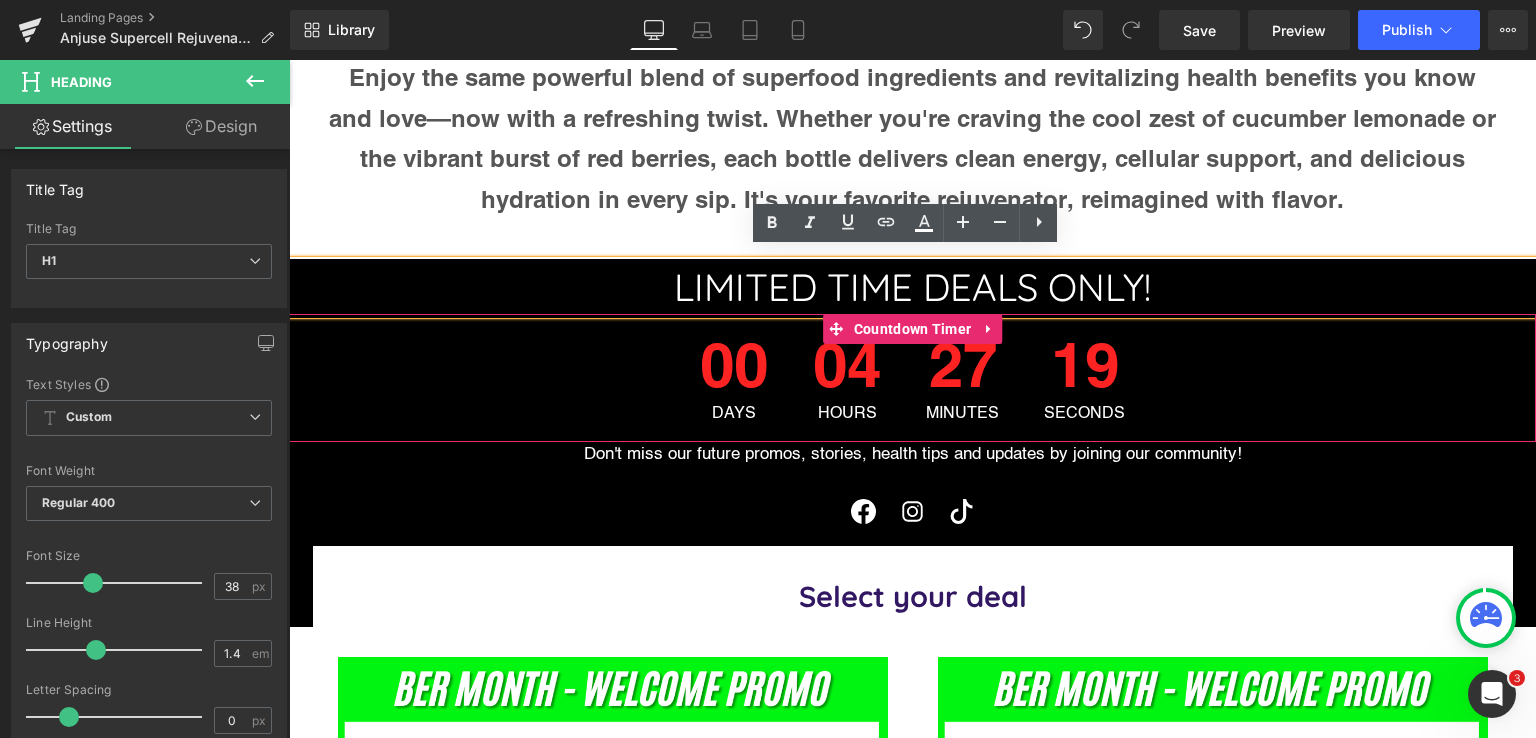 click on "00 Days
04 Hours
27 Minutes
19 Seconds" at bounding box center (912, 378) 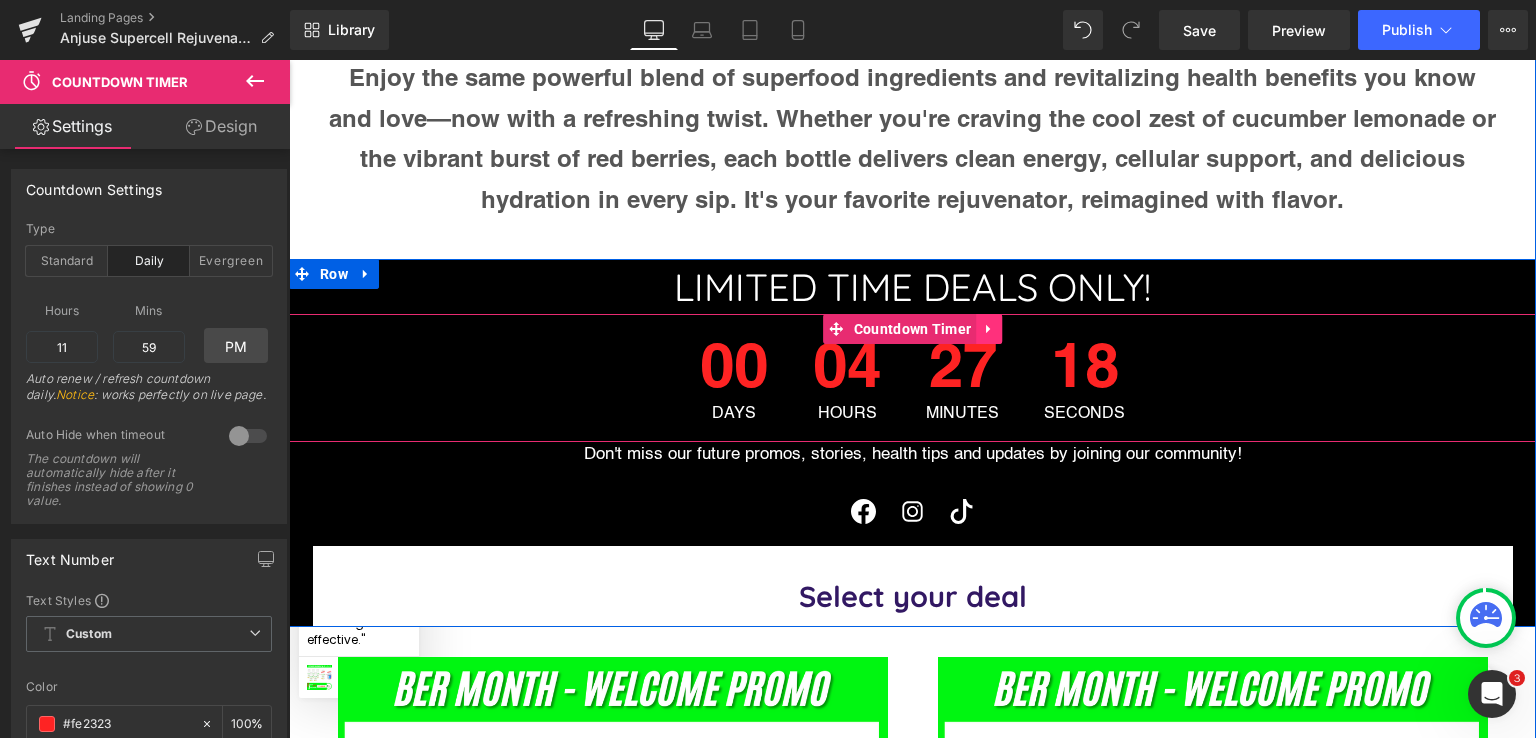 click 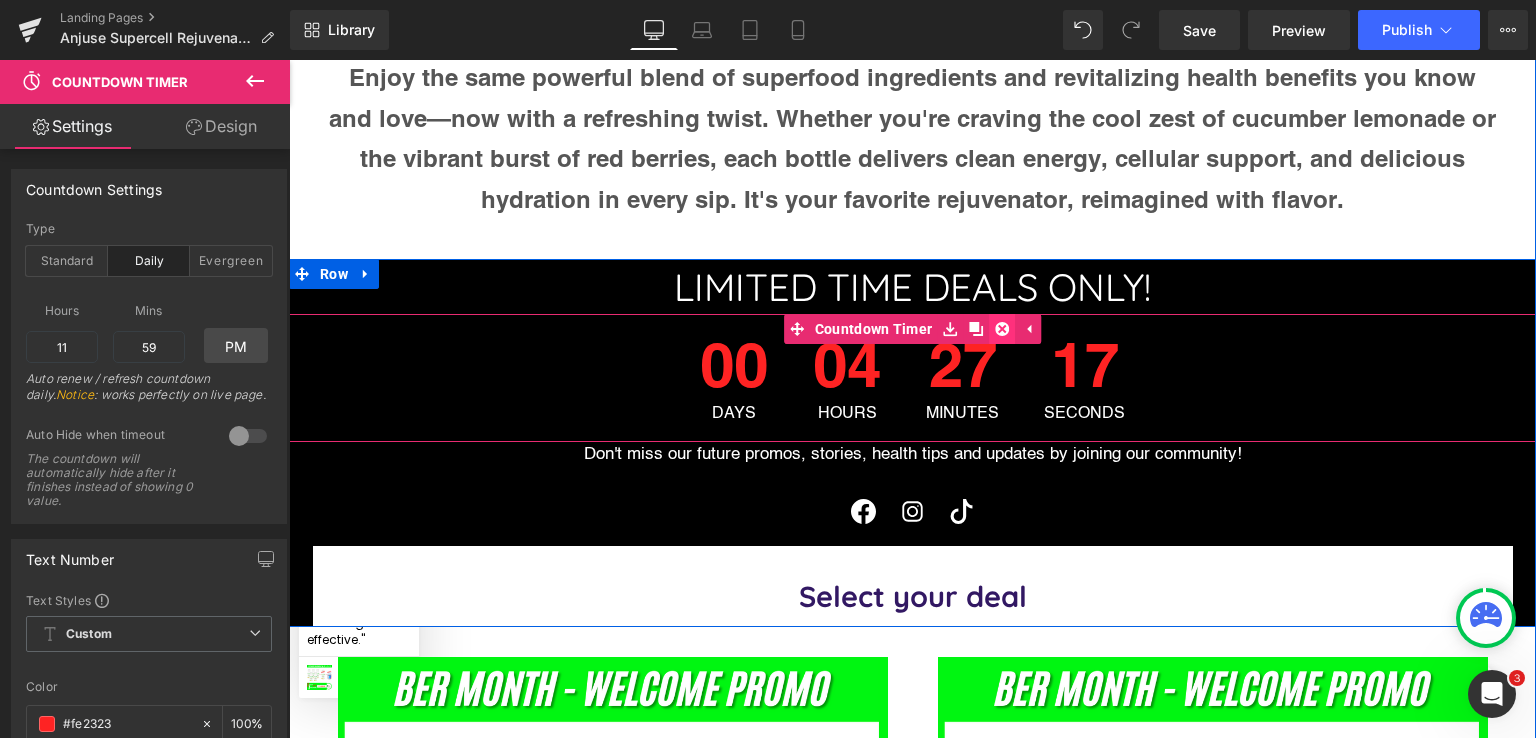 click at bounding box center (1002, 329) 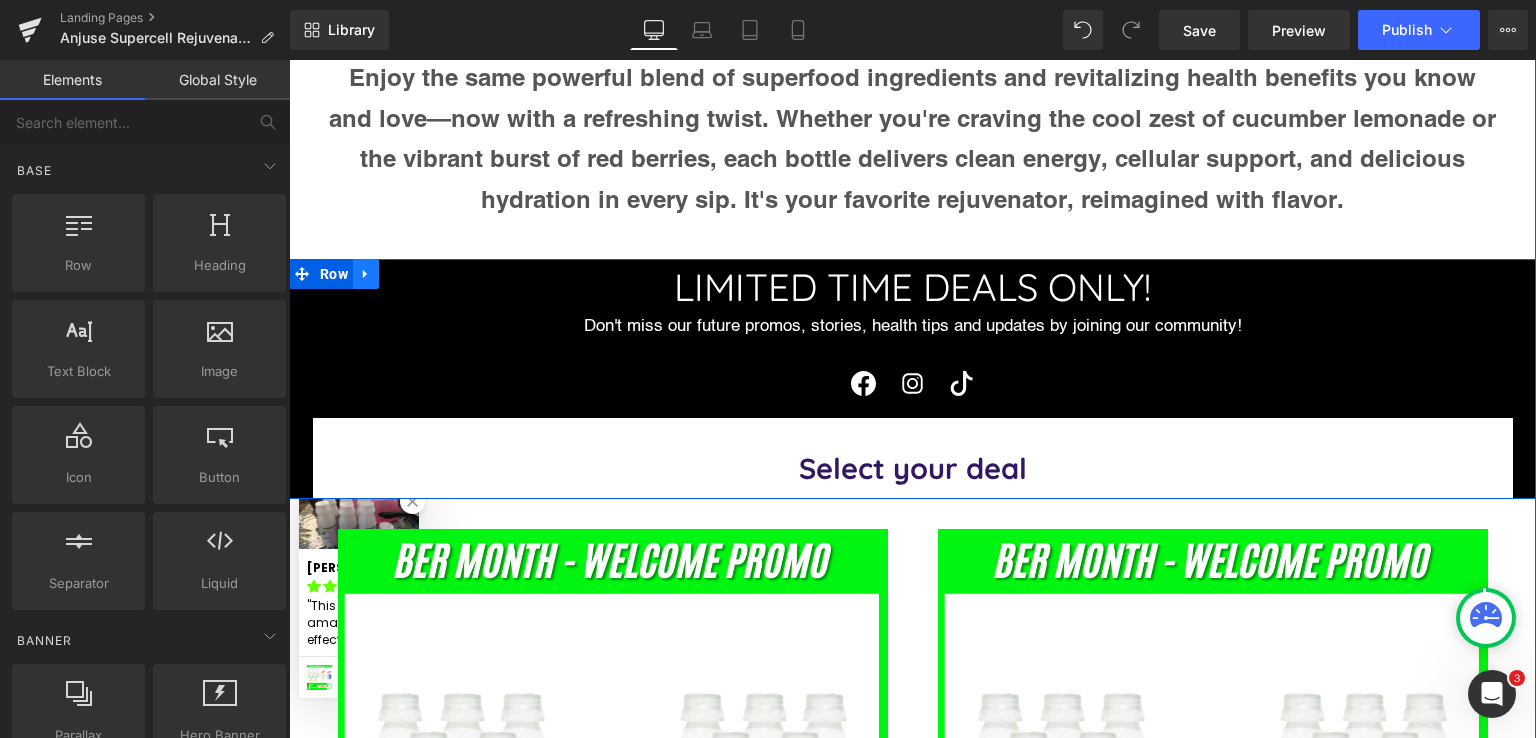 click 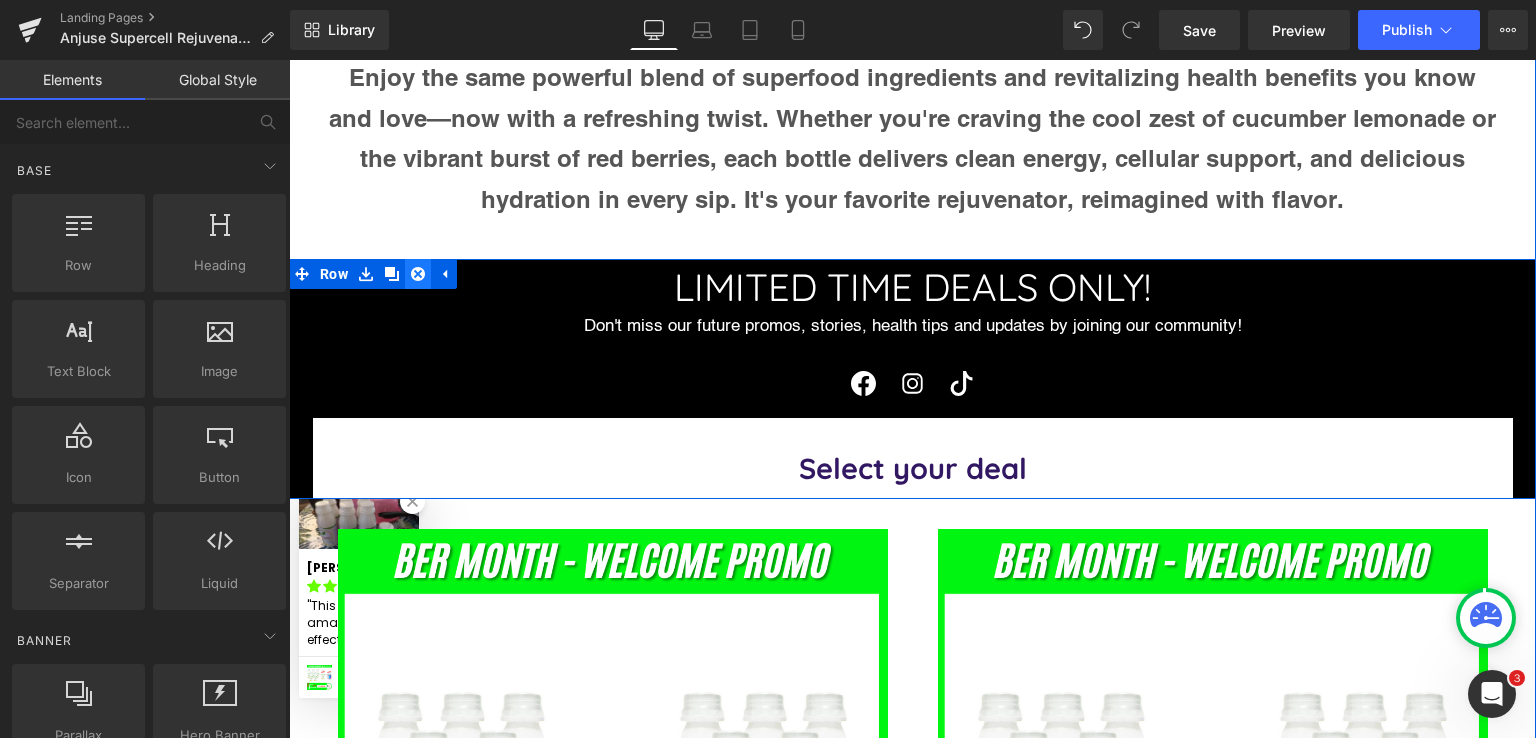 click 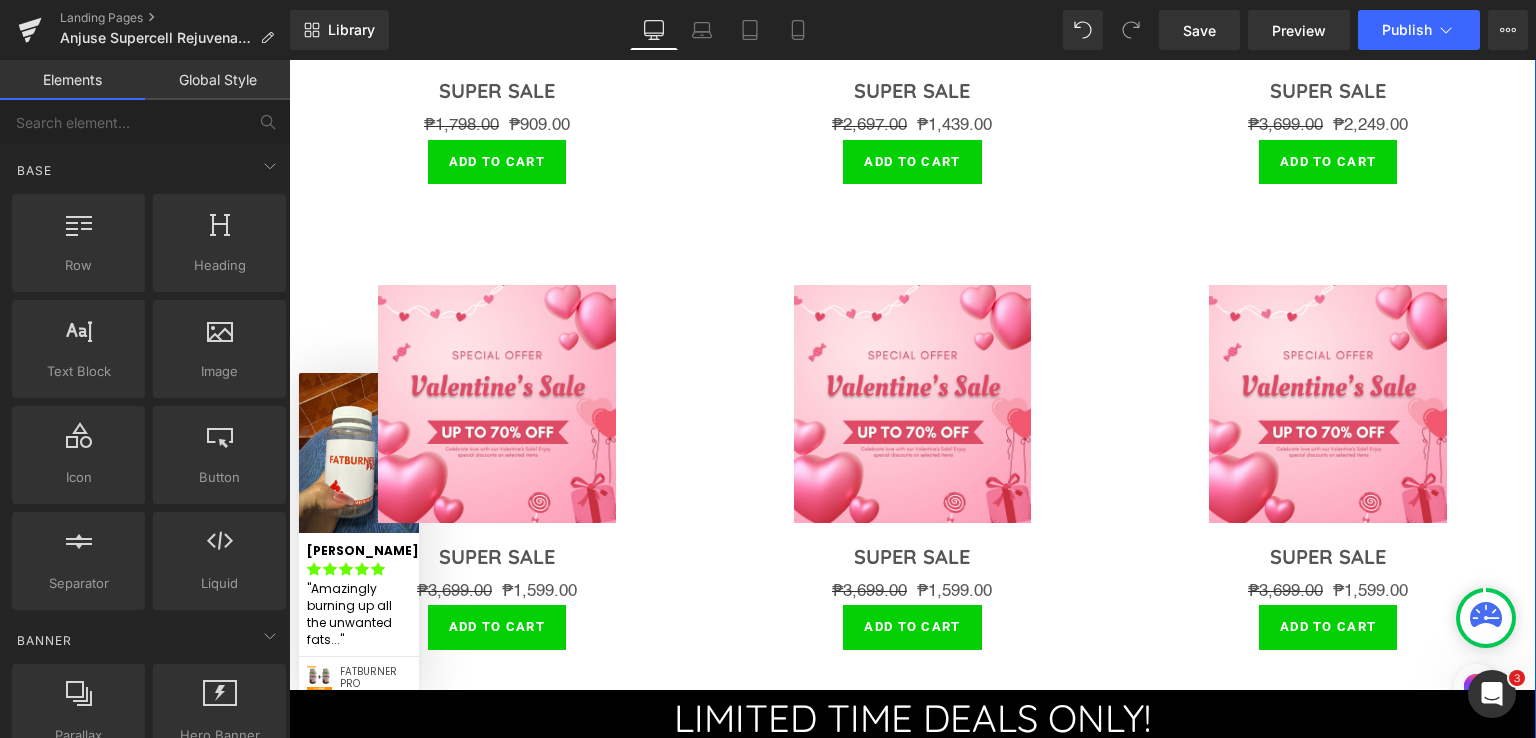 scroll, scrollTop: 4400, scrollLeft: 0, axis: vertical 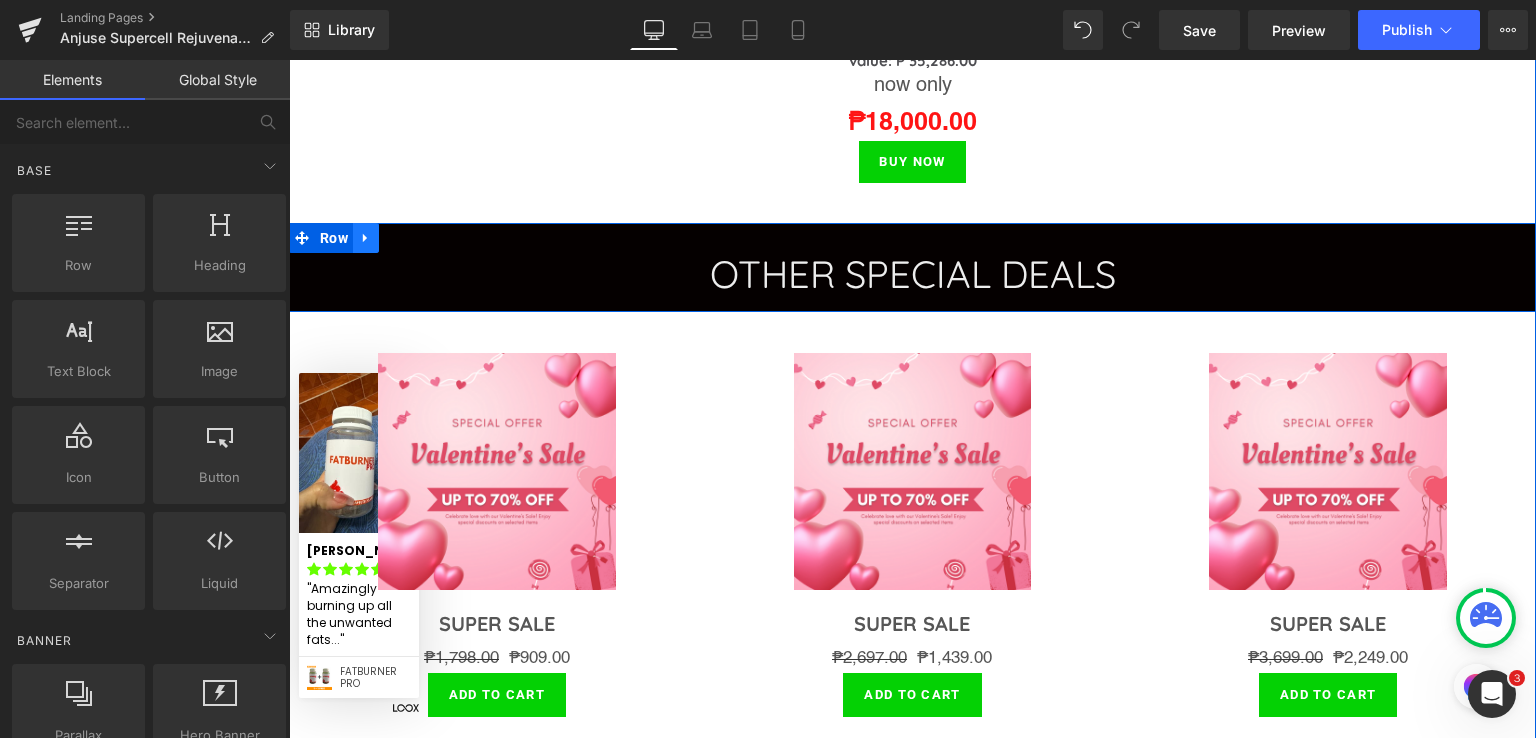 click 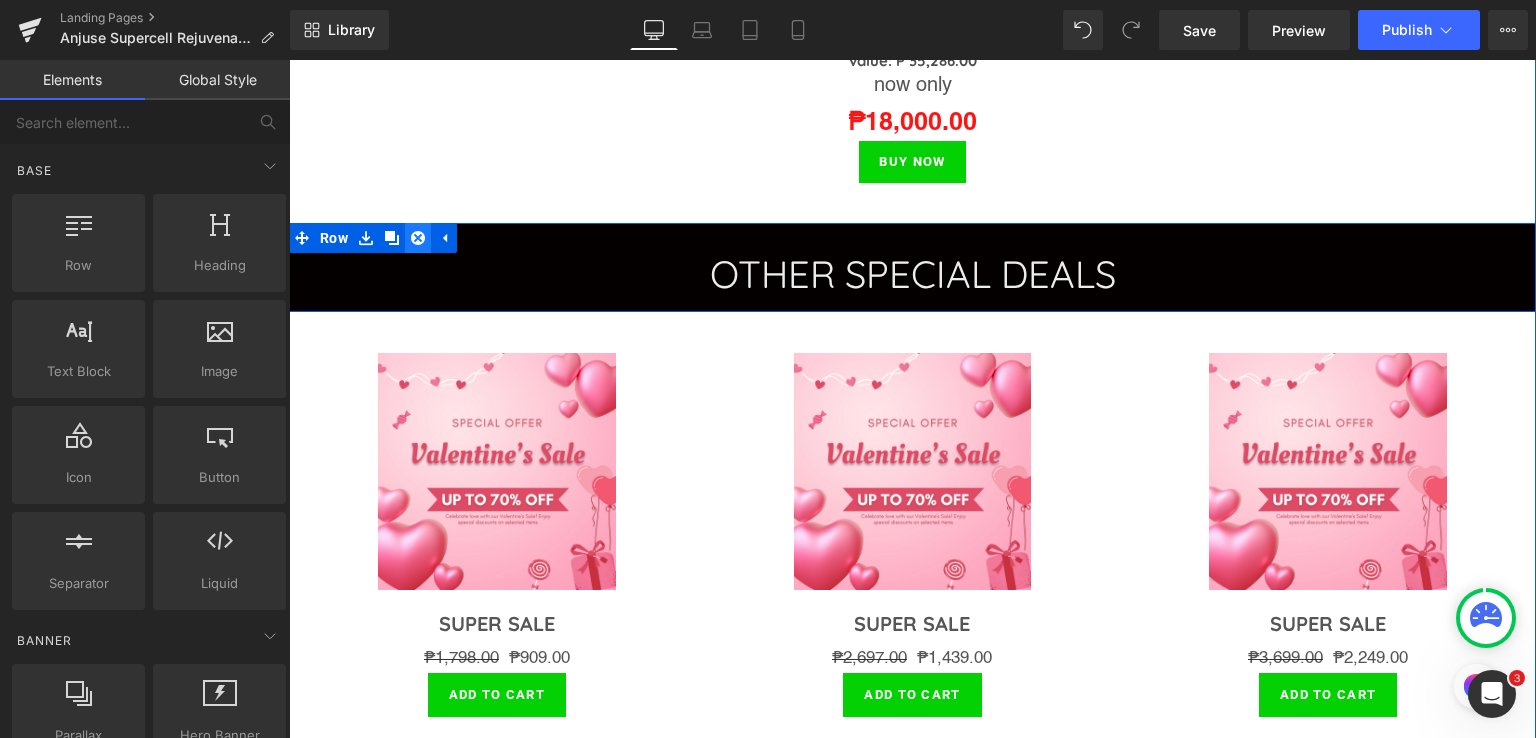 click 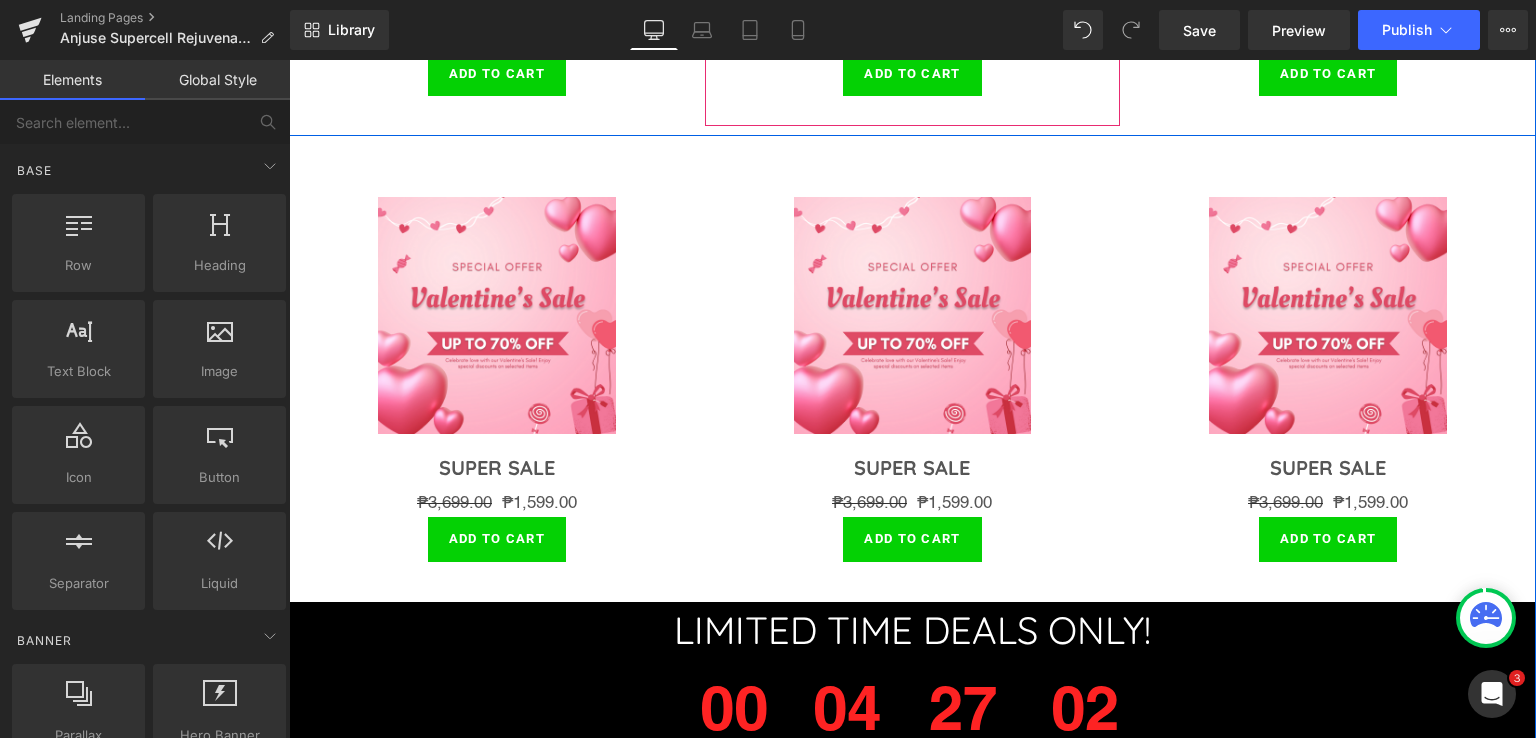 scroll, scrollTop: 4400, scrollLeft: 0, axis: vertical 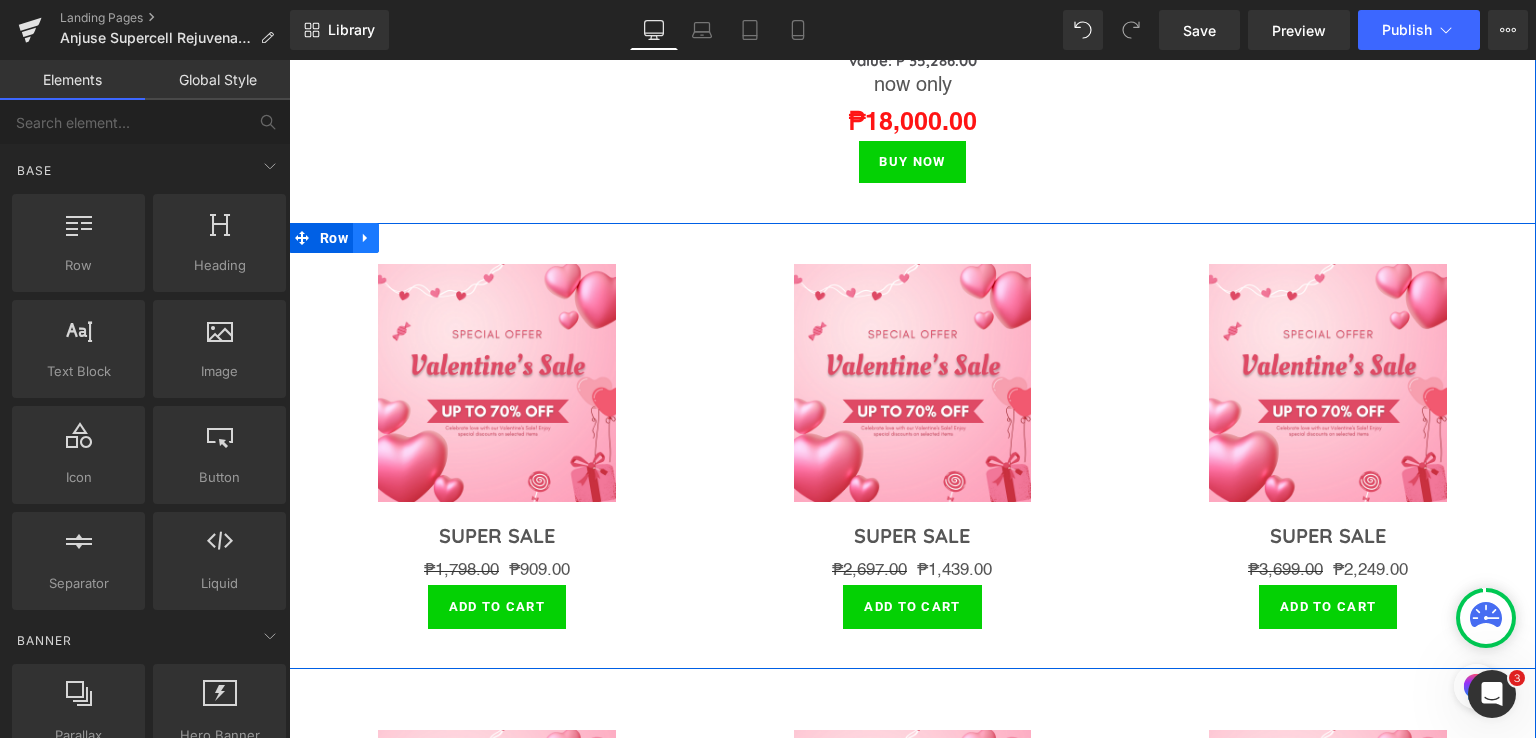 click 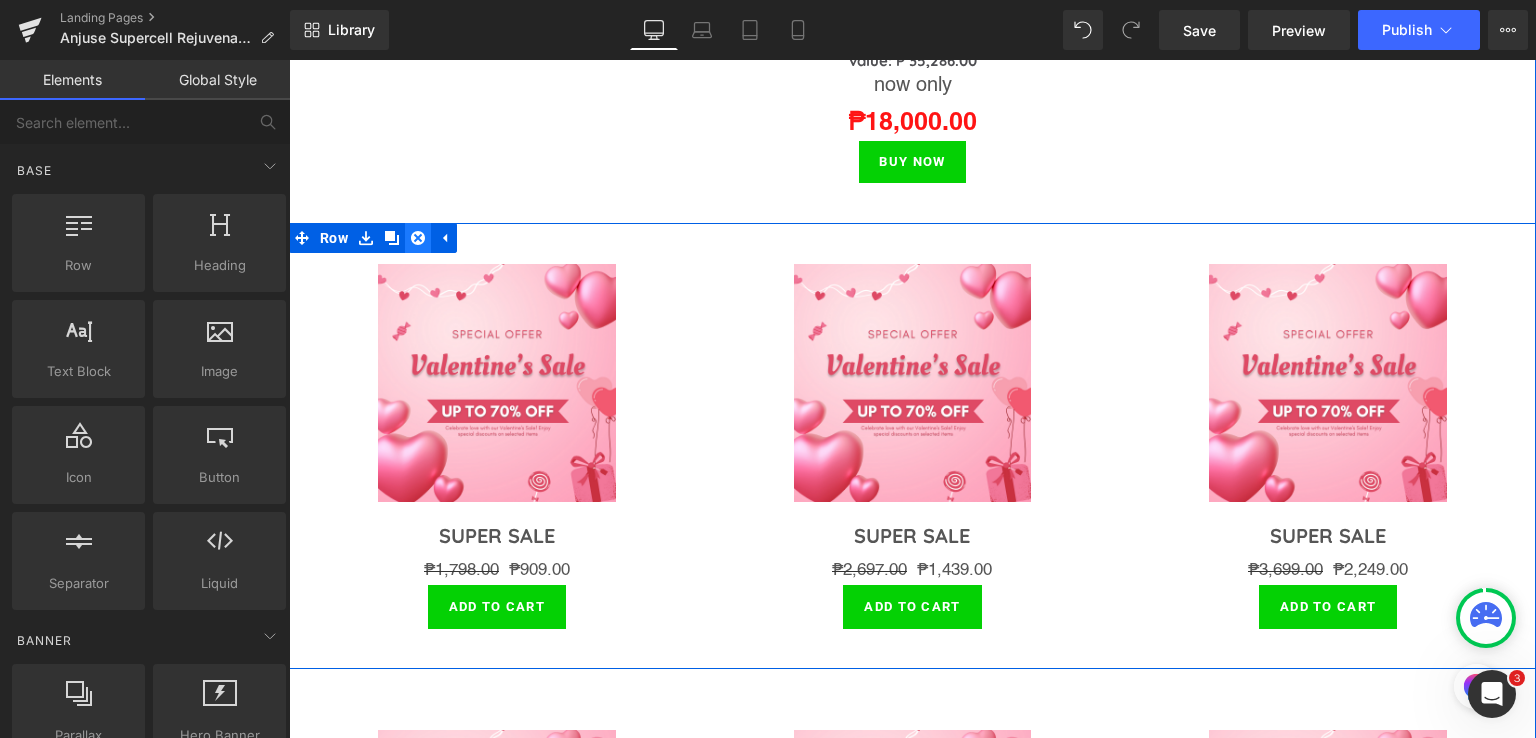 click at bounding box center [418, 238] 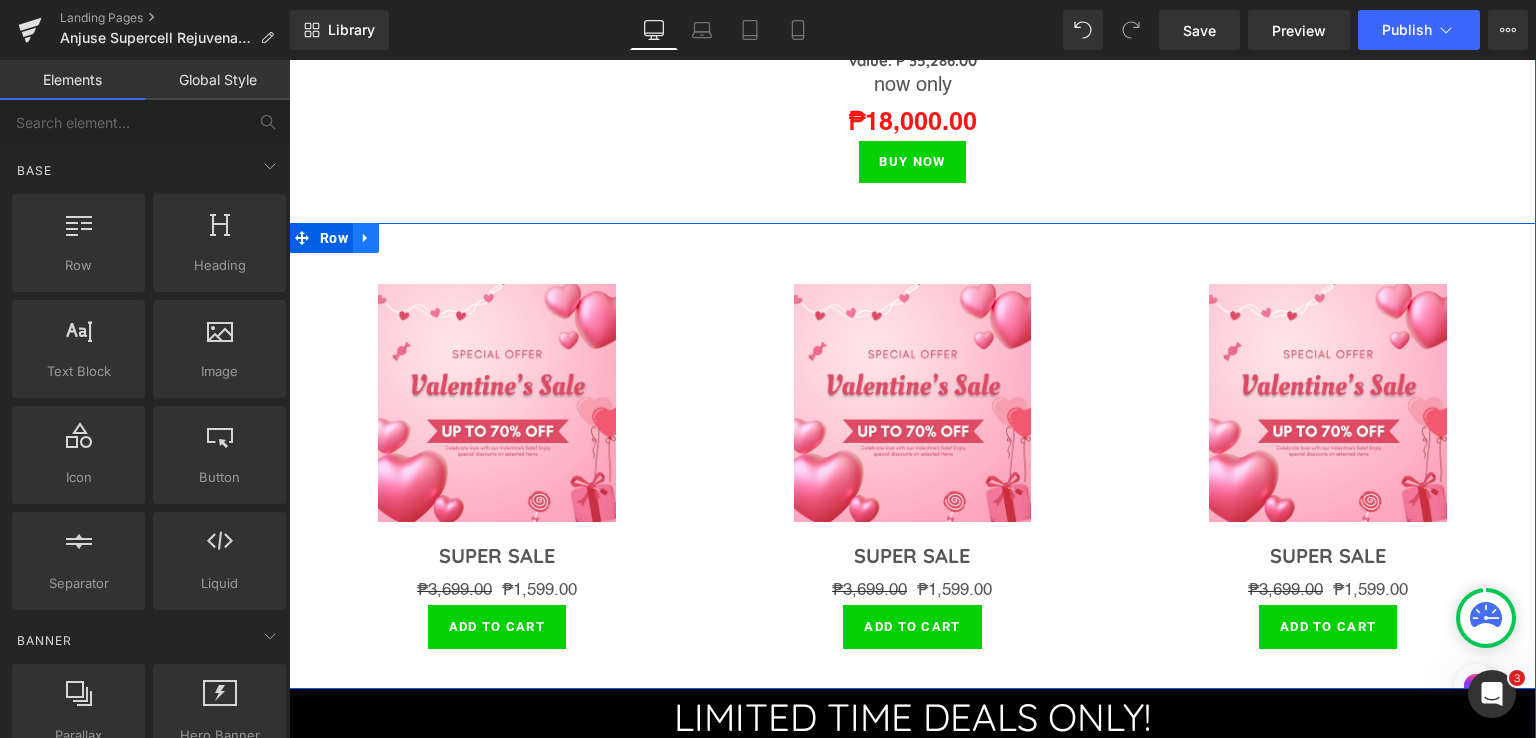click 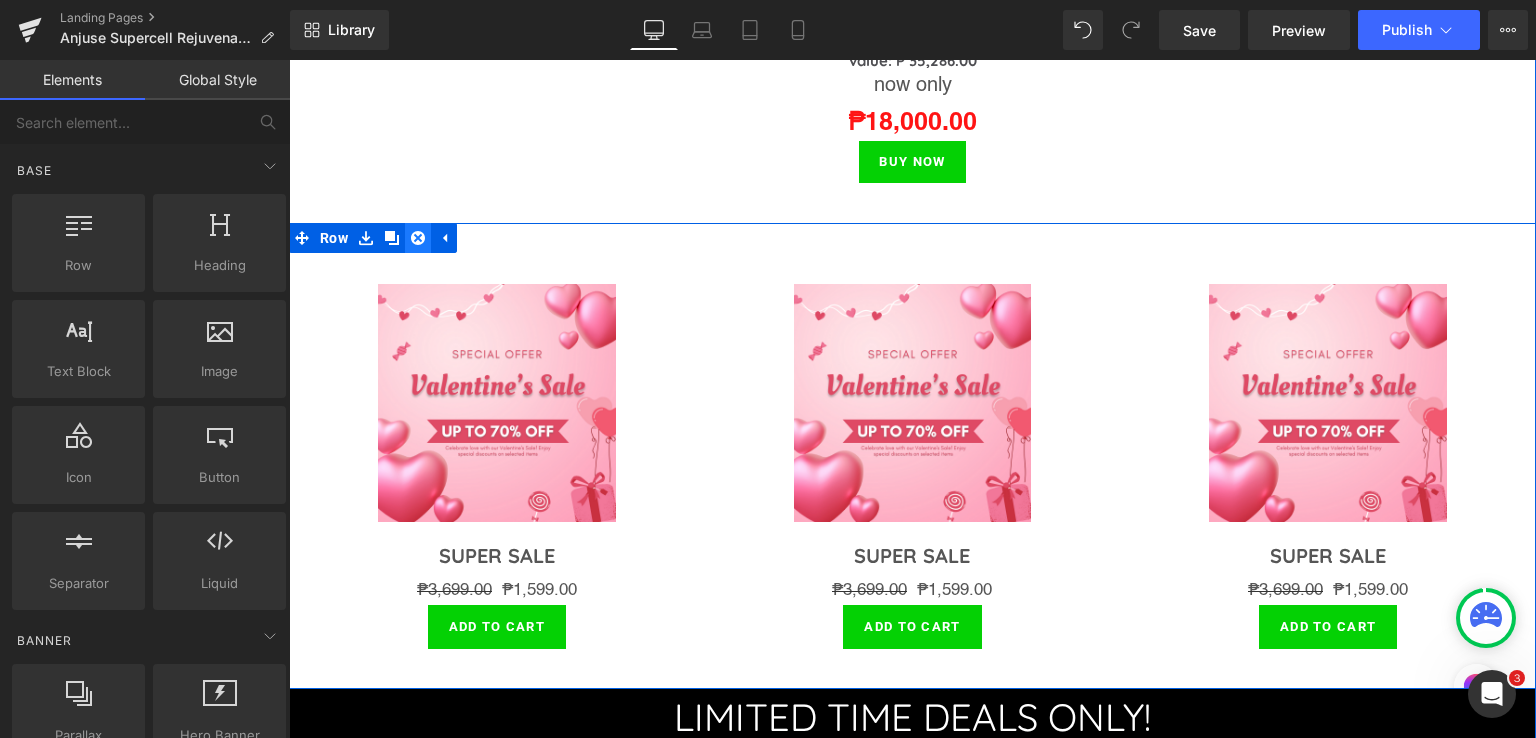 click at bounding box center (418, 238) 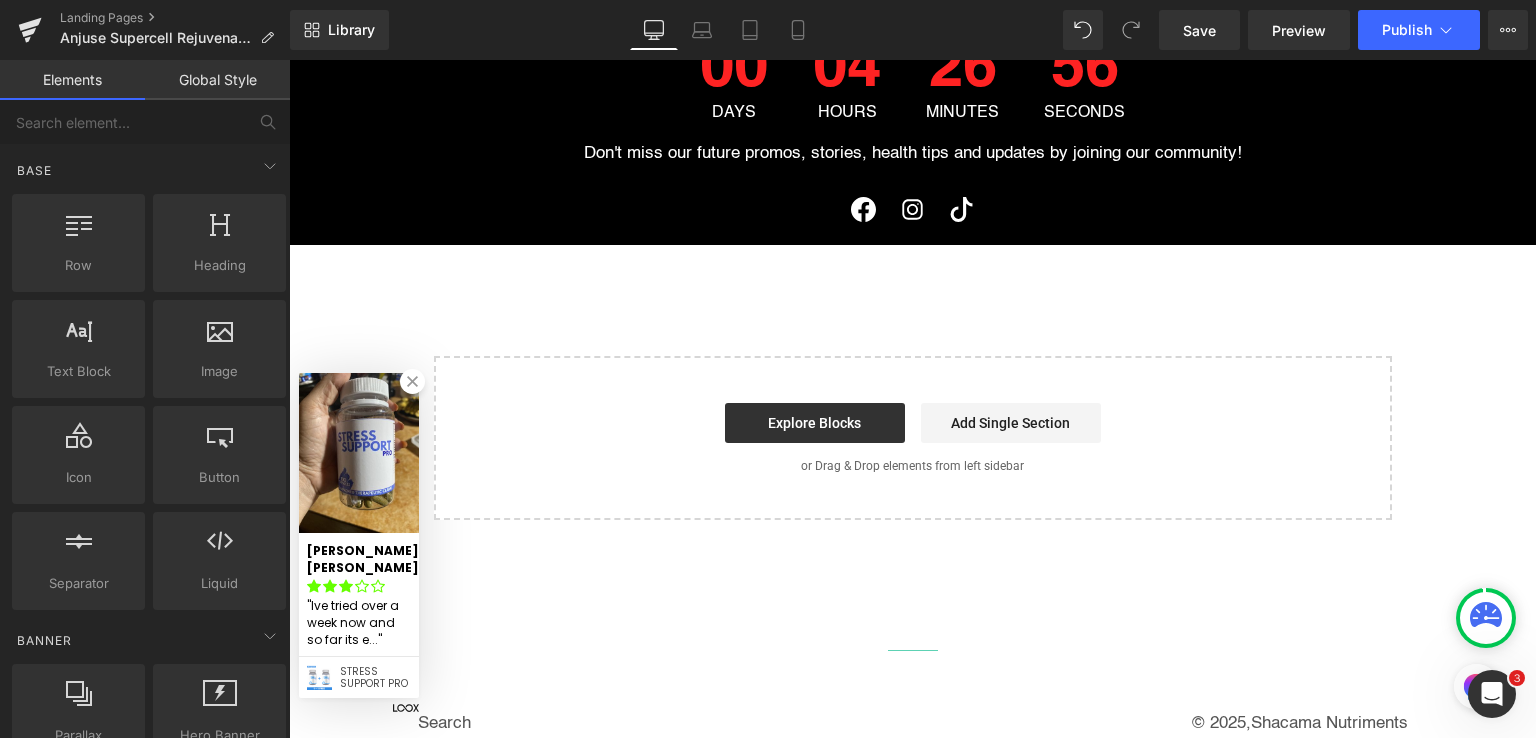 scroll, scrollTop: 4266, scrollLeft: 0, axis: vertical 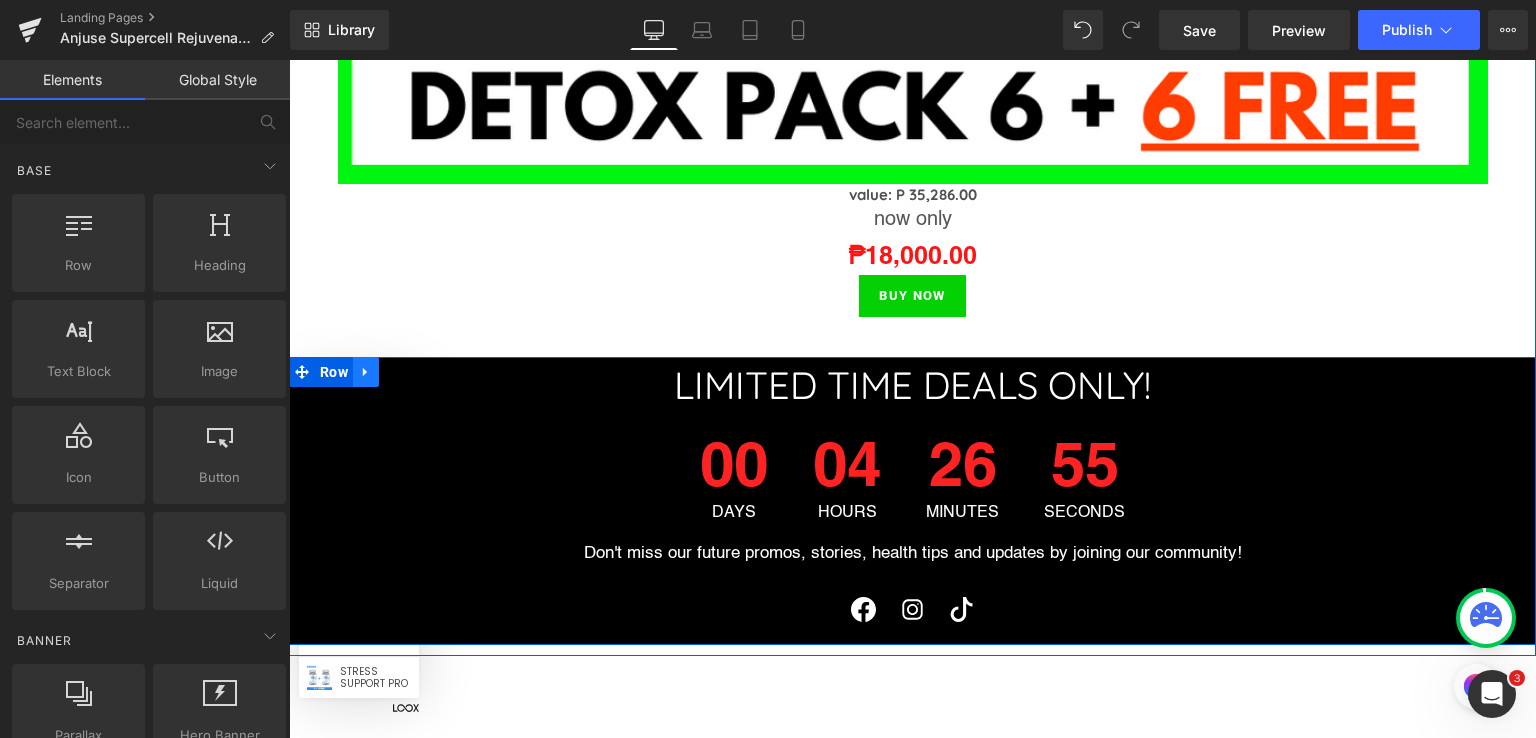 click 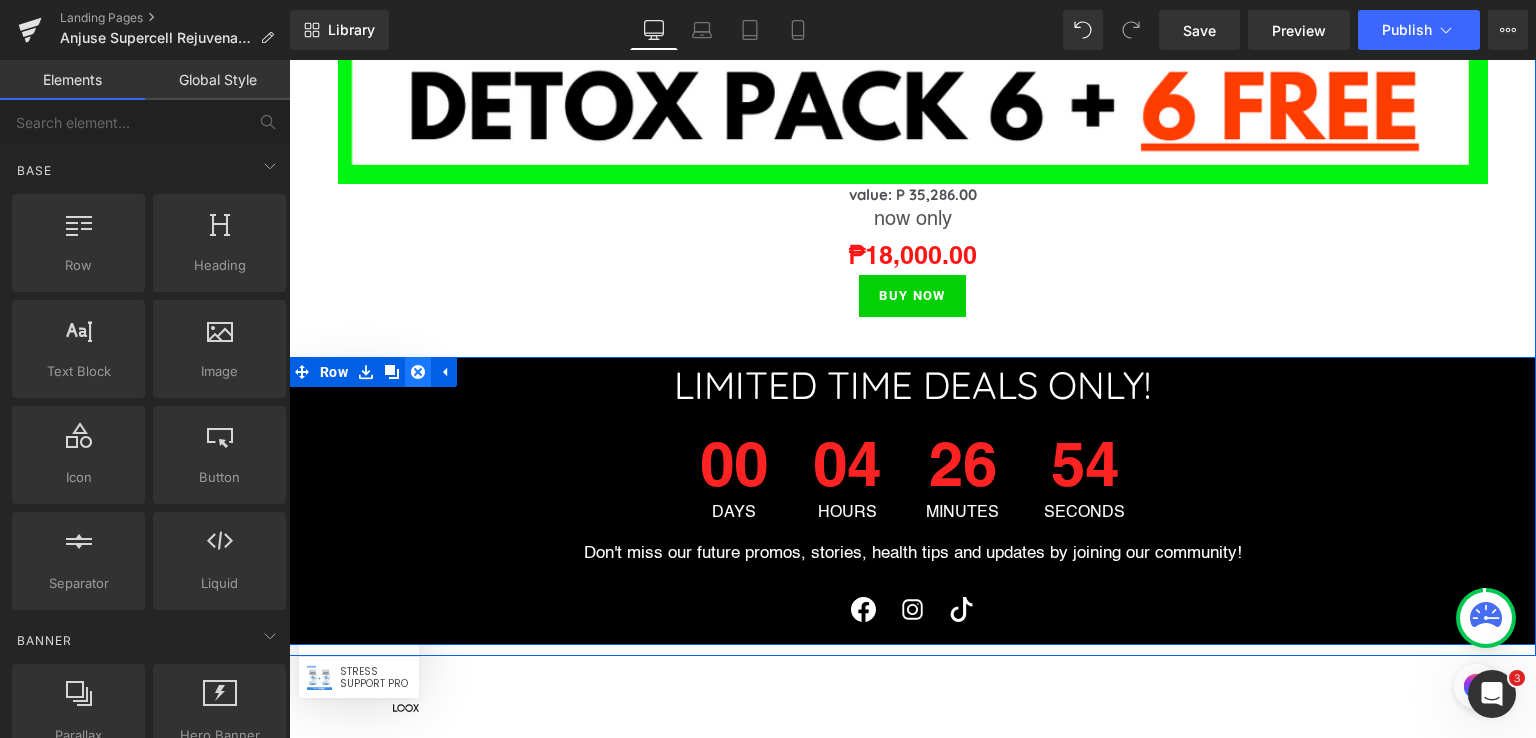 click 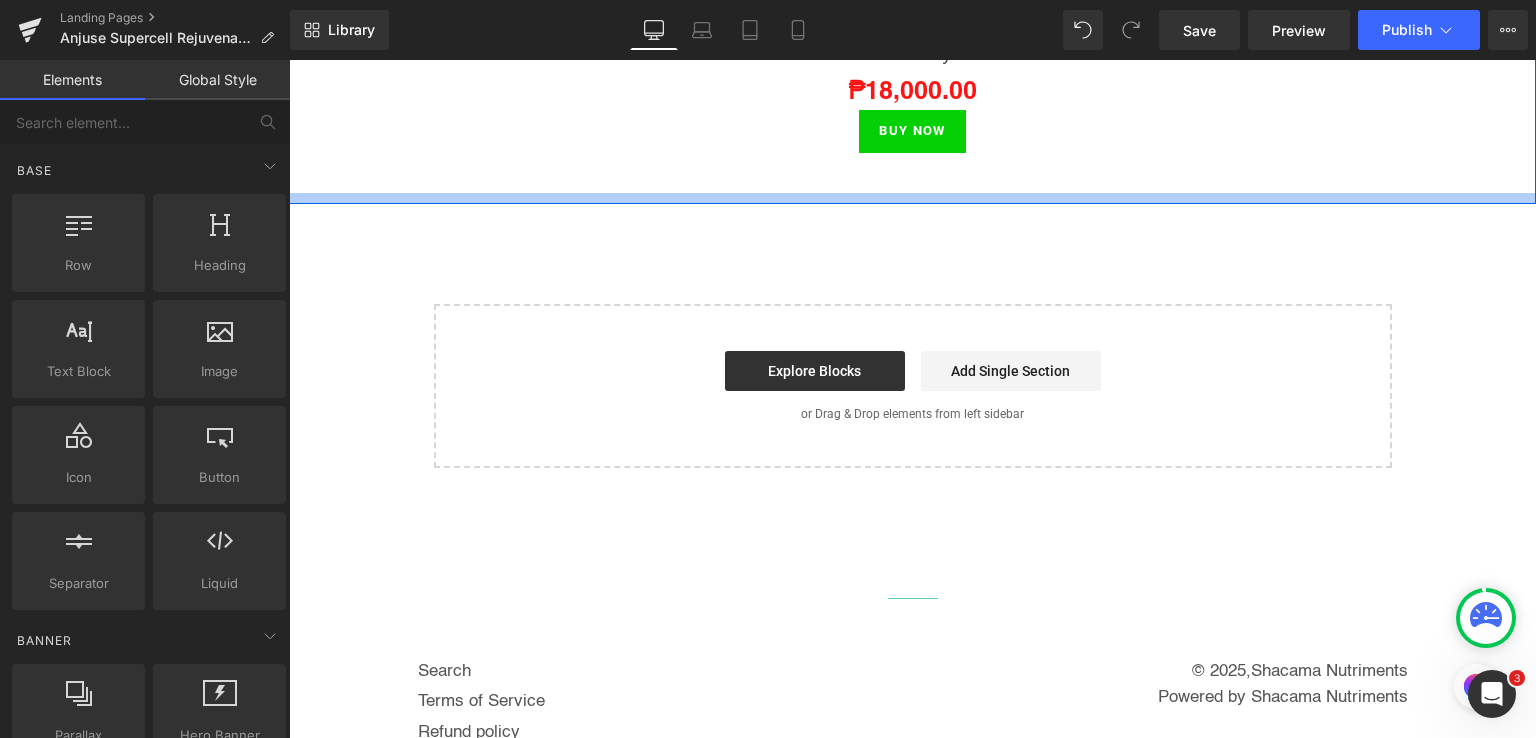 scroll, scrollTop: 4112, scrollLeft: 0, axis: vertical 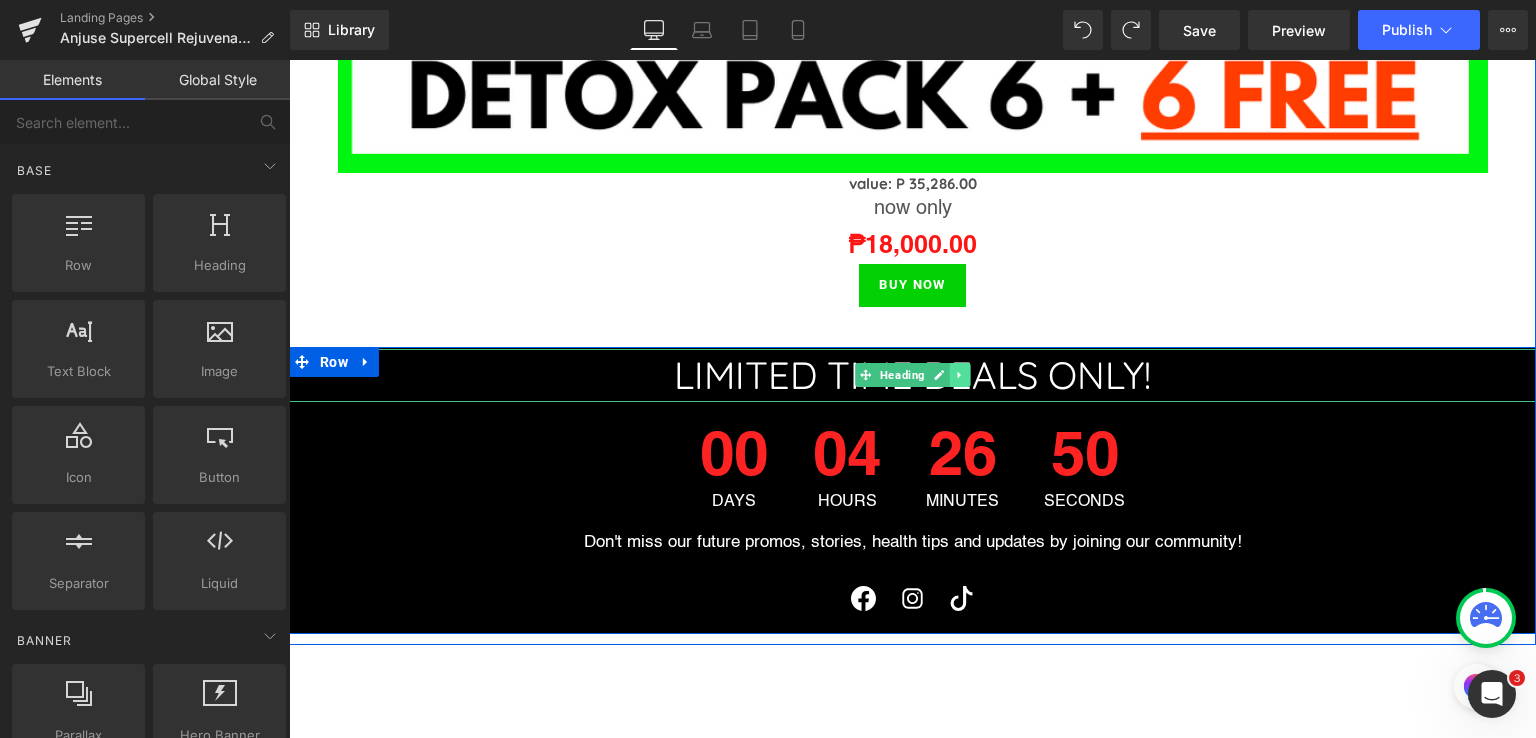 click 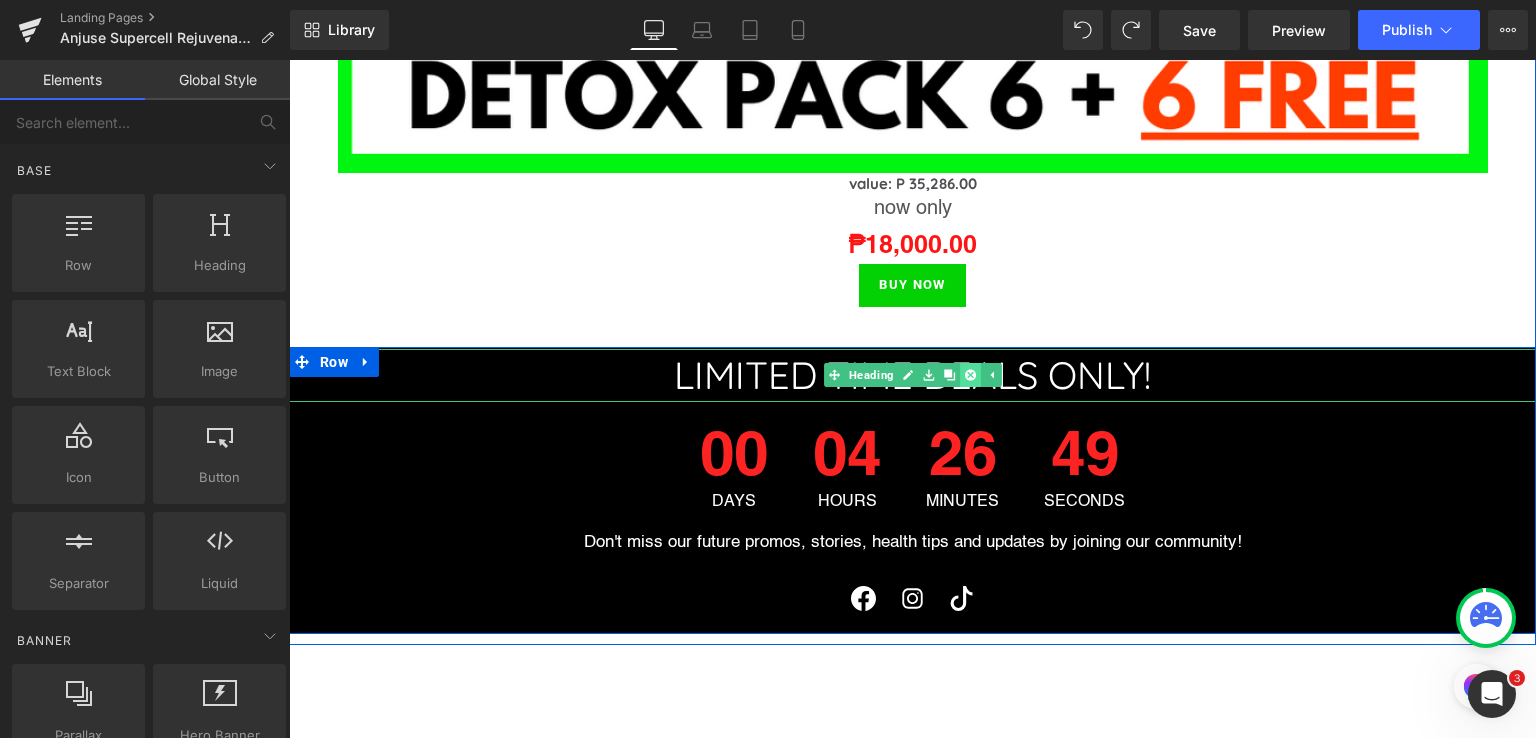 click at bounding box center [970, 375] 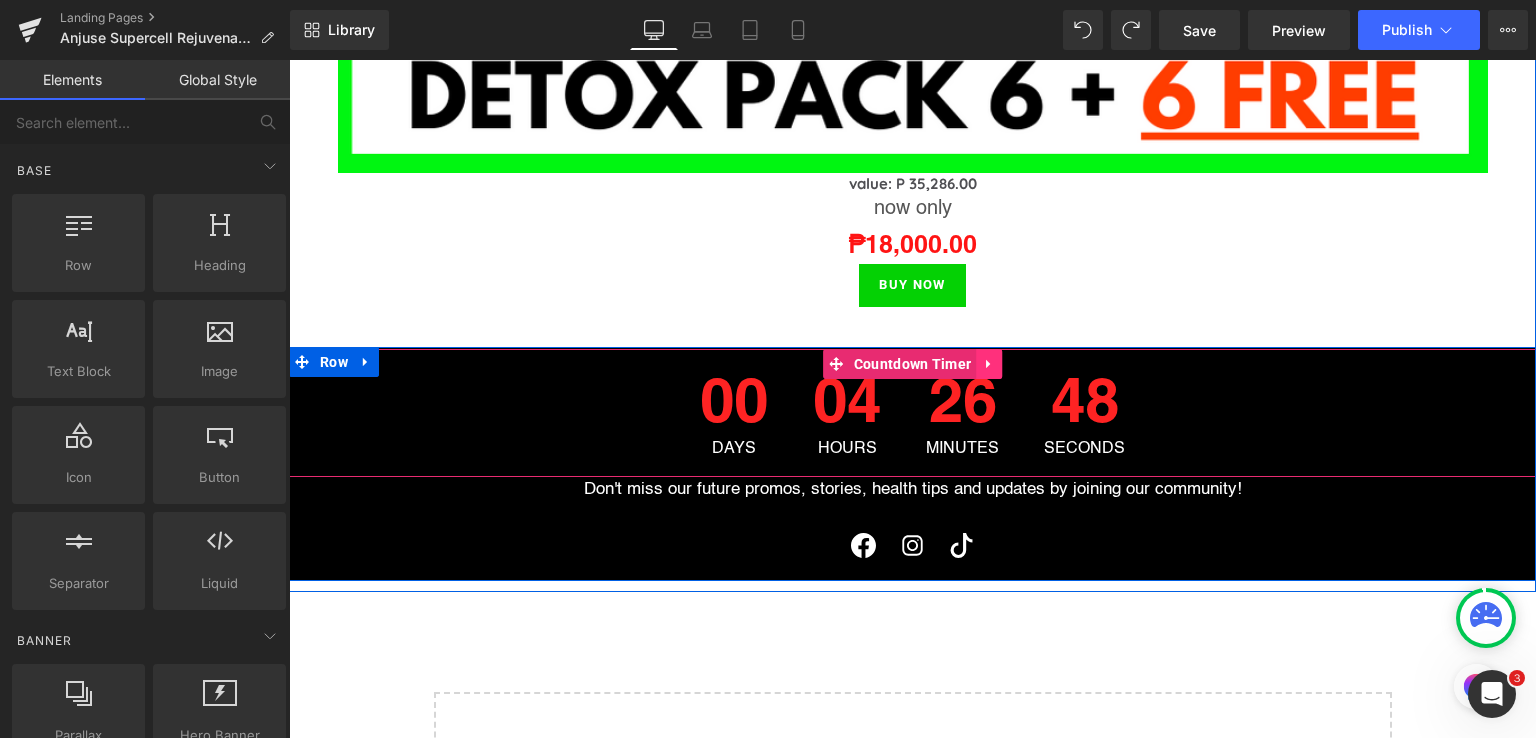 click at bounding box center (989, 364) 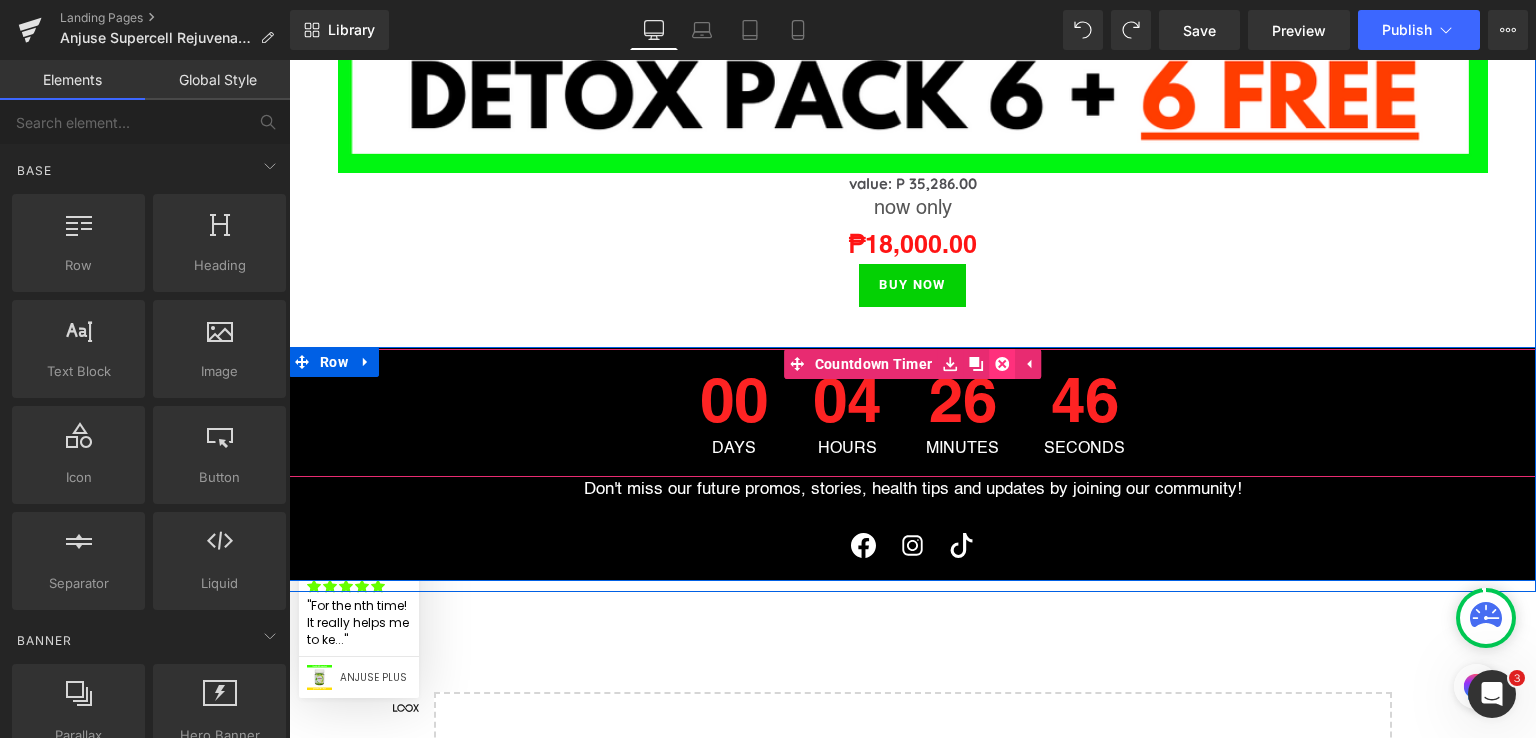 click 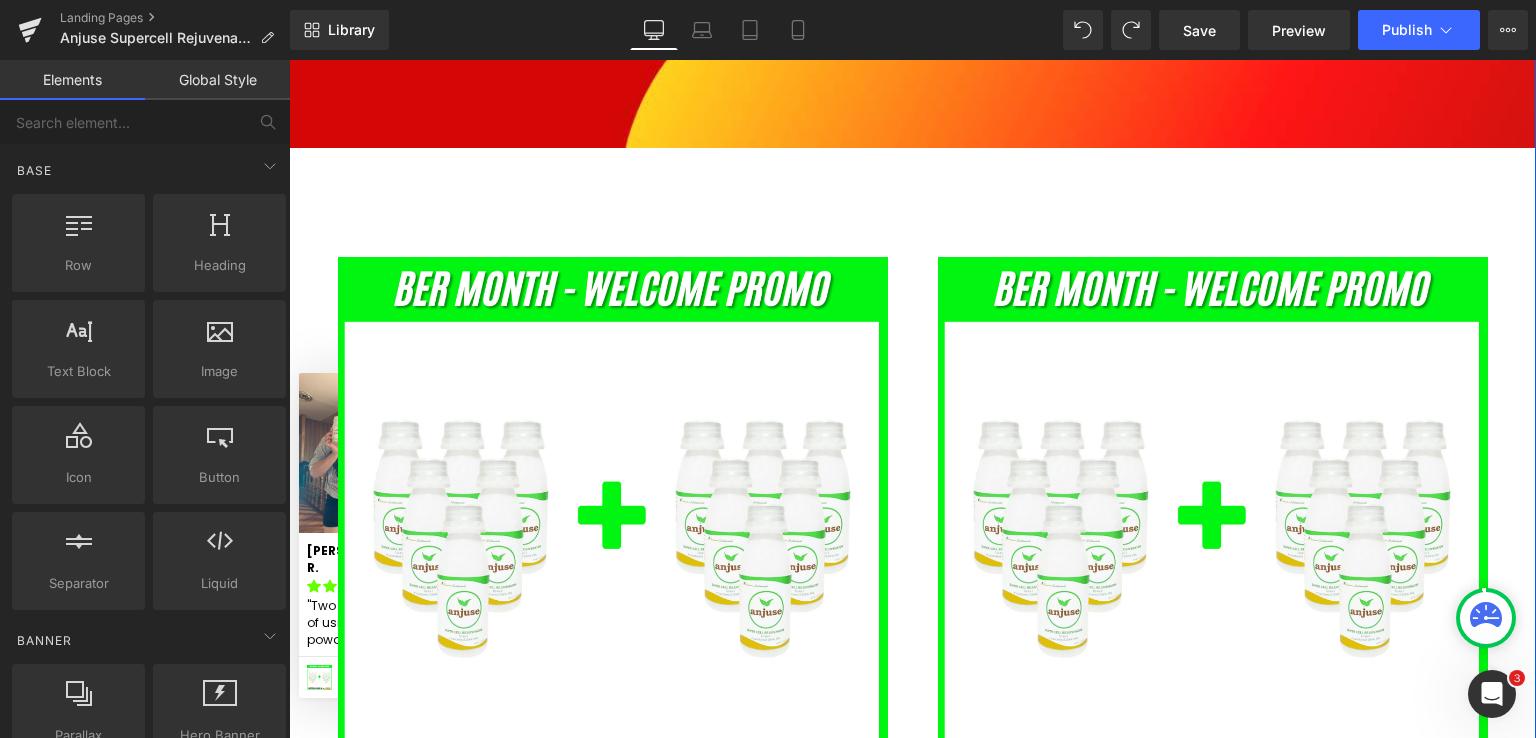 scroll, scrollTop: 1600, scrollLeft: 0, axis: vertical 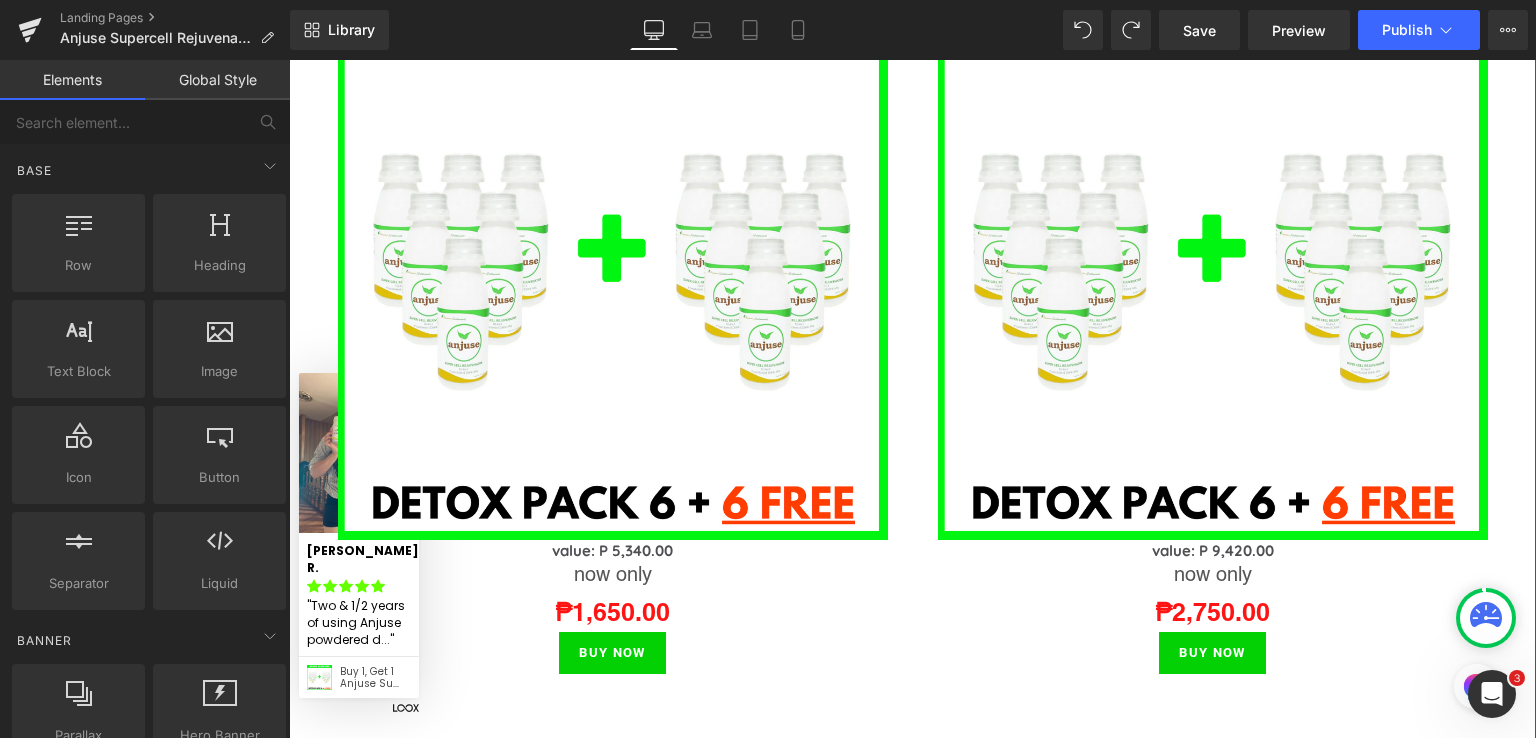 click at bounding box center (613, 265) 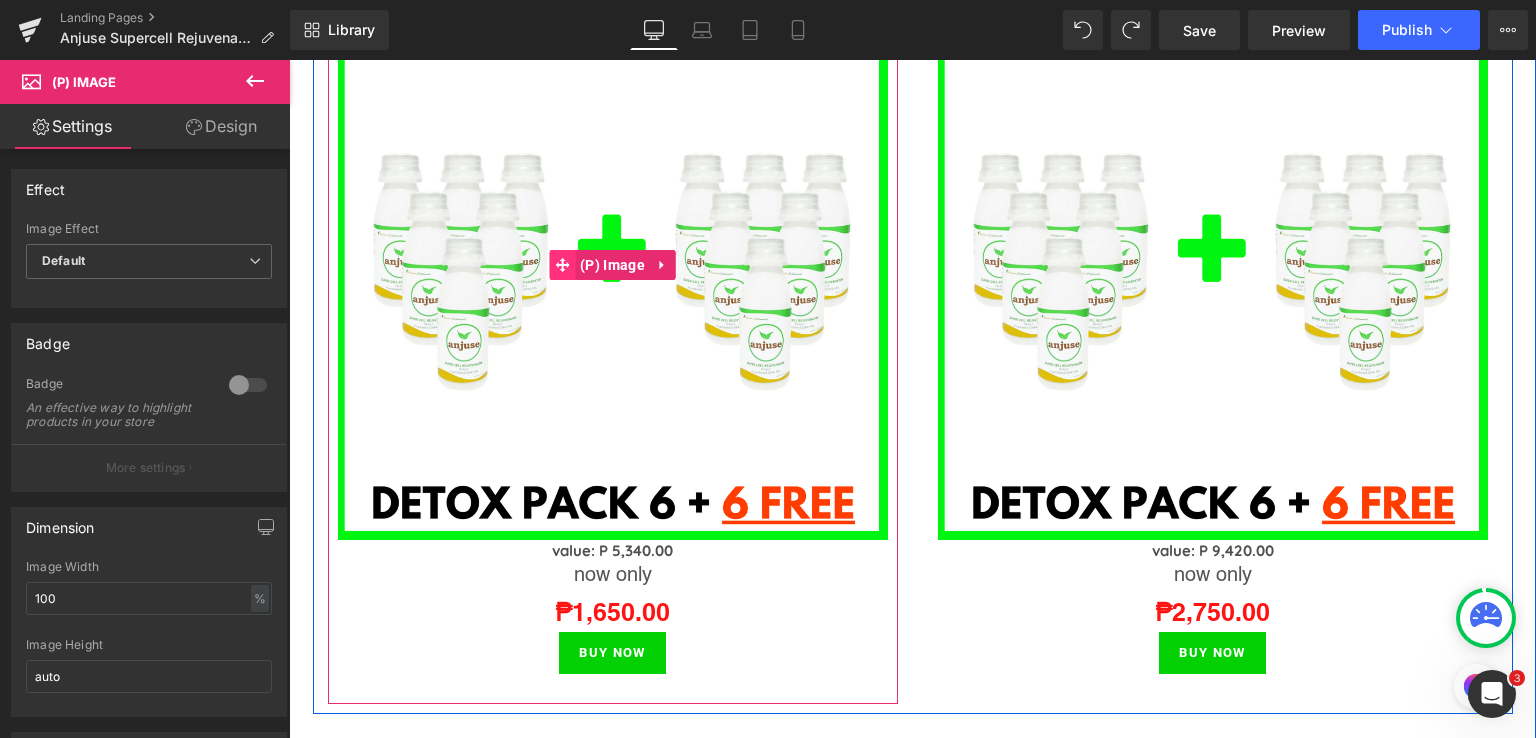 click at bounding box center (562, 265) 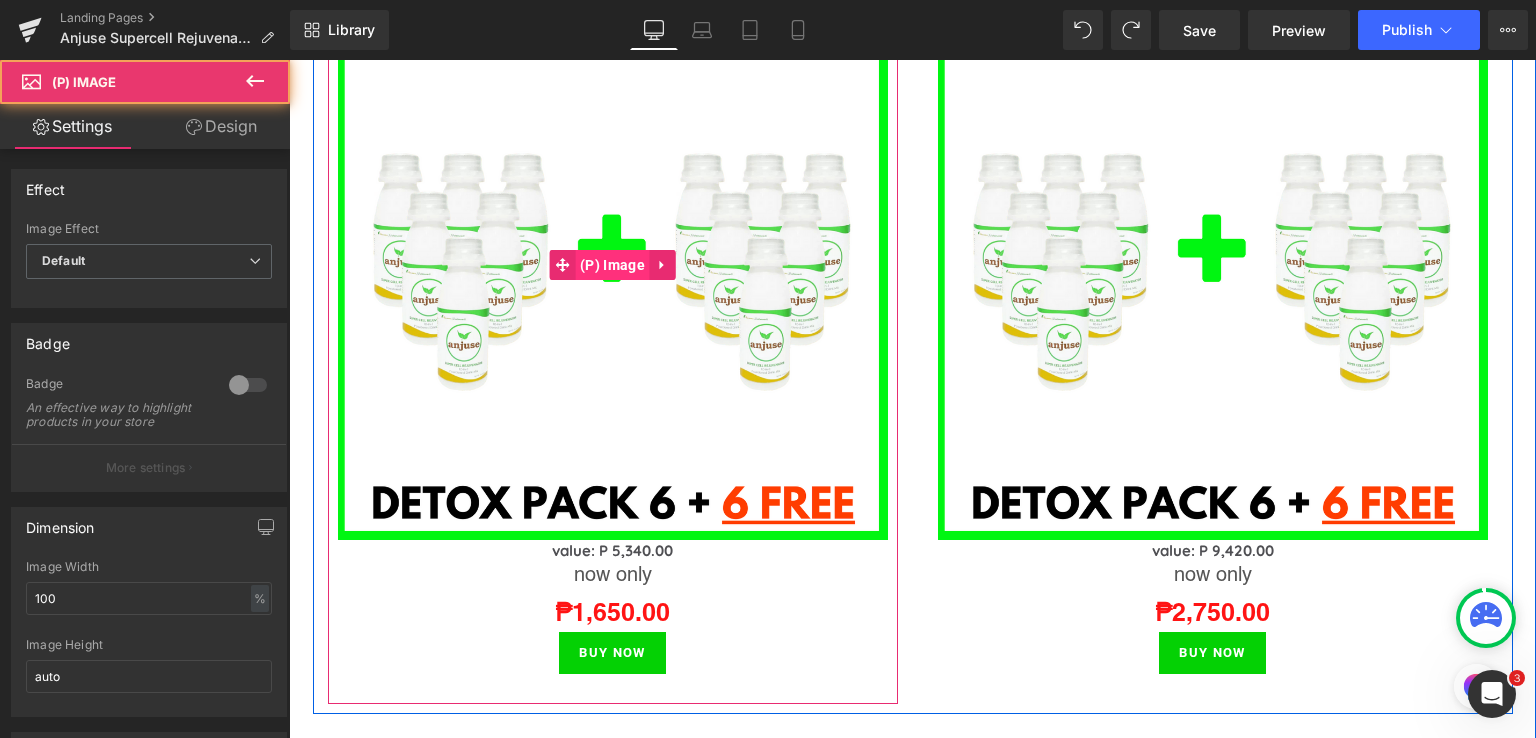 scroll, scrollTop: 1200, scrollLeft: 0, axis: vertical 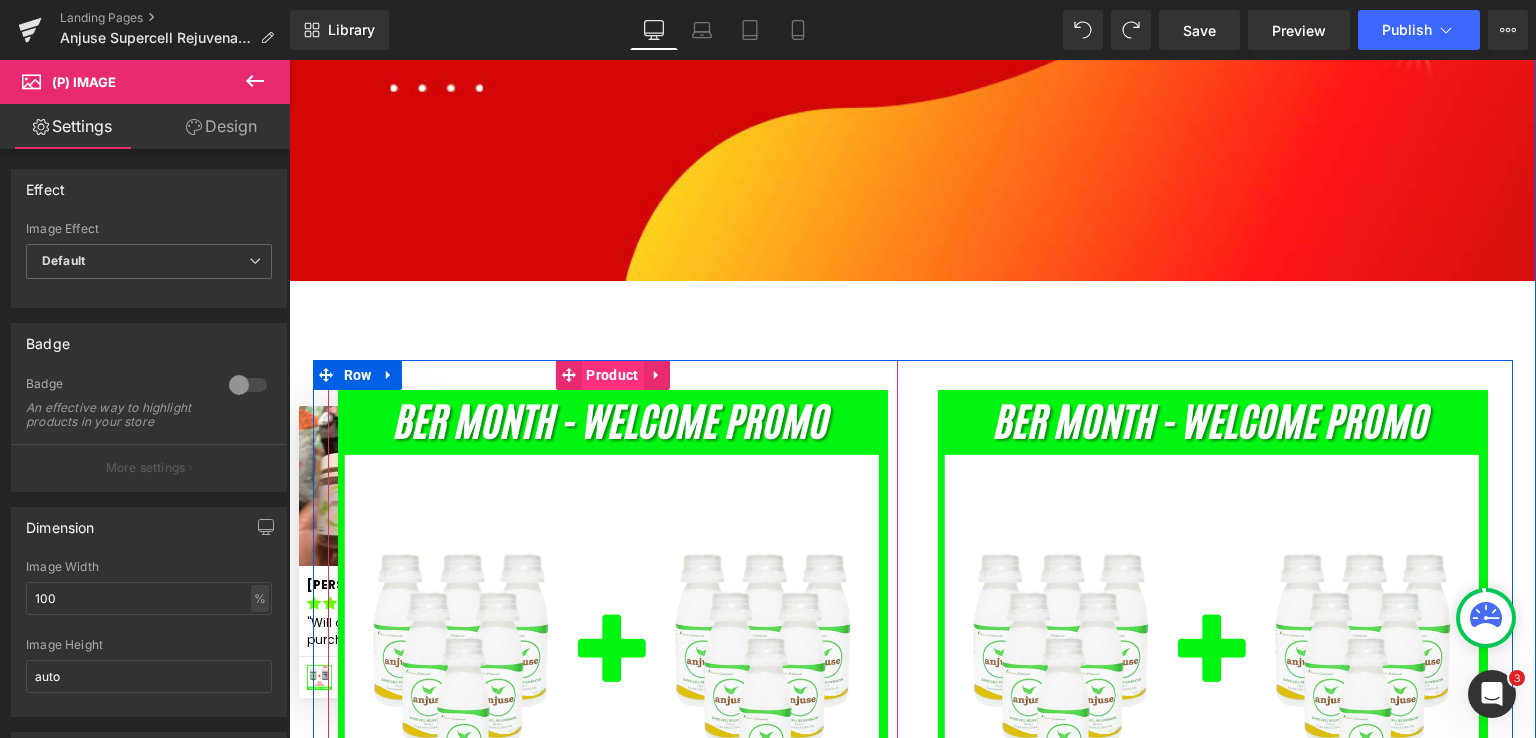 click on "Product" at bounding box center (612, 375) 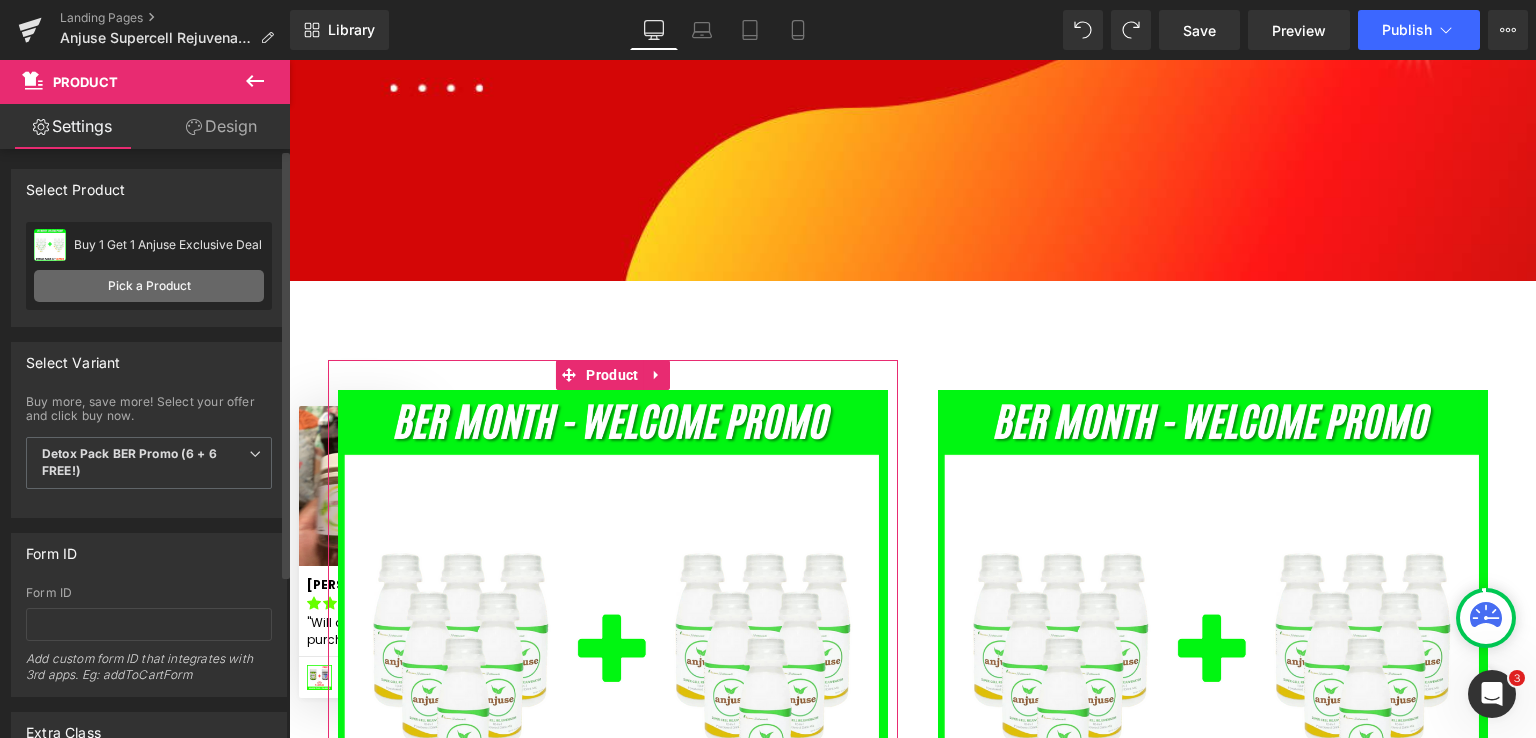 click on "Pick a Product" at bounding box center [149, 286] 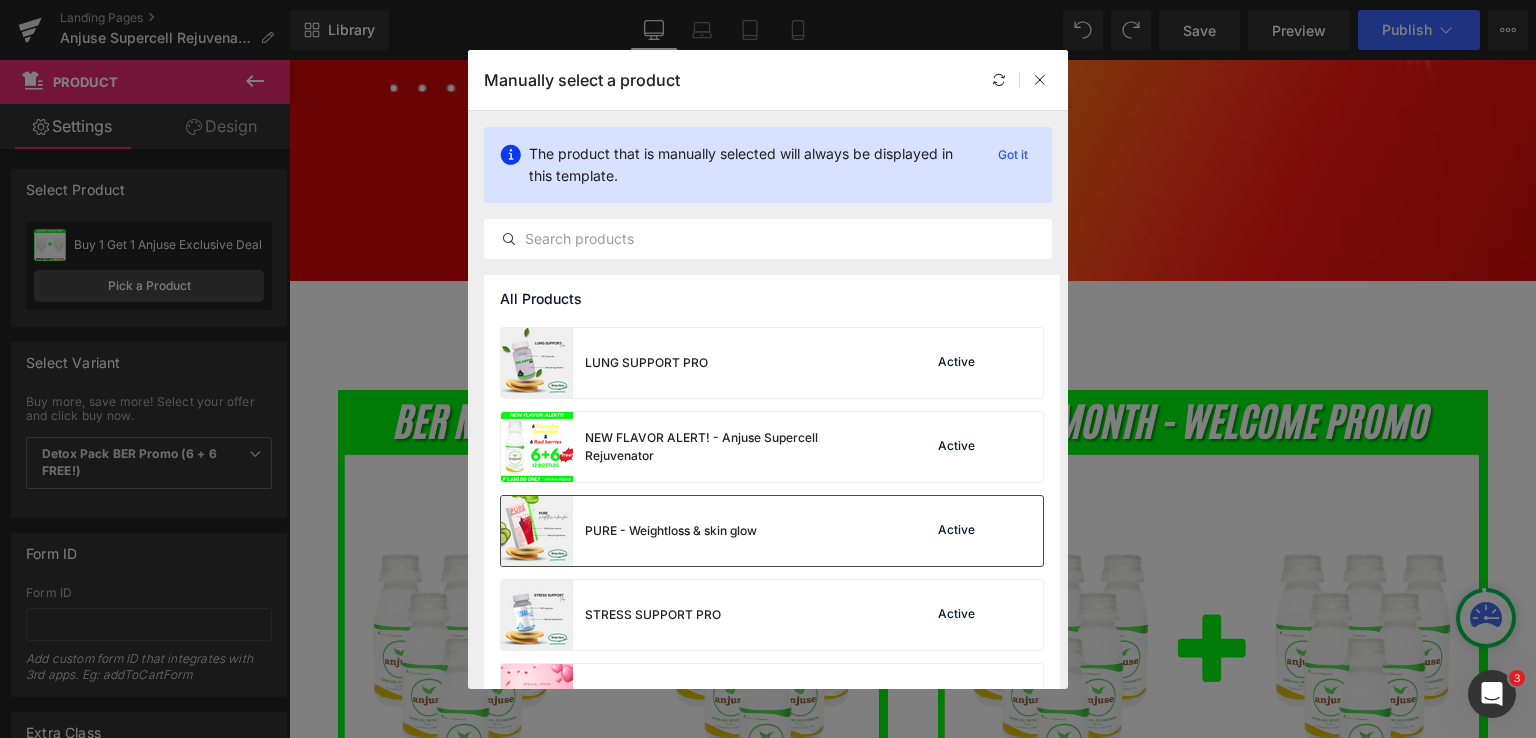 scroll, scrollTop: 982, scrollLeft: 0, axis: vertical 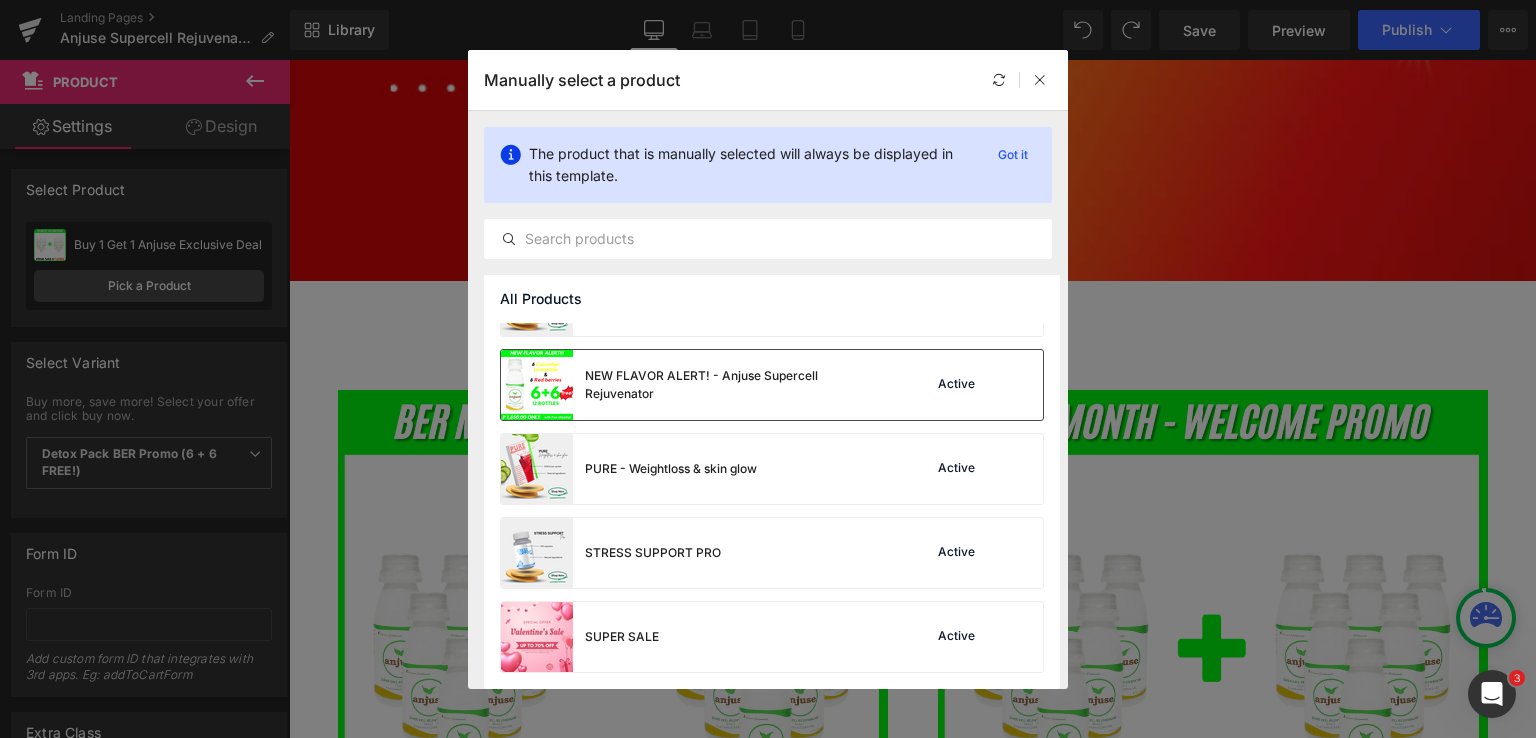 click on "NEW FLAVOR ALERT! - Anjuse Supercell Rejuvenator" at bounding box center [735, 385] 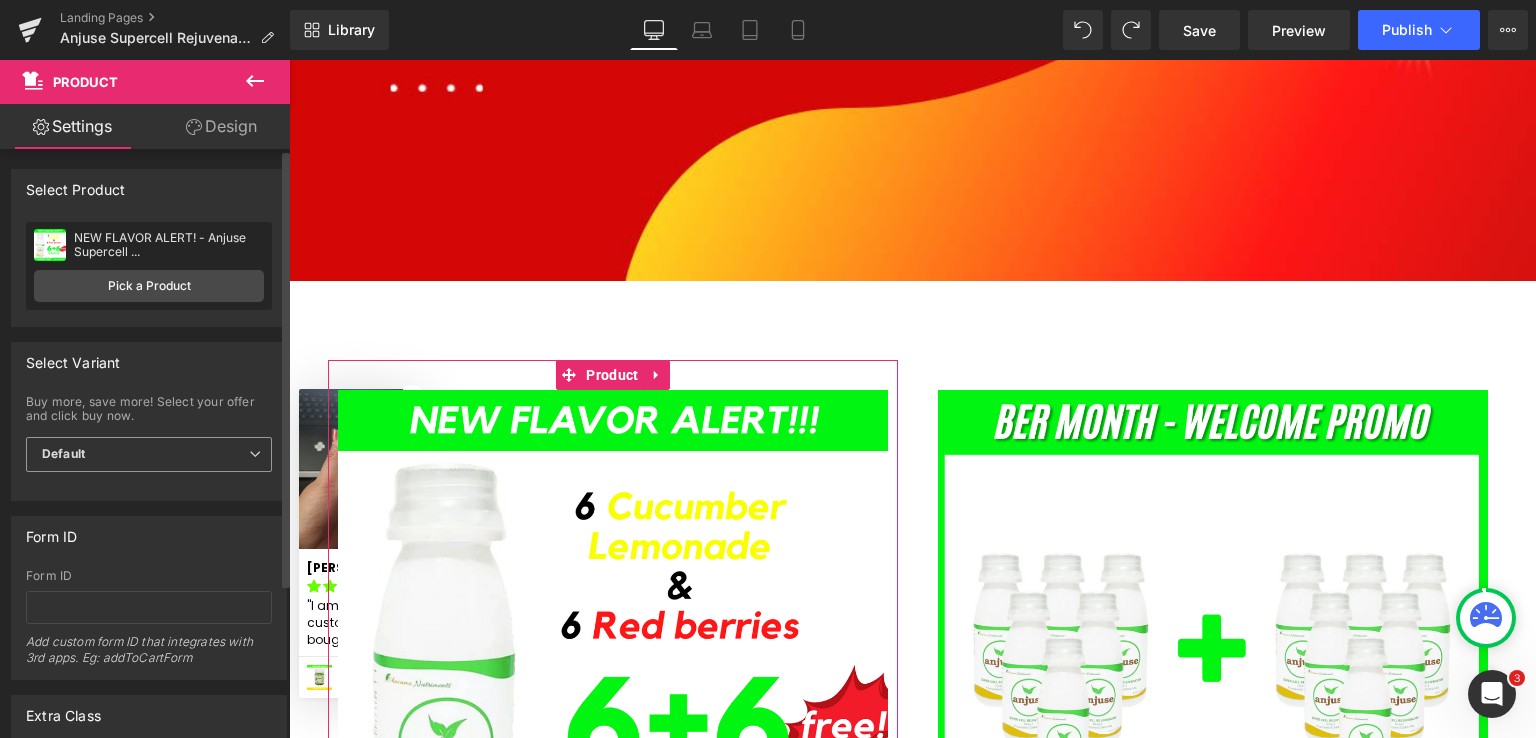 click on "Default" at bounding box center (149, 454) 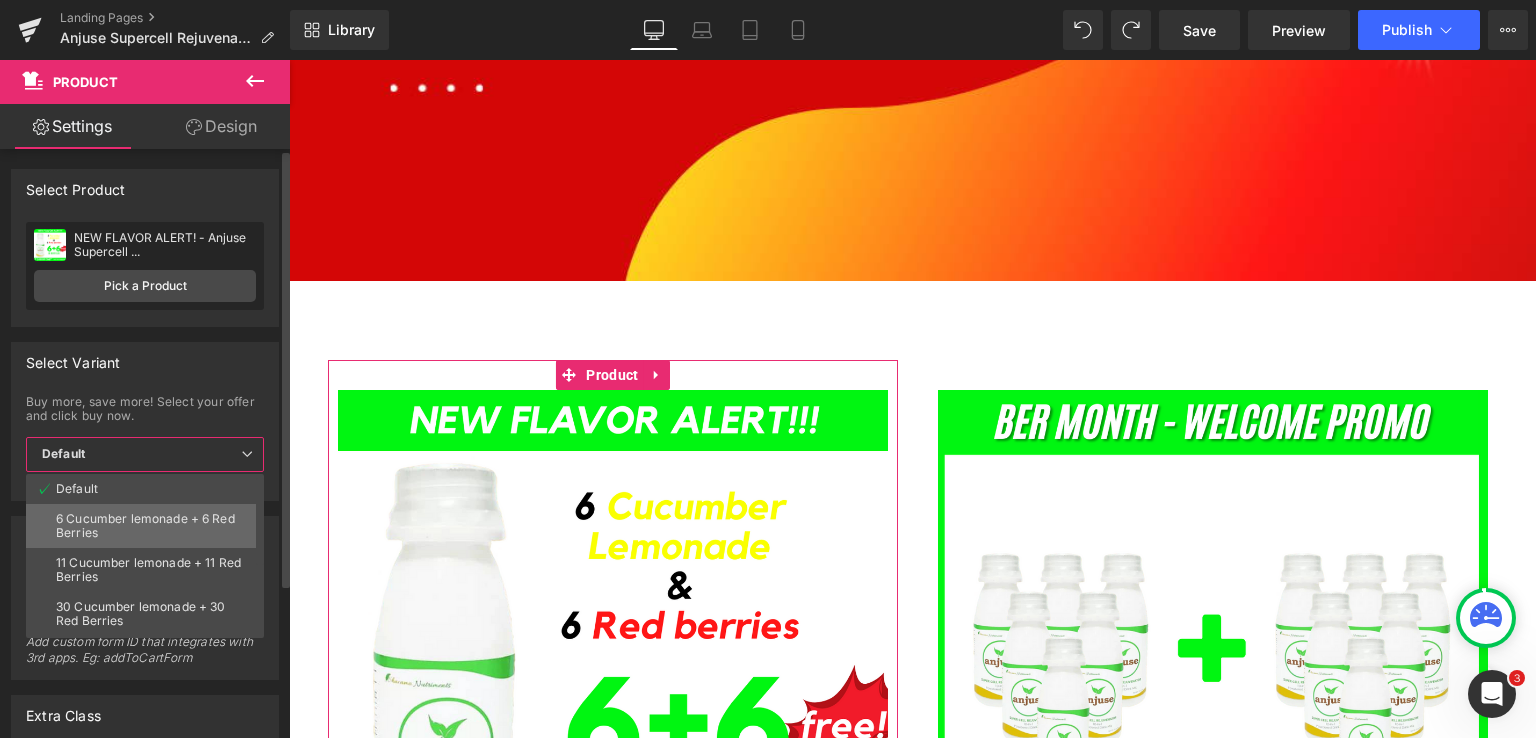 click on "6 Cucumber lemonade + 6 Red Berries" at bounding box center [149, 526] 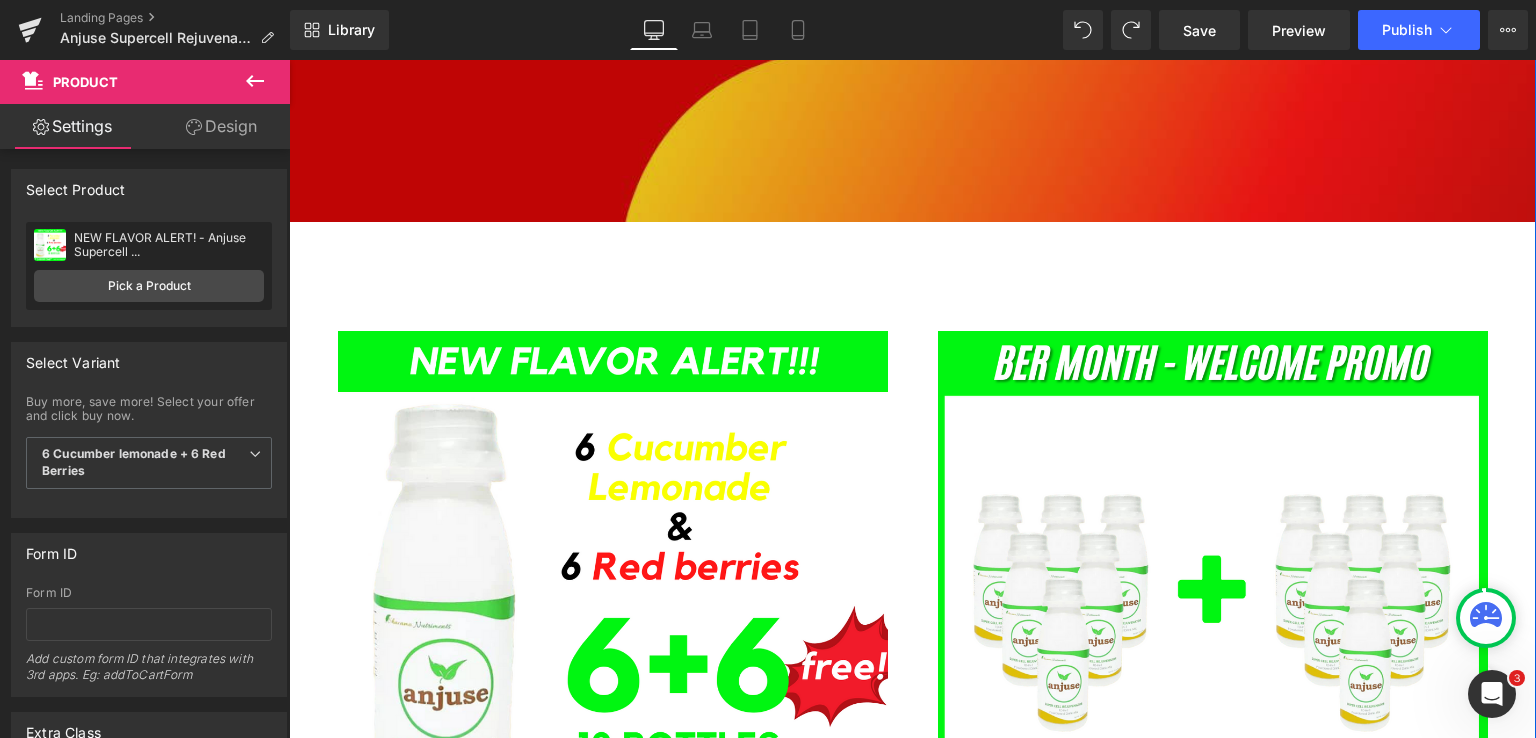 scroll, scrollTop: 1200, scrollLeft: 0, axis: vertical 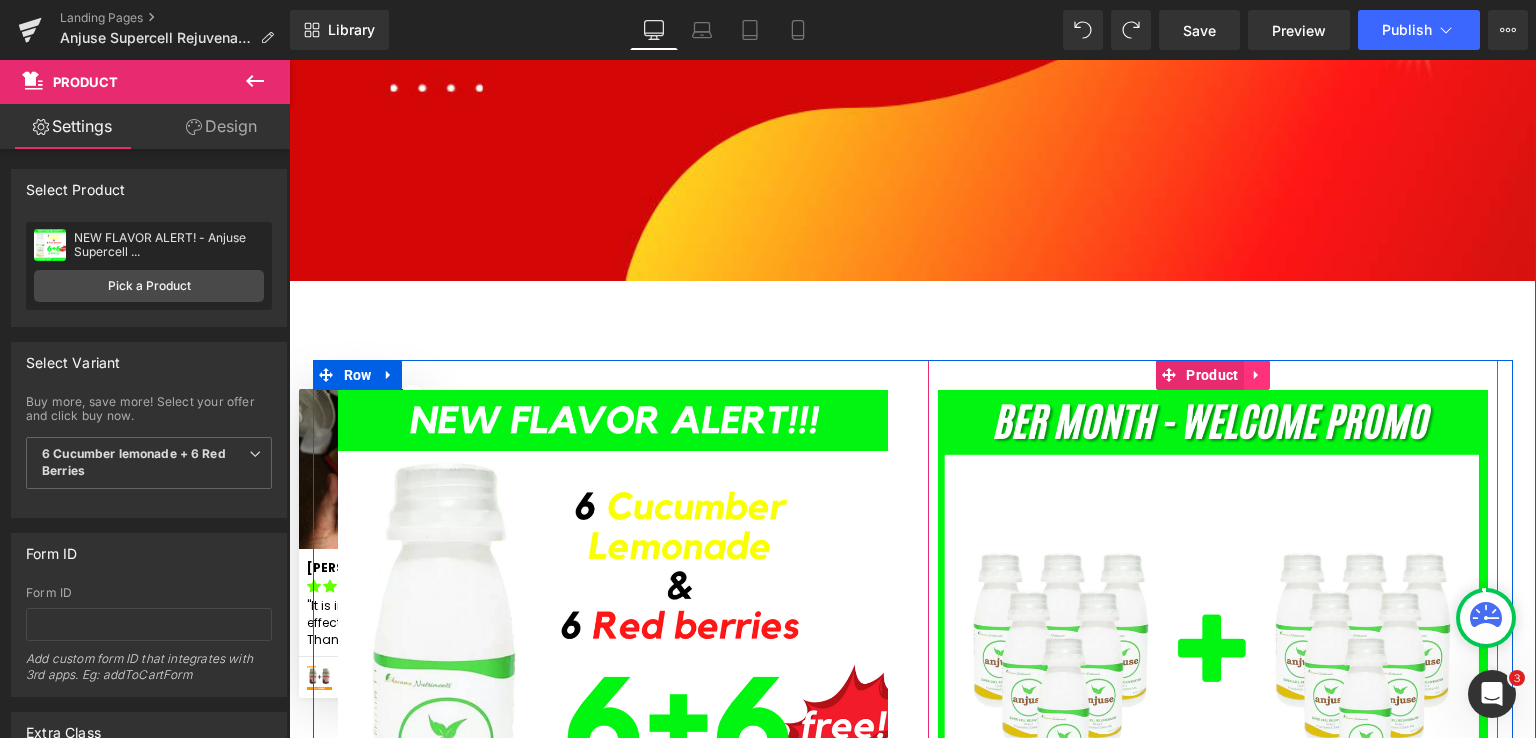 click 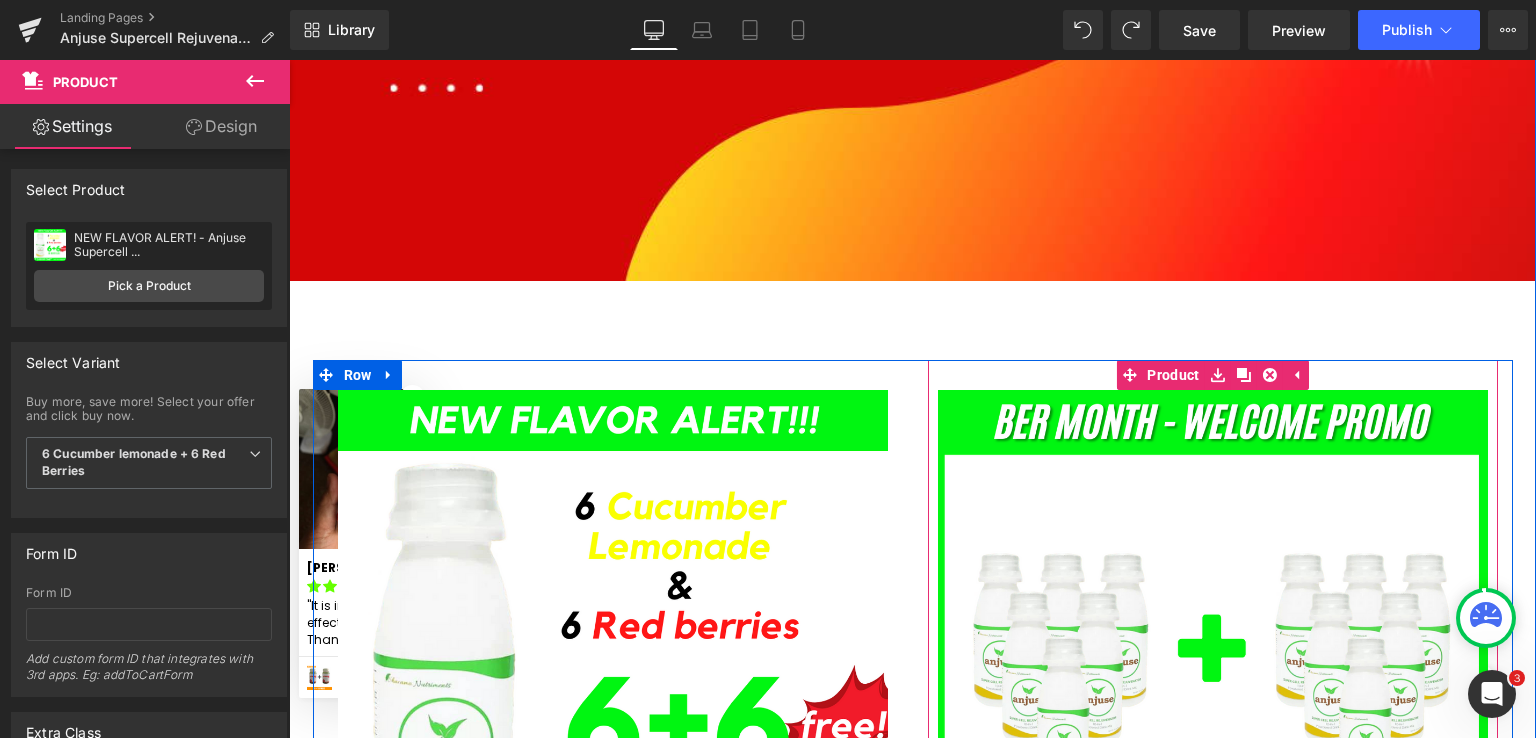 click at bounding box center (1213, 665) 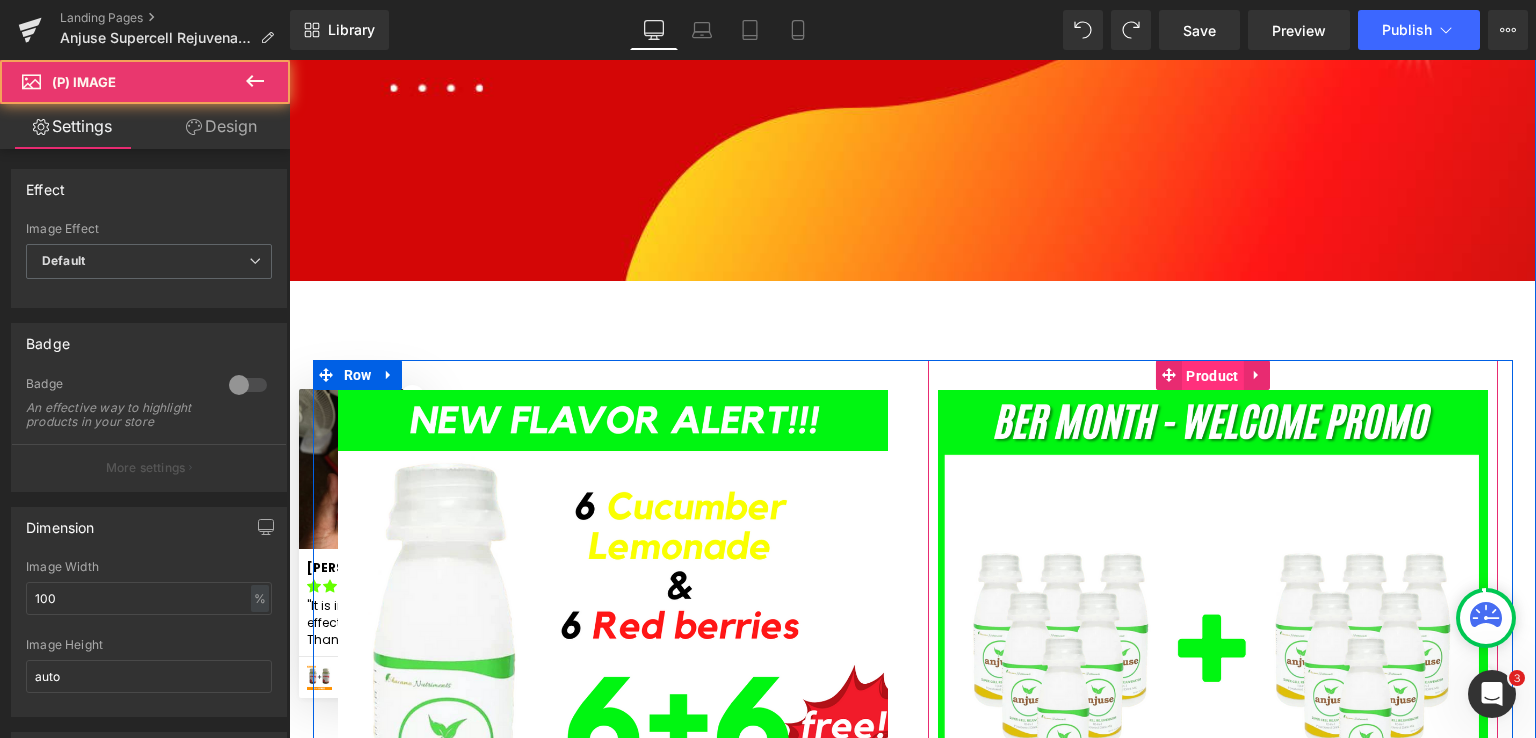 click on "Product" at bounding box center (1212, 376) 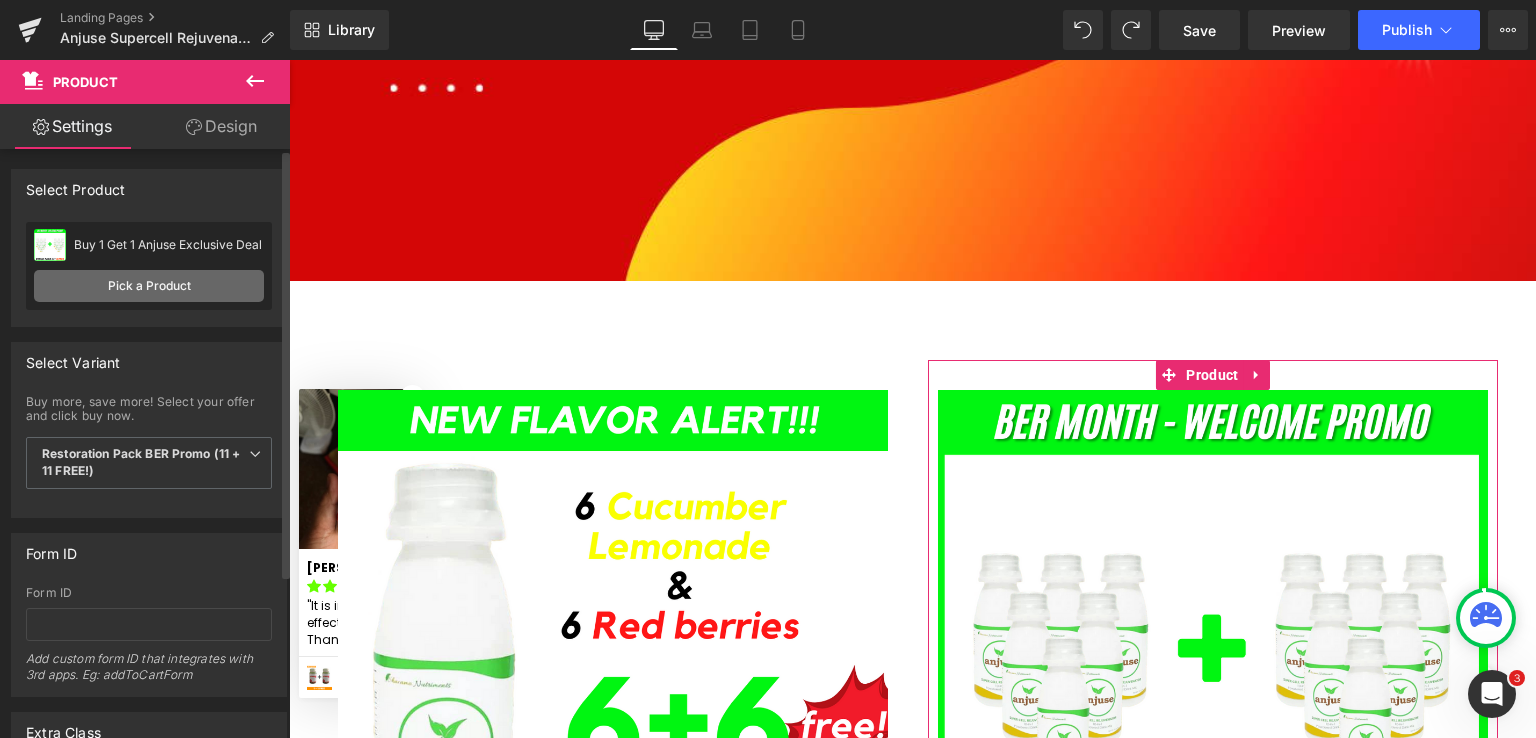 click on "Pick a Product" at bounding box center [149, 286] 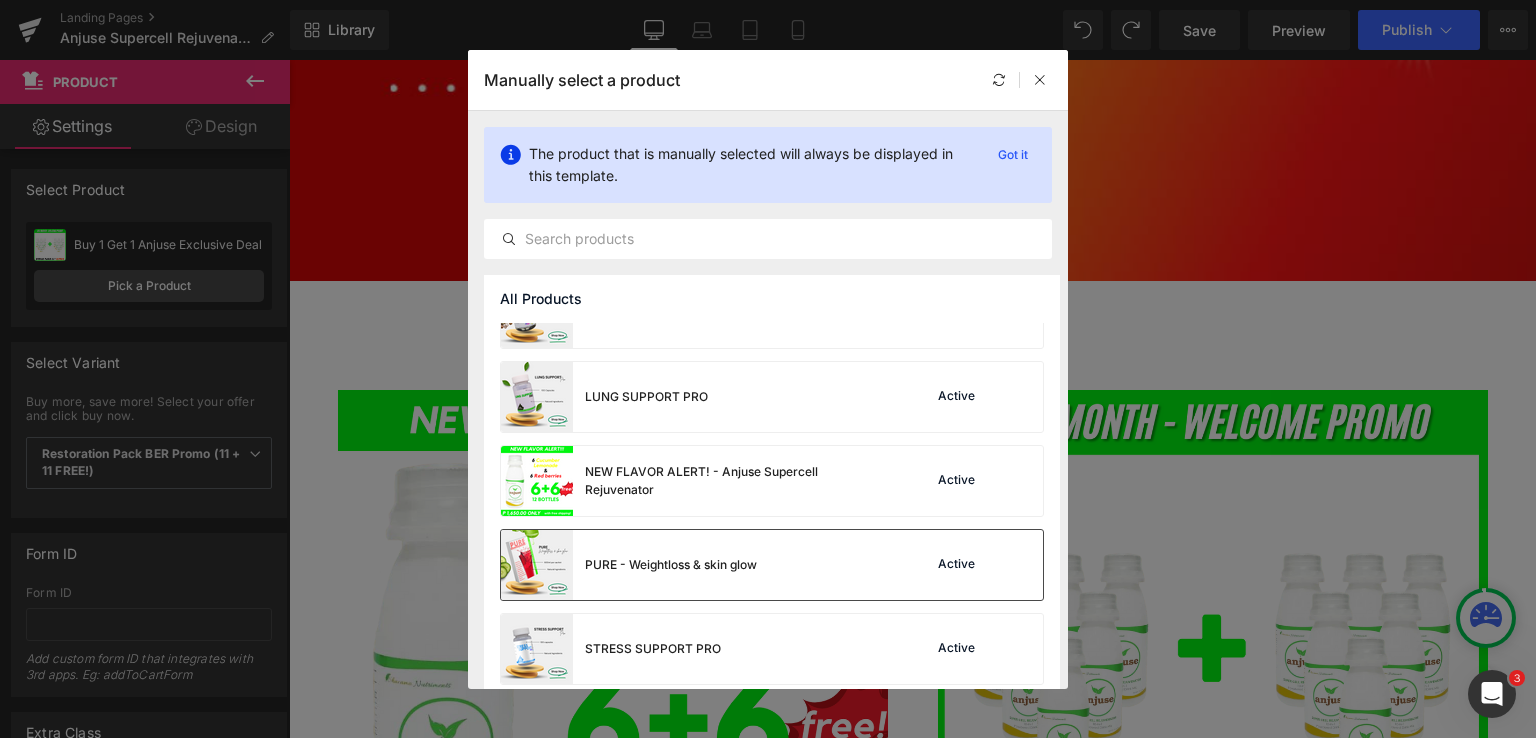scroll, scrollTop: 848, scrollLeft: 0, axis: vertical 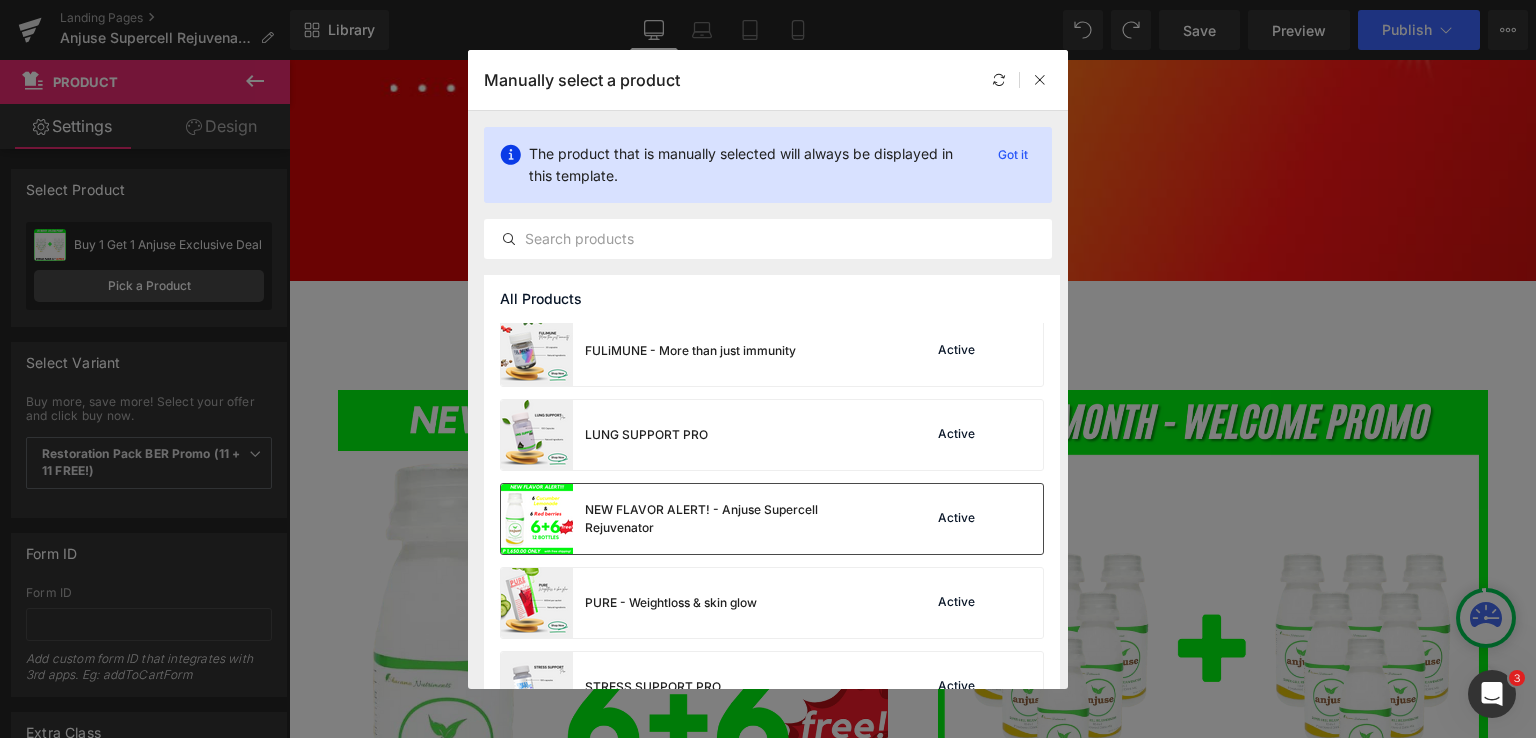 click on "NEW FLAVOR ALERT! - Anjuse Supercell Rejuvenator" at bounding box center [735, 519] 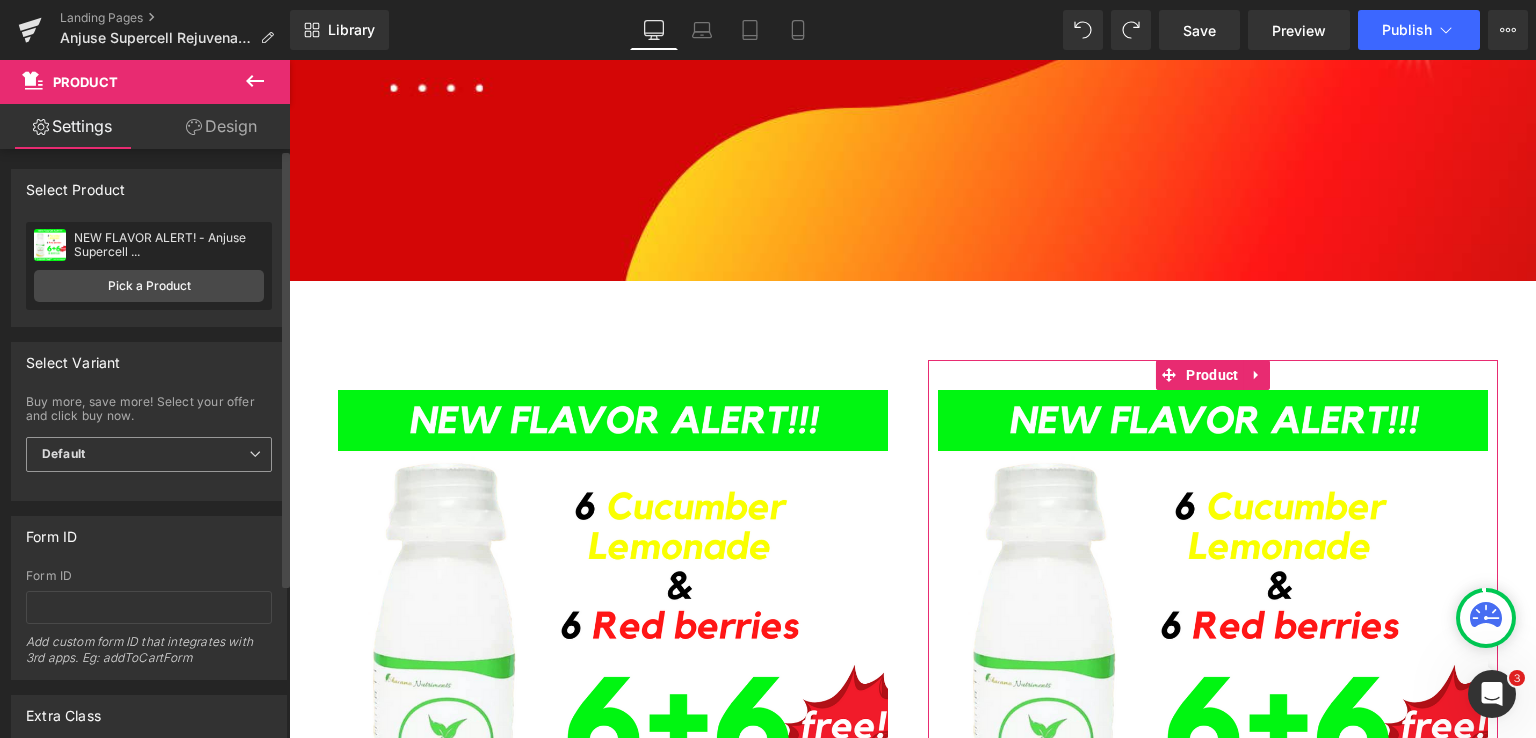click on "Default" at bounding box center (149, 454) 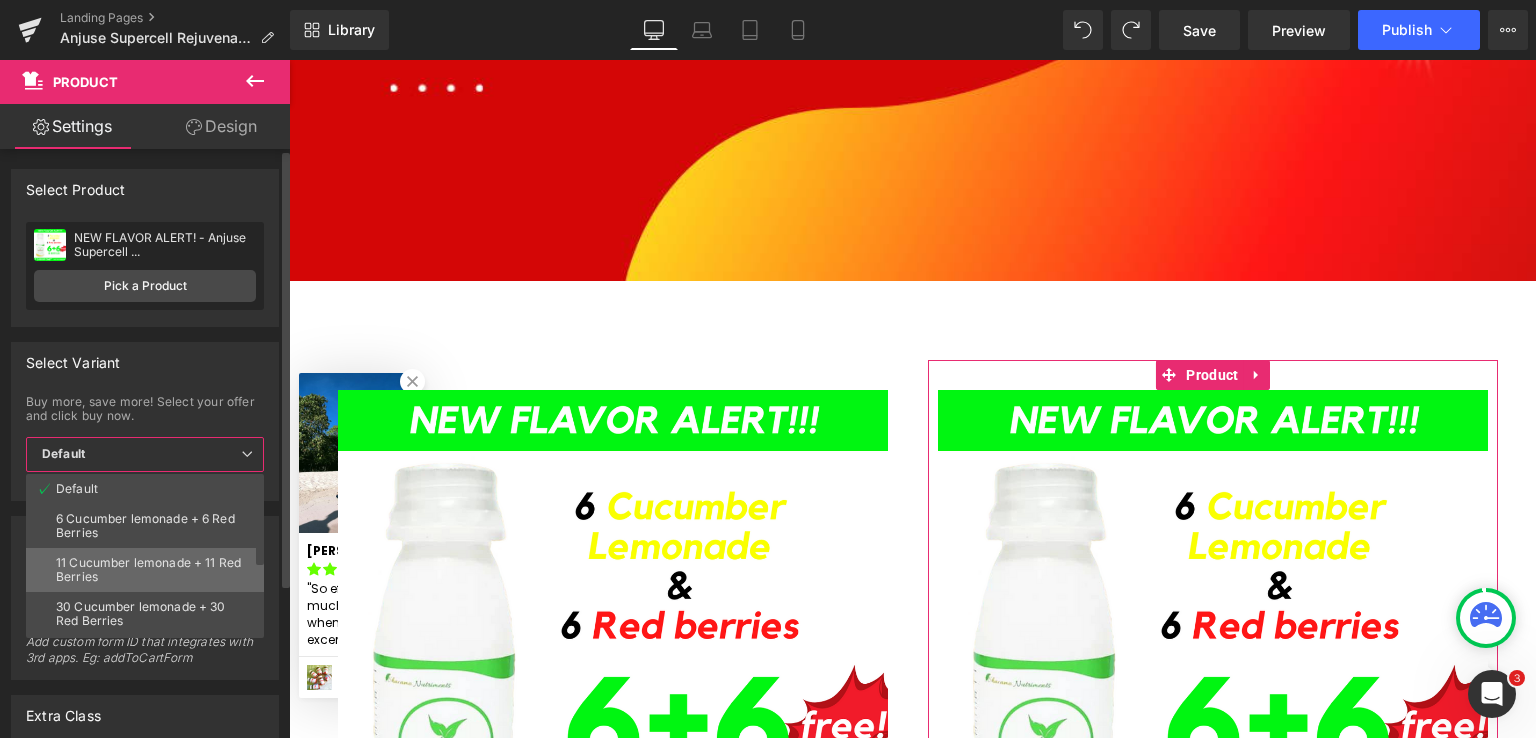 click on "11 Cucumber lemonade + 11 Red Berries" at bounding box center (149, 570) 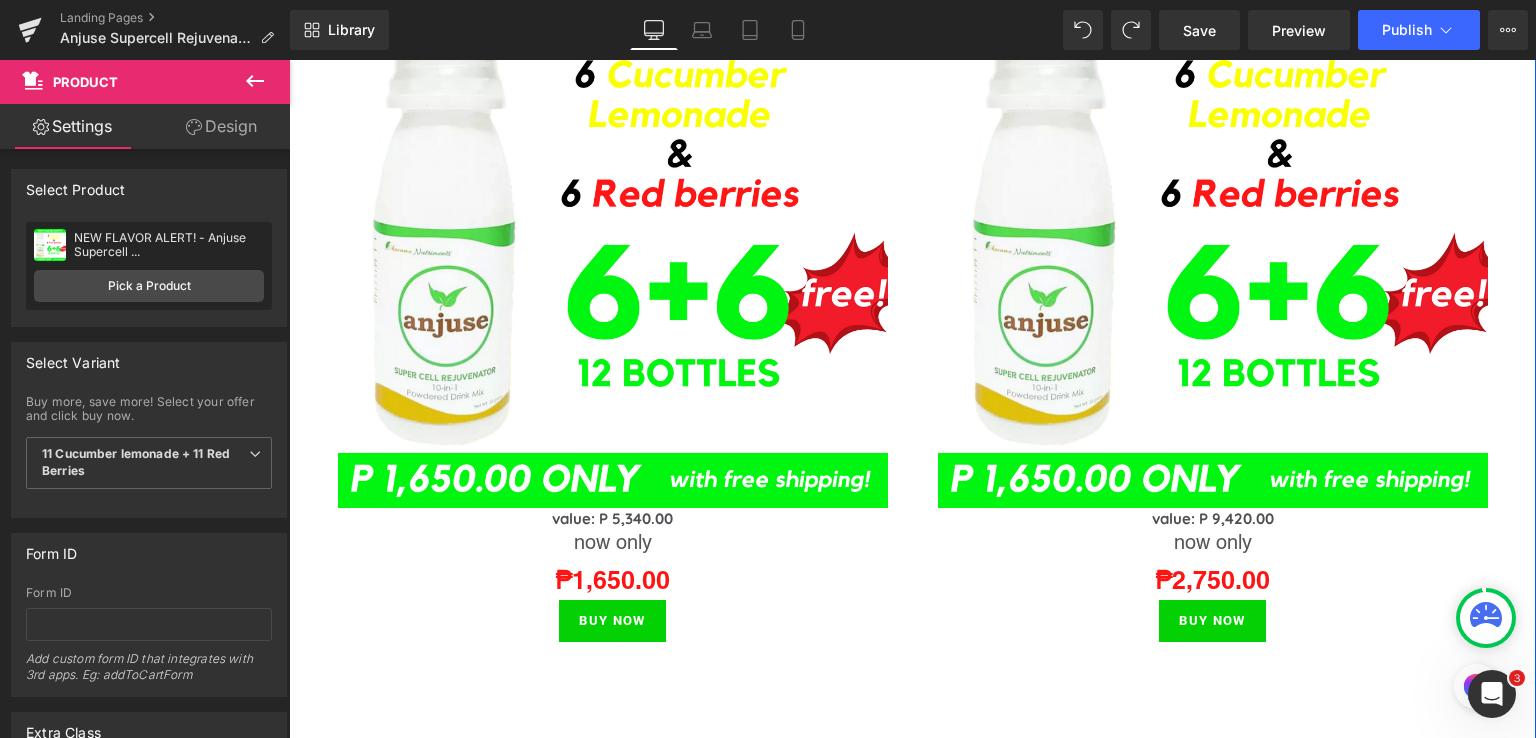 scroll, scrollTop: 1600, scrollLeft: 0, axis: vertical 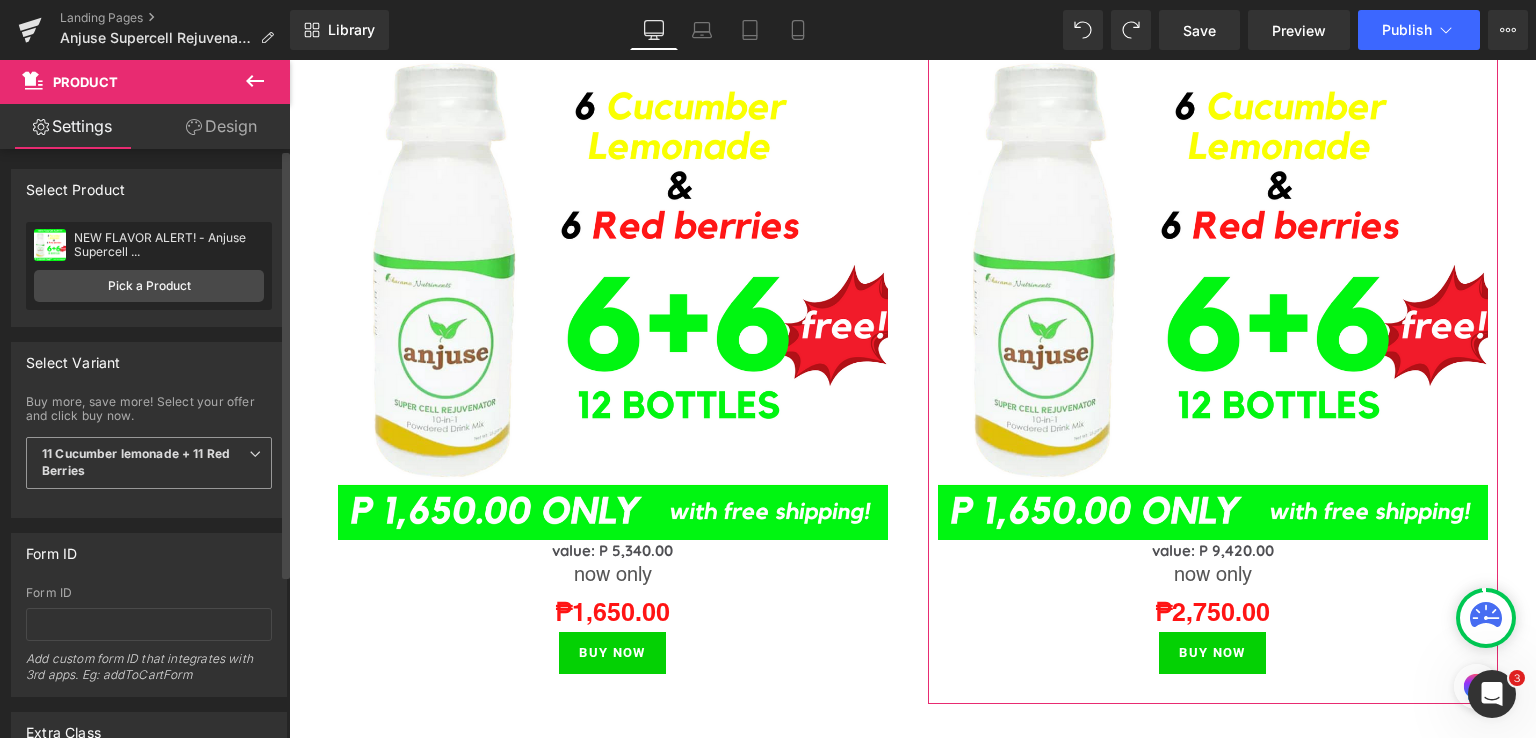 click on "11 Cucumber lemonade + 11 Red Berries" at bounding box center (136, 462) 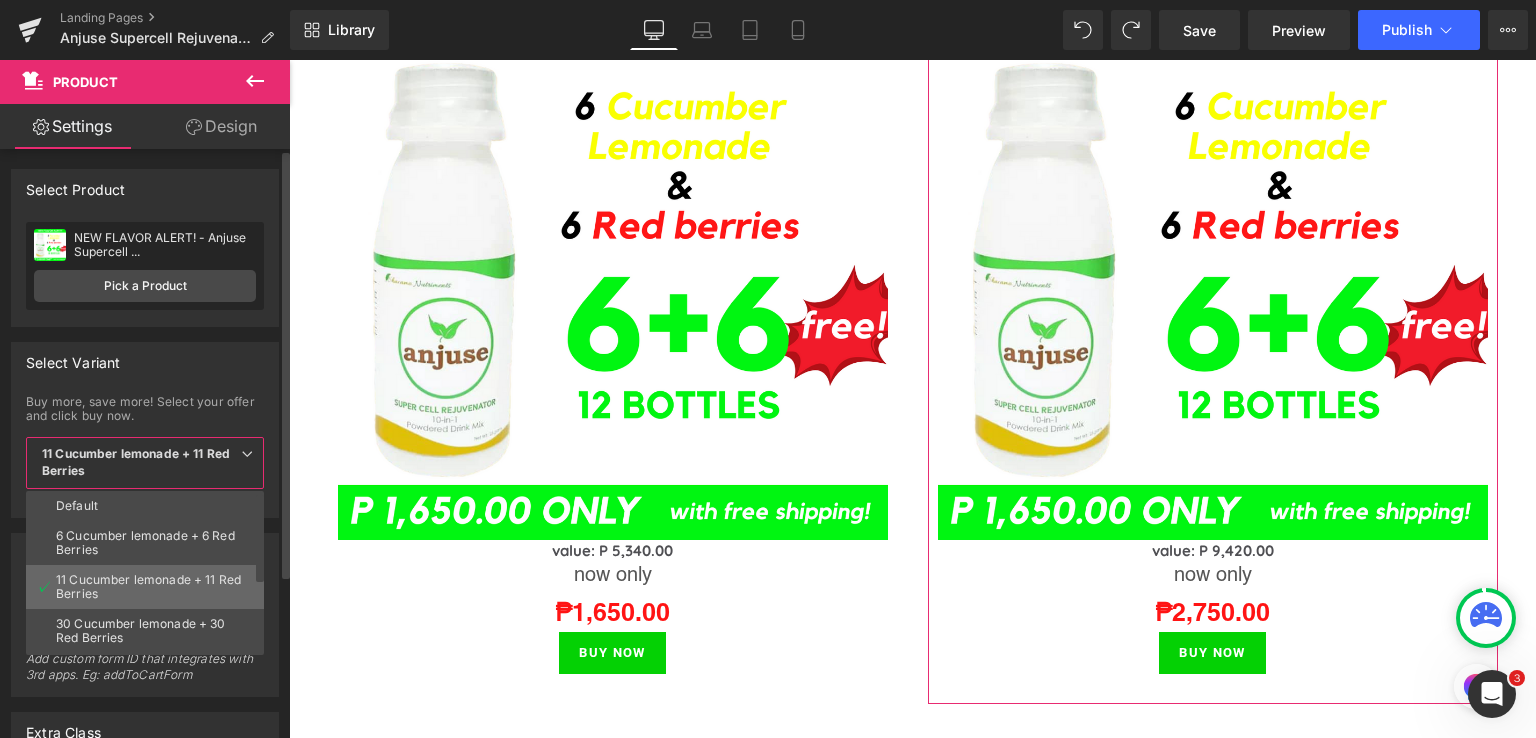 click on "11 Cucumber lemonade + 11 Red Berries" at bounding box center (149, 587) 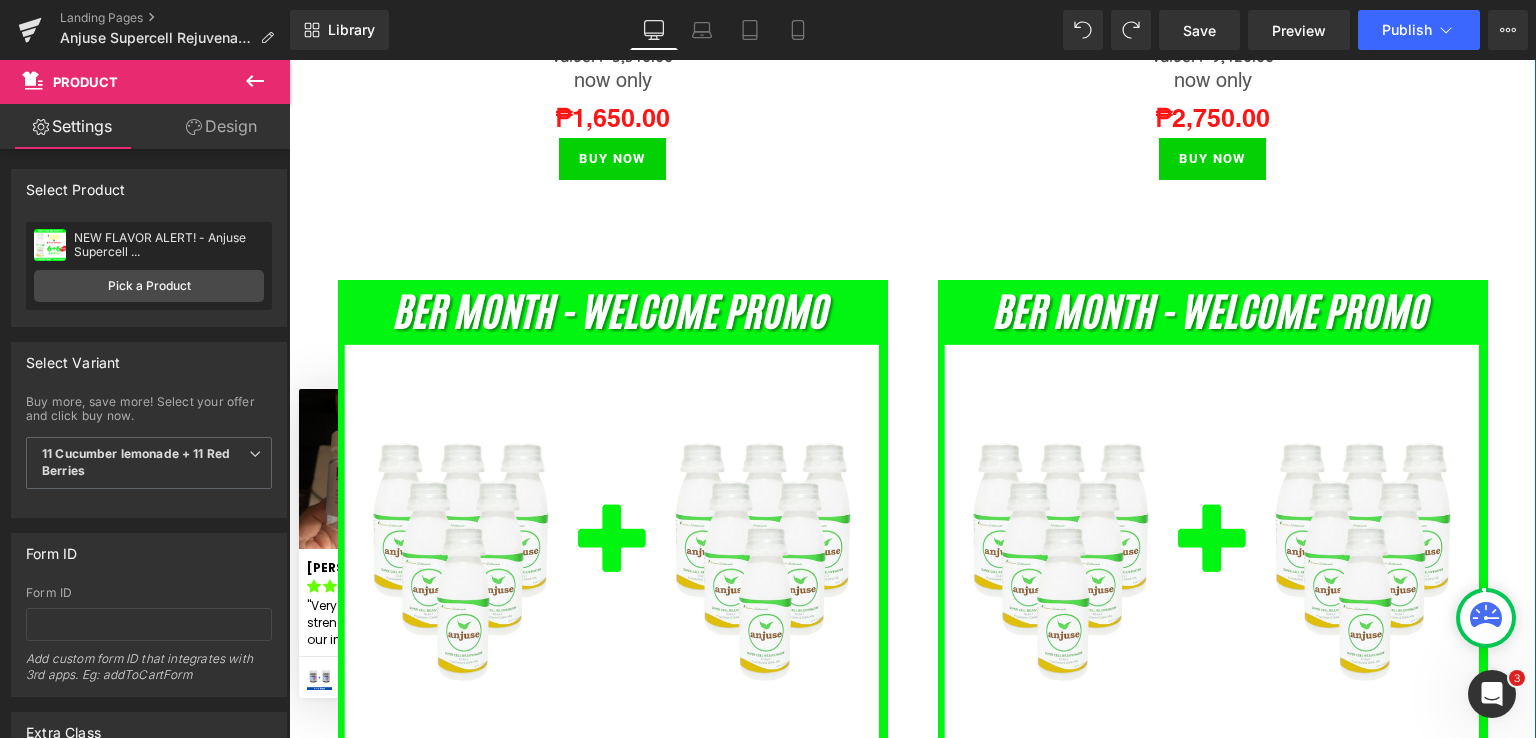 scroll, scrollTop: 2133, scrollLeft: 0, axis: vertical 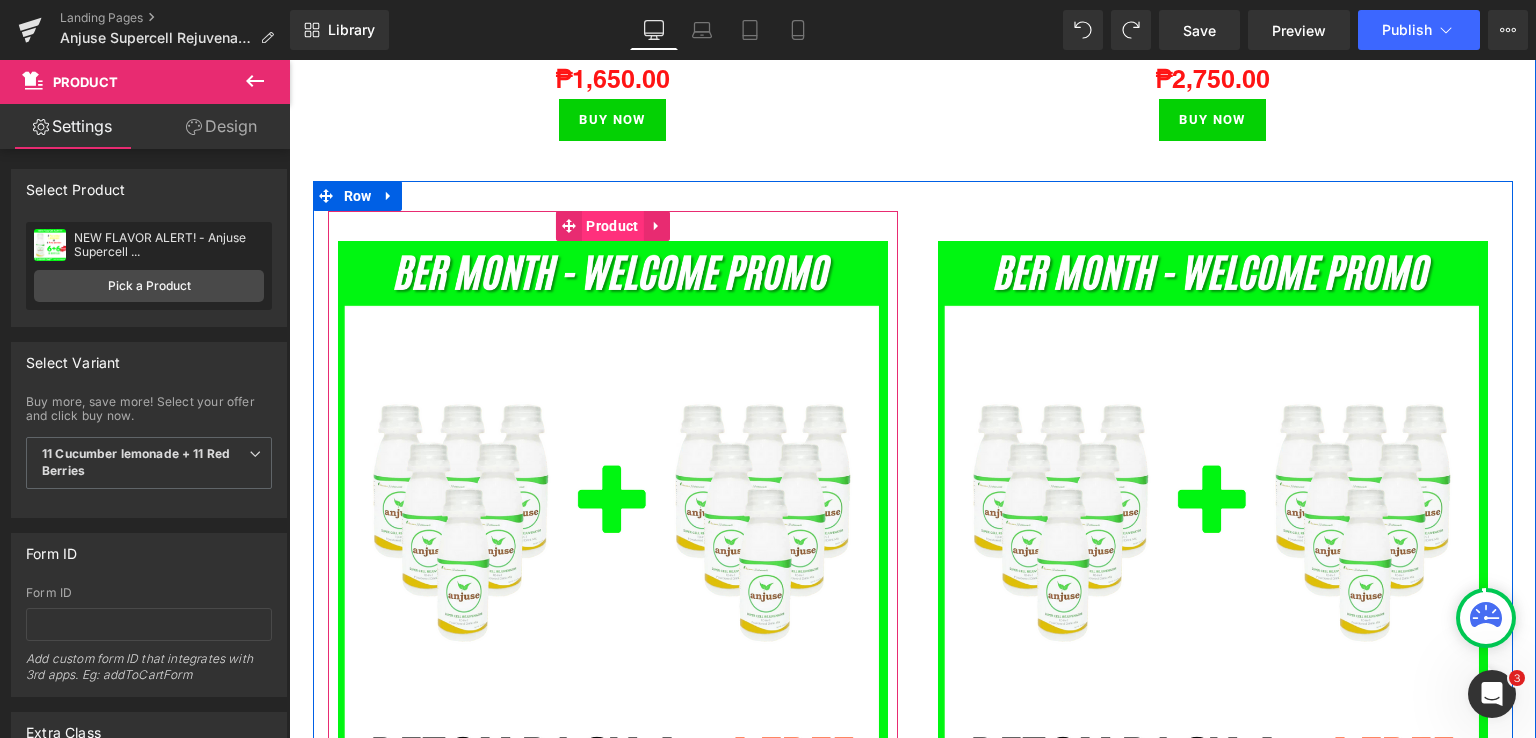 click on "Product" at bounding box center (612, 226) 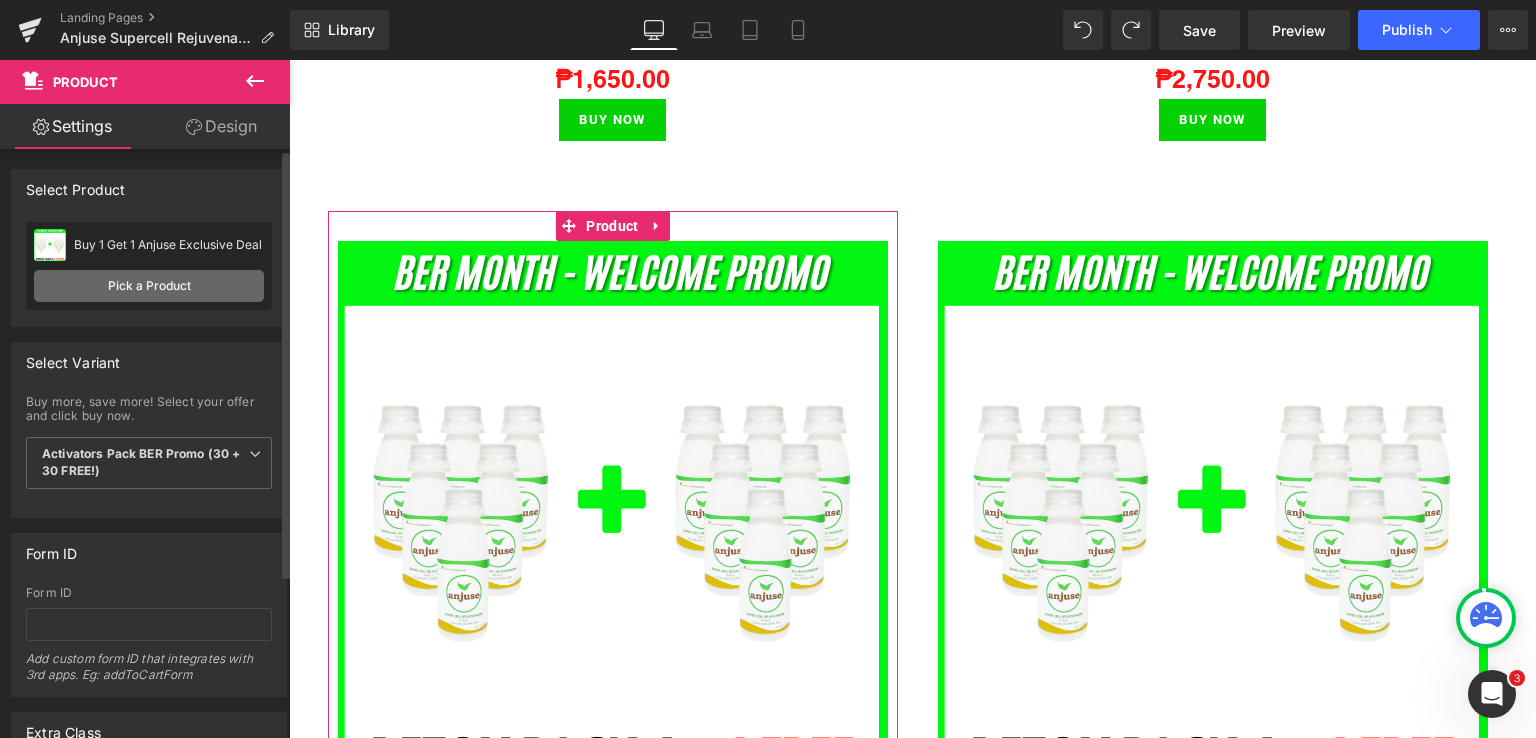 click on "Pick a Product" at bounding box center (149, 286) 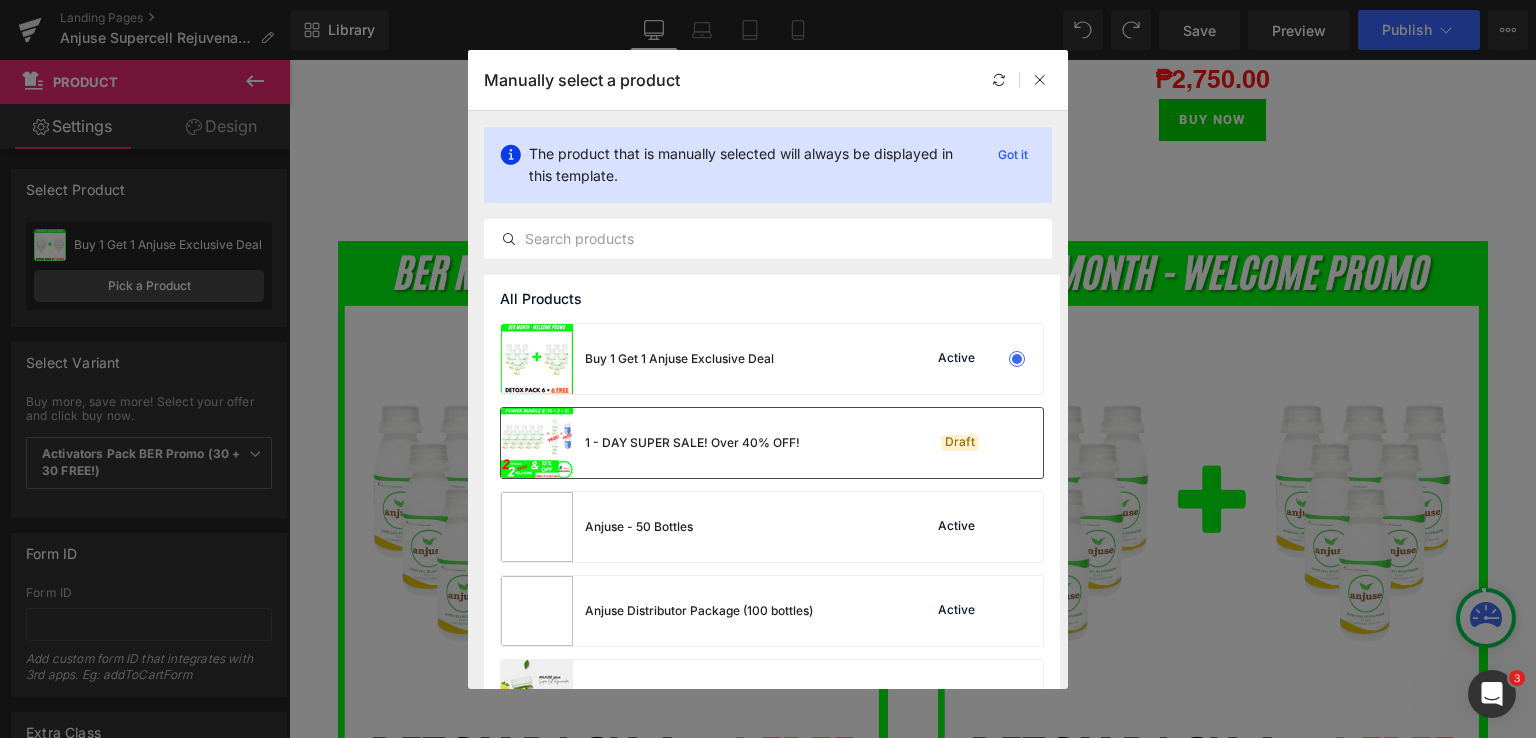 scroll, scrollTop: 0, scrollLeft: 0, axis: both 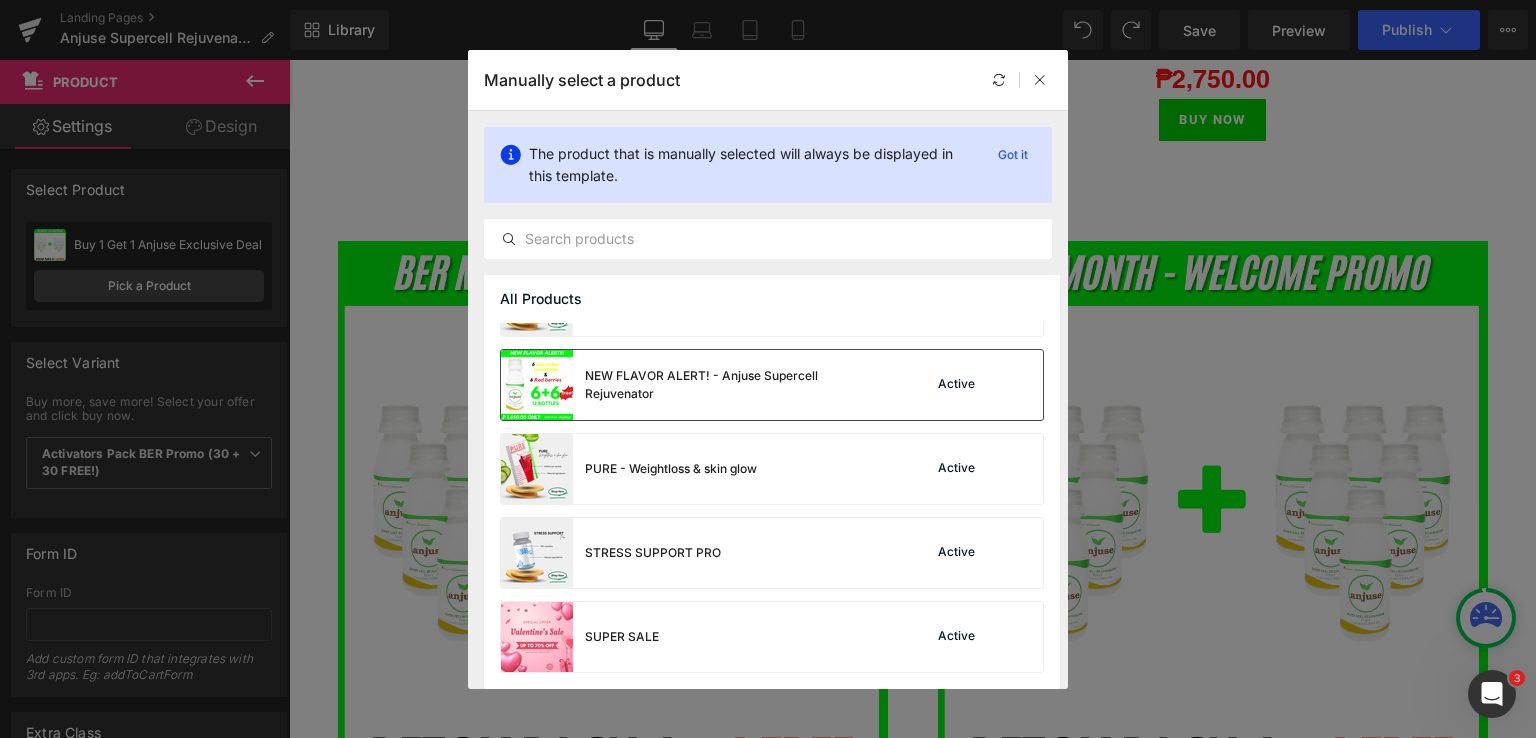 click on "NEW FLAVOR ALERT! - Anjuse Supercell Rejuvenator" at bounding box center [693, 385] 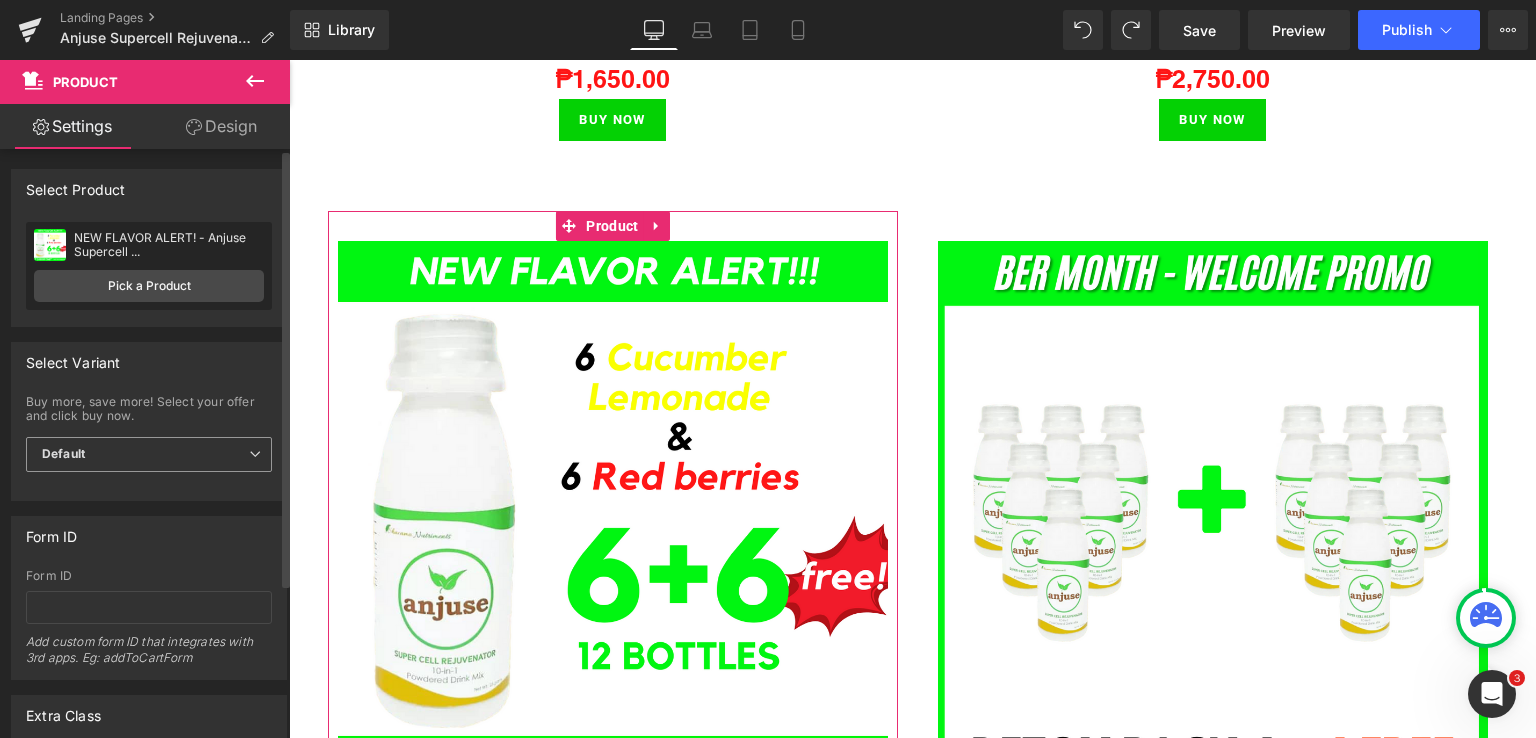 click on "Default" at bounding box center [149, 454] 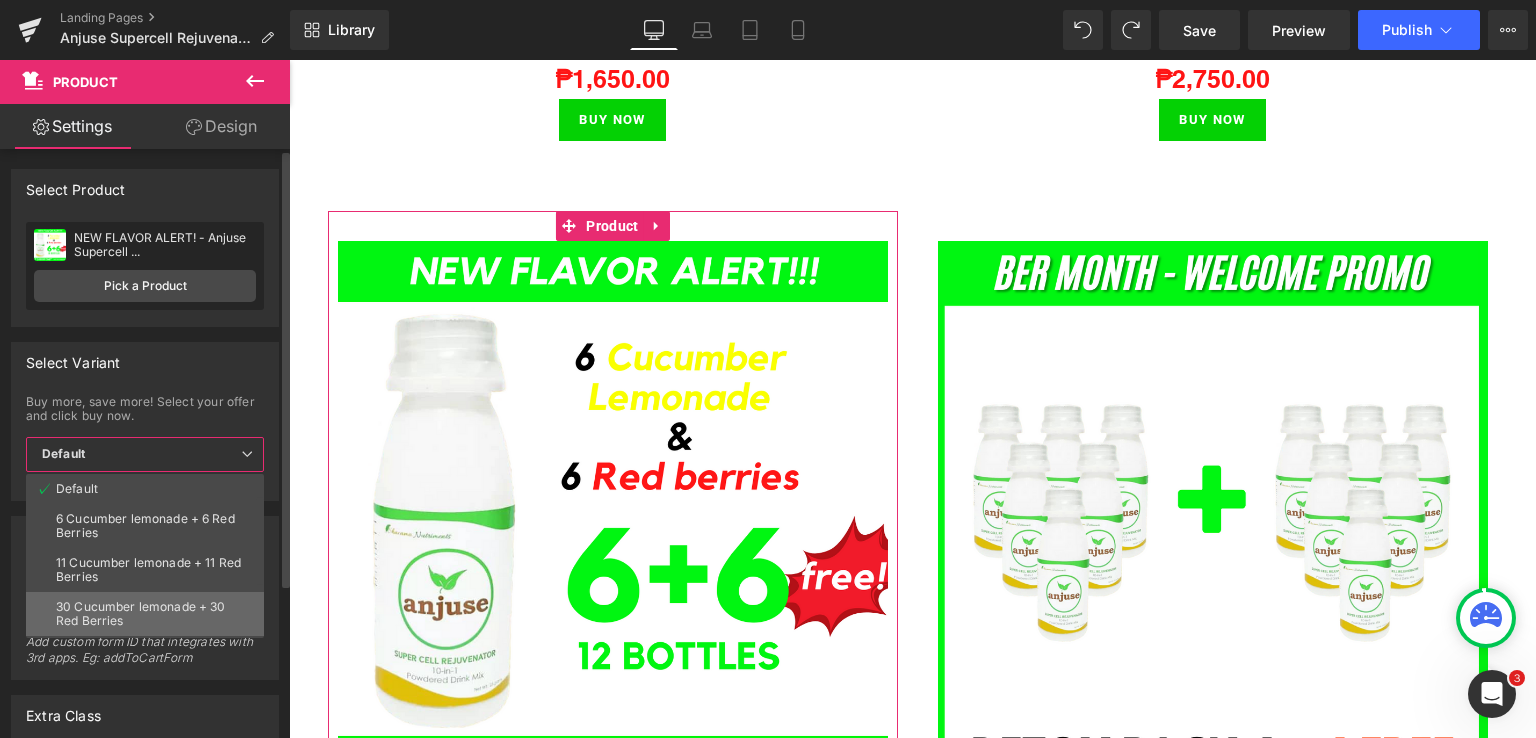 scroll, scrollTop: 130, scrollLeft: 0, axis: vertical 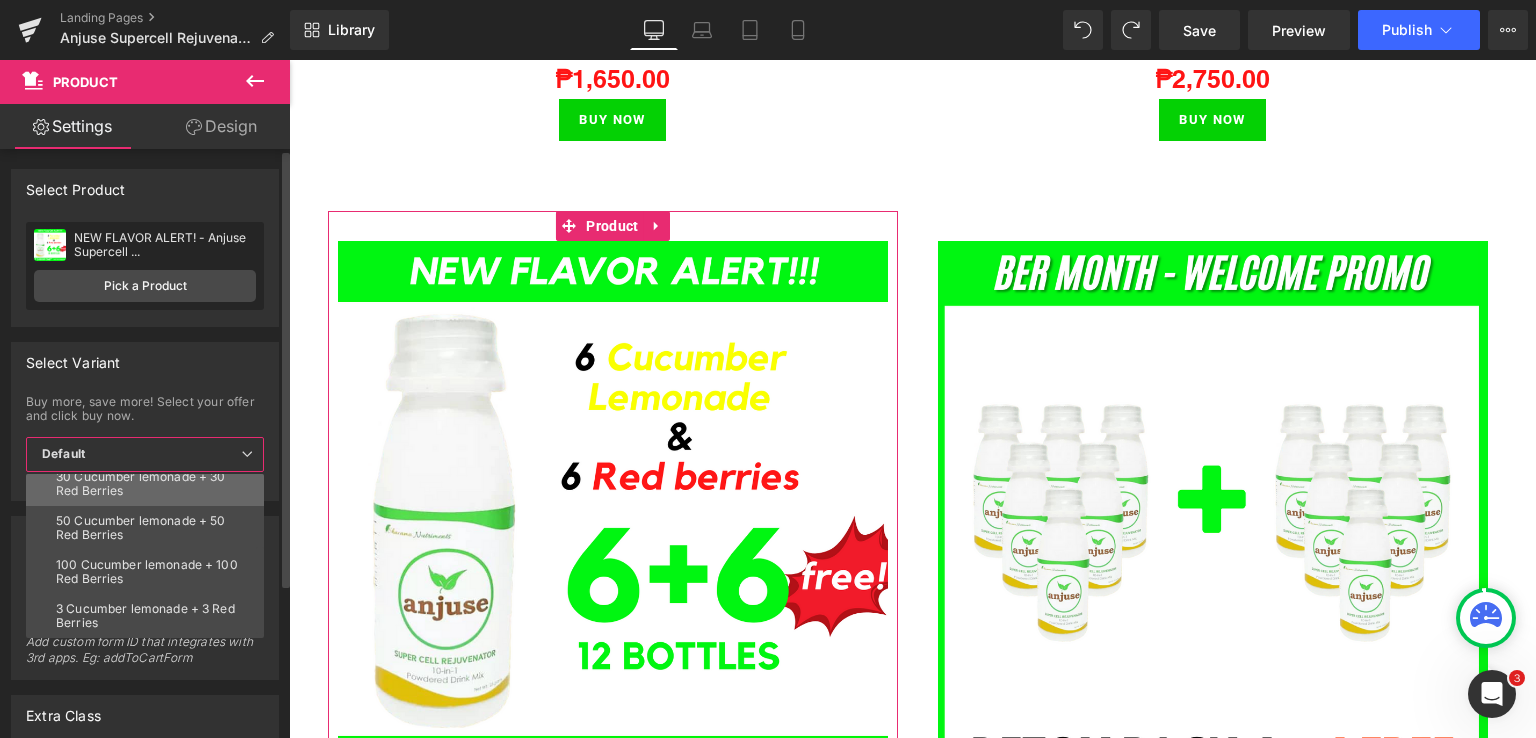 click on "30 Cucumber lemonade + 30 Red Berries" at bounding box center (149, 484) 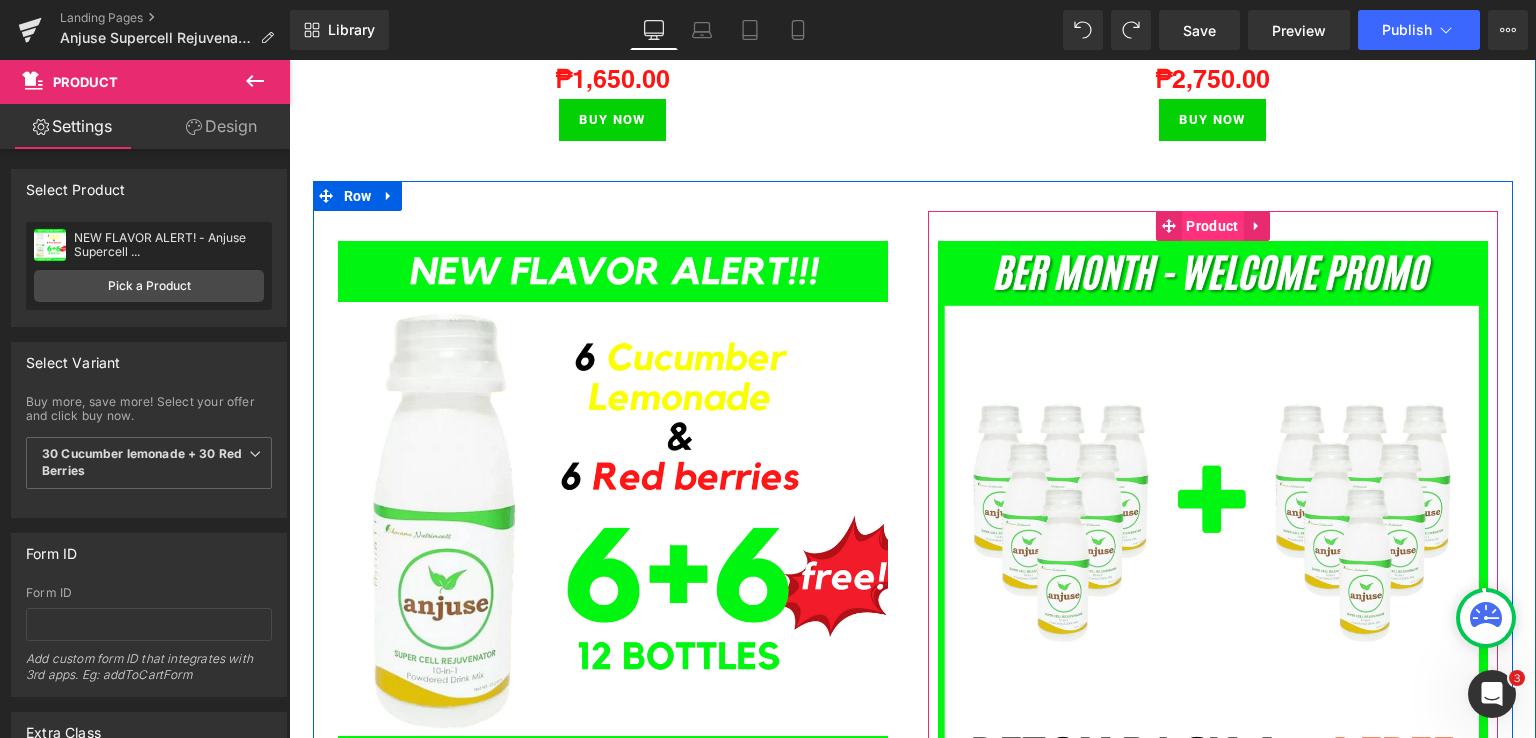click on "Product" at bounding box center (1212, 226) 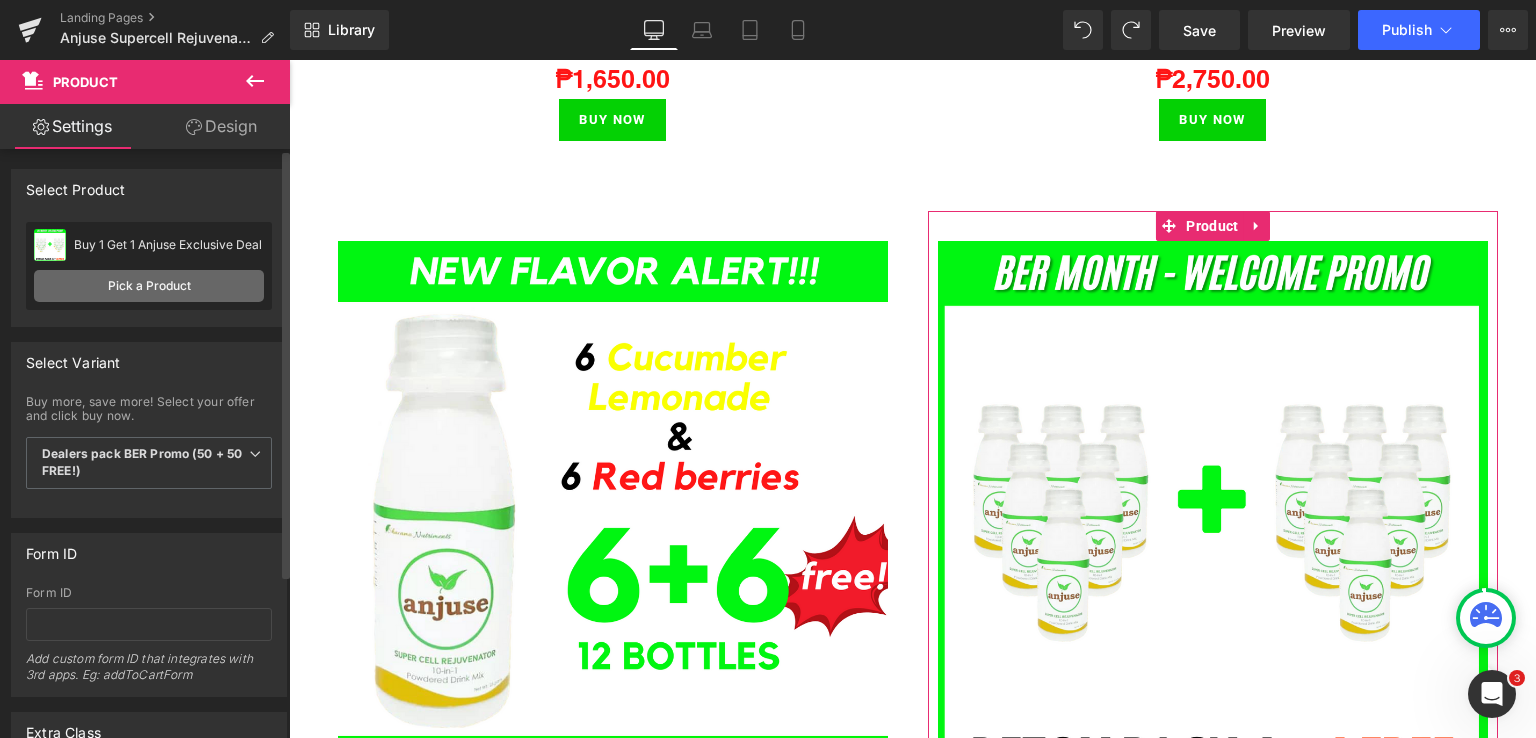 click on "Pick a Product" at bounding box center [149, 286] 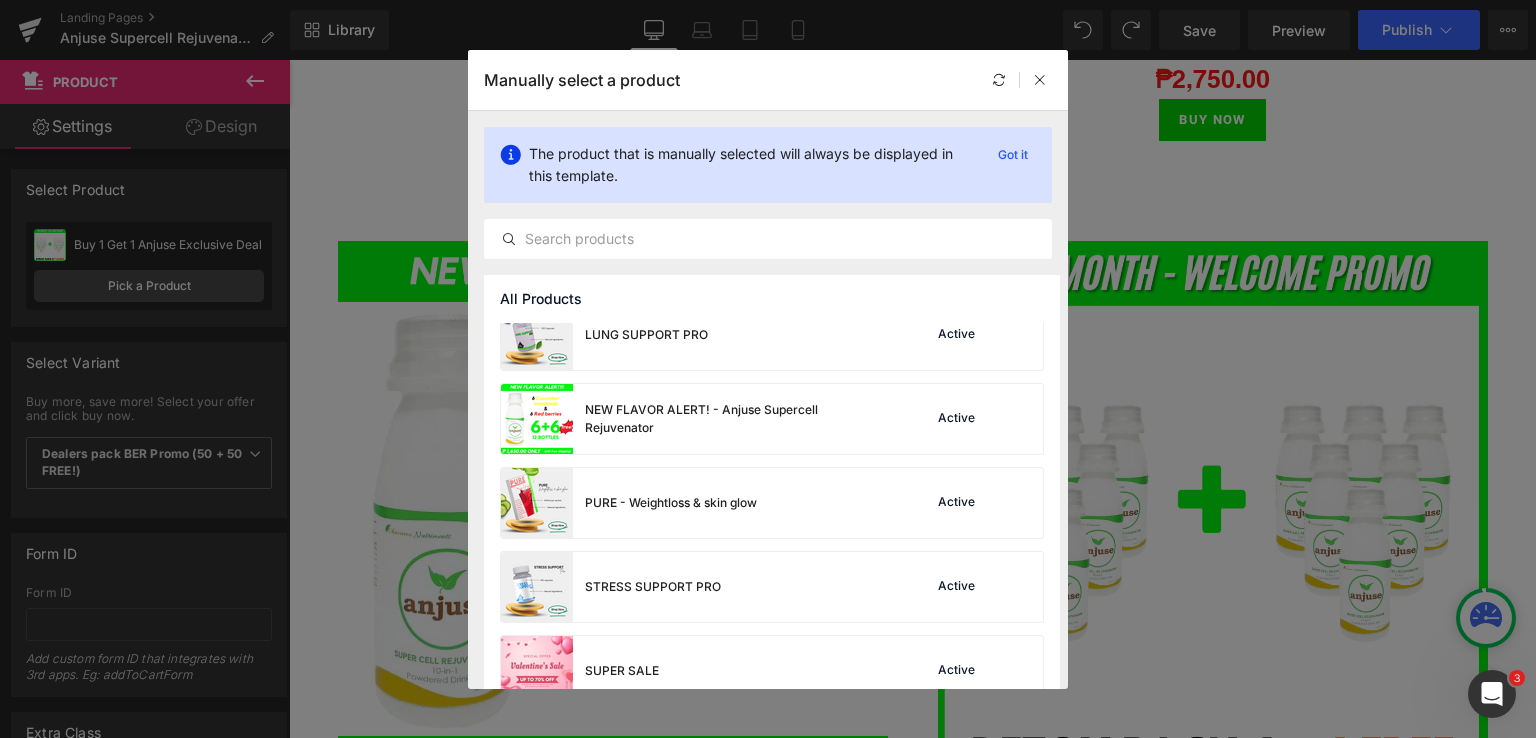 scroll, scrollTop: 982, scrollLeft: 0, axis: vertical 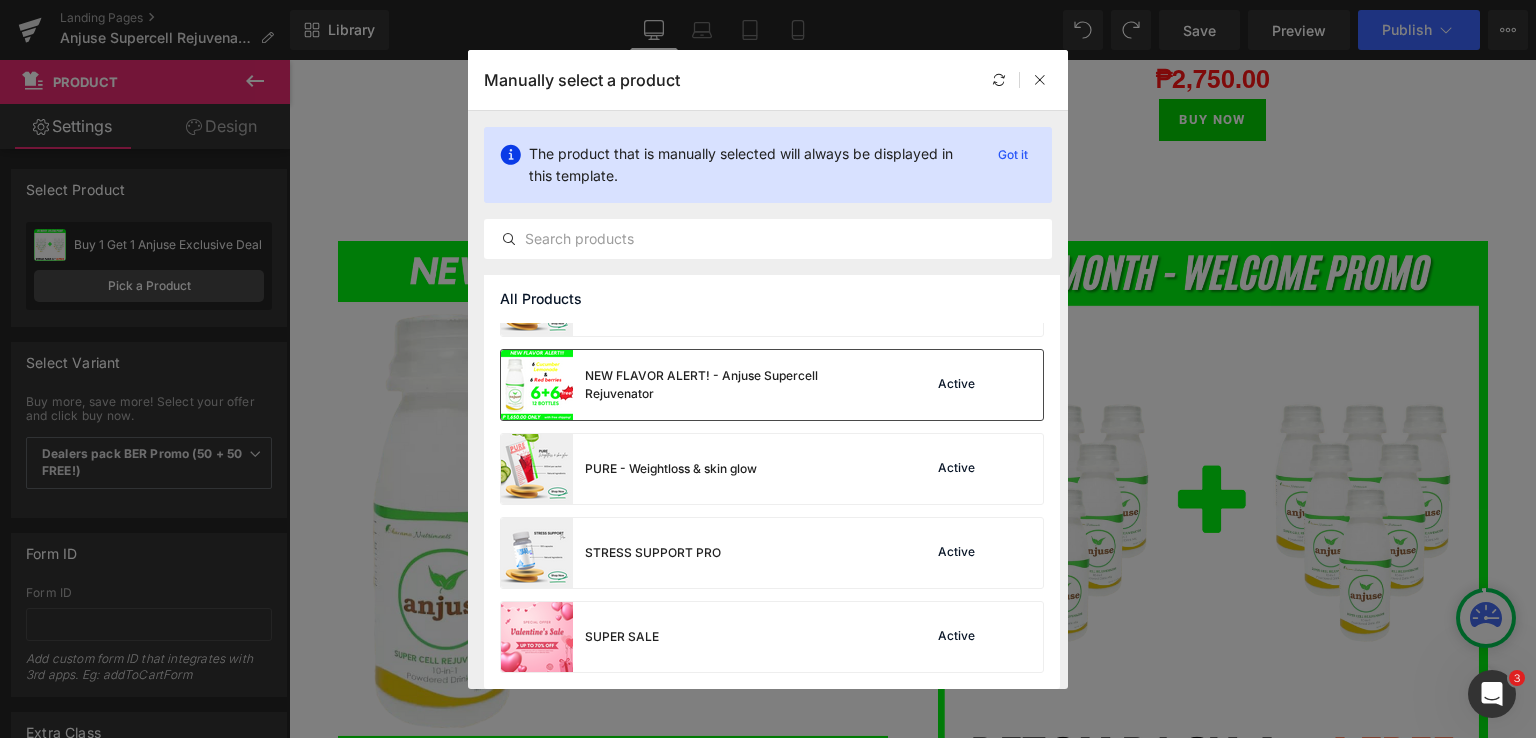 click on "NEW FLAVOR ALERT! - Anjuse Supercell Rejuvenator" at bounding box center (693, 385) 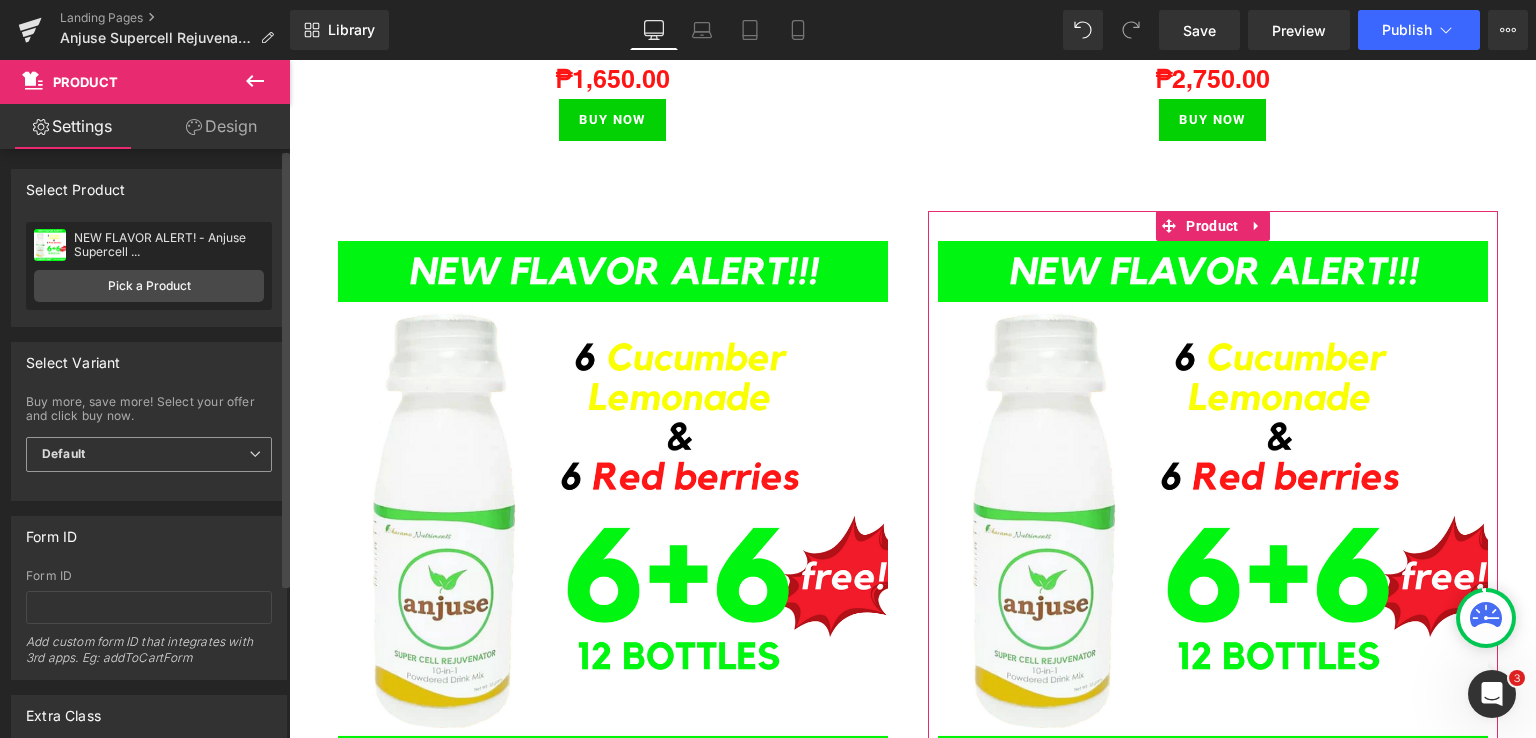 click on "Default" at bounding box center (149, 454) 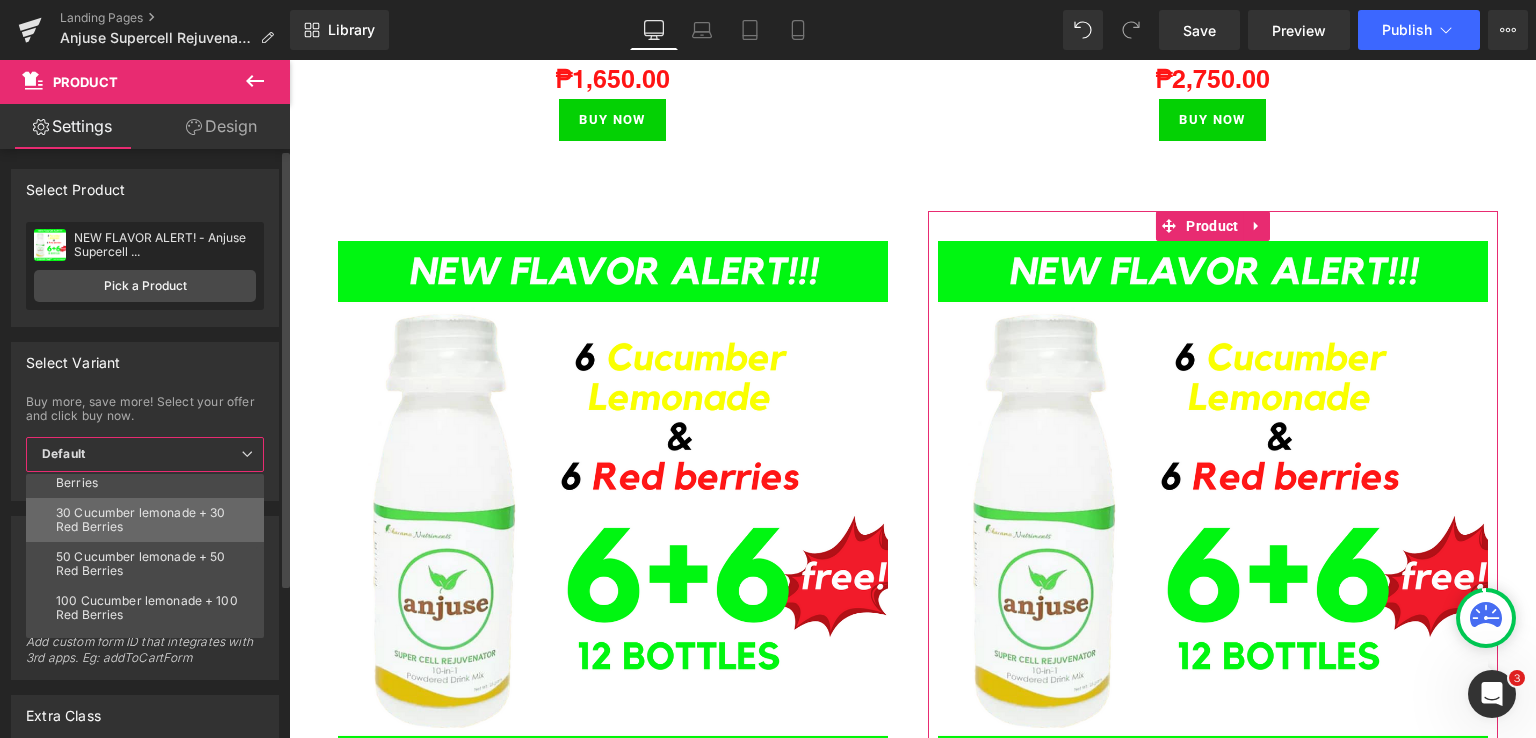 scroll, scrollTop: 130, scrollLeft: 0, axis: vertical 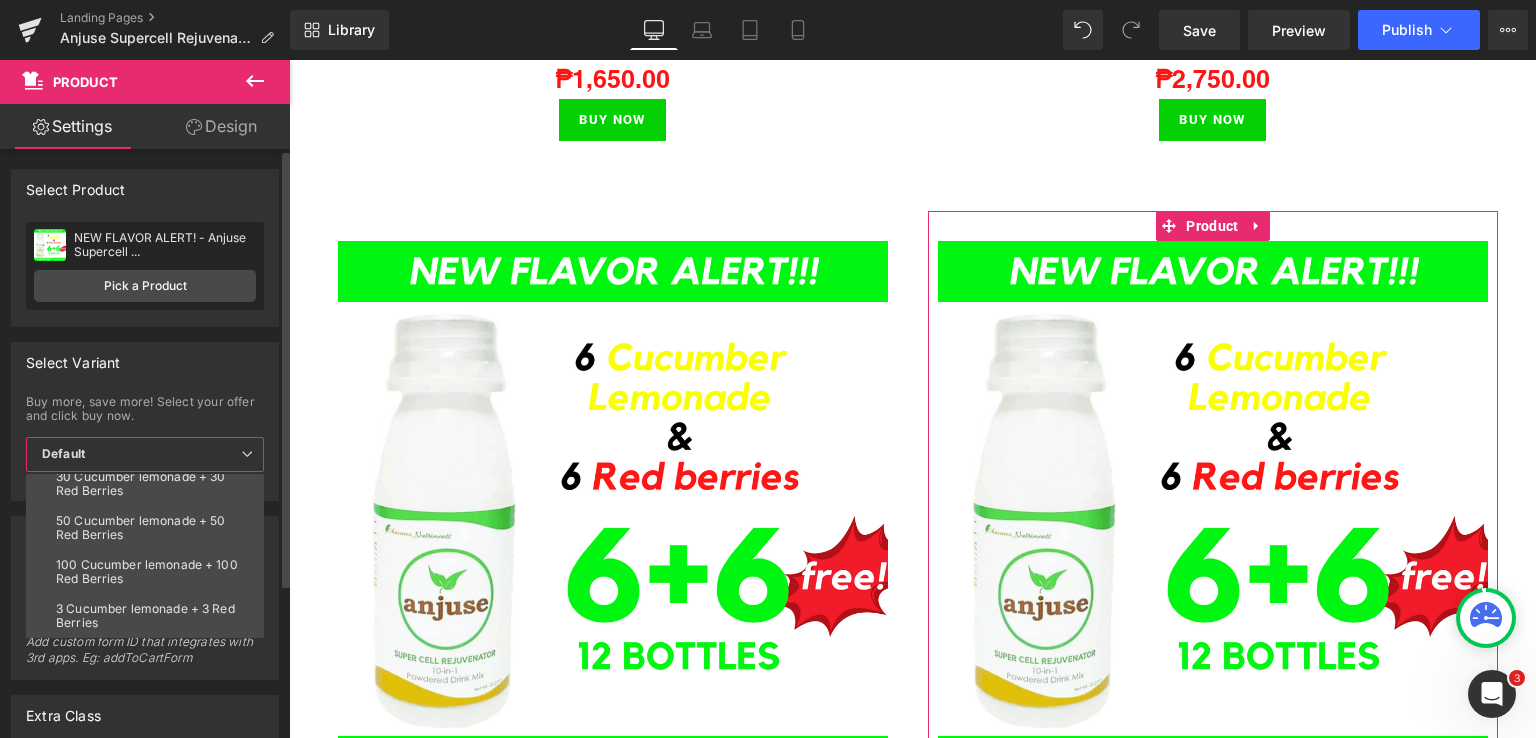 click on "50 Cucumber lemonade + 50 Red Berries" at bounding box center [149, 528] 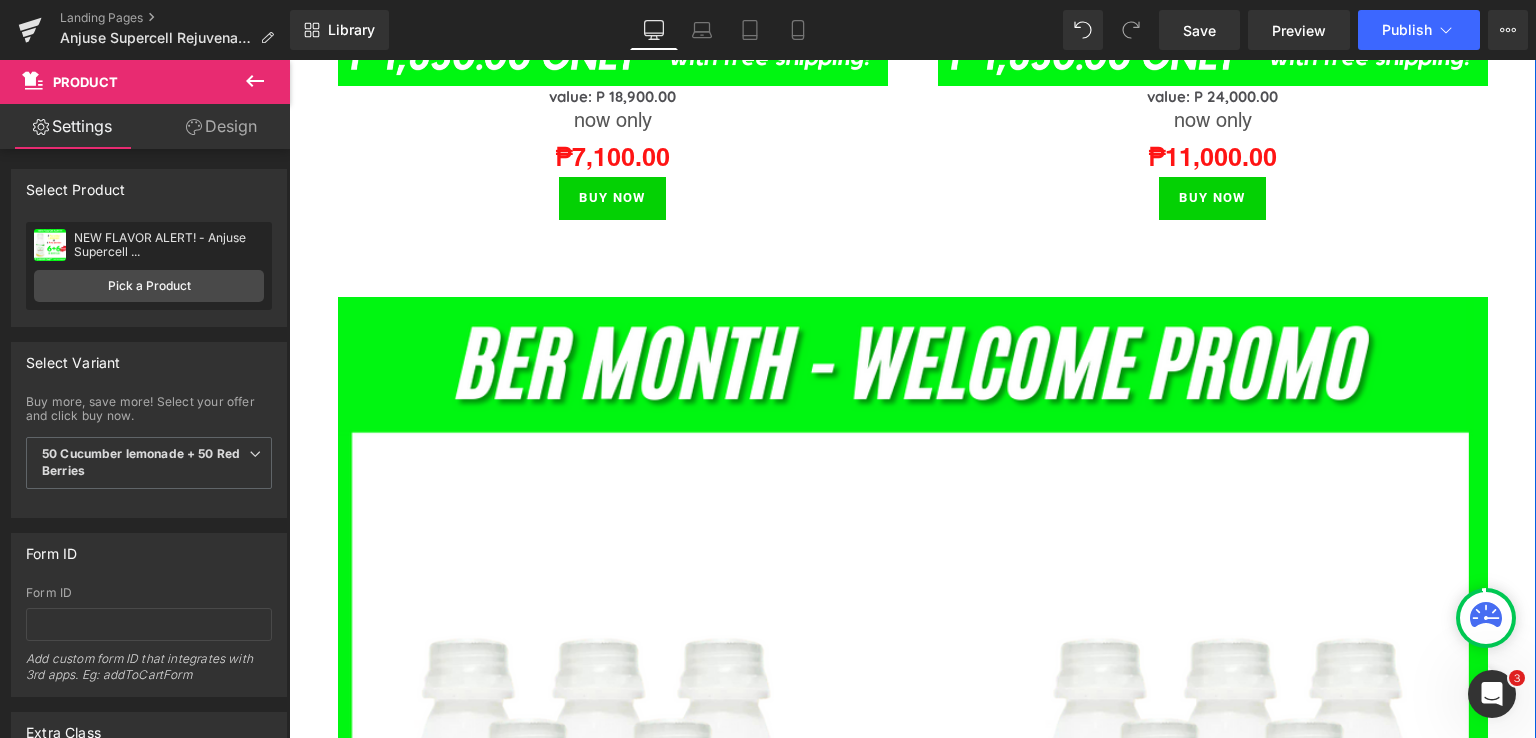 scroll, scrollTop: 2800, scrollLeft: 0, axis: vertical 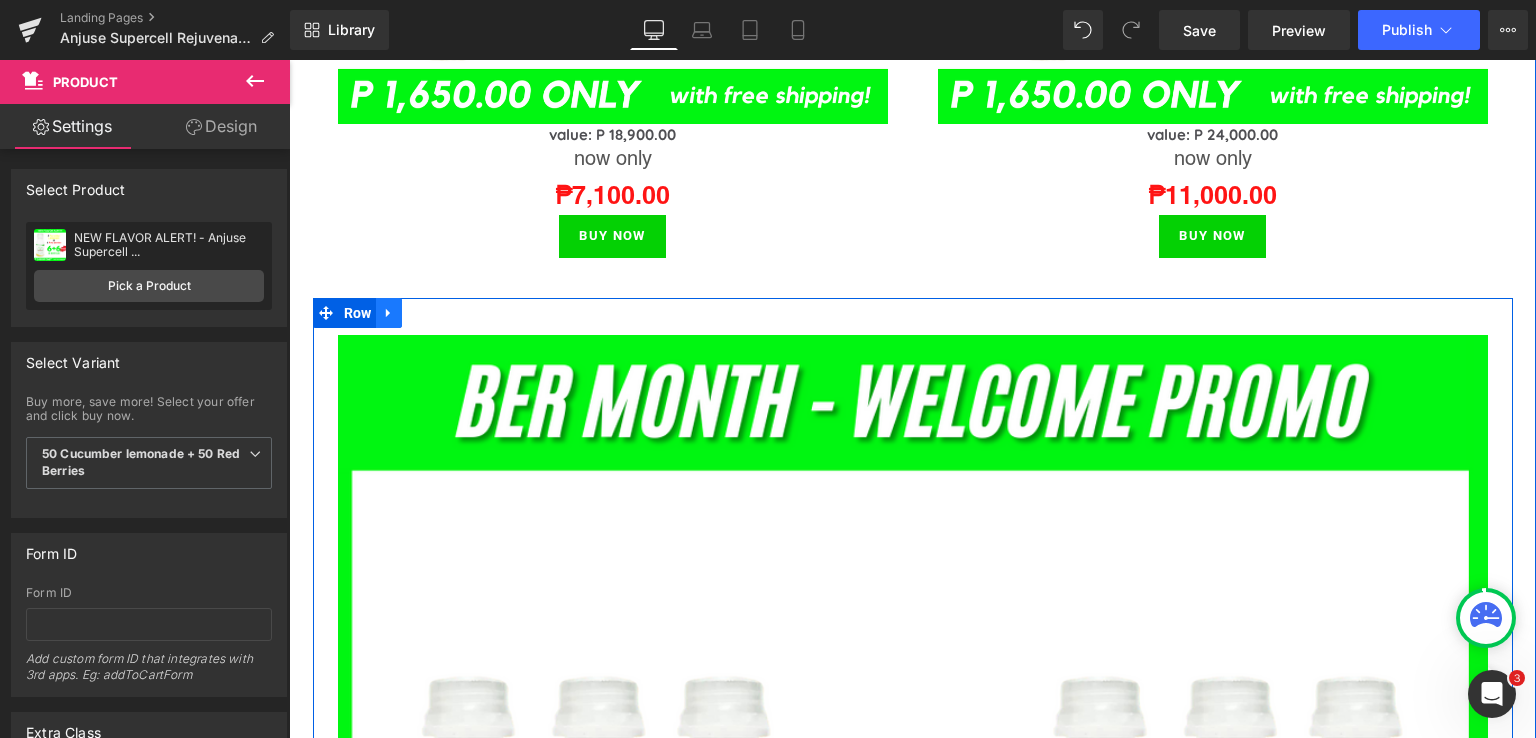 click at bounding box center [389, 313] 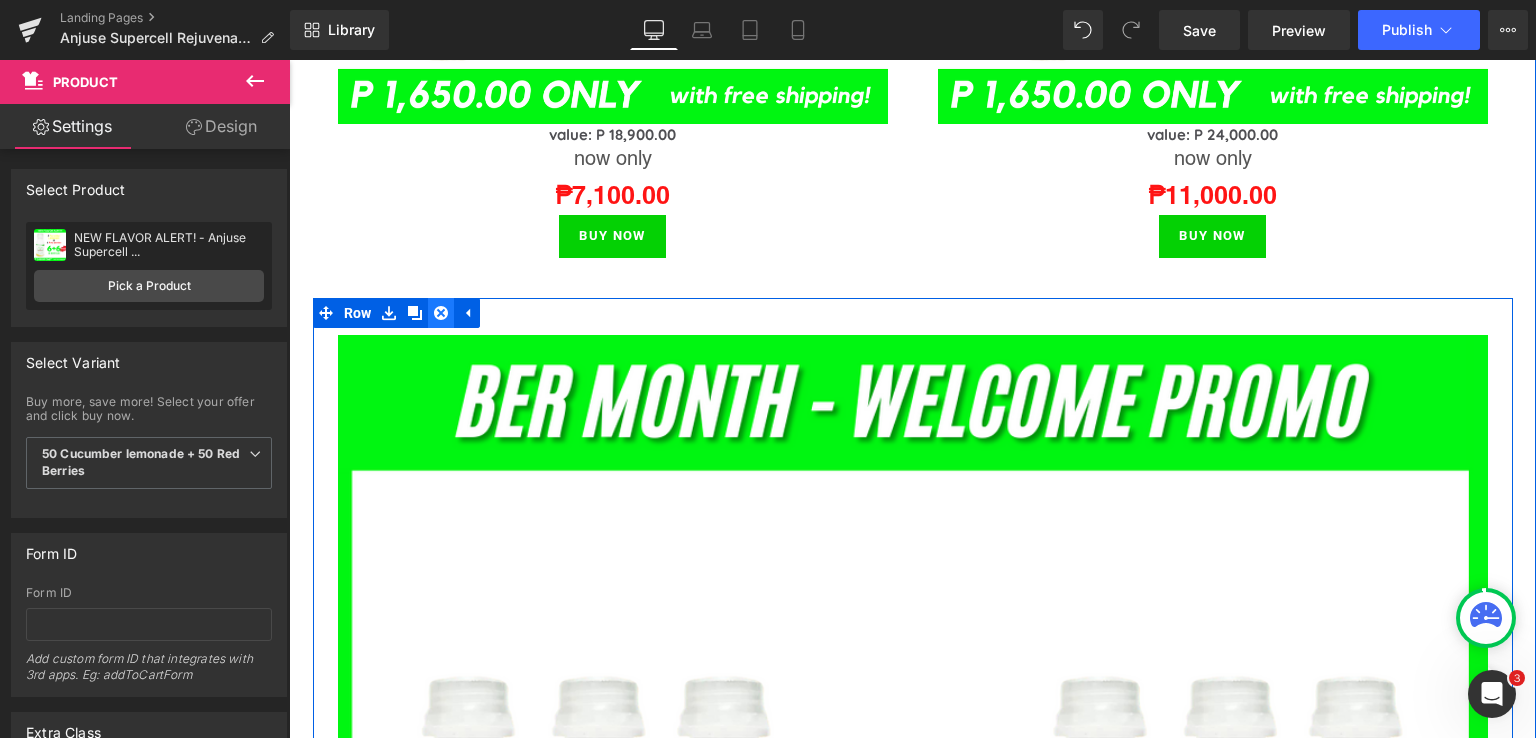 click 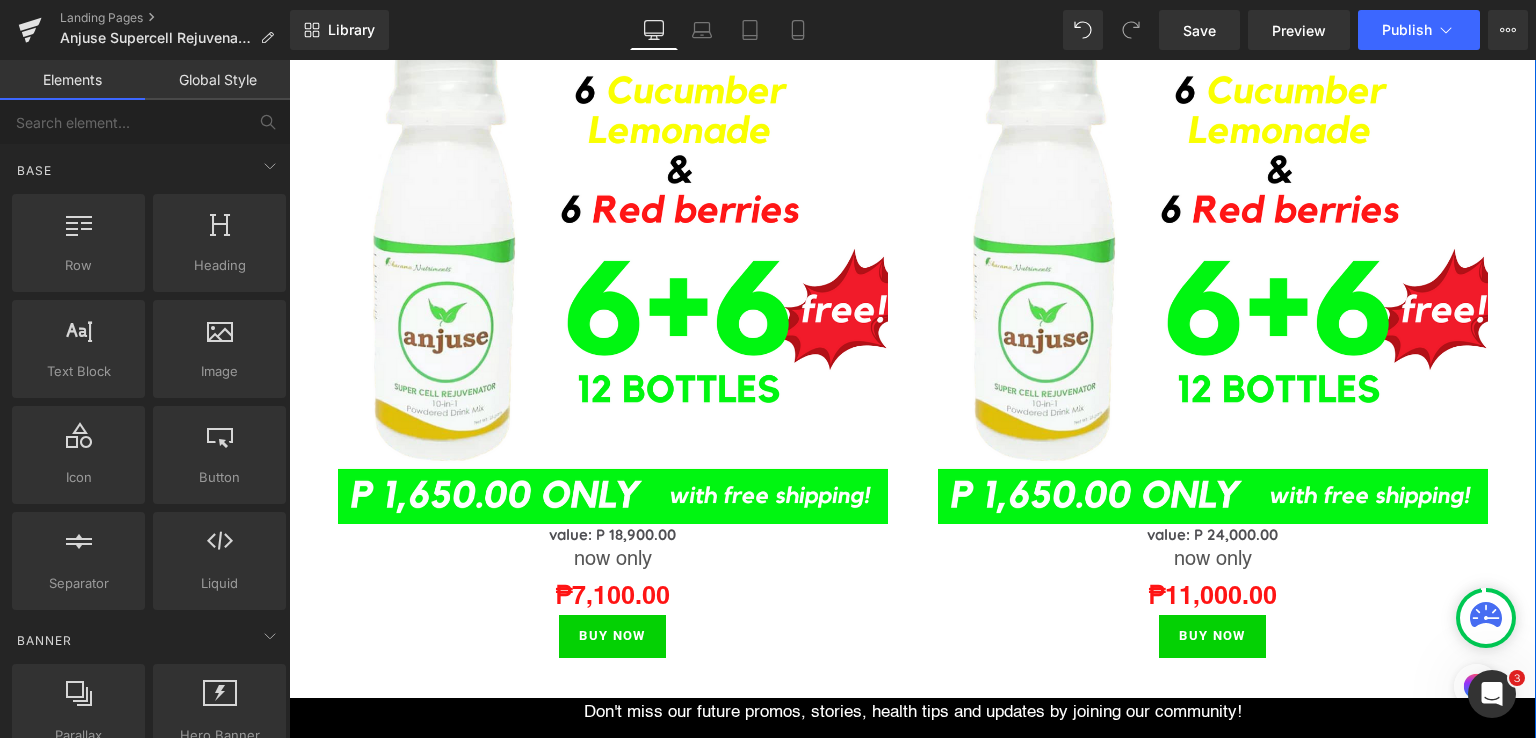 scroll, scrollTop: 2000, scrollLeft: 0, axis: vertical 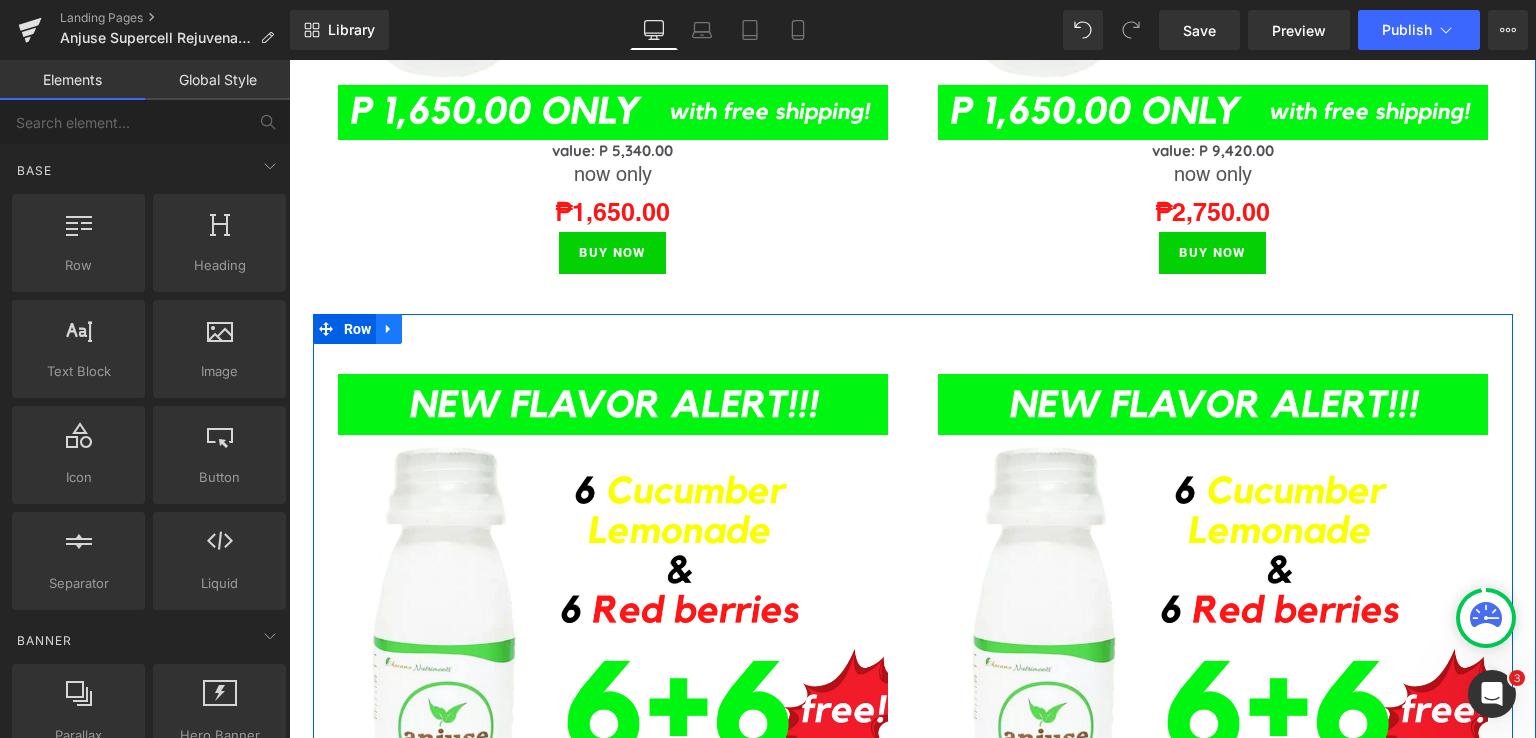click 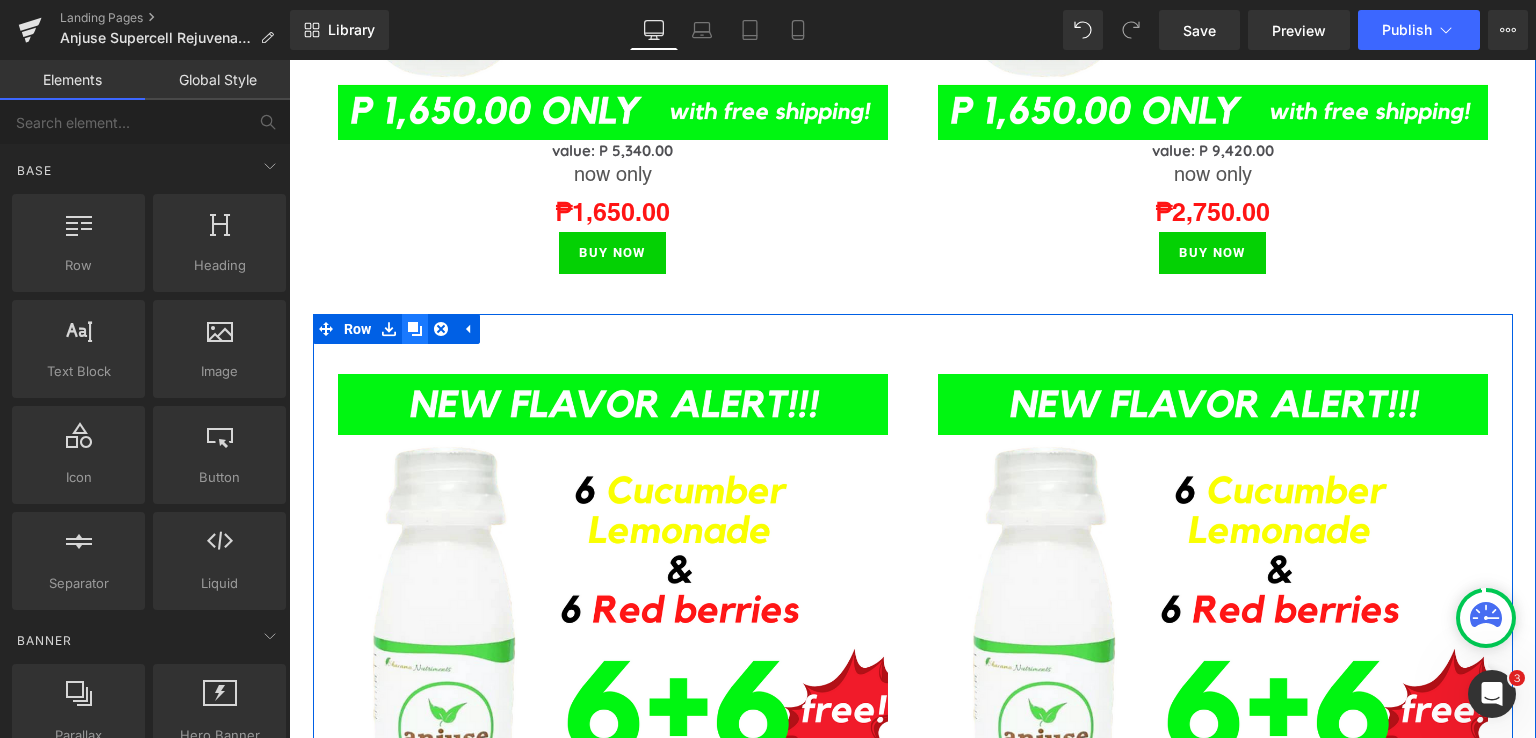 click 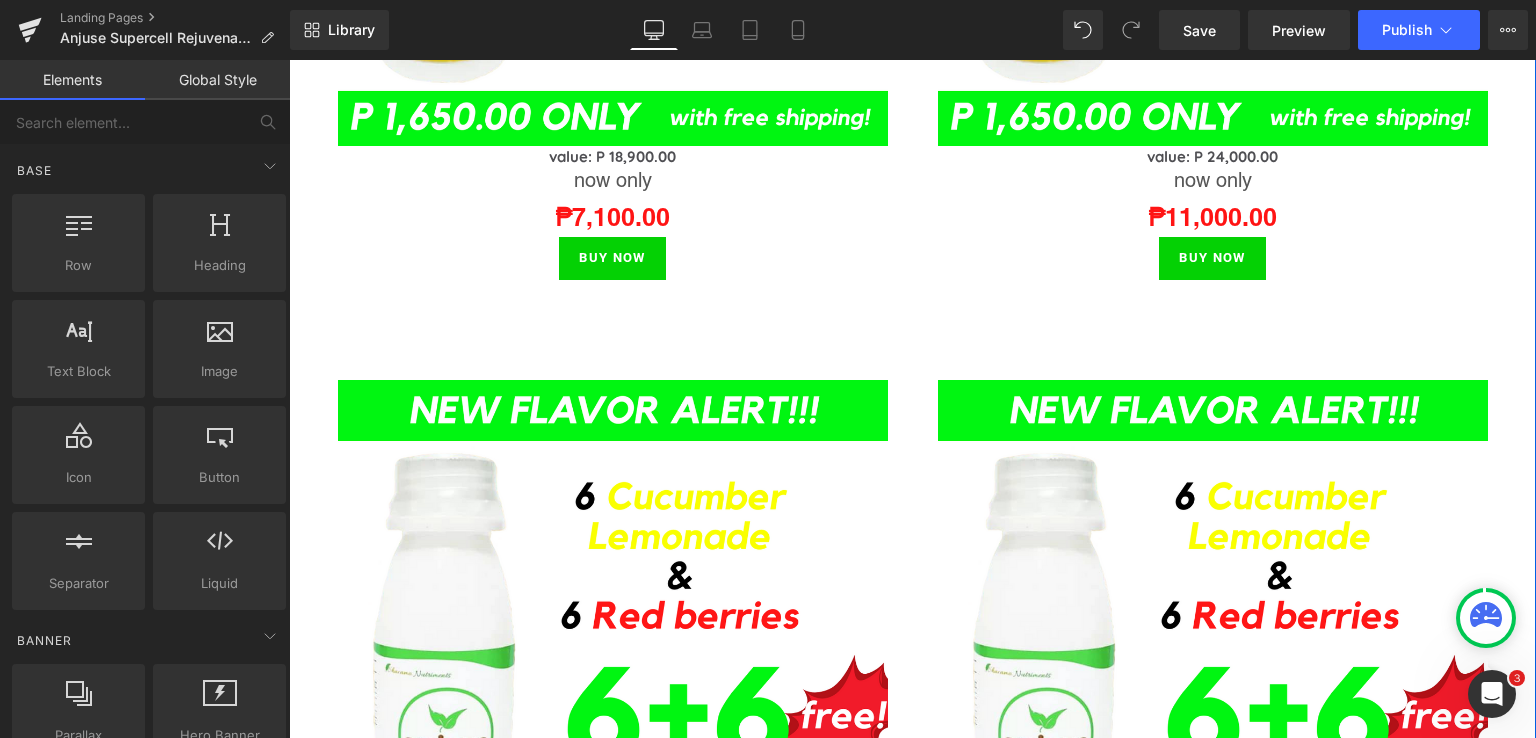 scroll, scrollTop: 2958, scrollLeft: 0, axis: vertical 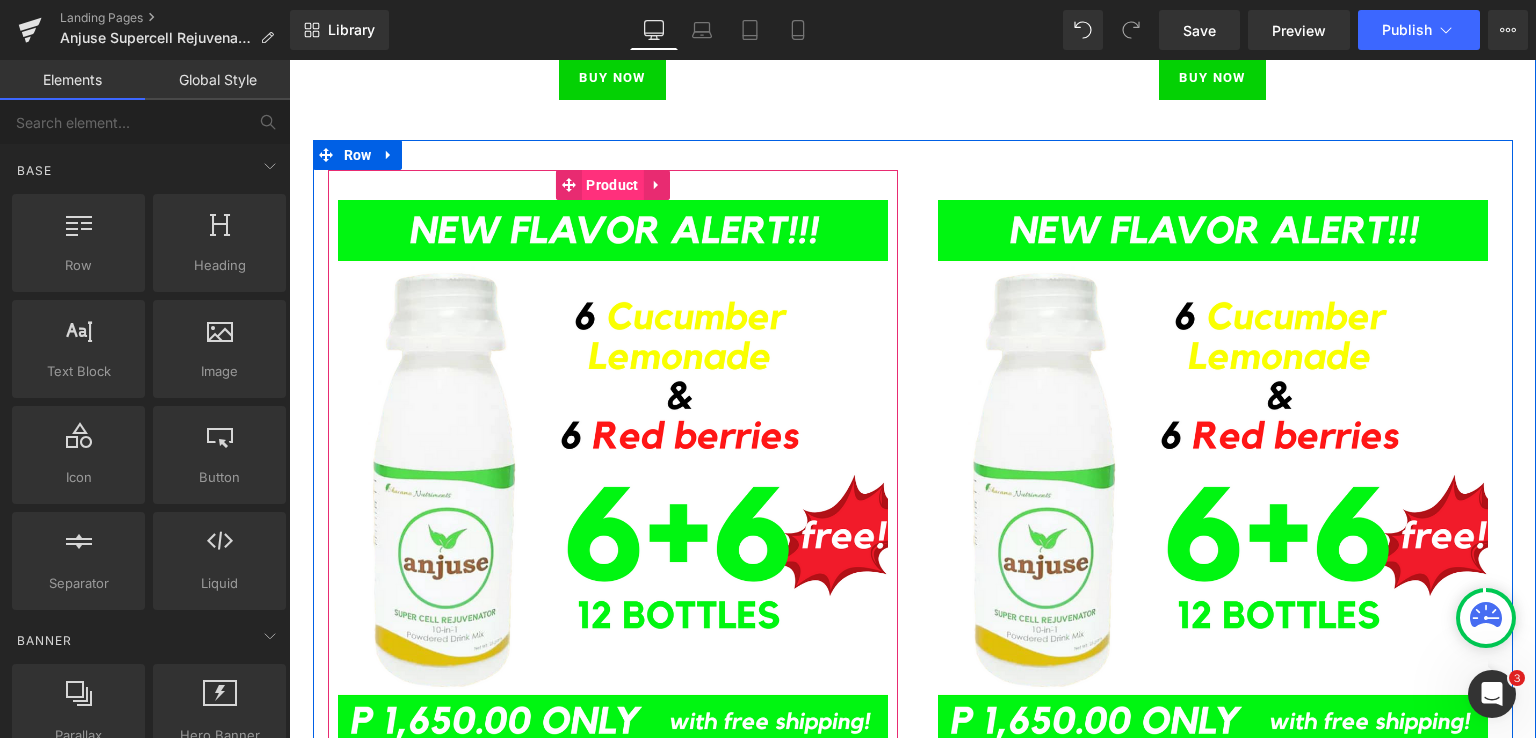 click on "Product" at bounding box center [612, 185] 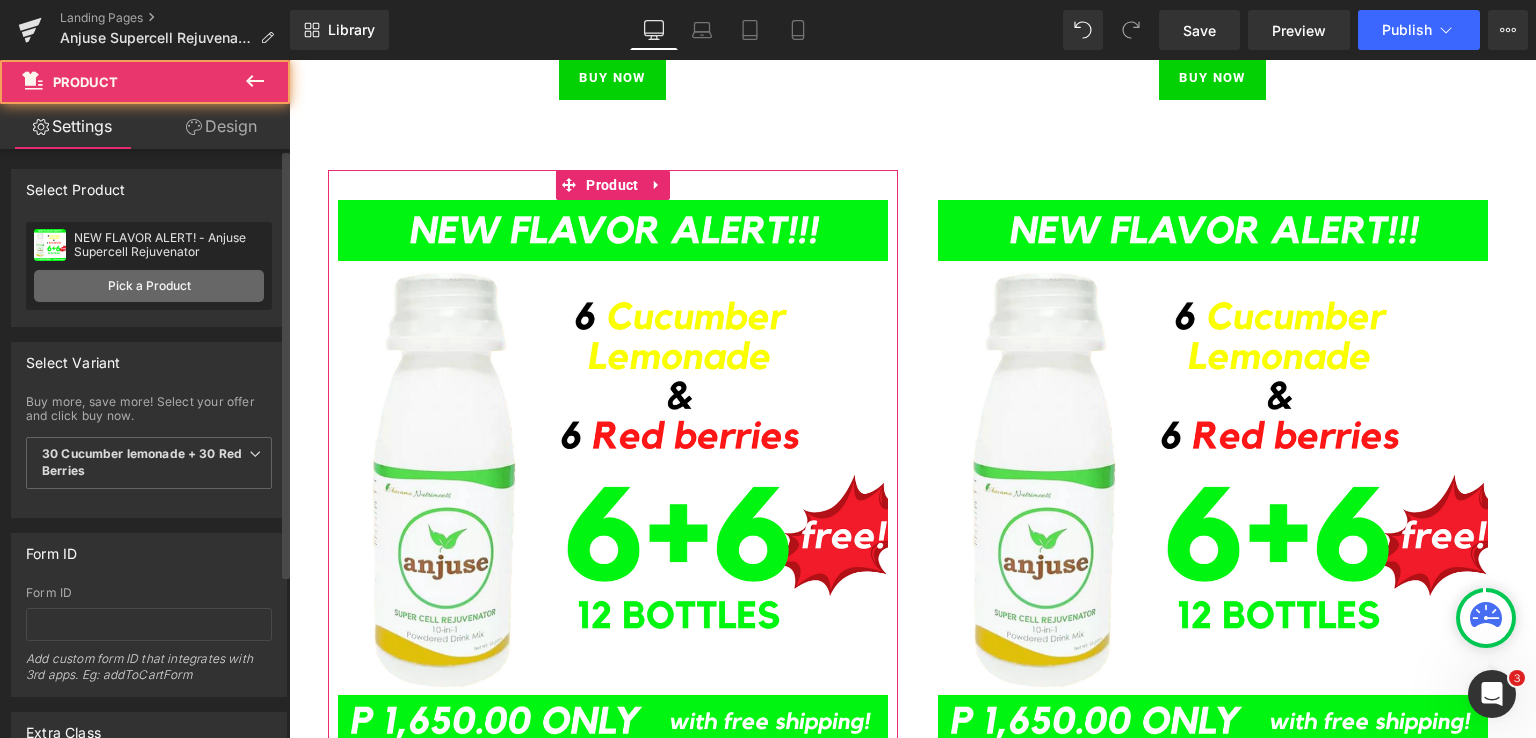 click on "Pick a Product" at bounding box center (149, 286) 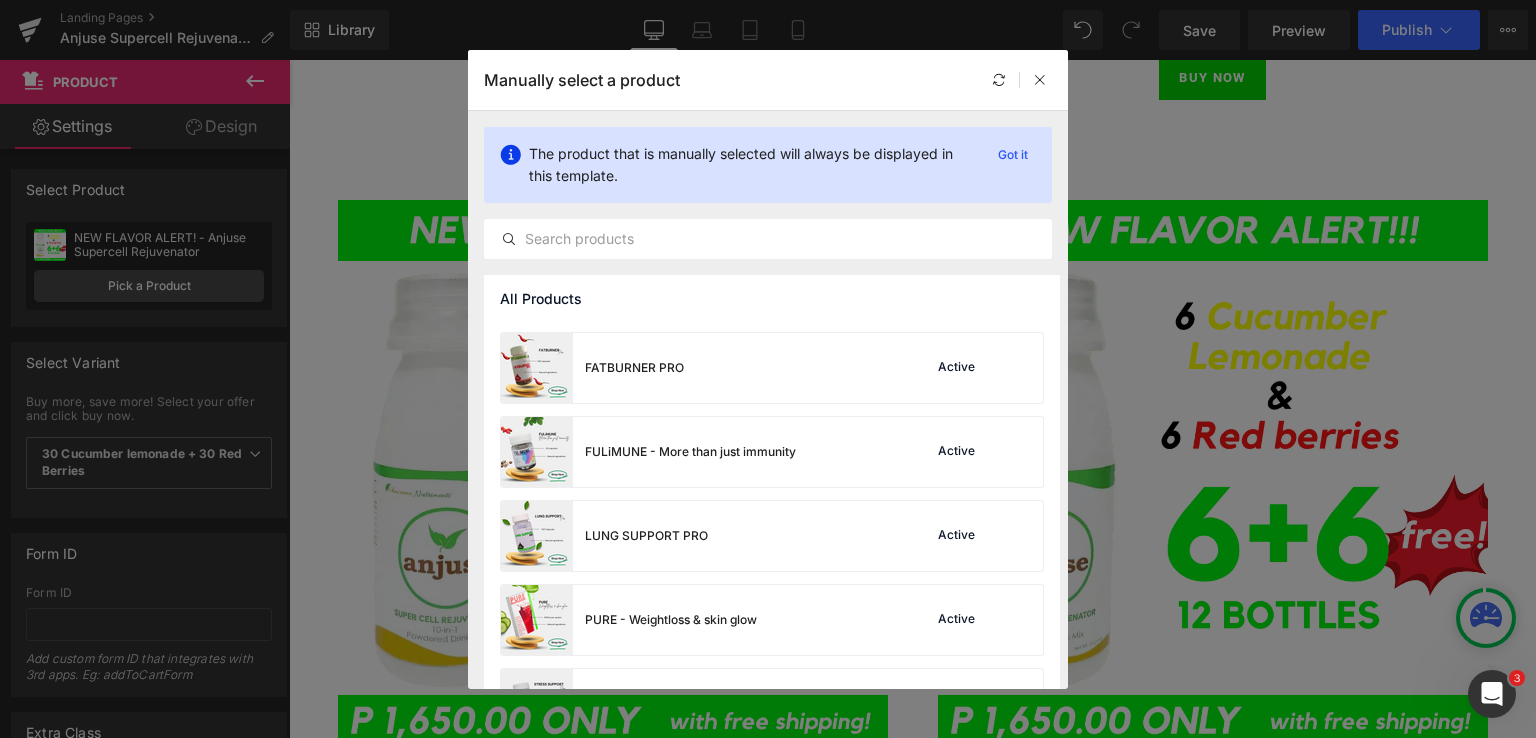 scroll, scrollTop: 982, scrollLeft: 0, axis: vertical 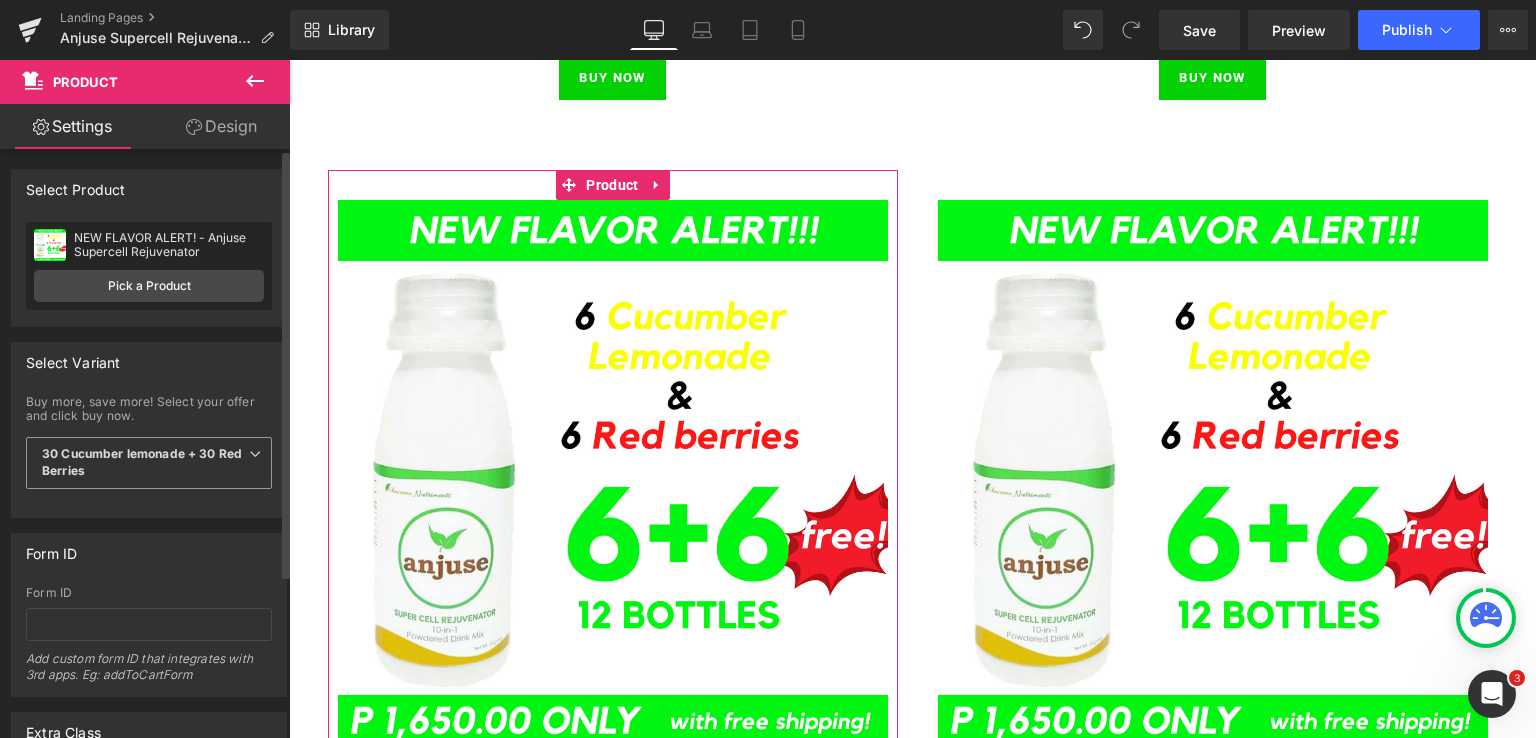 click on "30 Cucumber lemonade + 30 Red Berries" at bounding box center [149, 463] 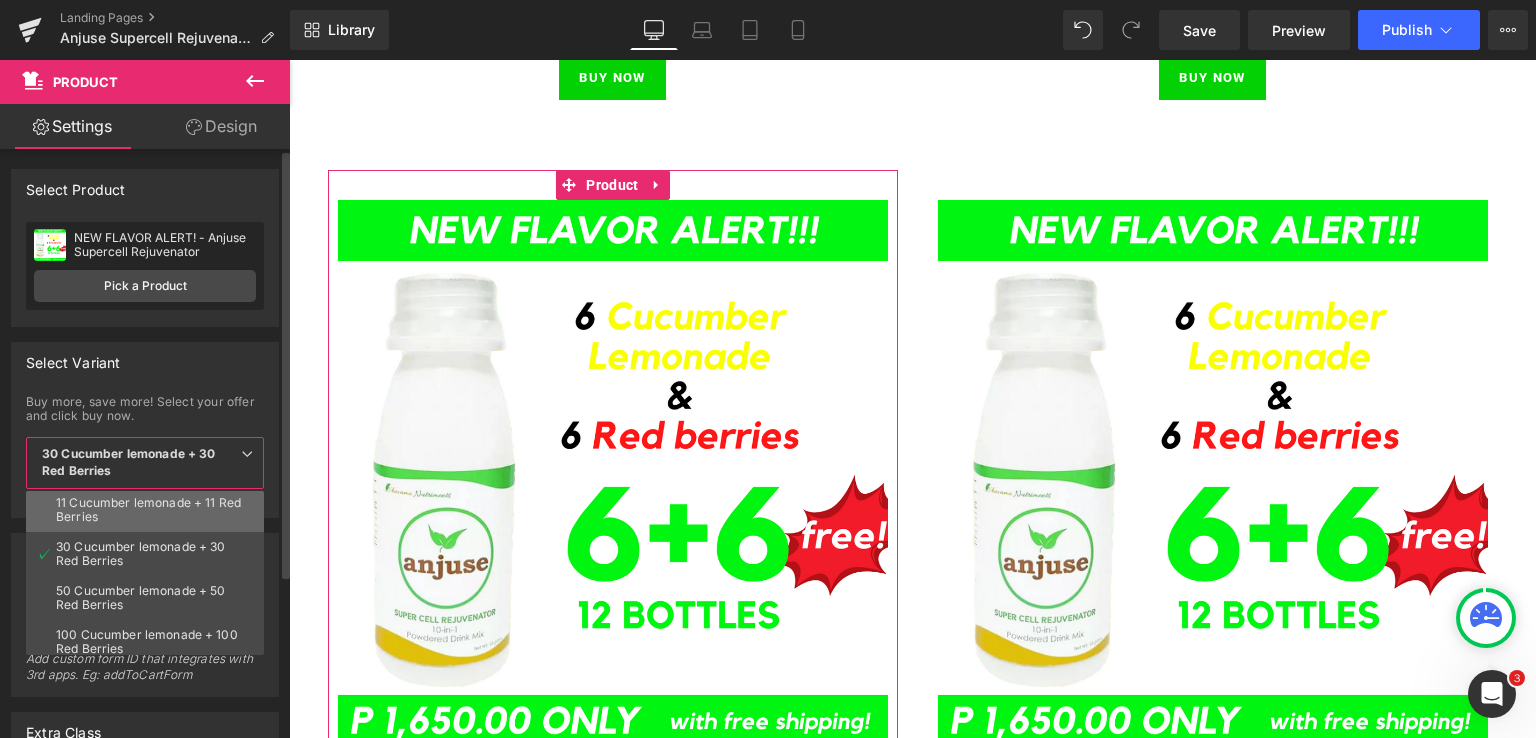 scroll, scrollTop: 130, scrollLeft: 0, axis: vertical 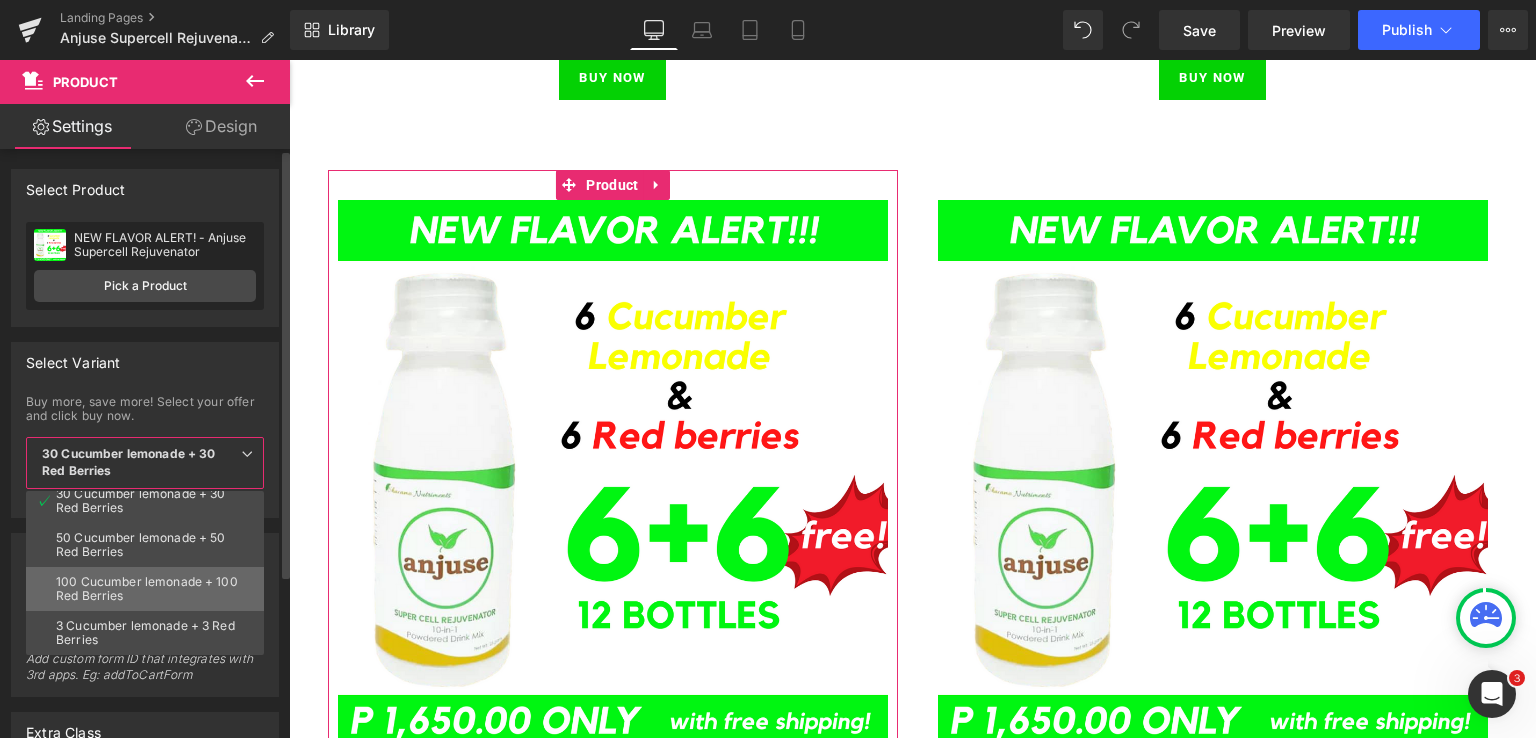 click on "100 Cucumber lemonade + 100 Red Berries" at bounding box center [149, 589] 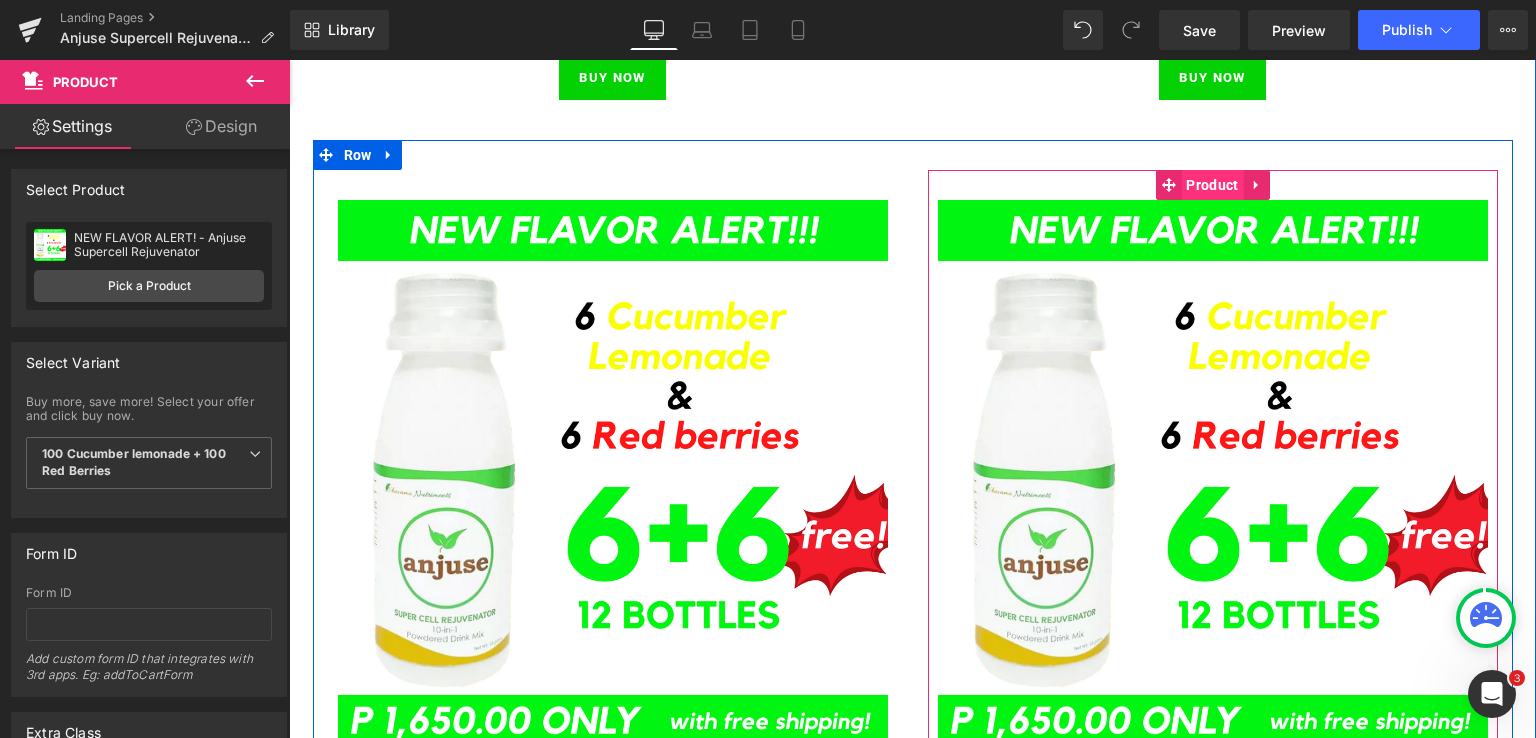 click on "Product" at bounding box center [1212, 185] 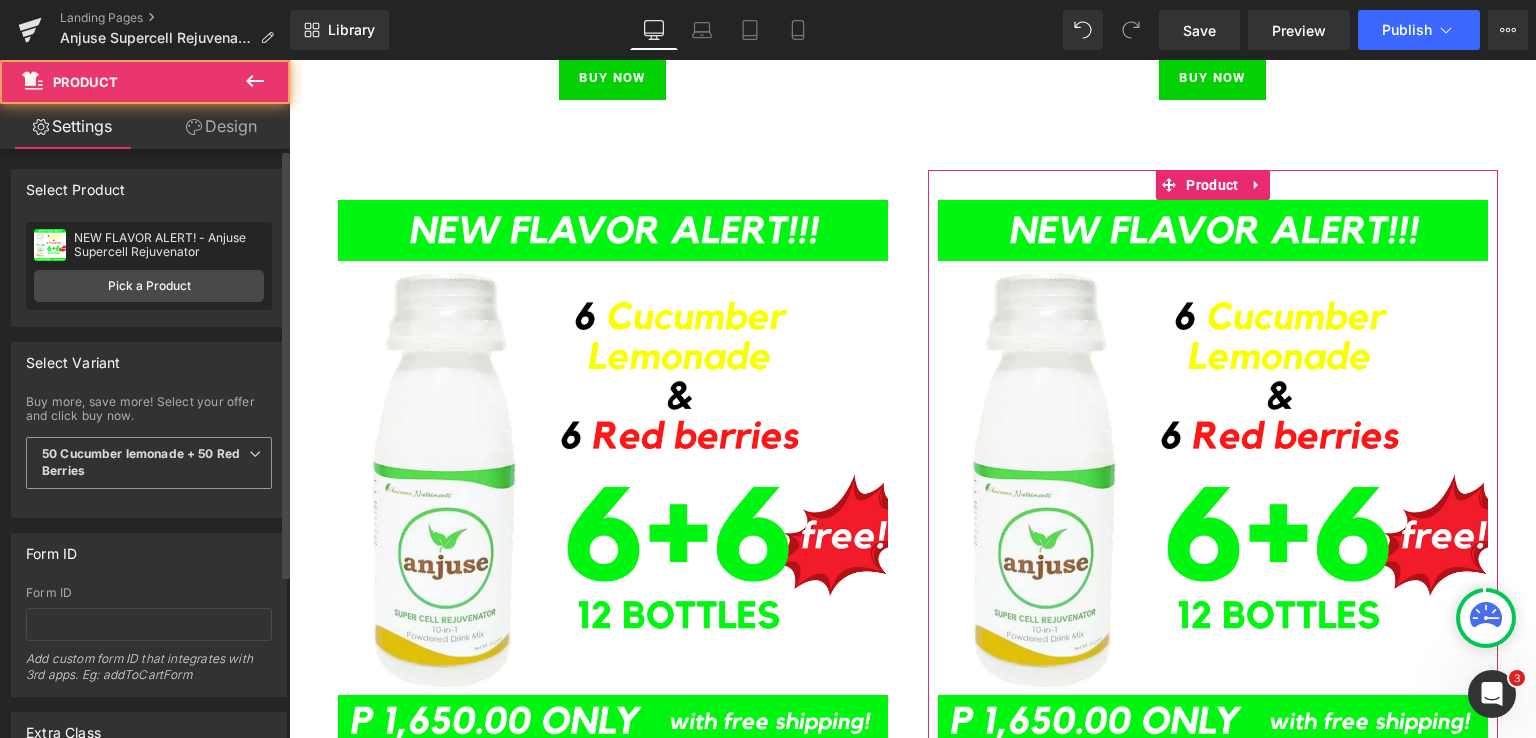 click on "50 Cucumber lemonade + 50 Red Berries" at bounding box center (141, 462) 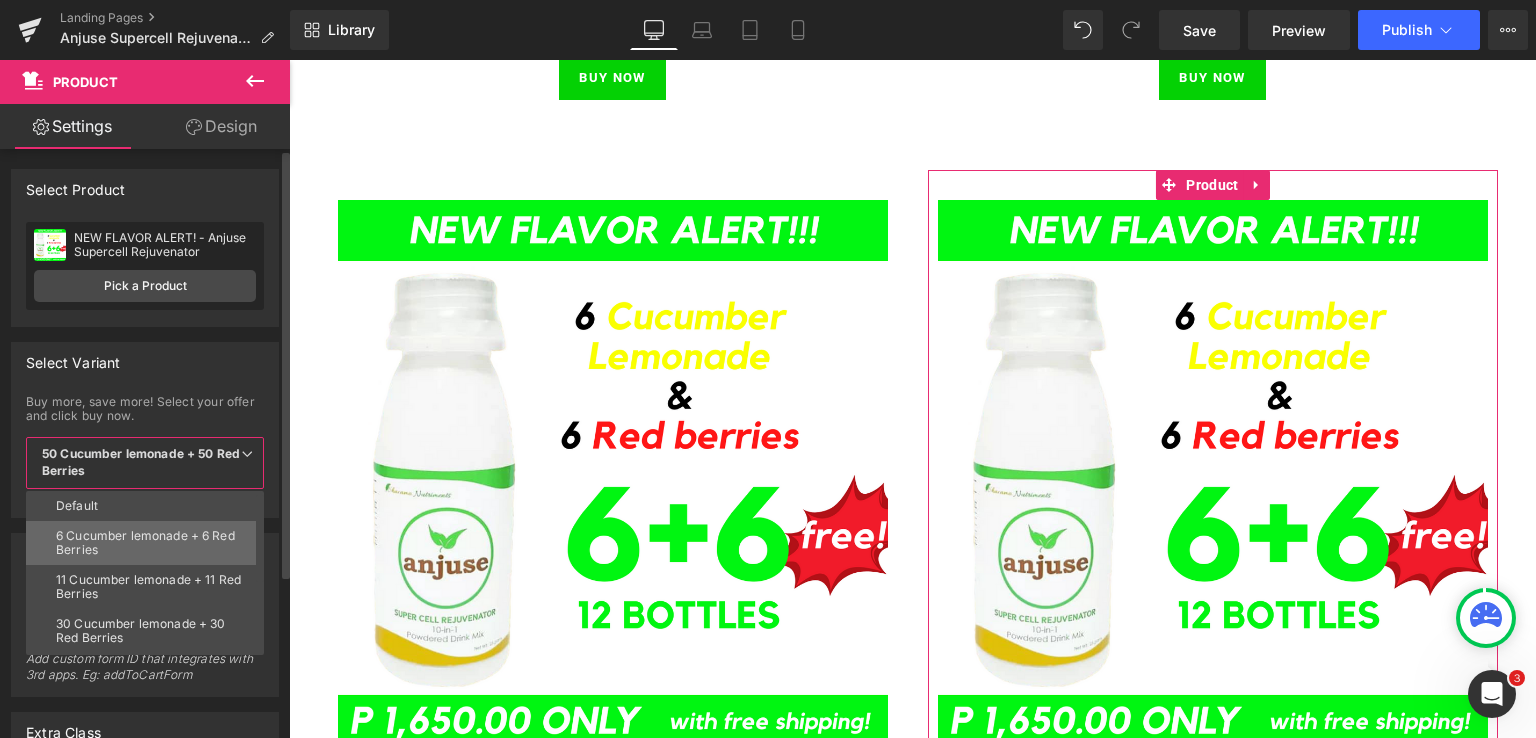 scroll, scrollTop: 130, scrollLeft: 0, axis: vertical 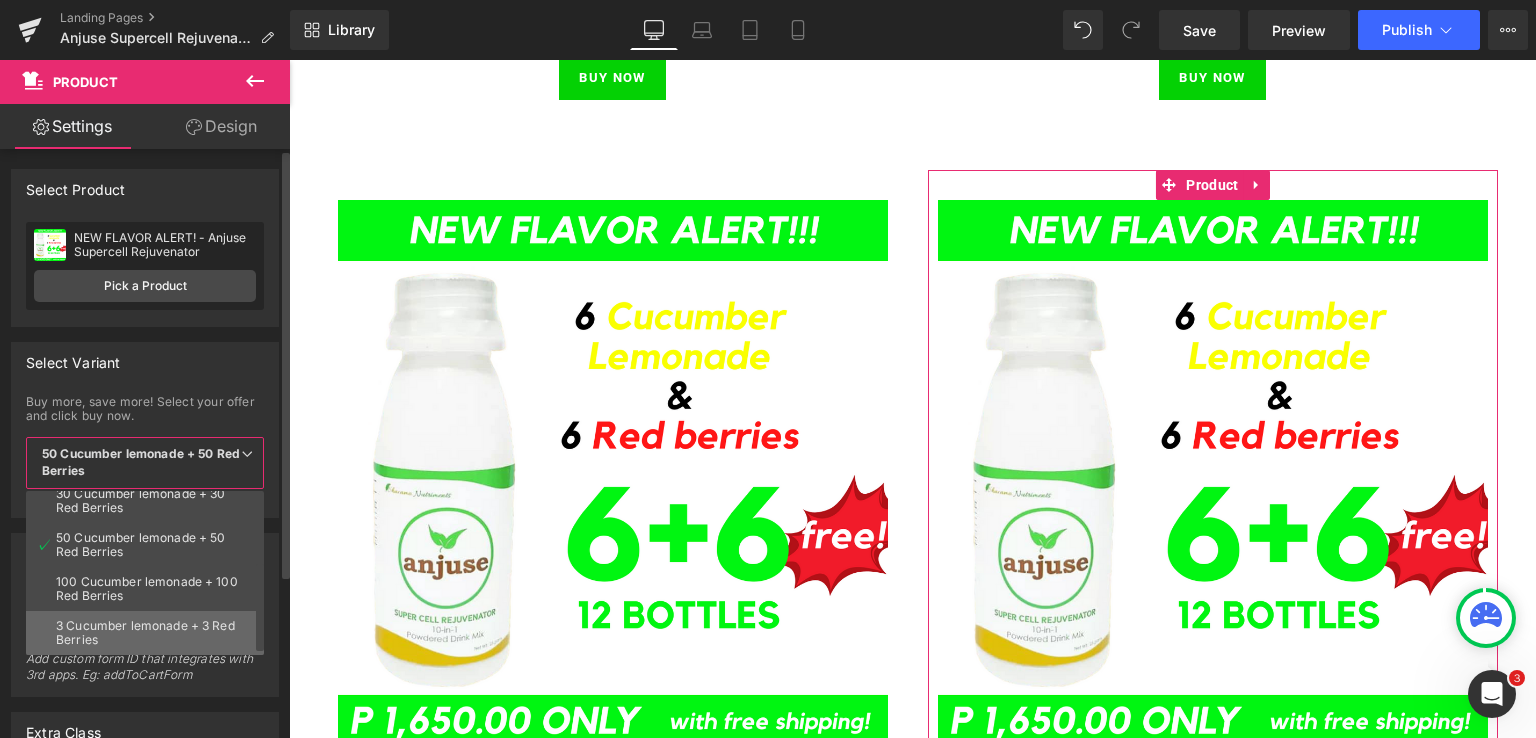 click on "3 Cucumber lemonade + 3 Red Berries" at bounding box center [149, 633] 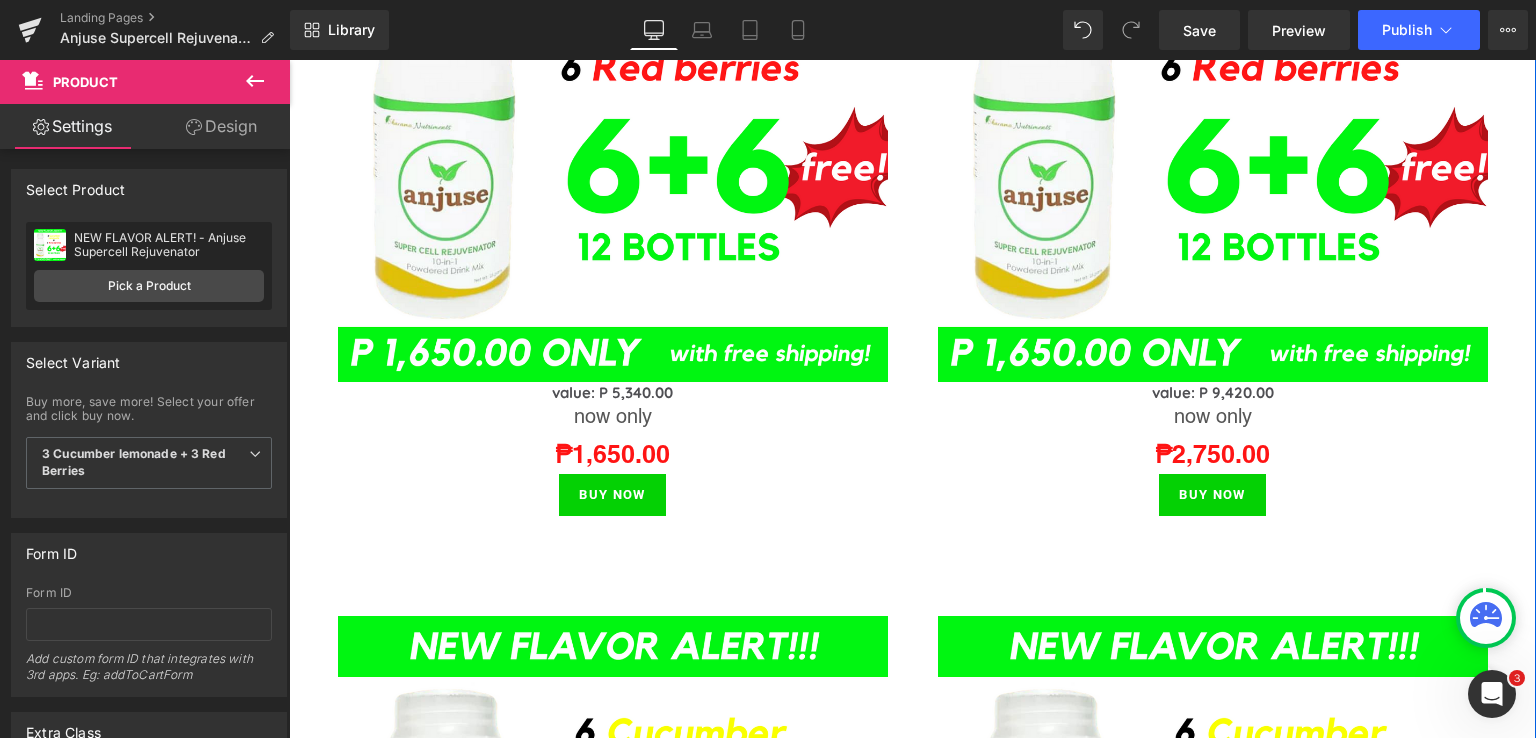 scroll, scrollTop: 1358, scrollLeft: 0, axis: vertical 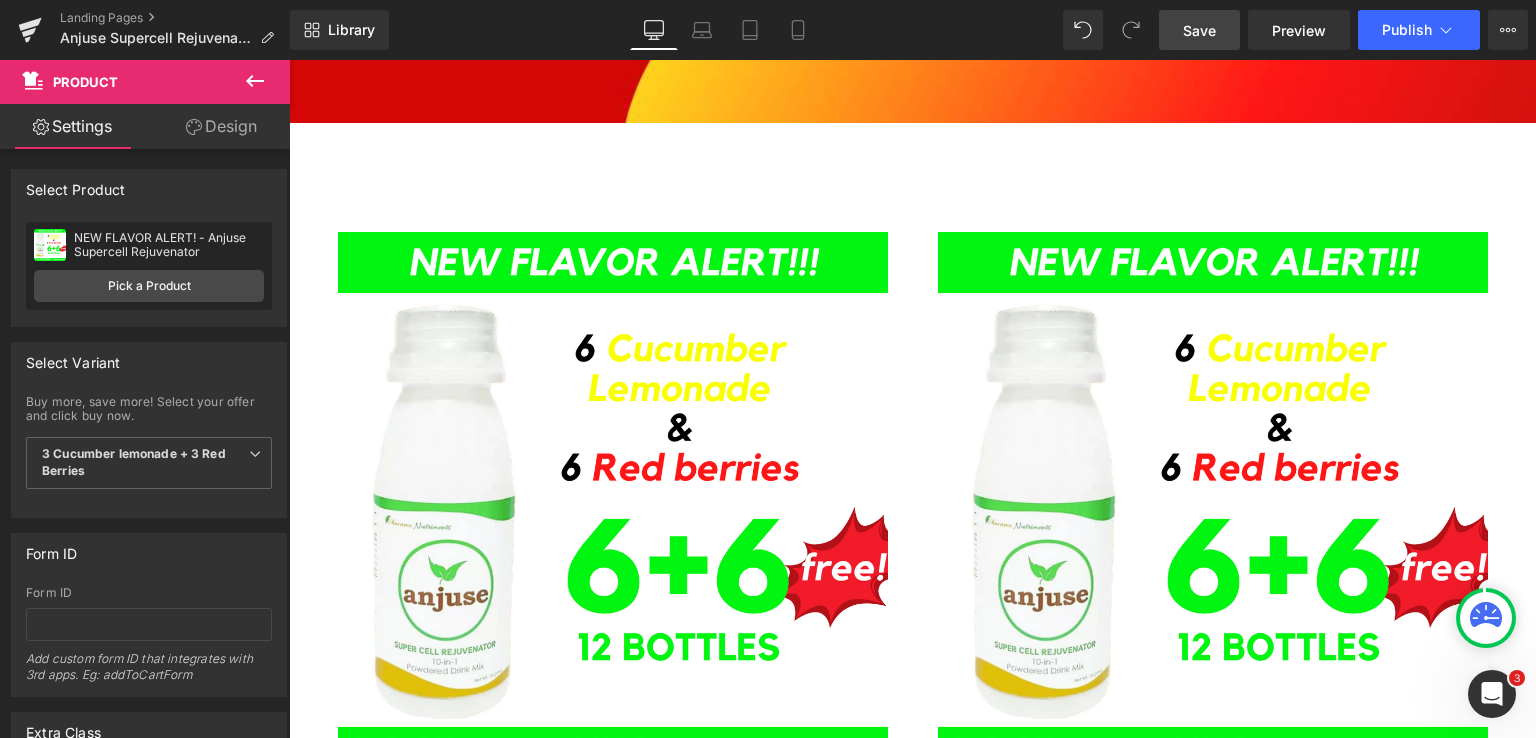 click on "Save" at bounding box center [1199, 30] 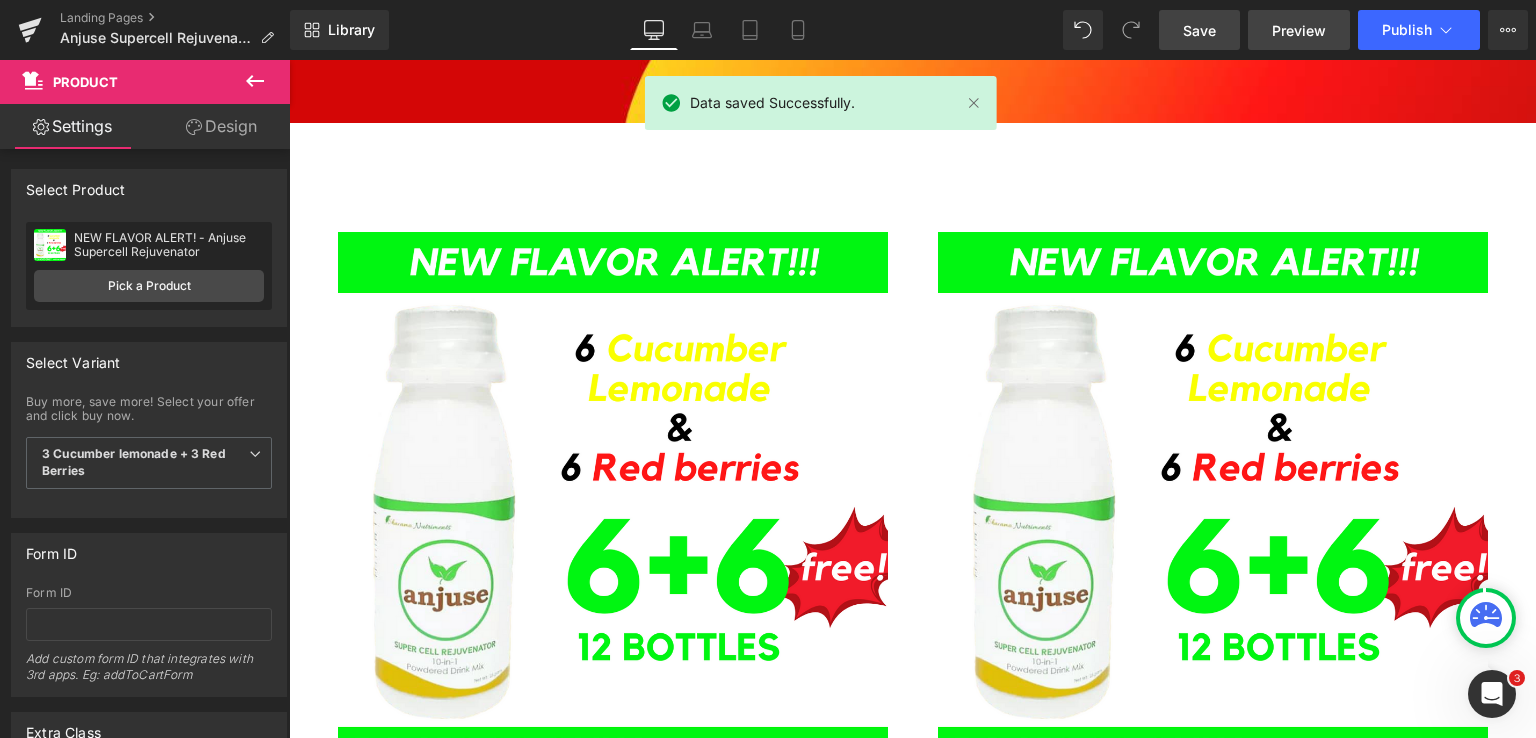 click on "Preview" at bounding box center (1299, 30) 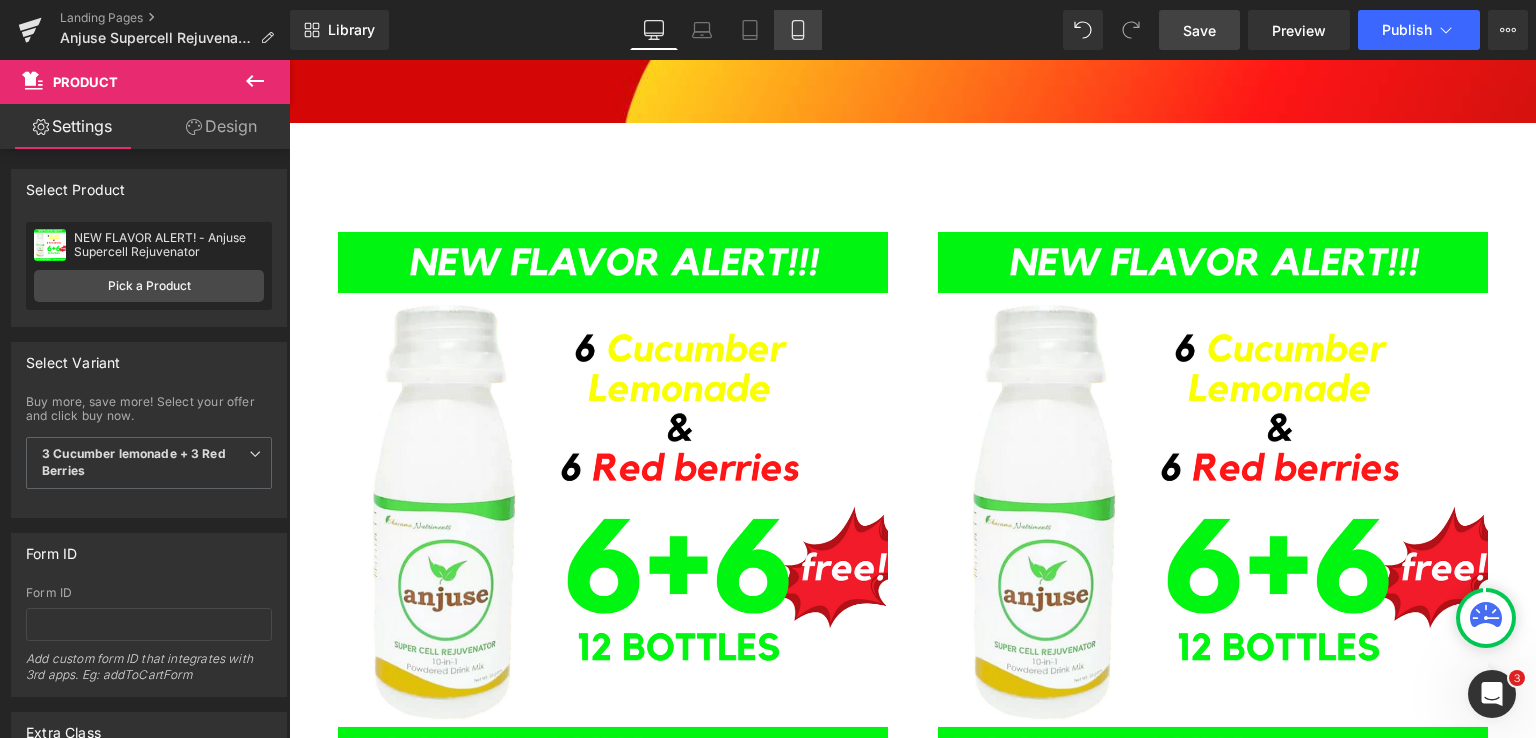click 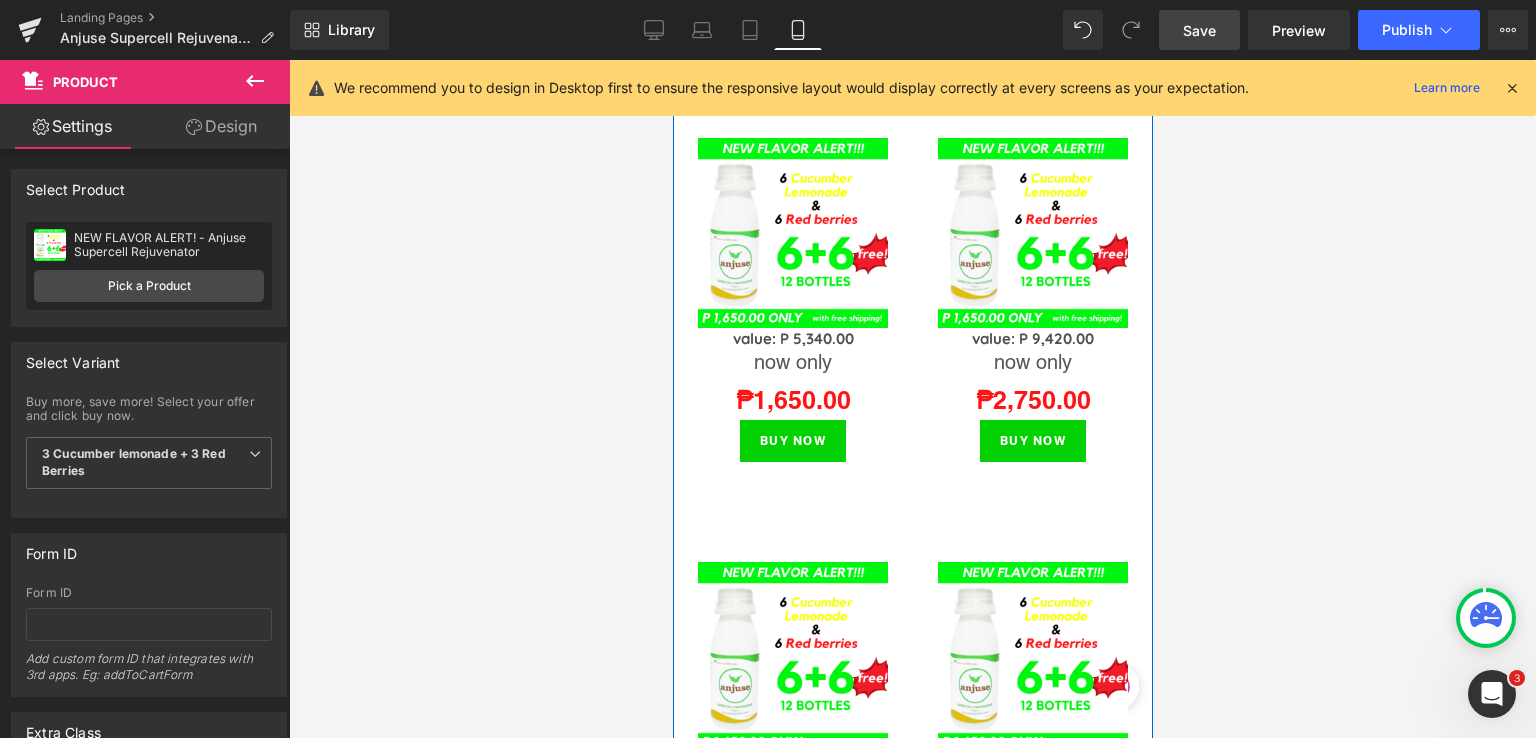 scroll, scrollTop: 359, scrollLeft: 0, axis: vertical 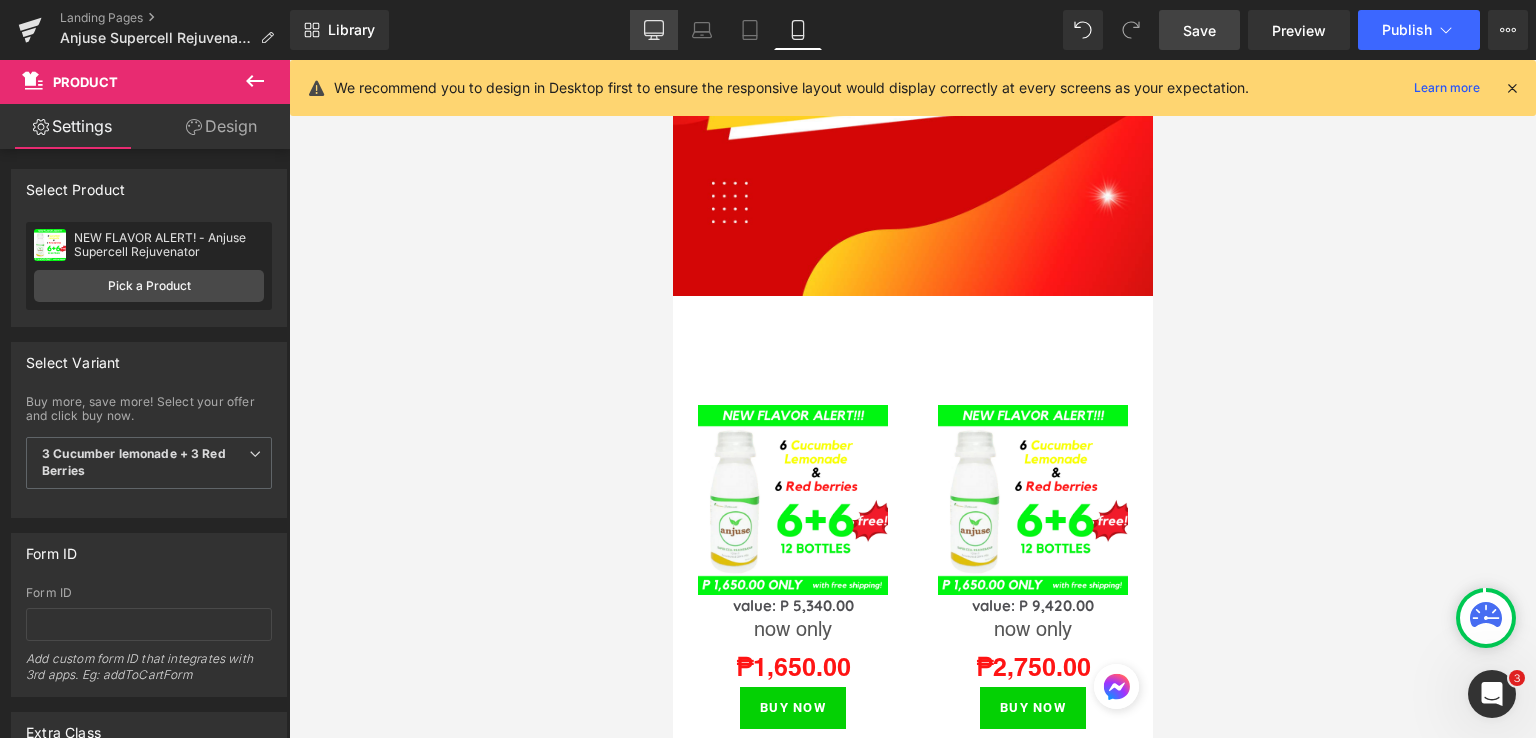 click on "Desktop" at bounding box center [654, 30] 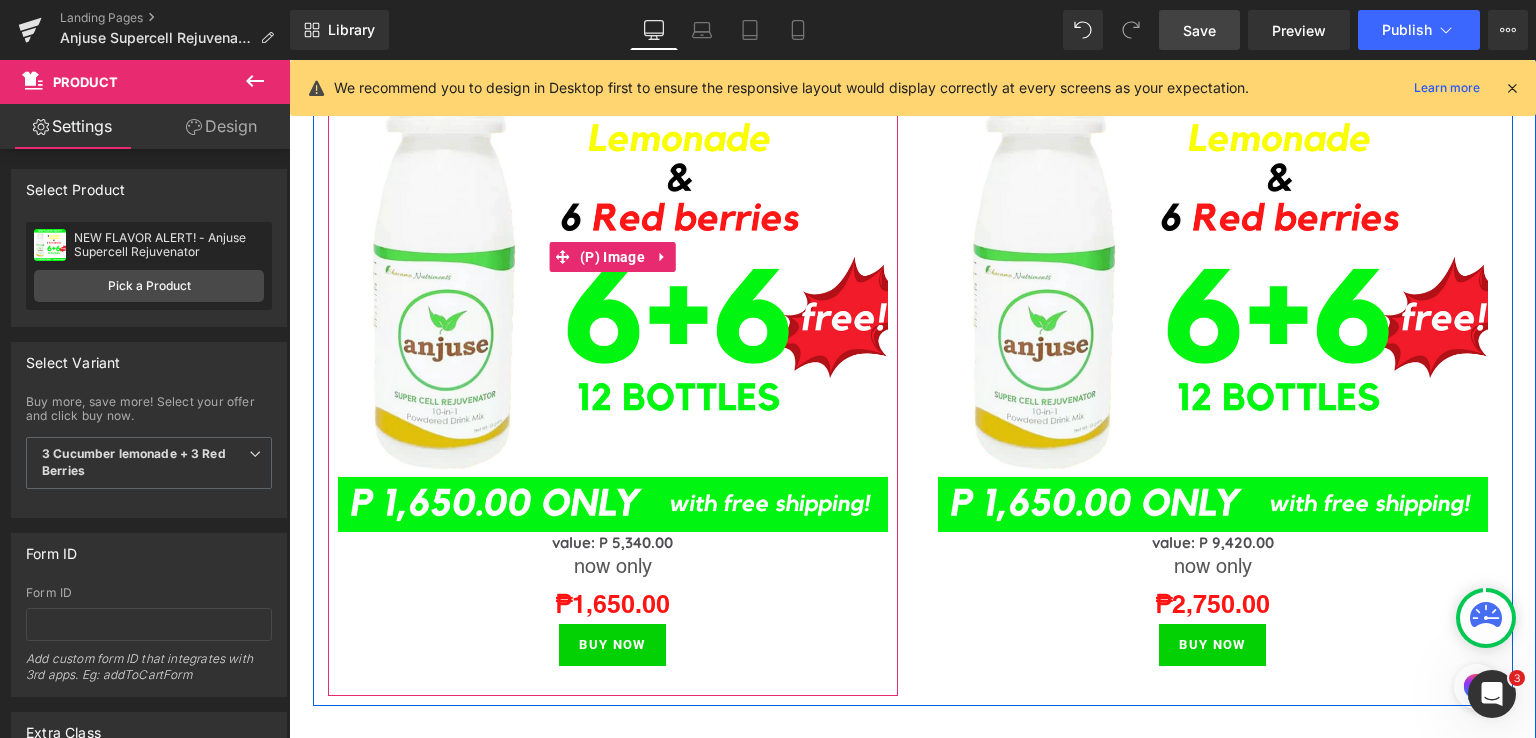 scroll, scrollTop: 1639, scrollLeft: 0, axis: vertical 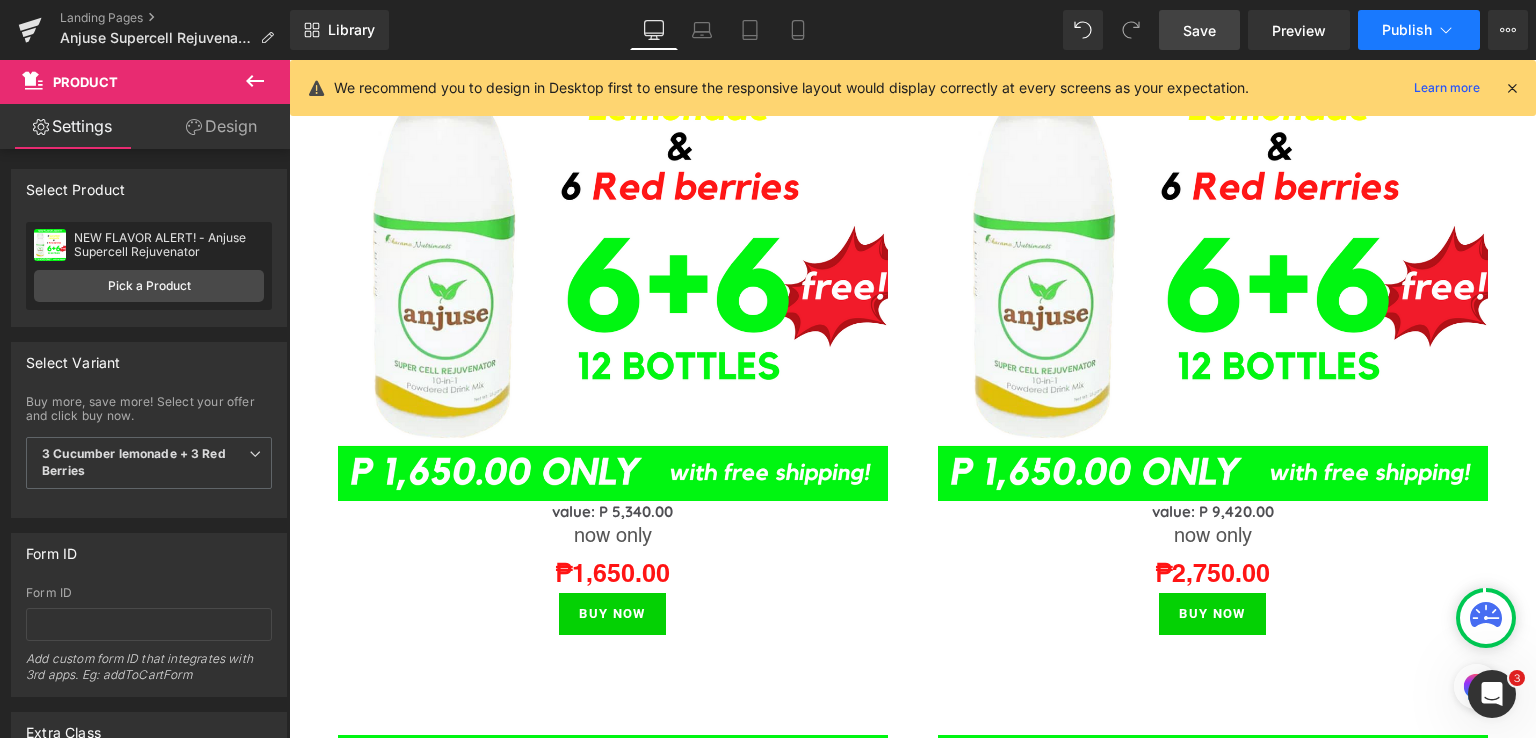 click on "Publish" at bounding box center (1419, 30) 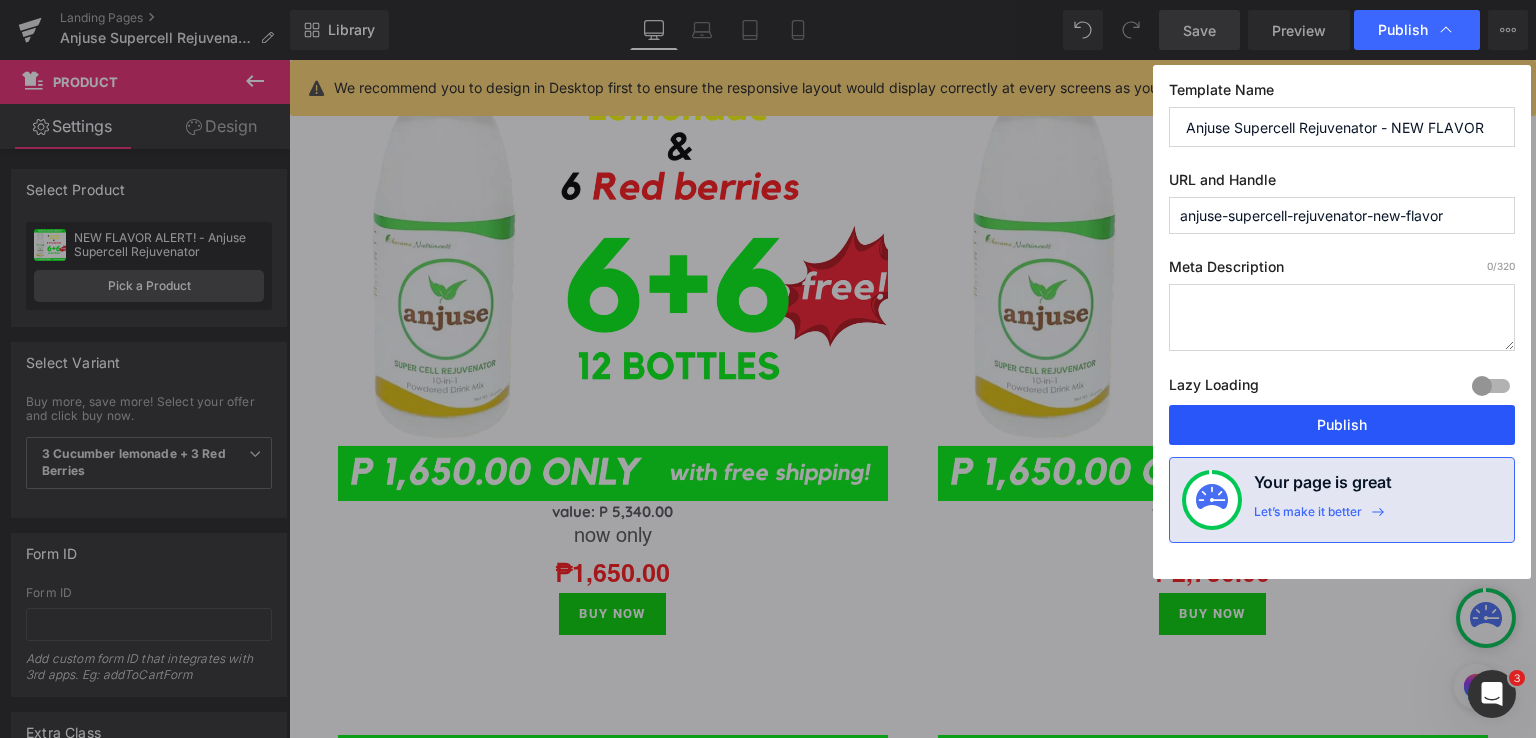 click on "Publish" at bounding box center [1342, 425] 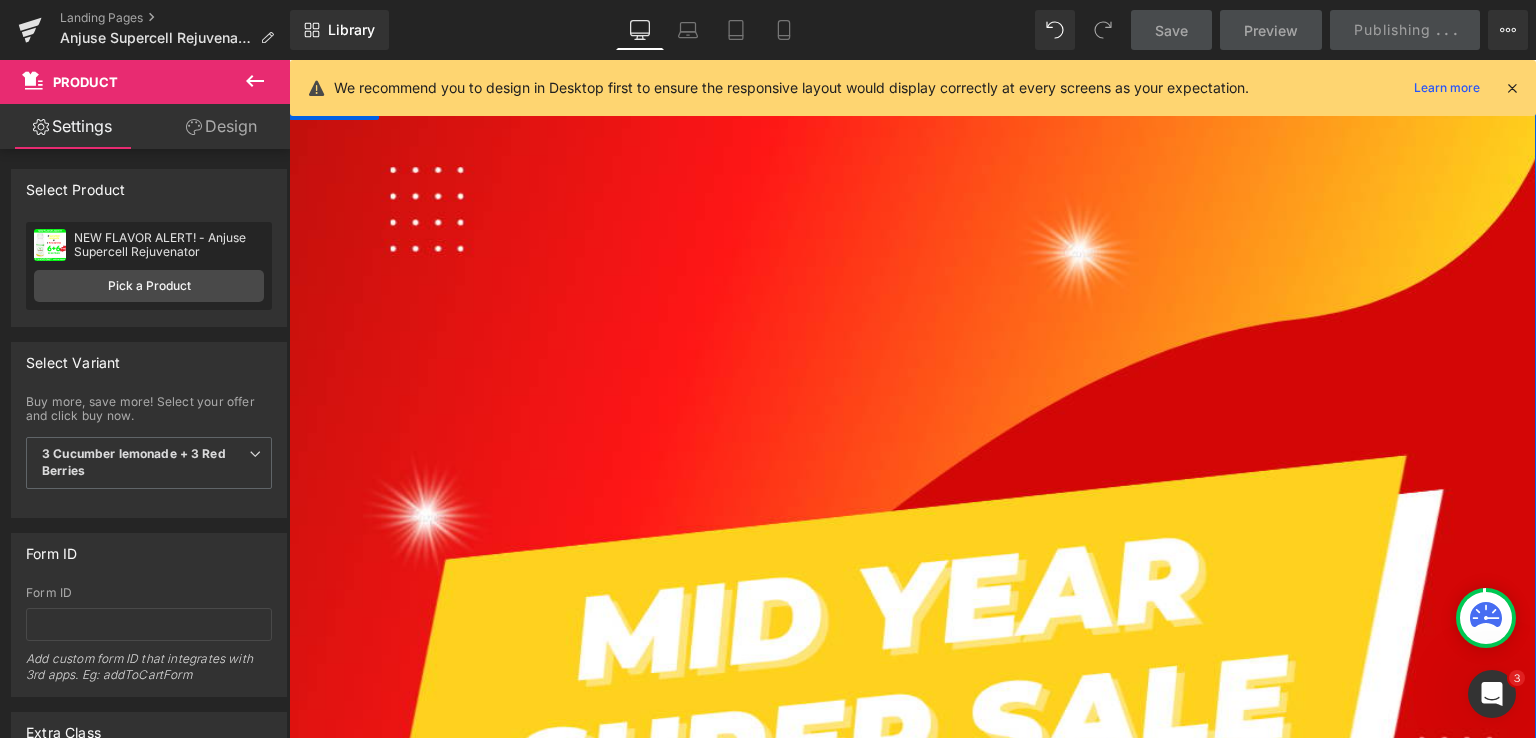 scroll, scrollTop: 0, scrollLeft: 0, axis: both 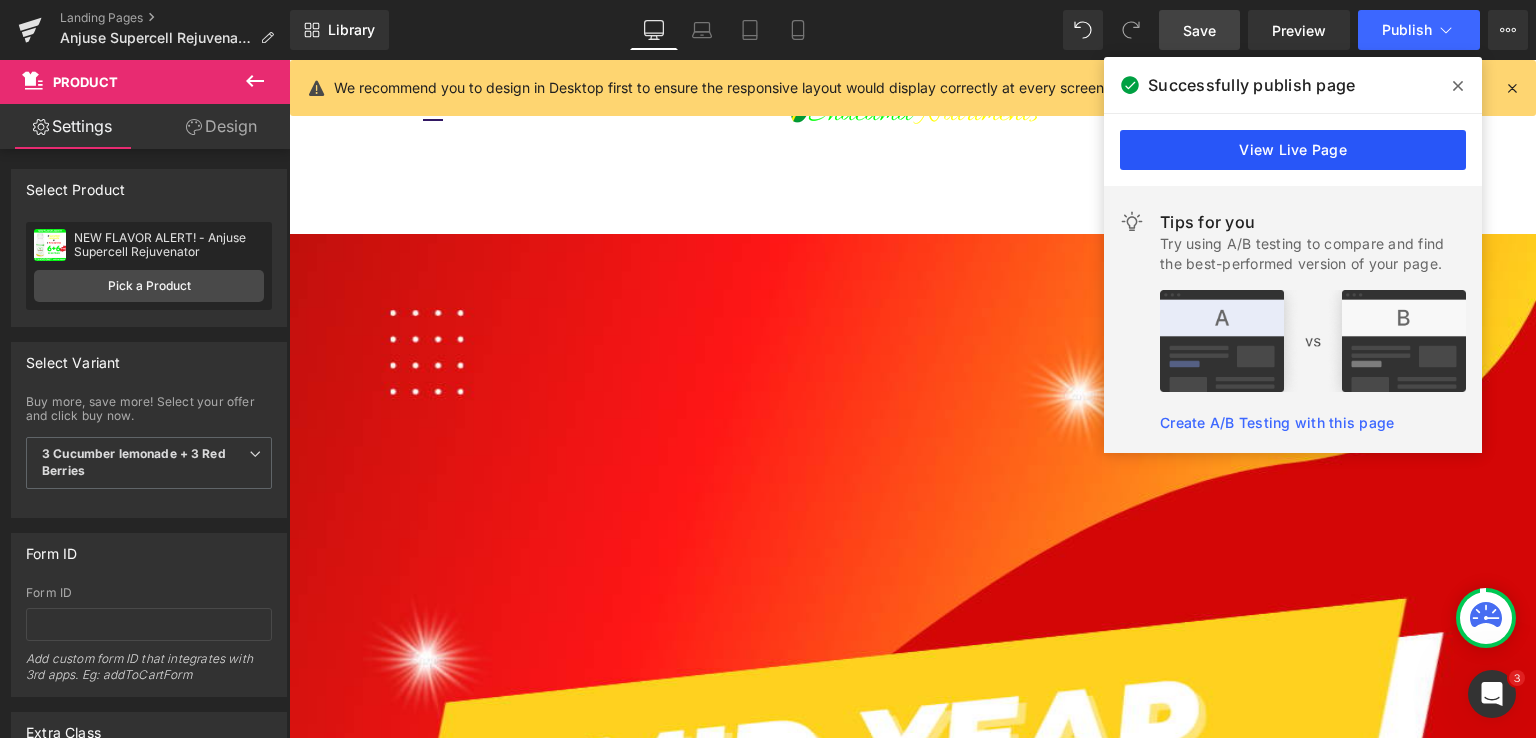 click on "View Live Page" at bounding box center (1293, 150) 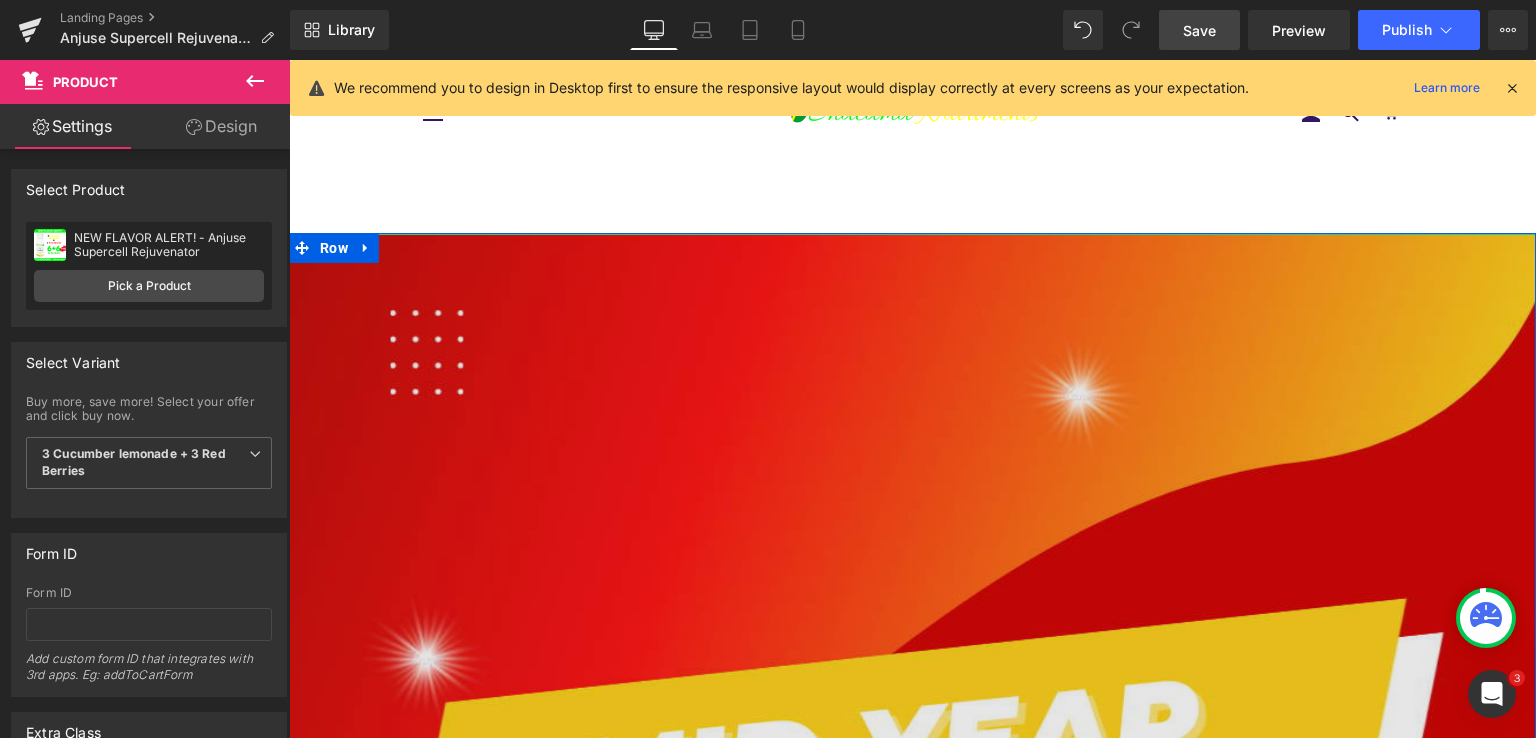 click at bounding box center (912, 857) 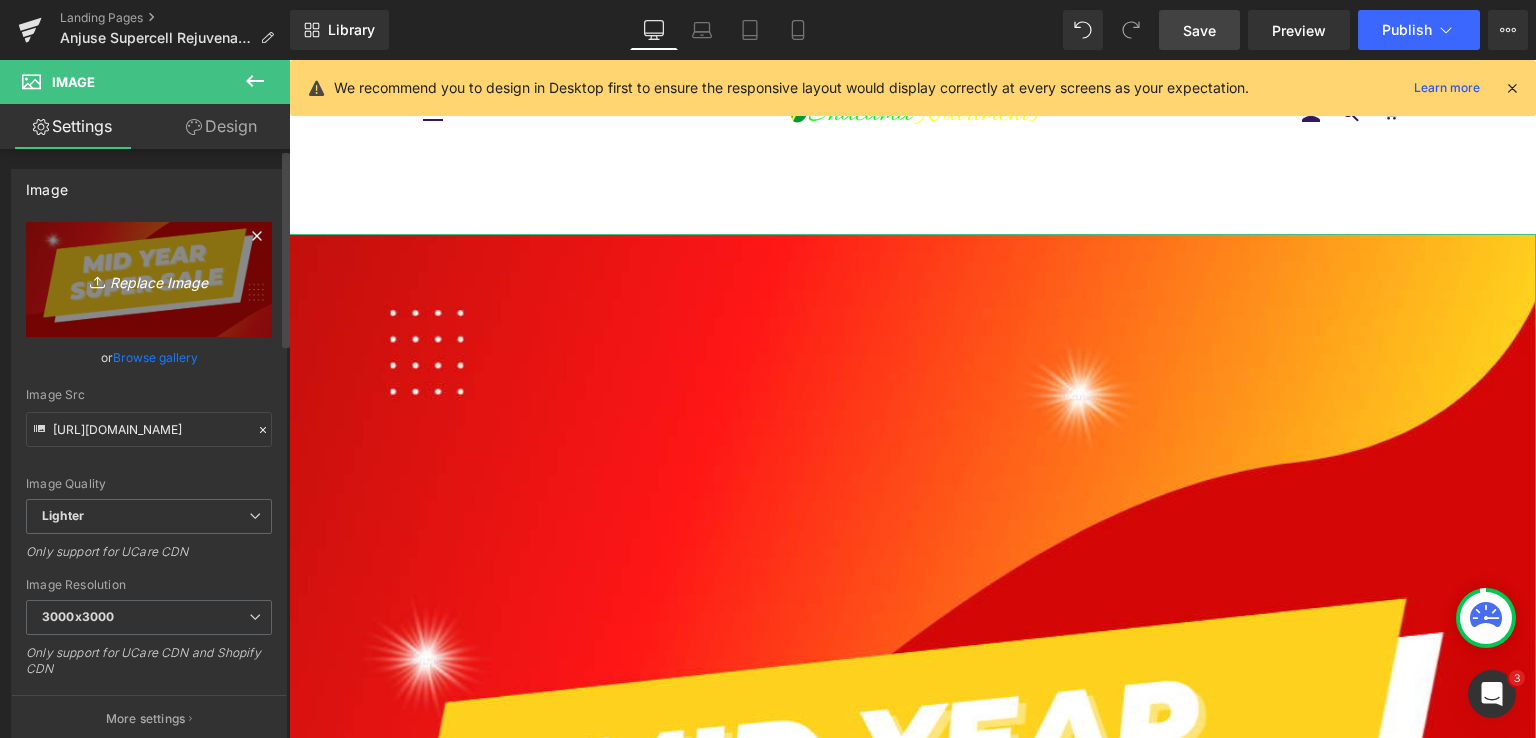 click on "Replace Image" at bounding box center (149, 279) 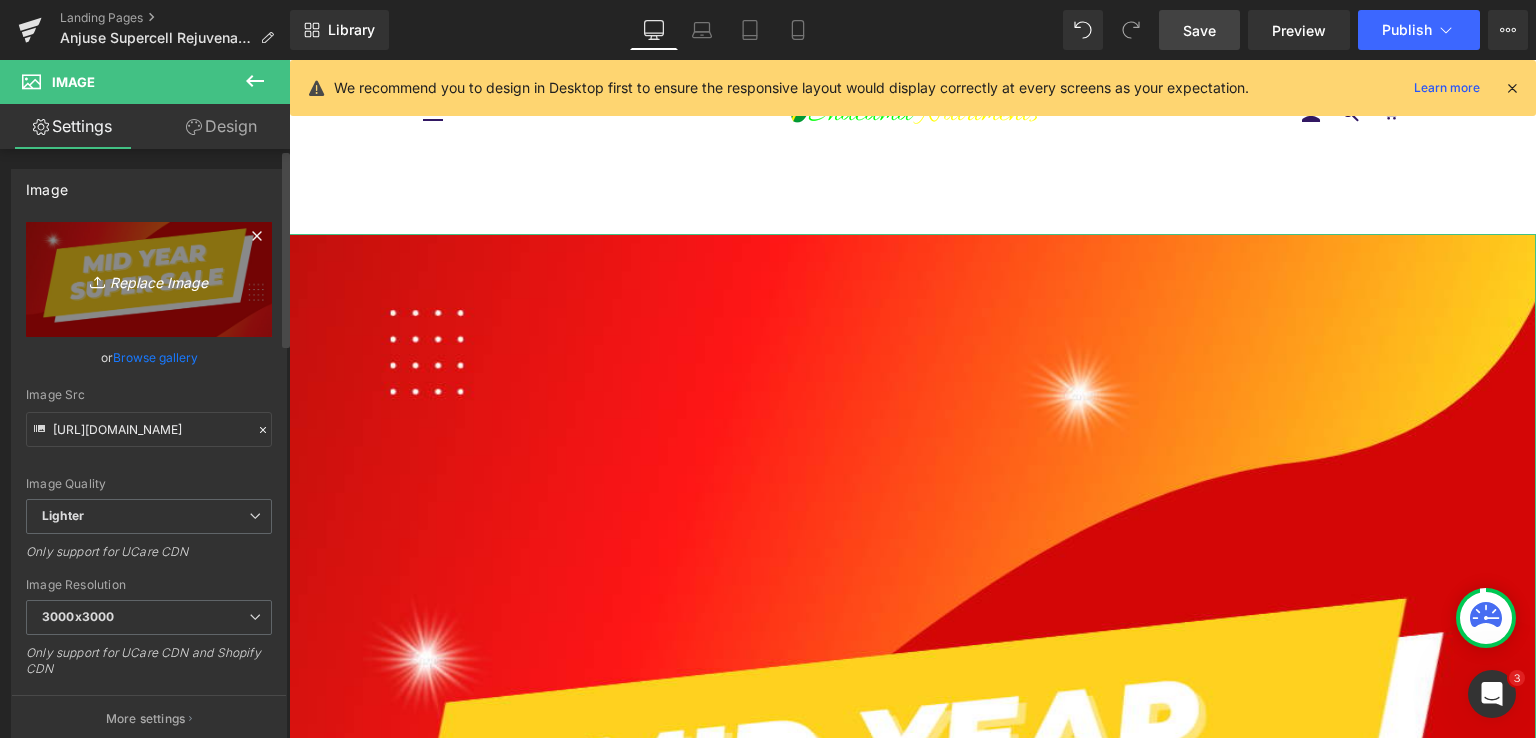 type on "C:\fakepath\anjnewflav.png" 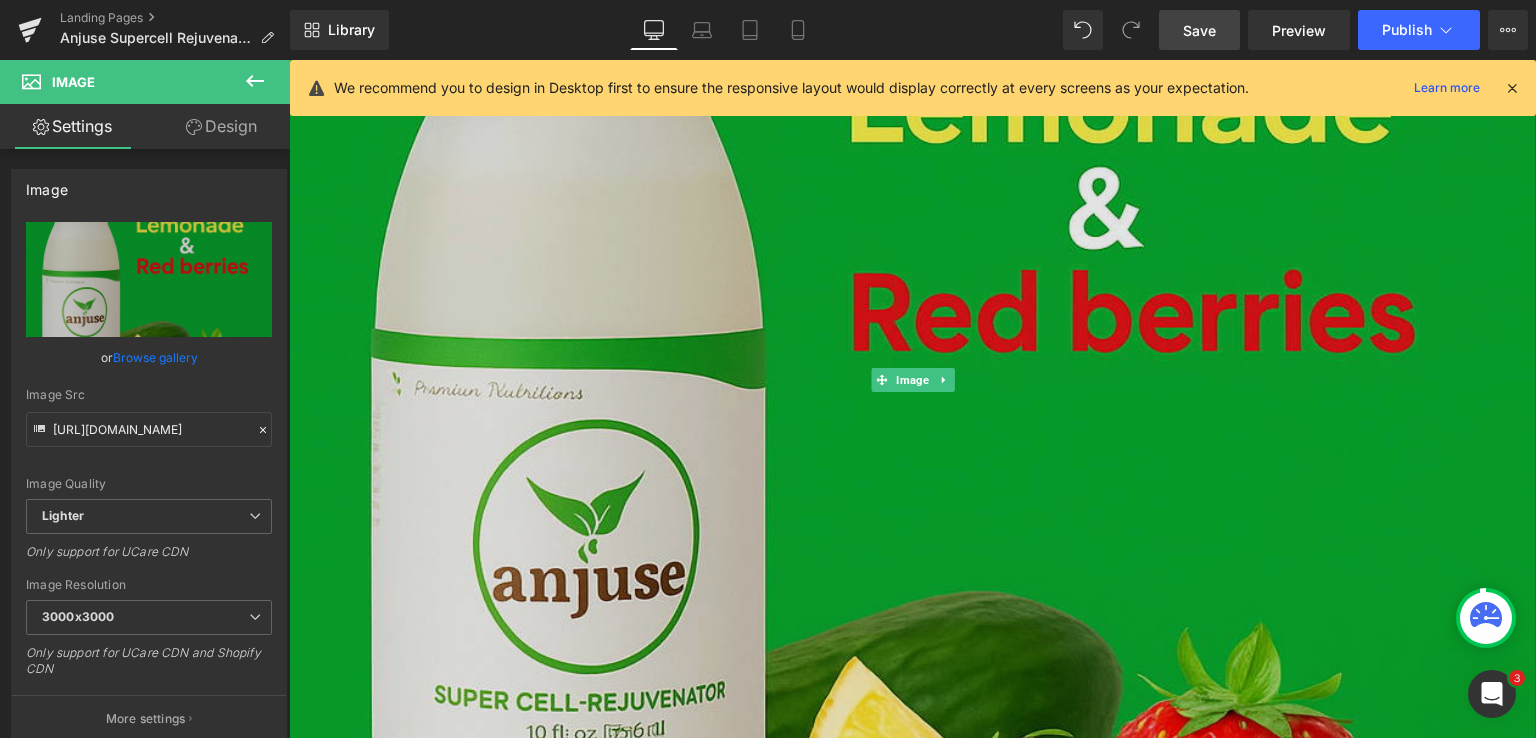 scroll, scrollTop: 800, scrollLeft: 0, axis: vertical 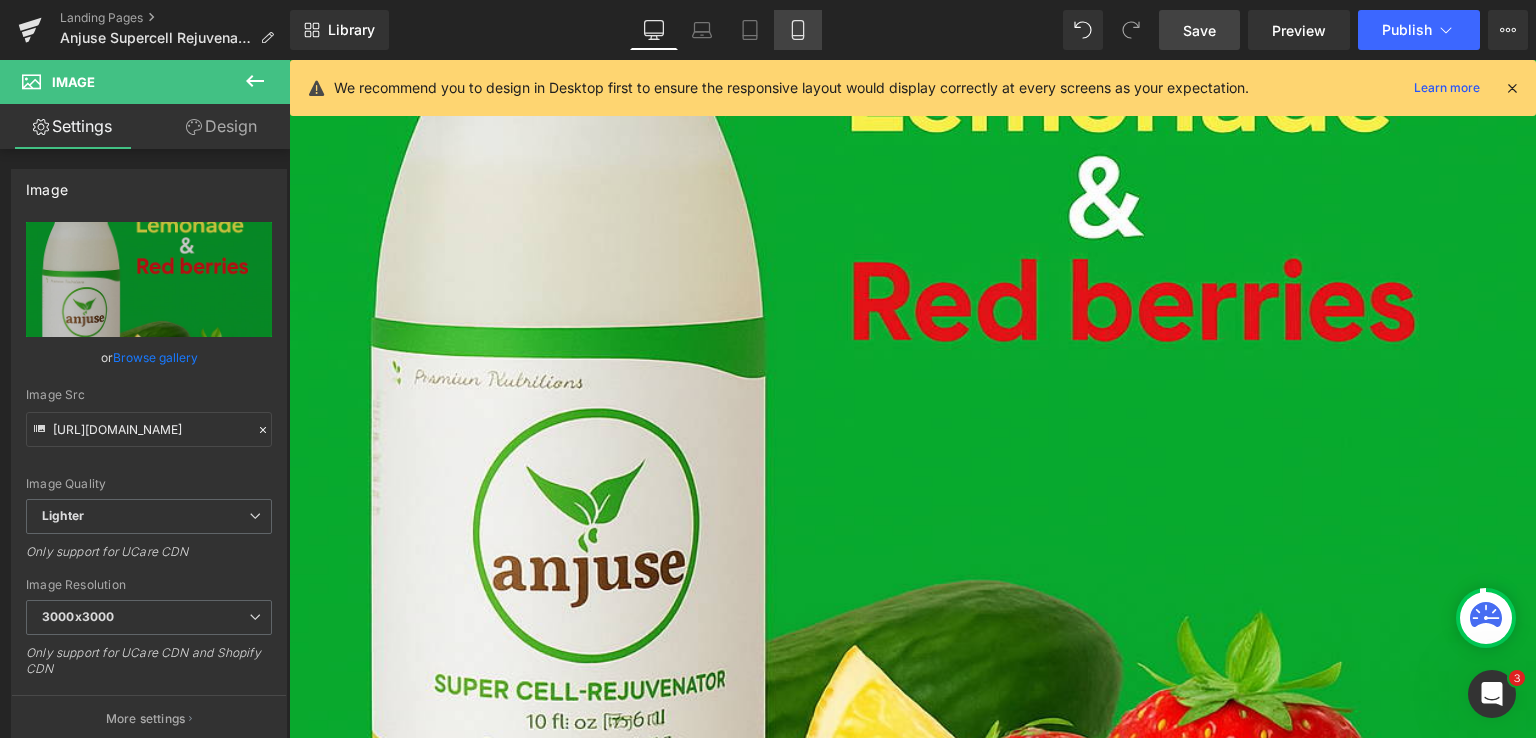 click on "Mobile" at bounding box center (798, 30) 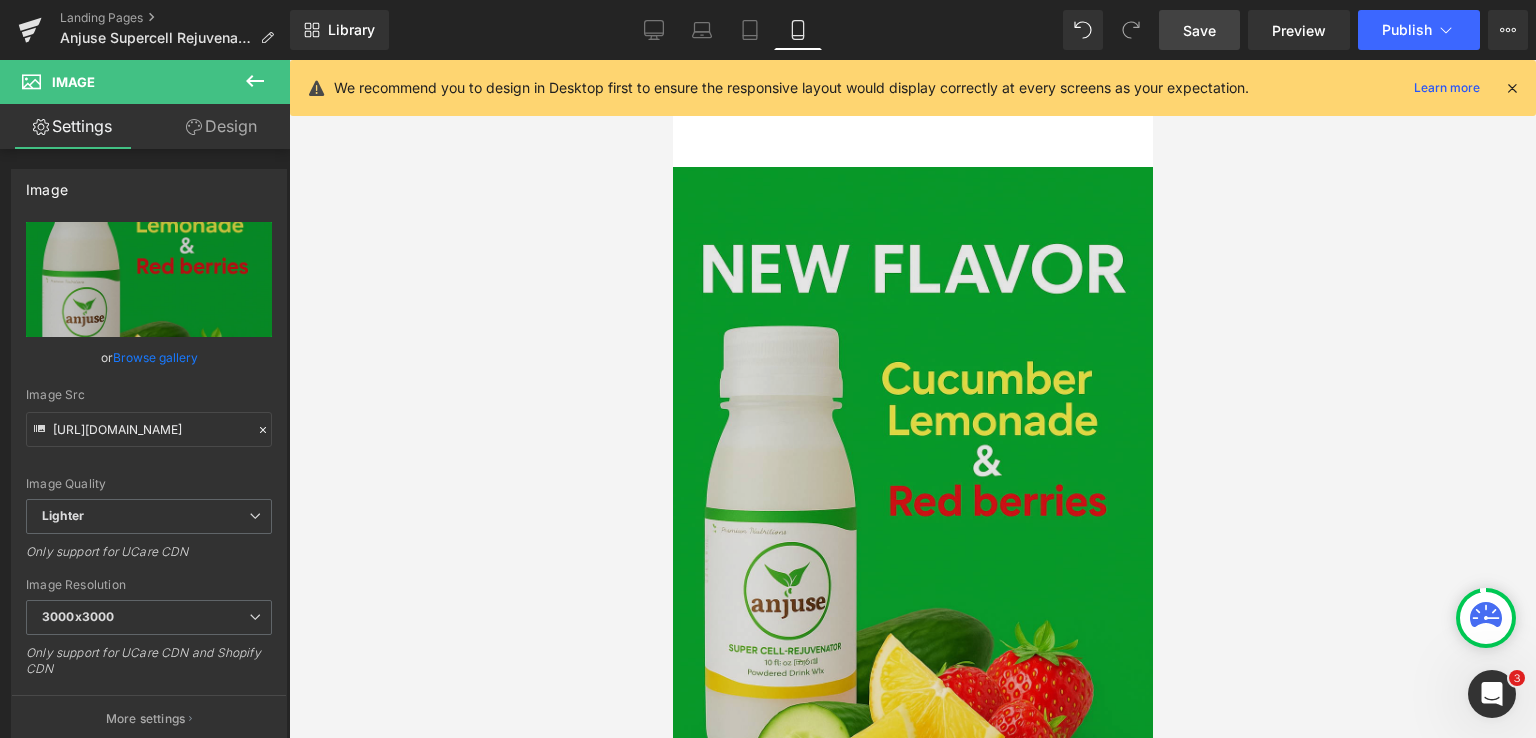 scroll, scrollTop: 0, scrollLeft: 0, axis: both 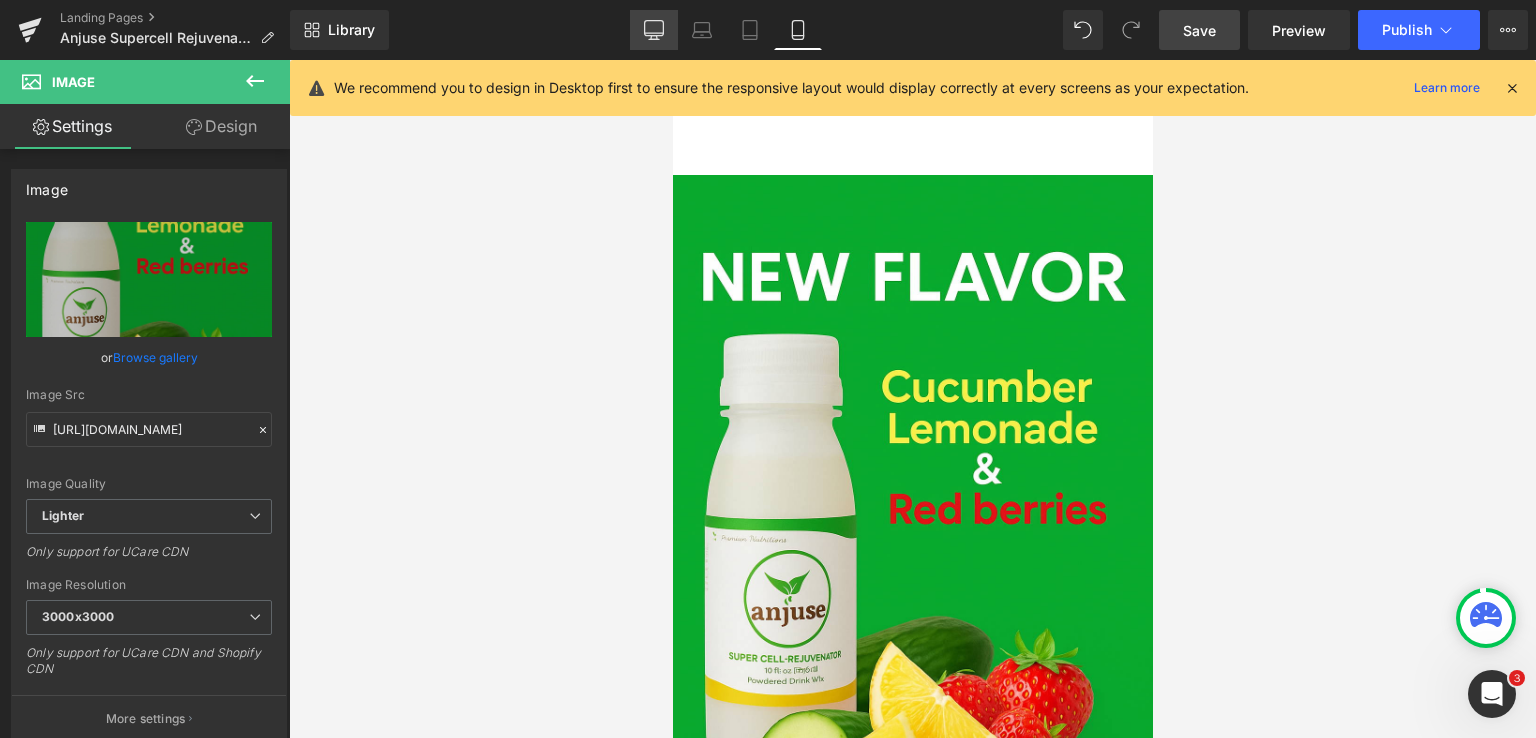 click 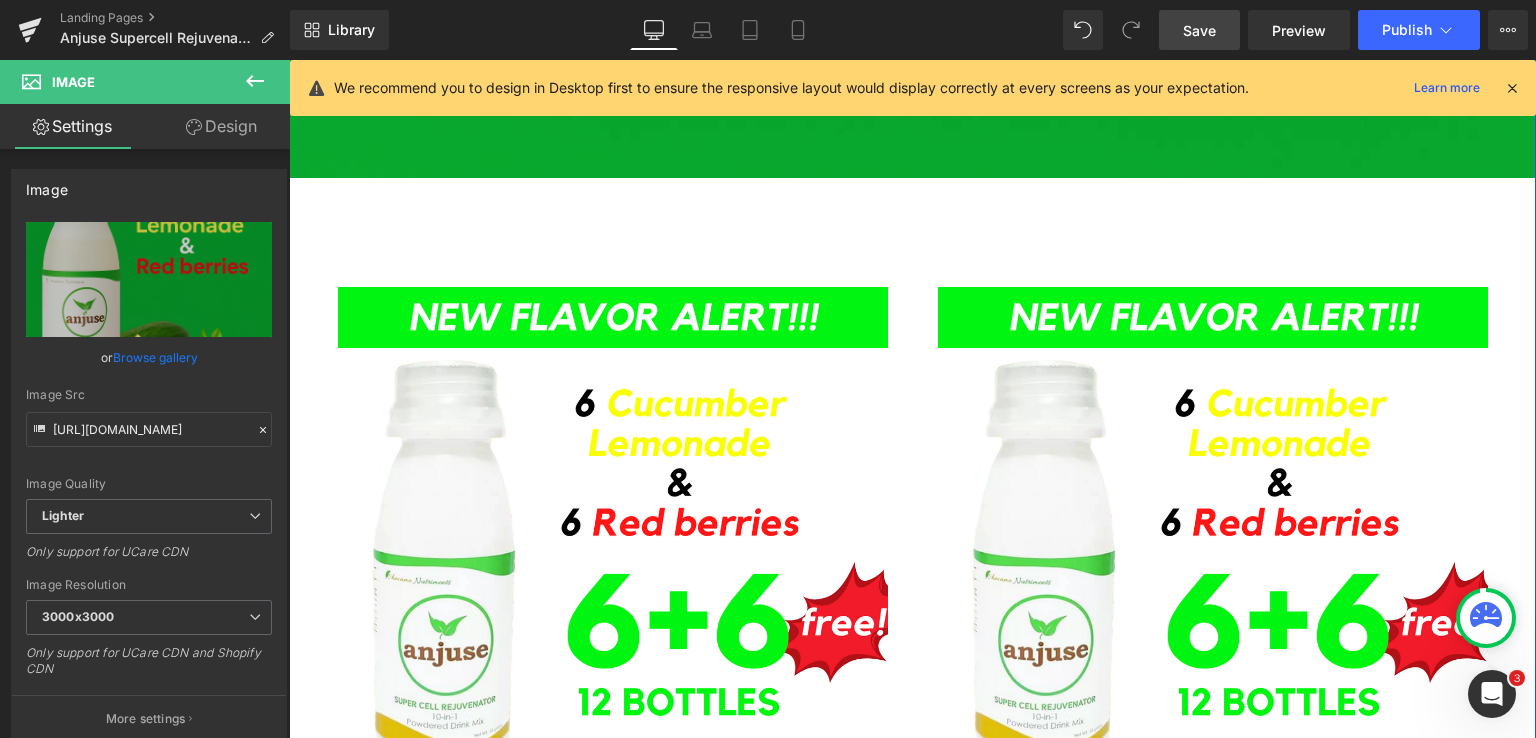 scroll, scrollTop: 1792, scrollLeft: 0, axis: vertical 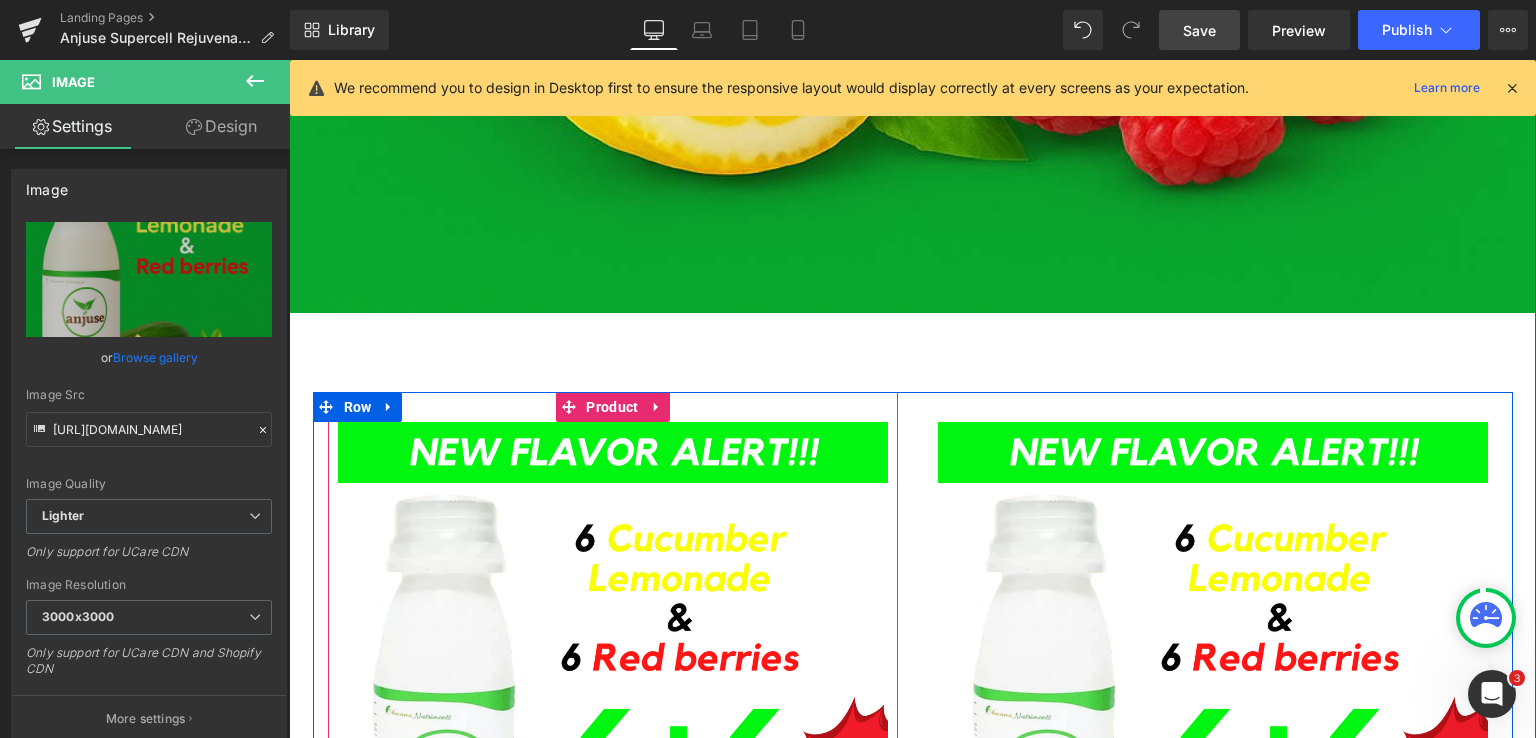 click on "Sale Off
(P) Image value: P 5,340.00 Heading
now only
Text Block
₱1,650.00
(P) Price
BUY NOW
Button
Product" at bounding box center [613, 764] 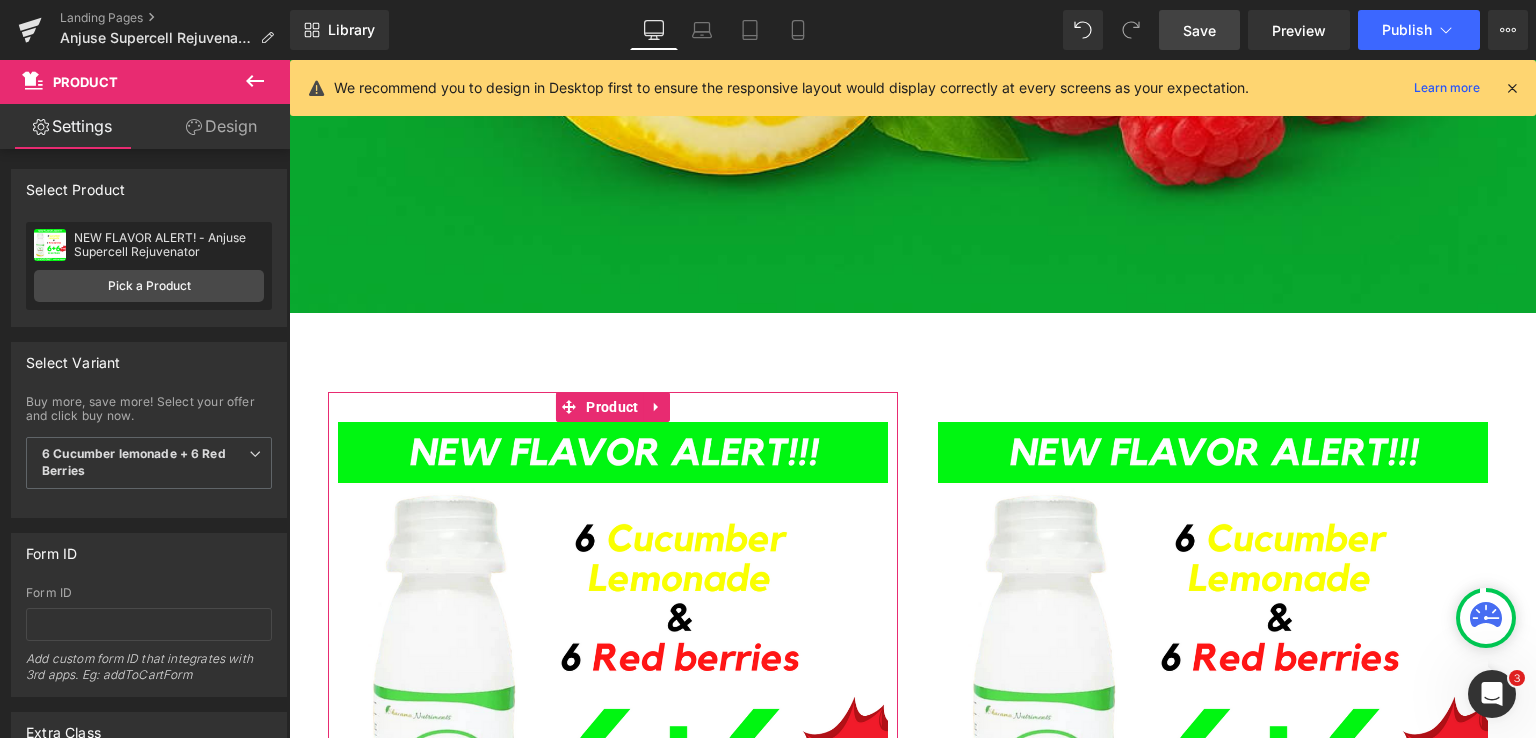 click on "Design" at bounding box center (221, 126) 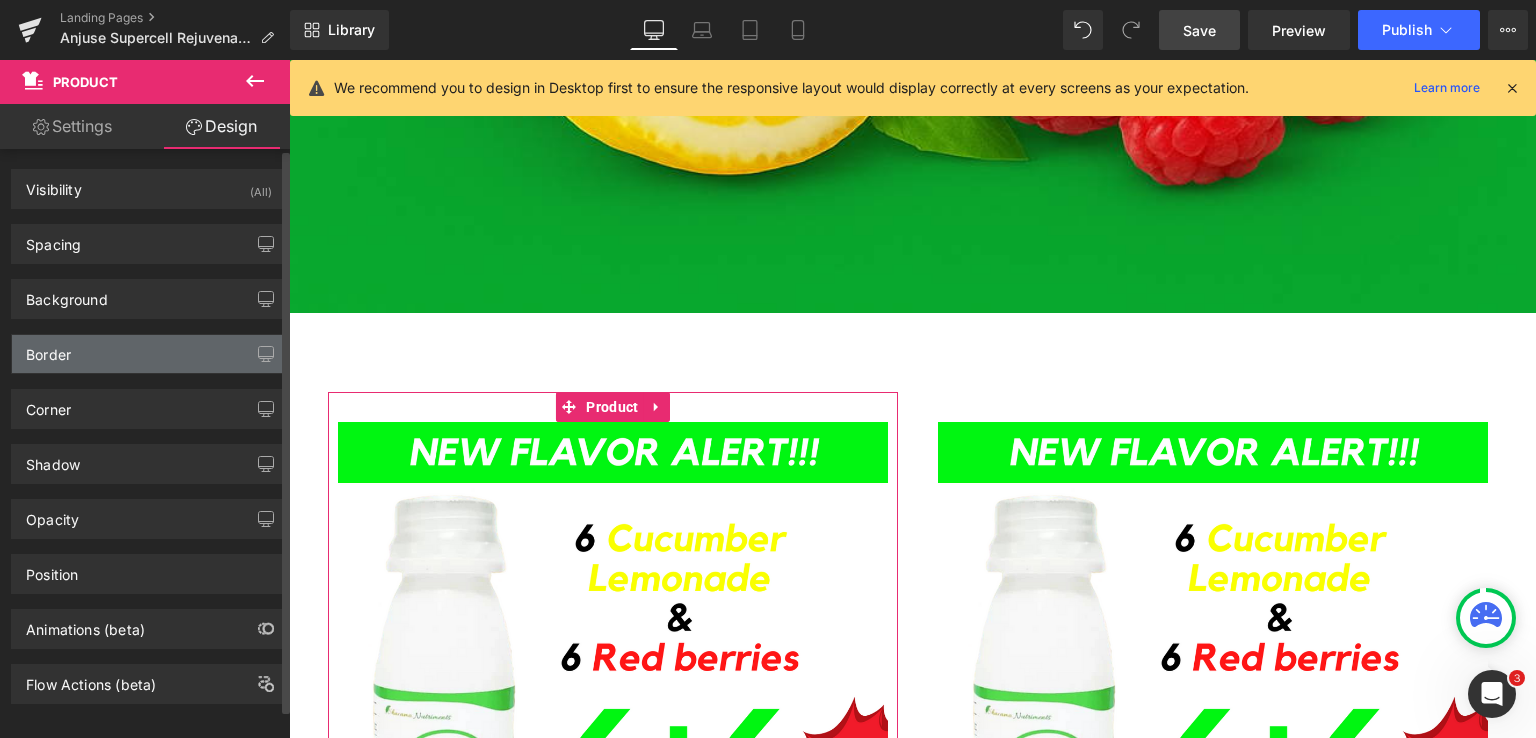 click on "Border" at bounding box center [149, 354] 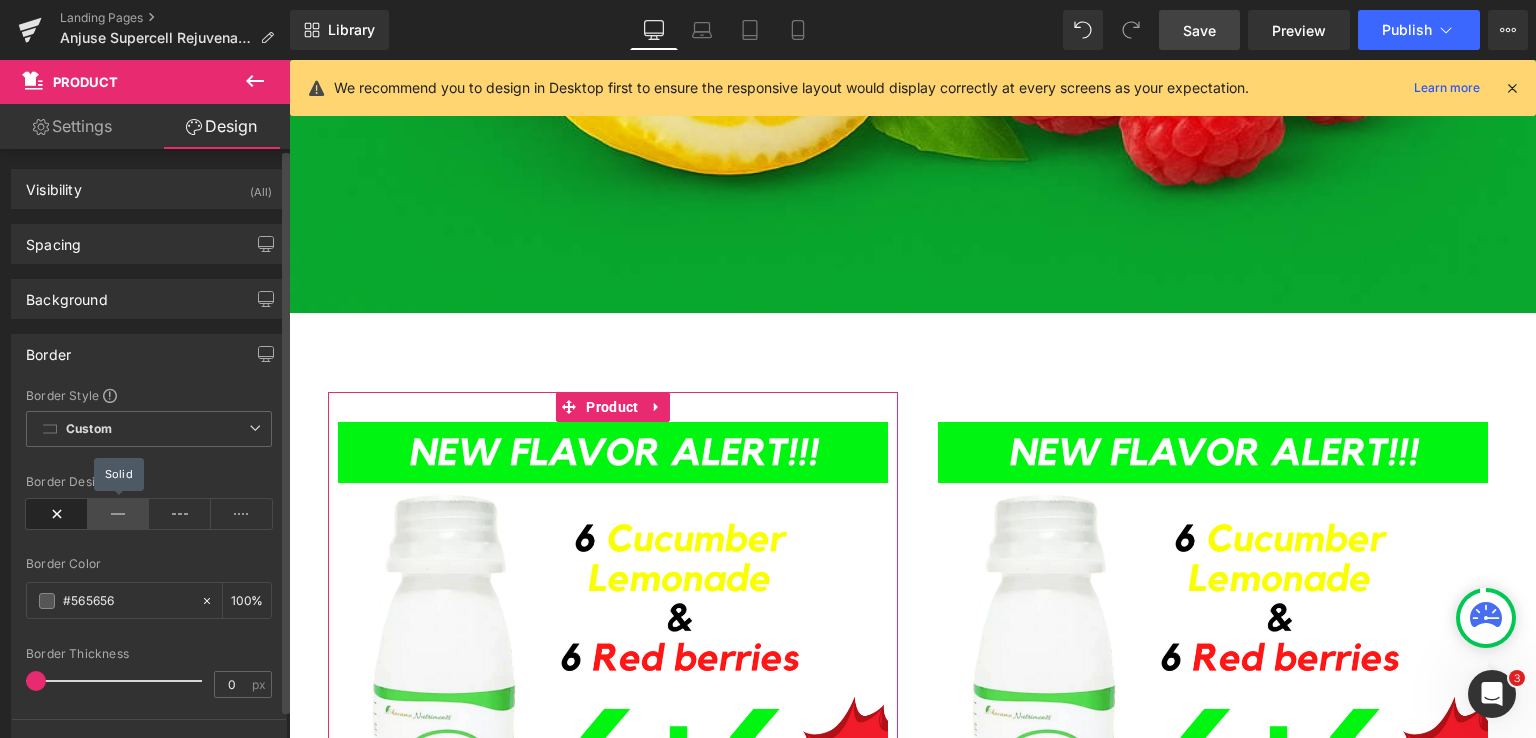 click at bounding box center (119, 514) 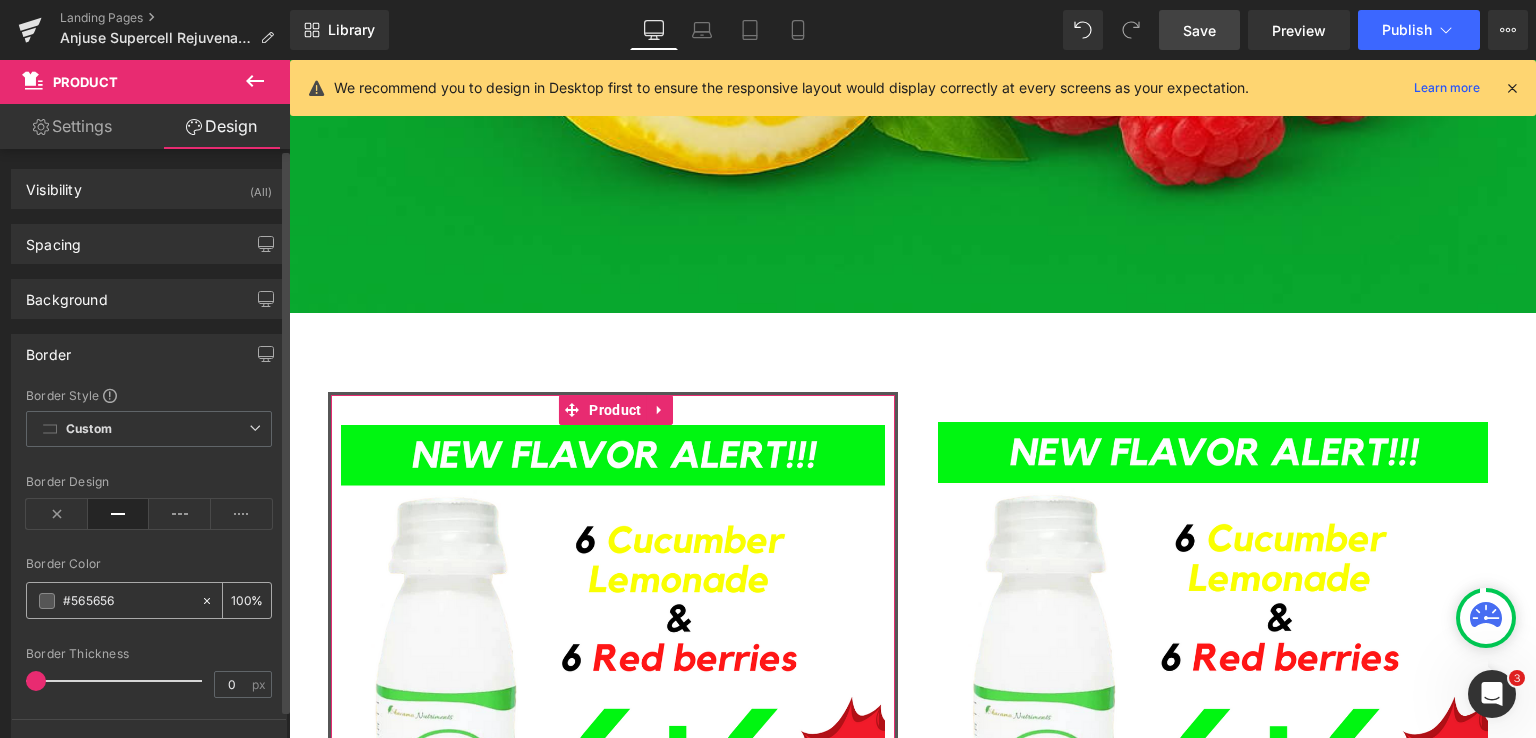 click at bounding box center [47, 601] 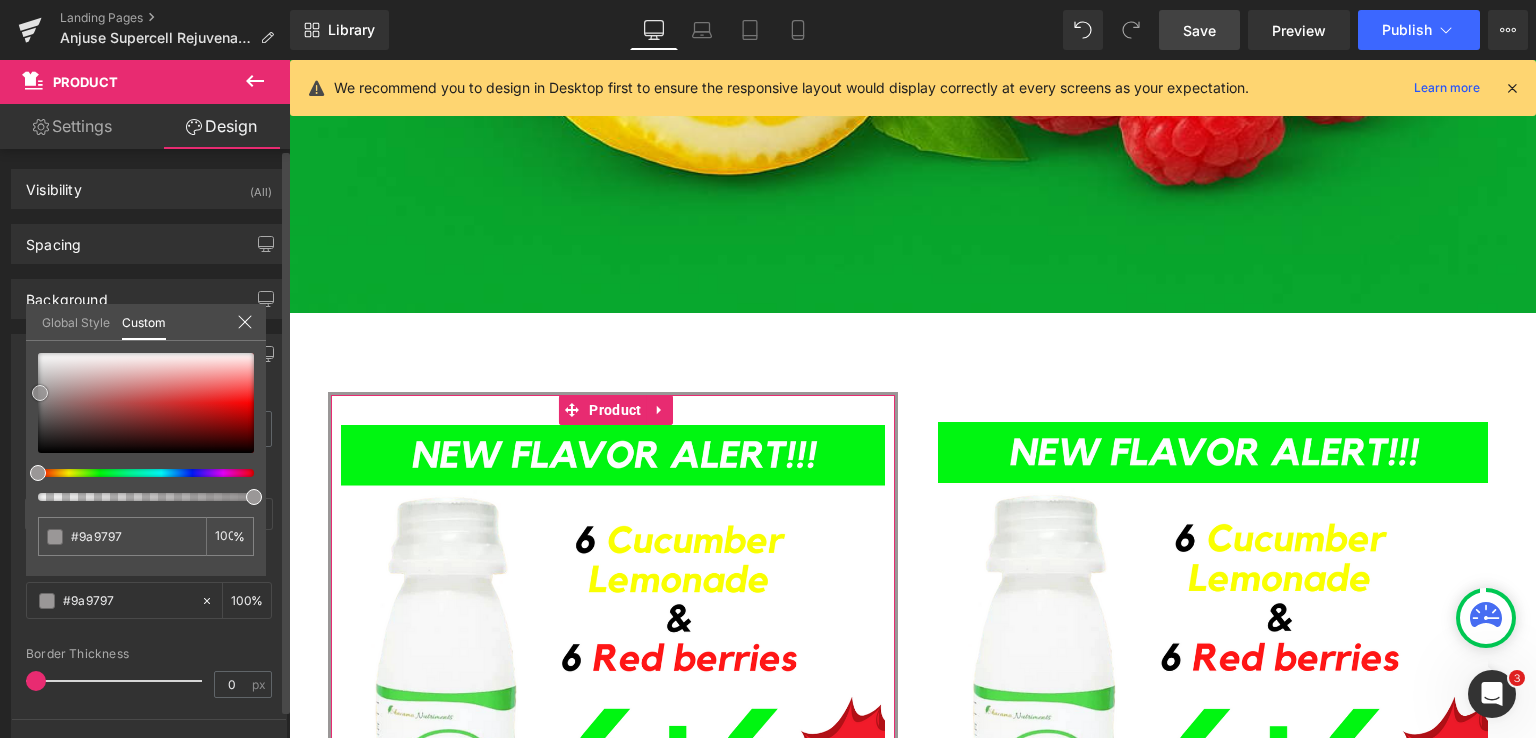 drag, startPoint x: 40, startPoint y: 416, endPoint x: 42, endPoint y: 390, distance: 26.076809 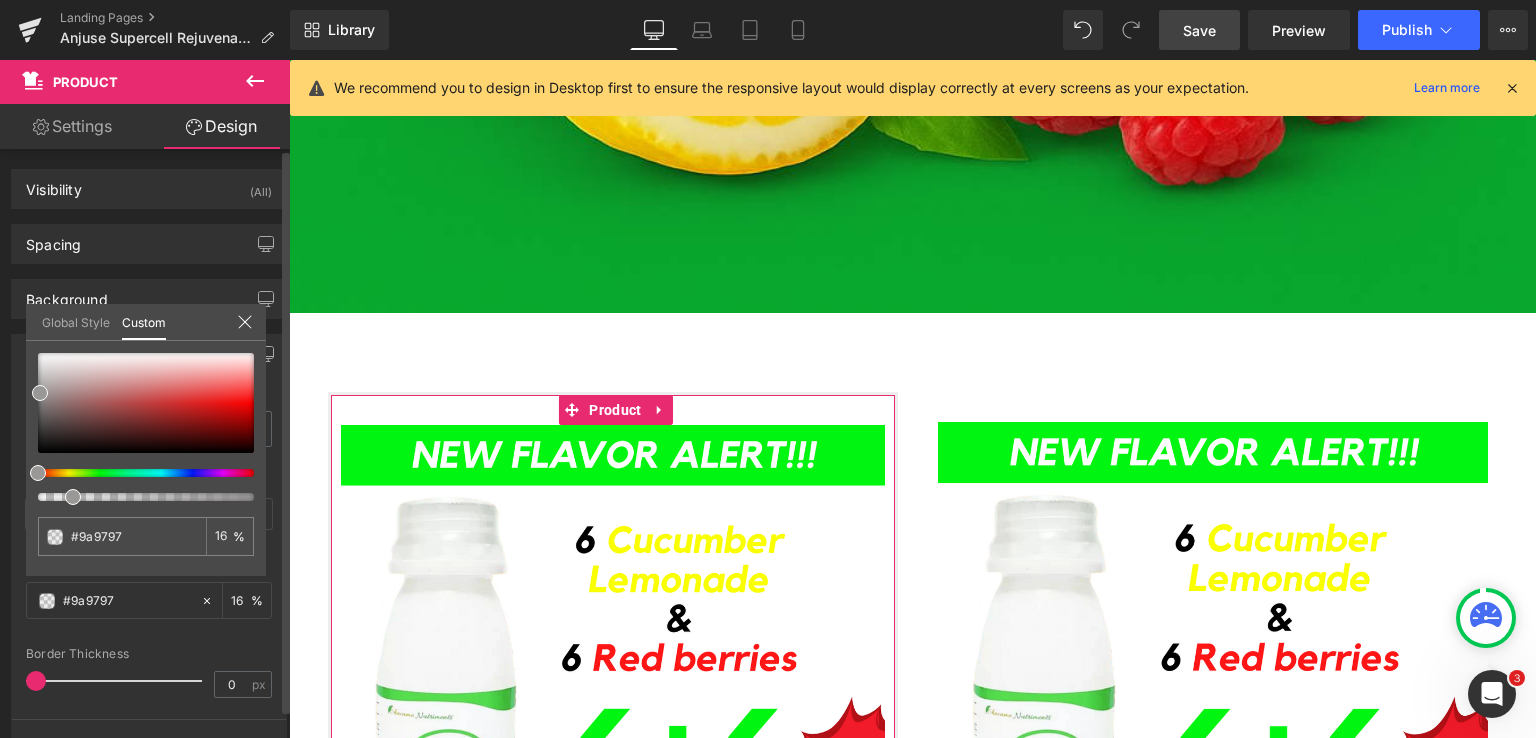 drag, startPoint x: 256, startPoint y: 497, endPoint x: 67, endPoint y: 496, distance: 189.00264 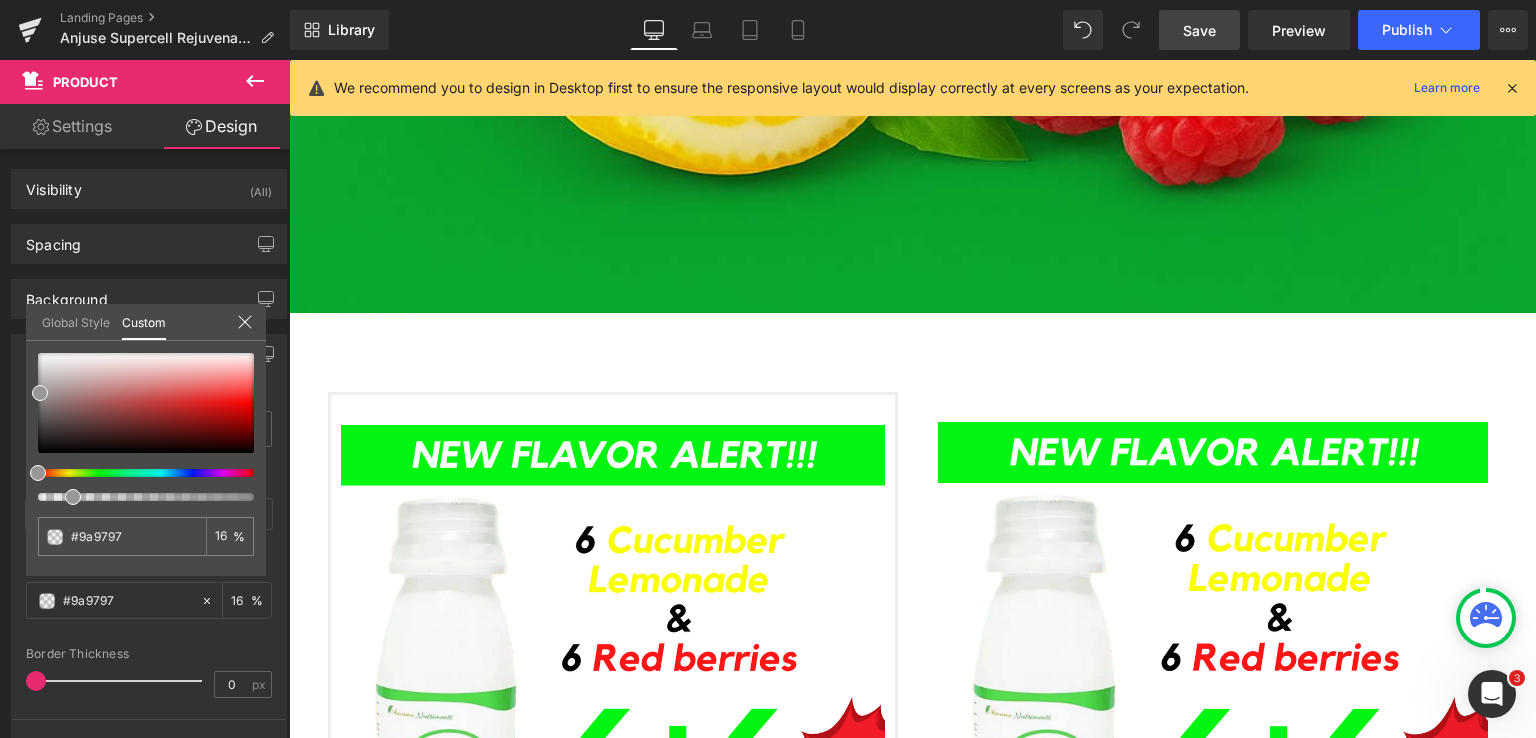 click on "Home
SHOP NOW
Expand submenu SHOP NOW
Collapse submenu SHOP NOW
SUPPLEMENTS
Expand submenu SHOP NOW
Collapse submenu SHOP NOW" at bounding box center [912, 843] 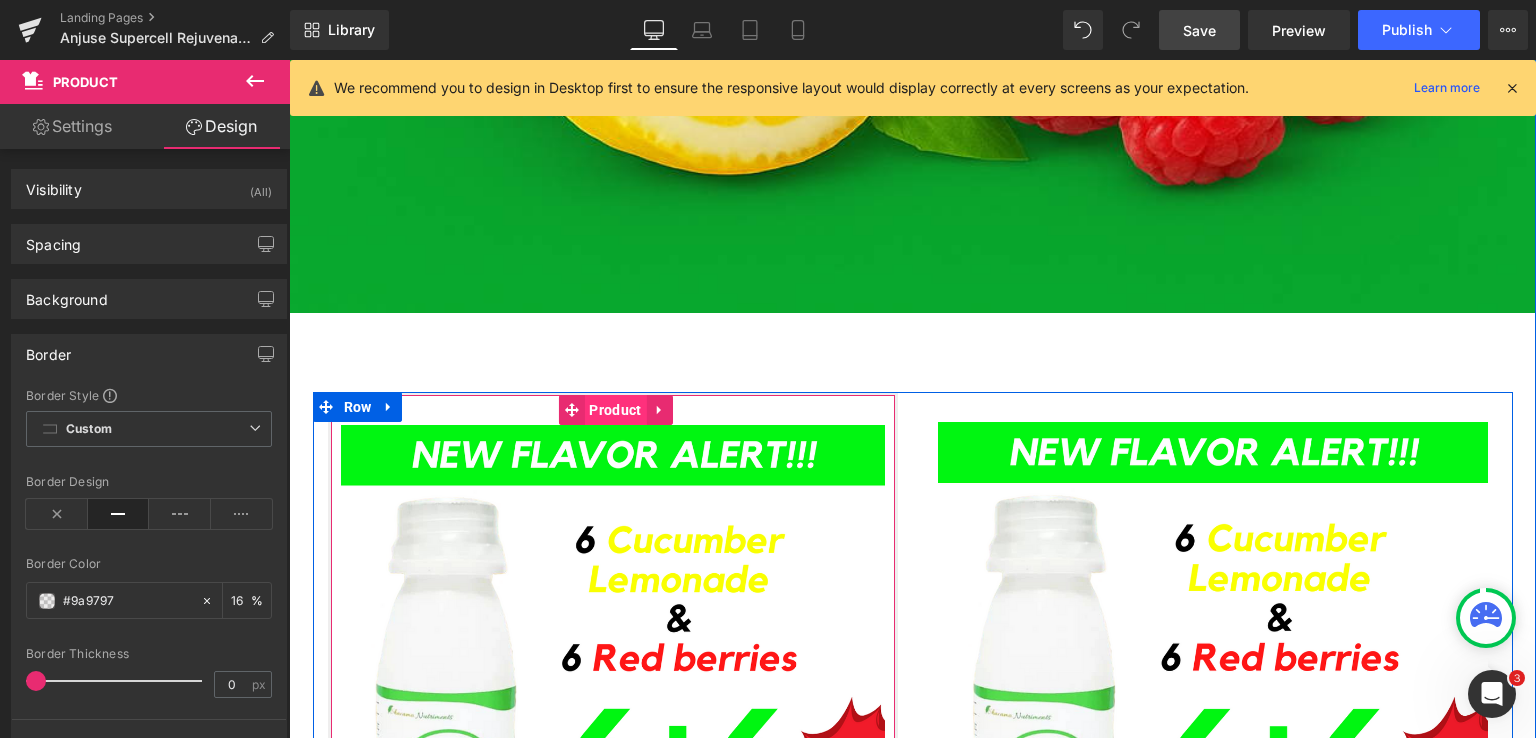 click on "Product" at bounding box center (615, 410) 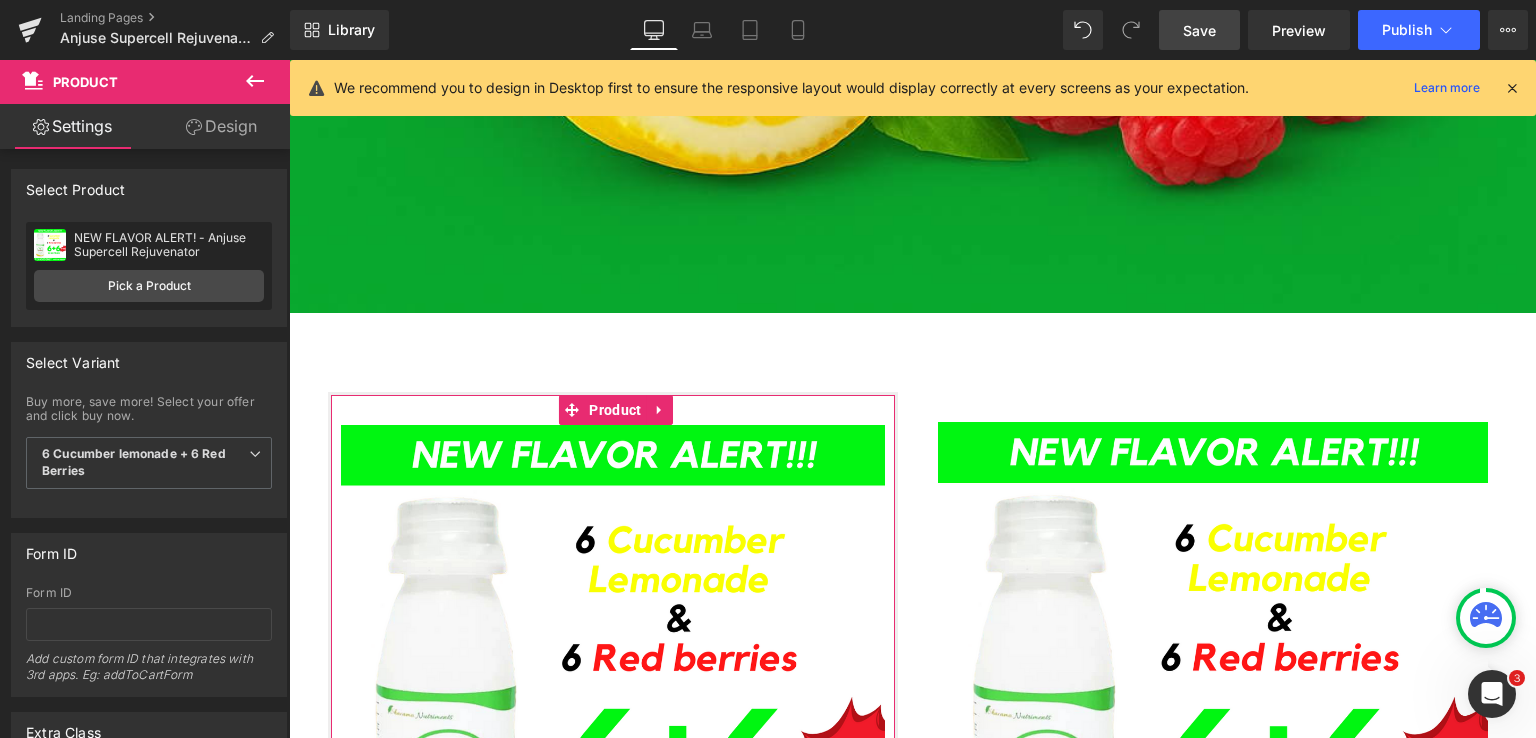click on "Design" at bounding box center (221, 126) 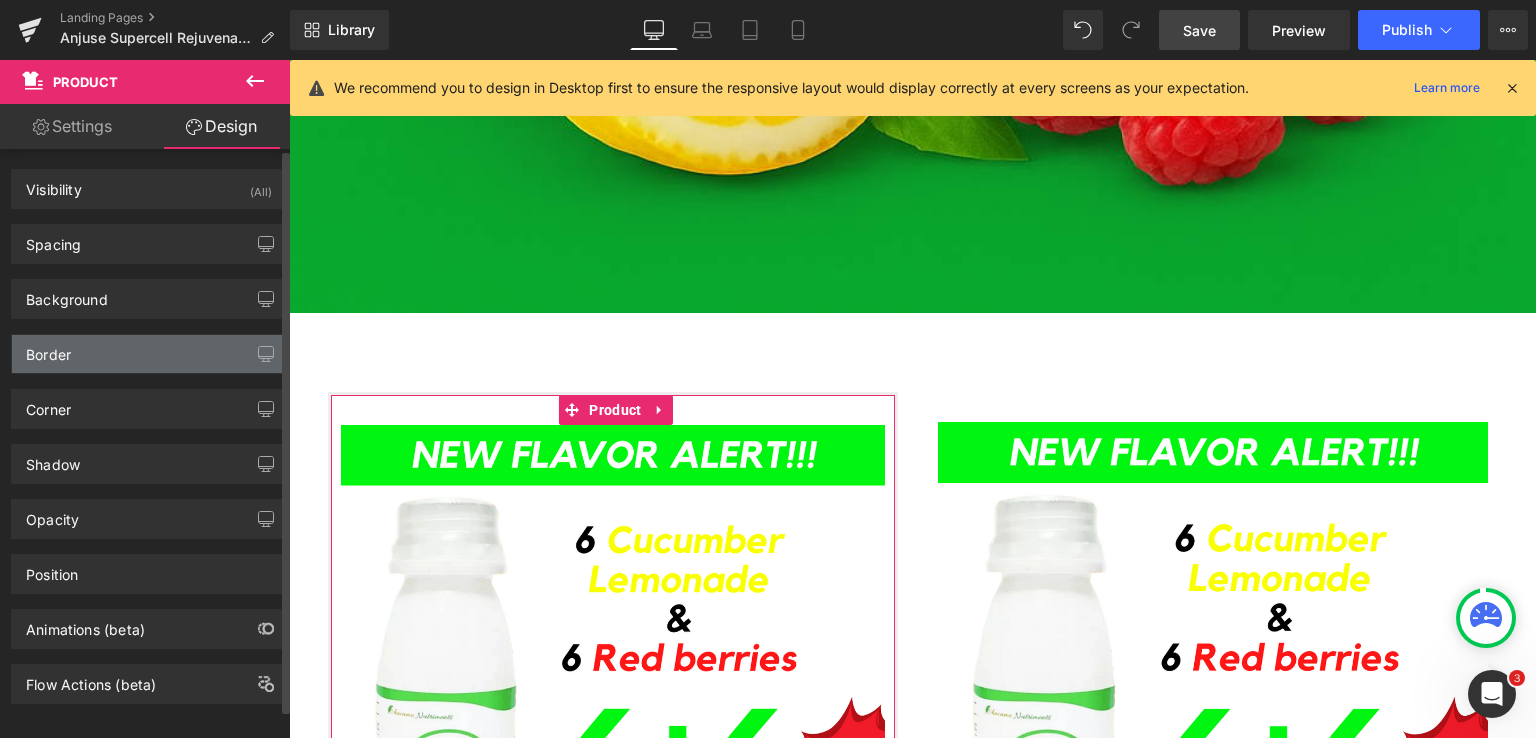 click on "Border" at bounding box center (48, 349) 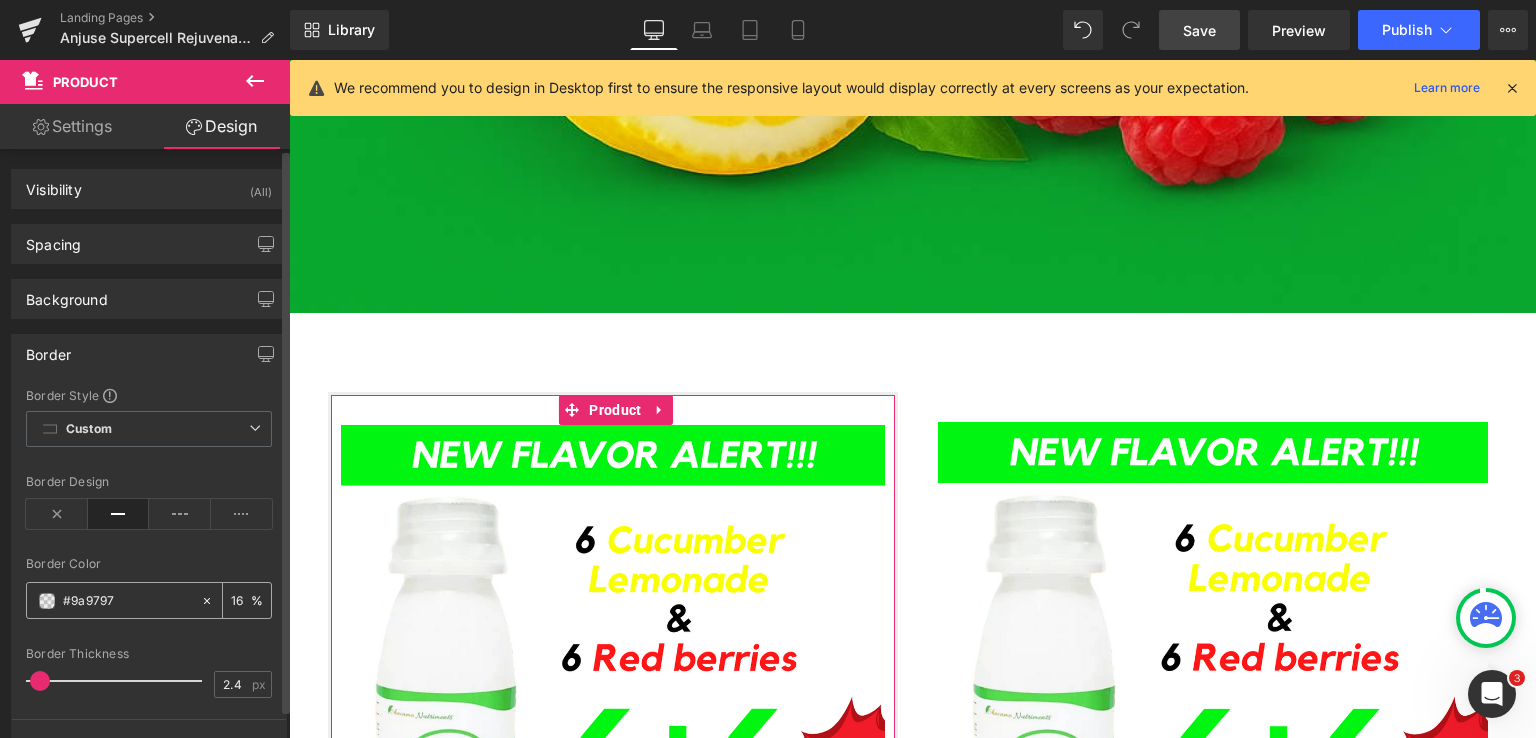 click on "#9a9797" at bounding box center (127, 601) 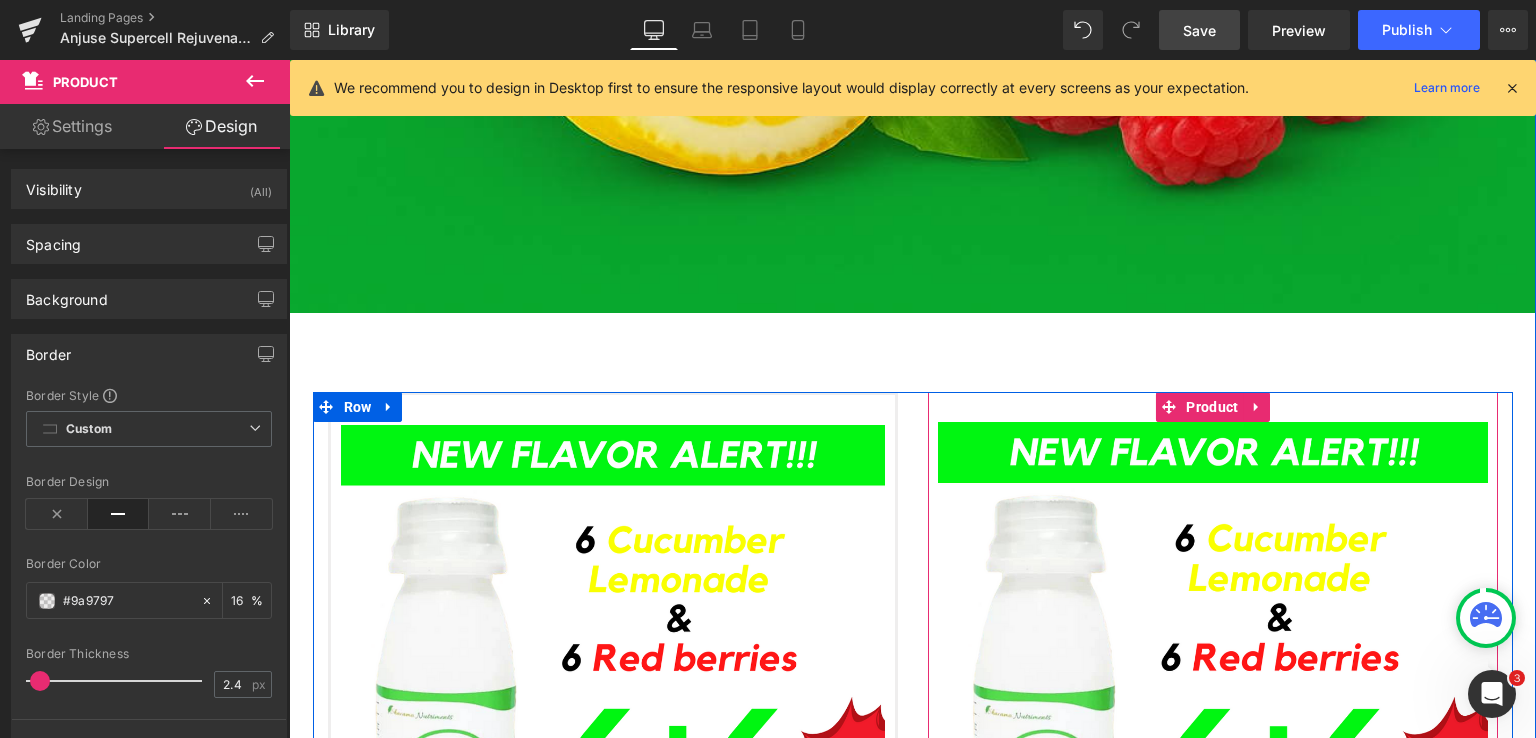 click on "Sale Off
(P) Image value: P 9,420.00 Heading
now only
Text Block
₱2,750.00
(P) Price BUY NOW Button
Product" at bounding box center [1213, 764] 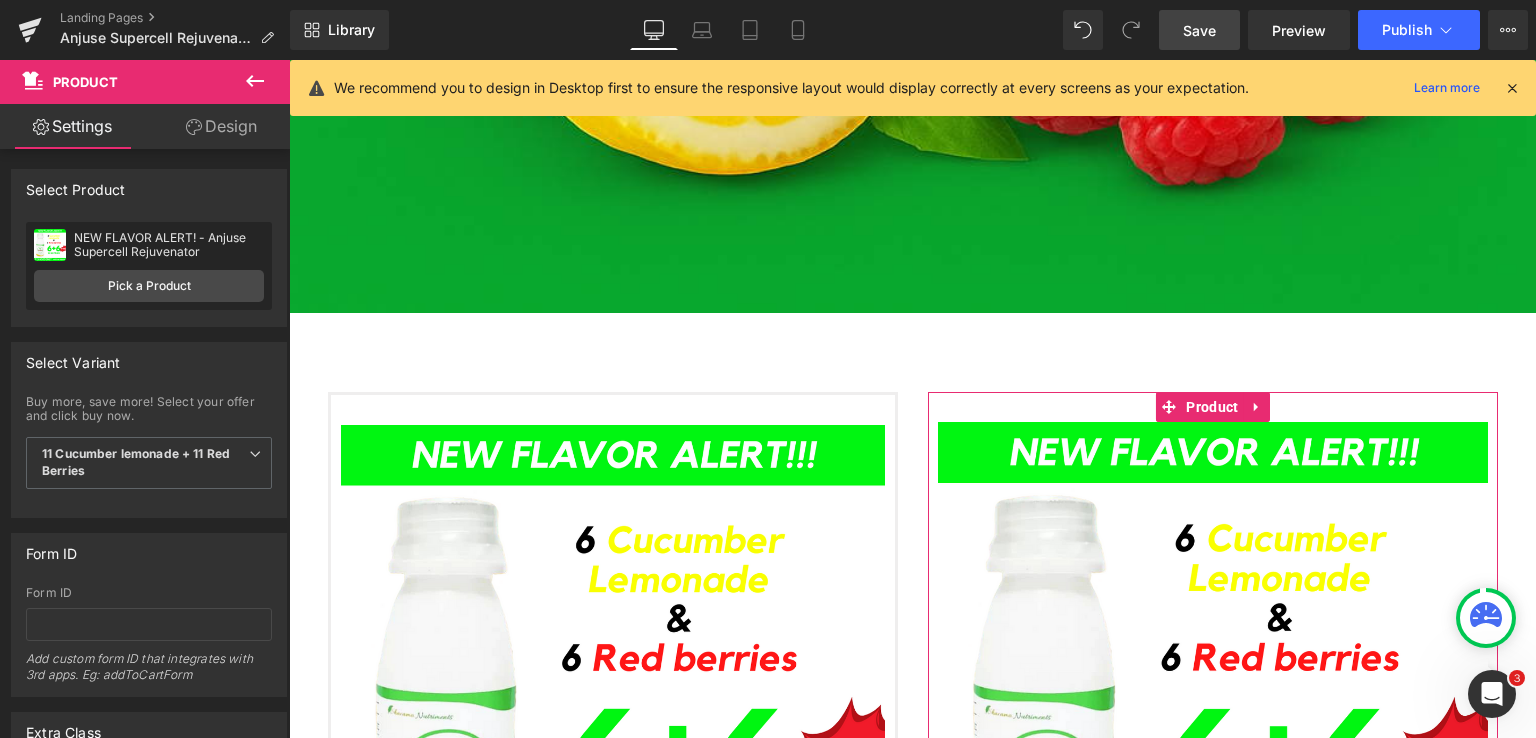 click on "Design" at bounding box center (221, 126) 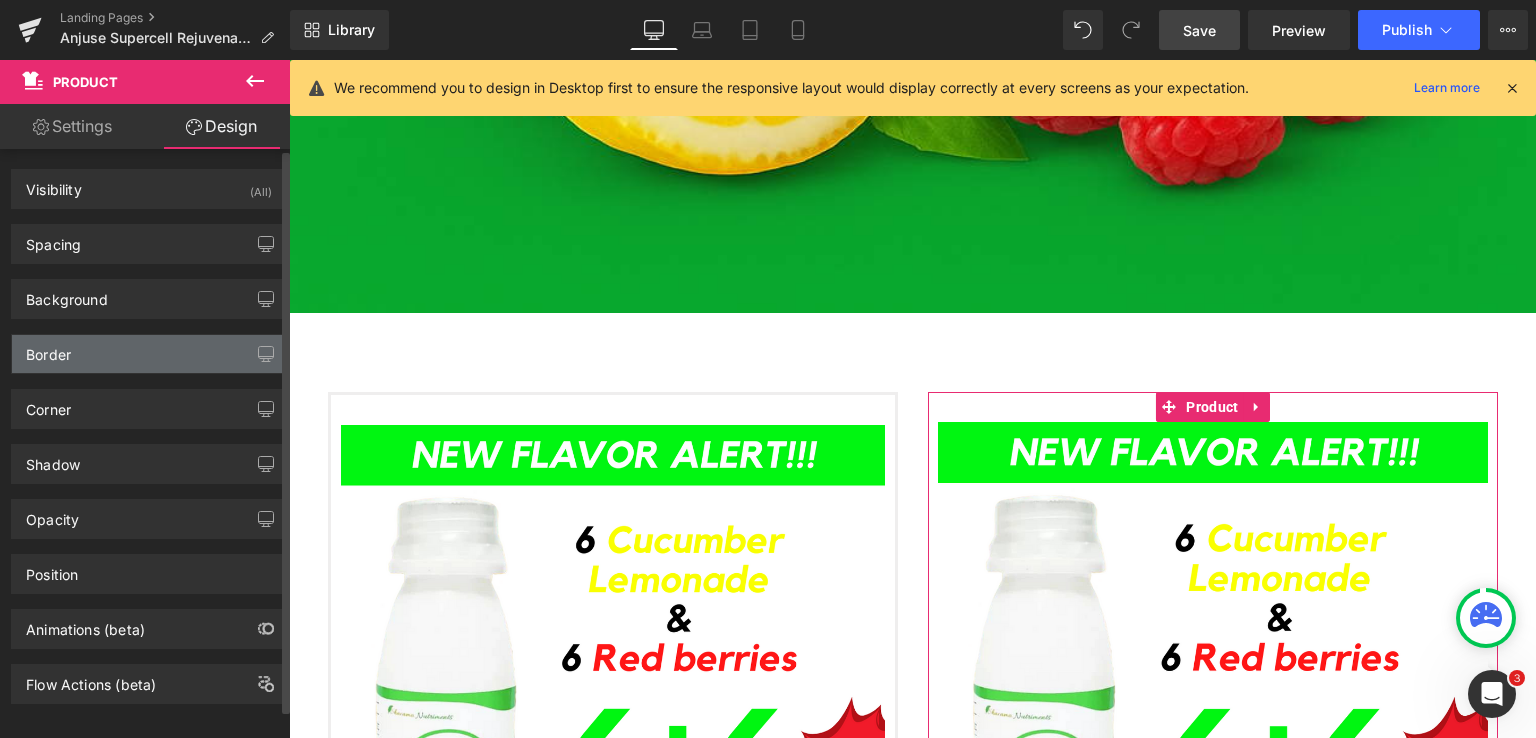 click on "Border" at bounding box center (48, 349) 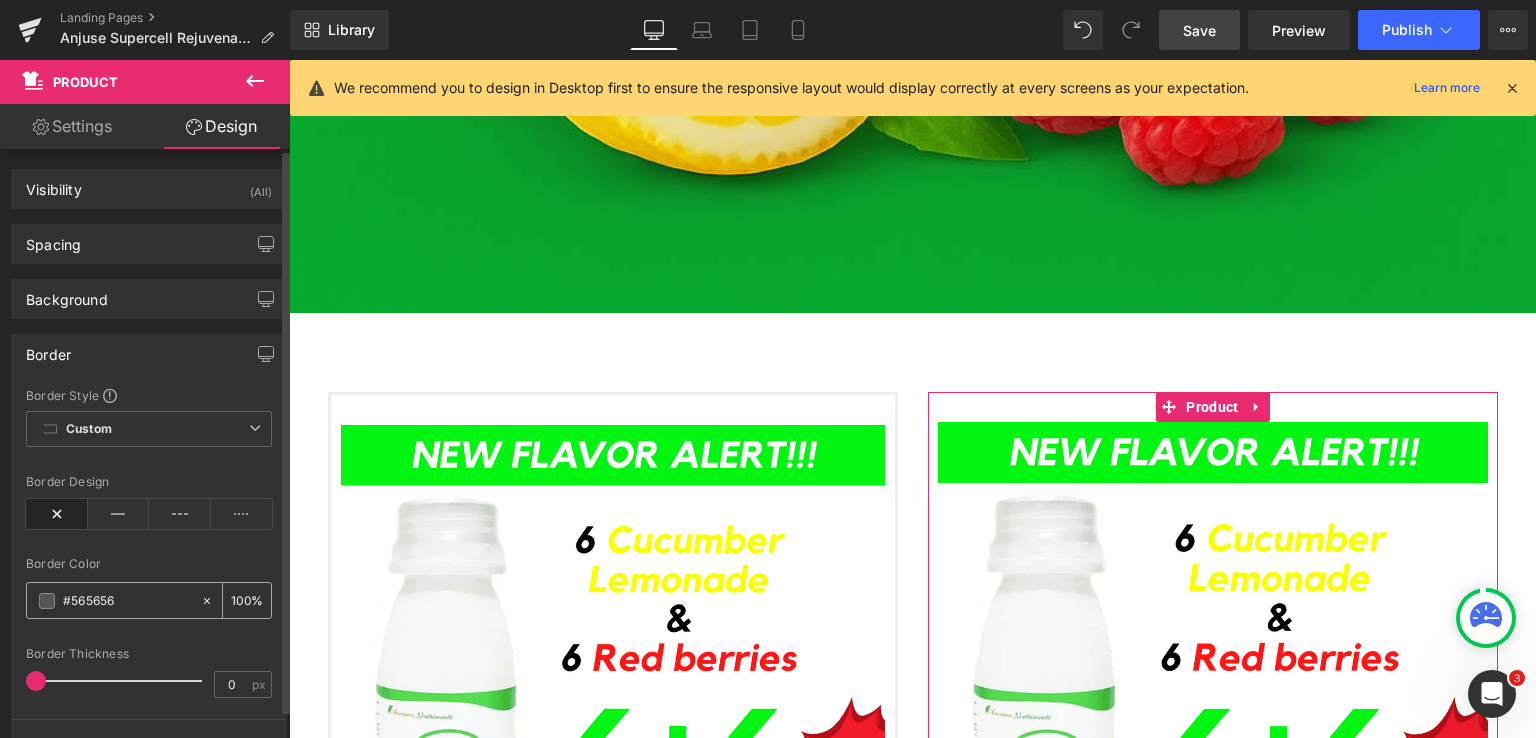 click on "#565656" at bounding box center (127, 601) 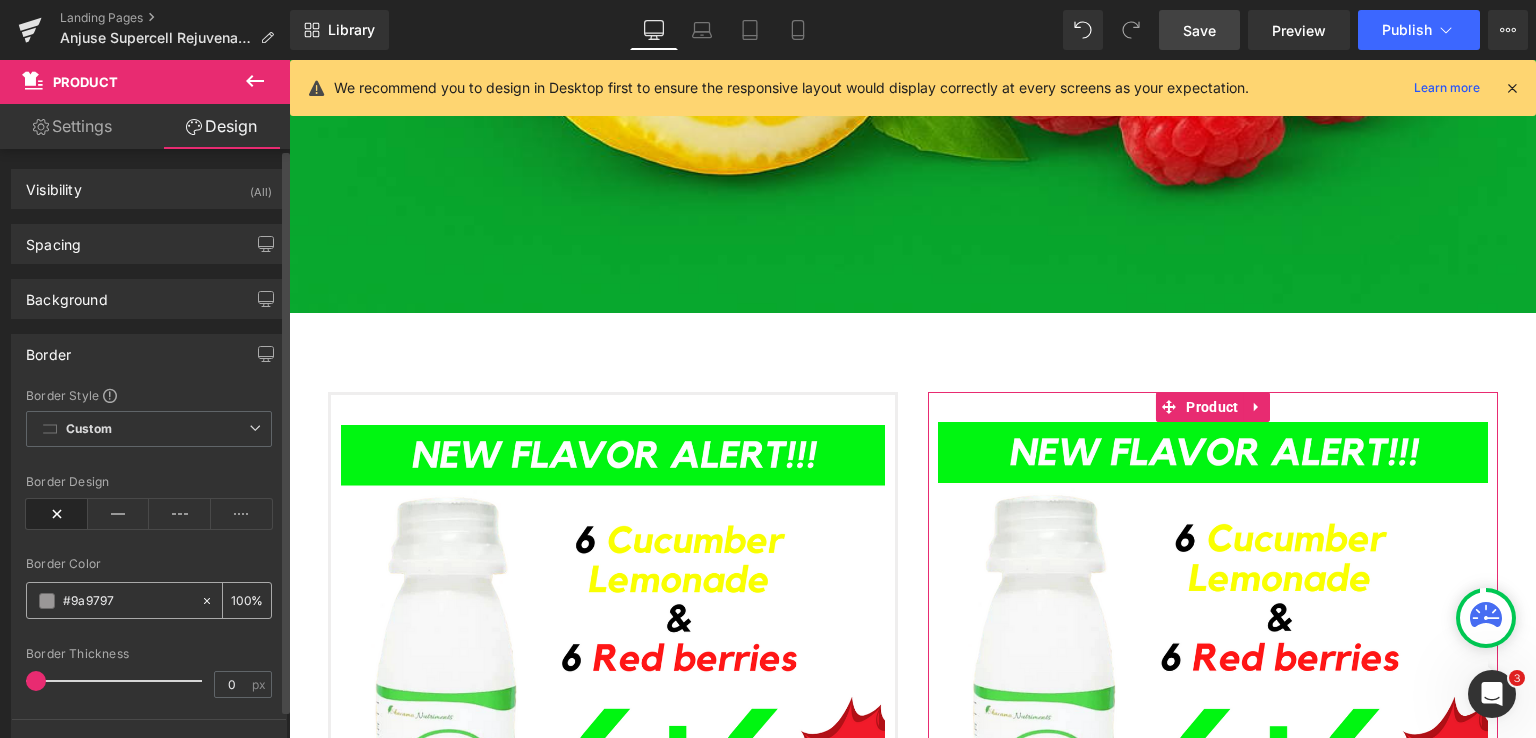 click on "#9a9797" at bounding box center (127, 601) 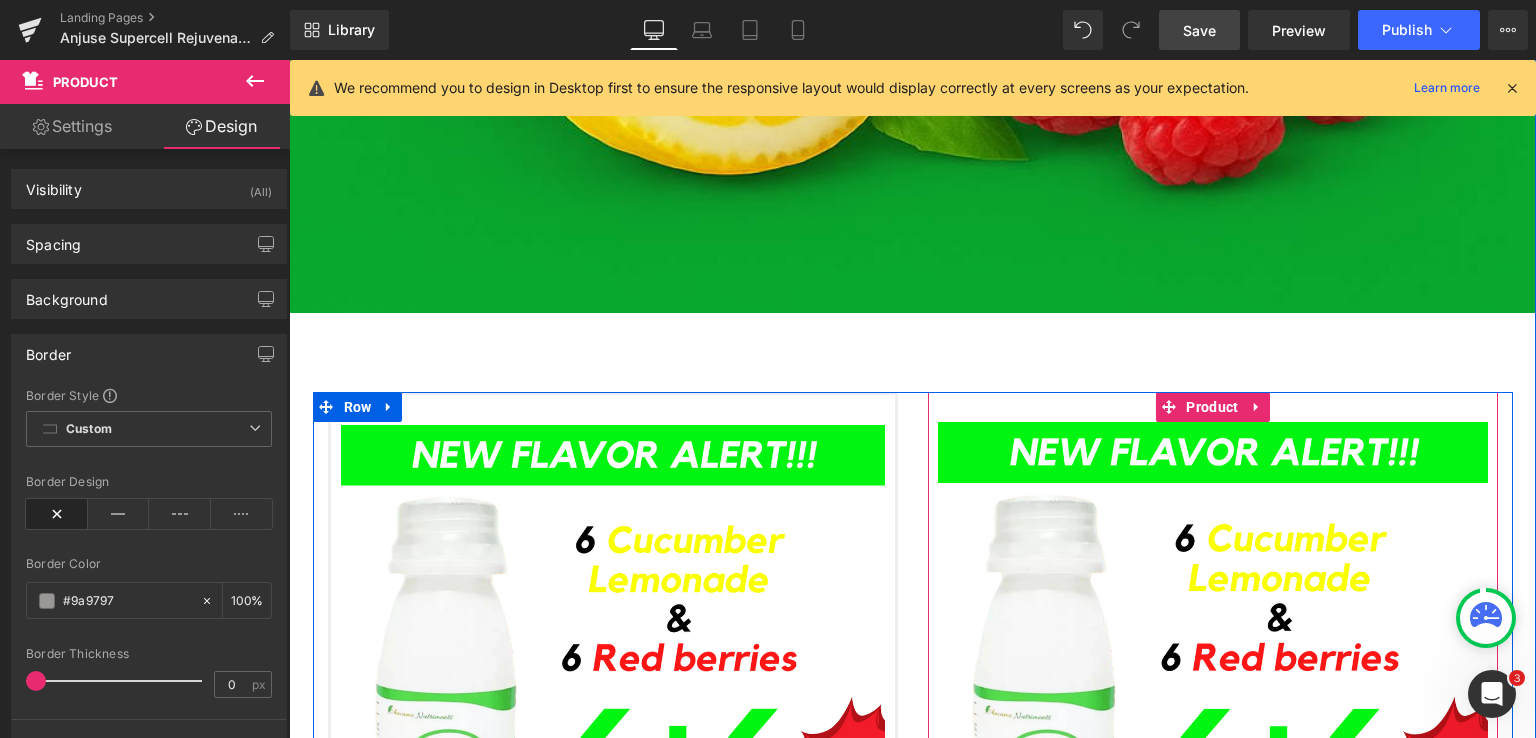 click on "Sale Off
(P) Image value: P 9,420.00 Heading
now only
Text Block
₱2,750.00
(P) Price BUY NOW Button
Product" at bounding box center [1213, 764] 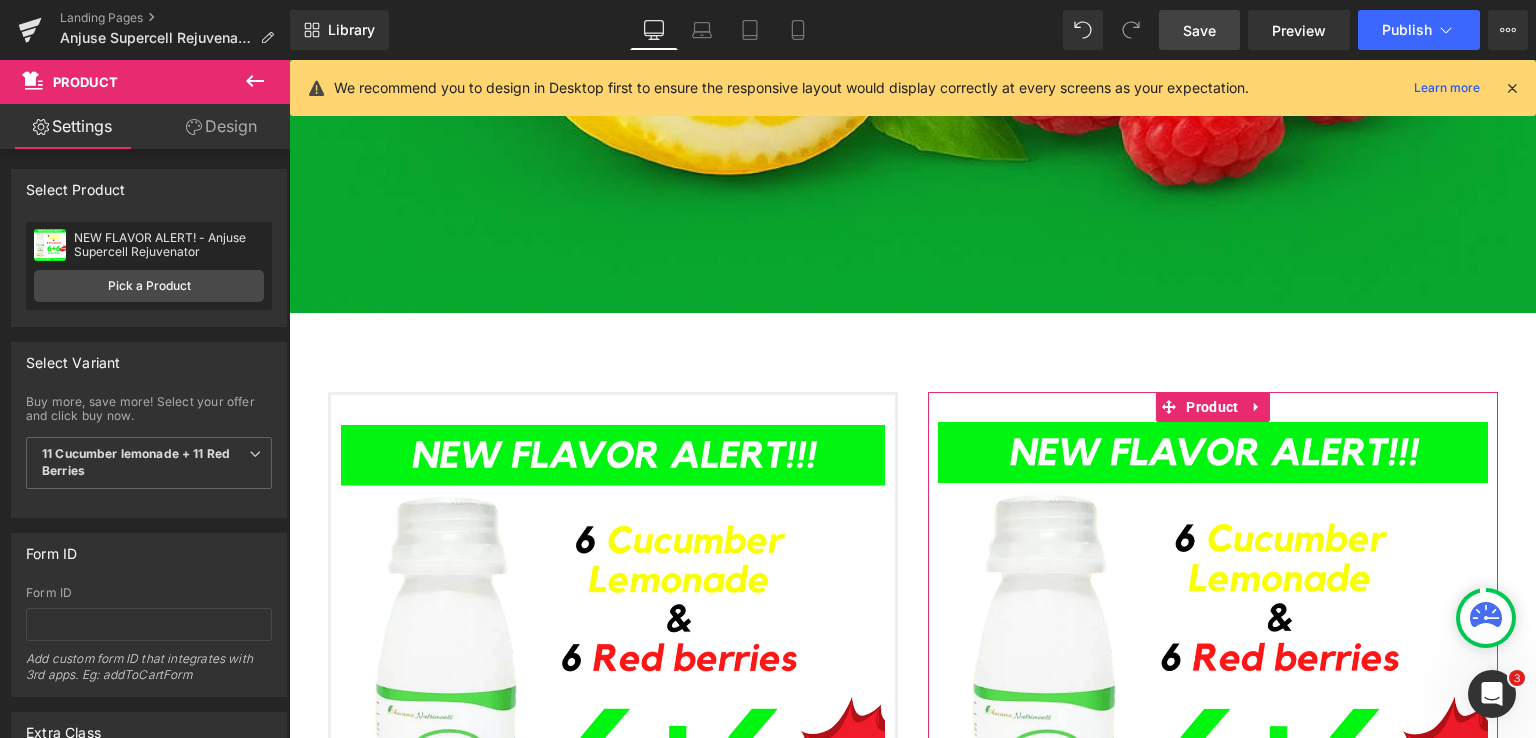 click on "Design" at bounding box center (221, 126) 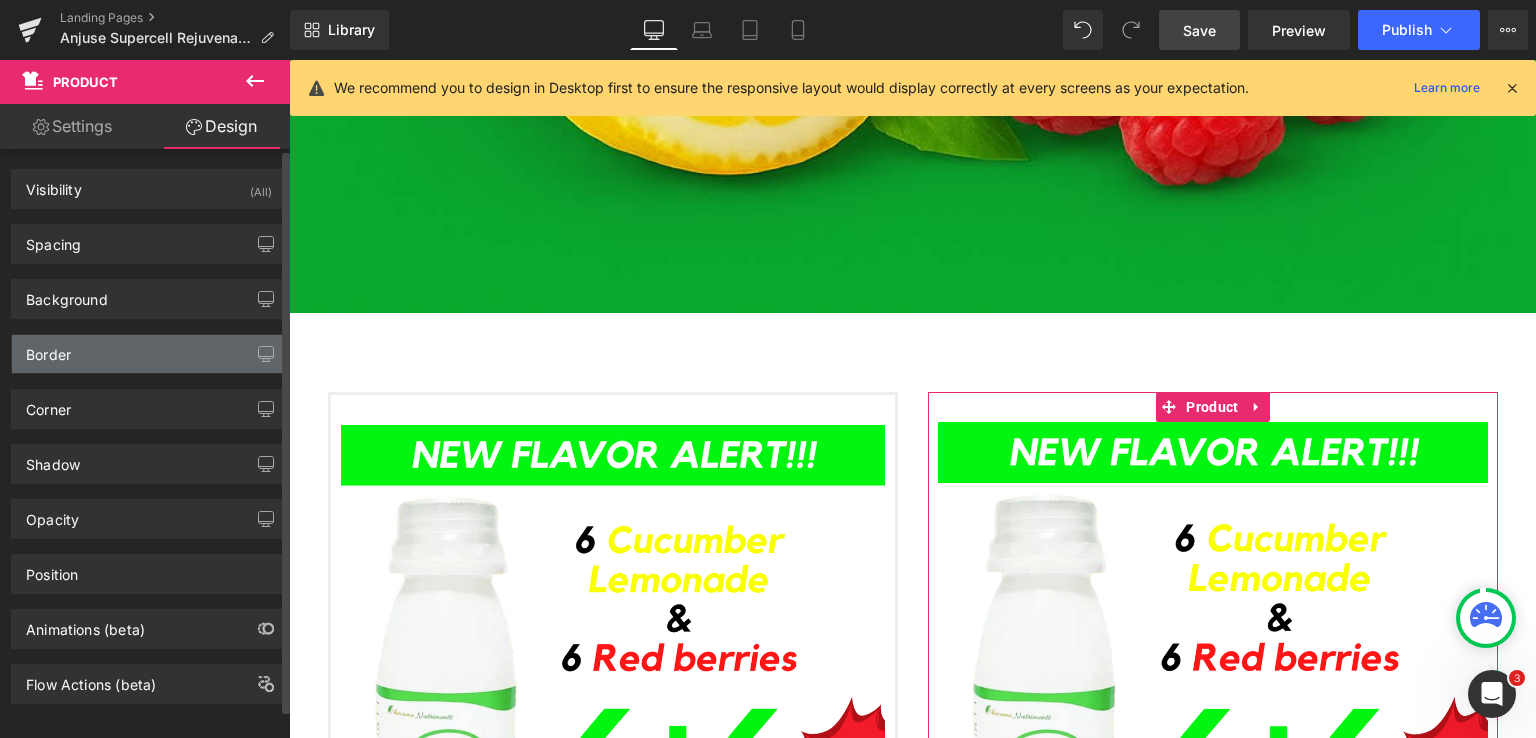 click on "Border" at bounding box center [48, 349] 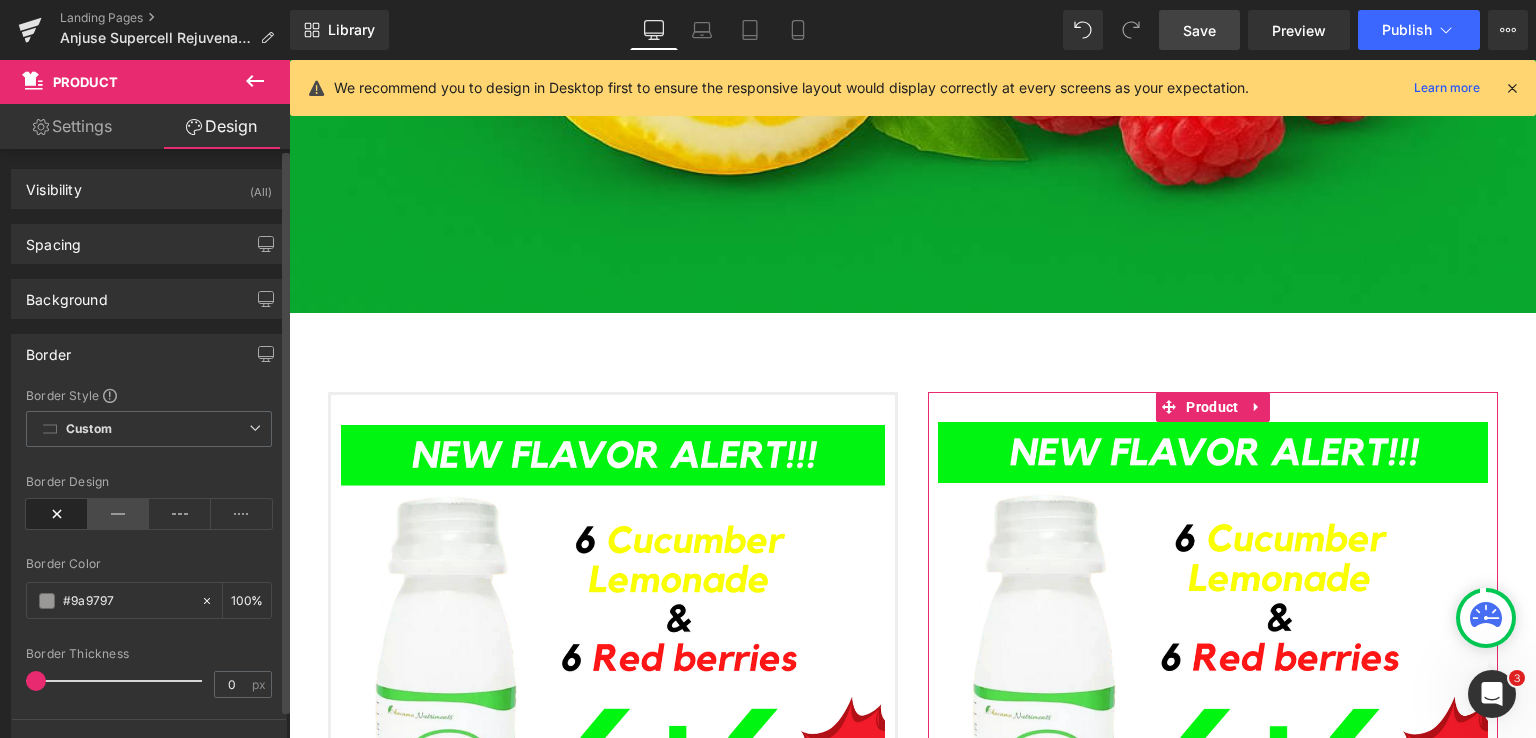 click at bounding box center [119, 514] 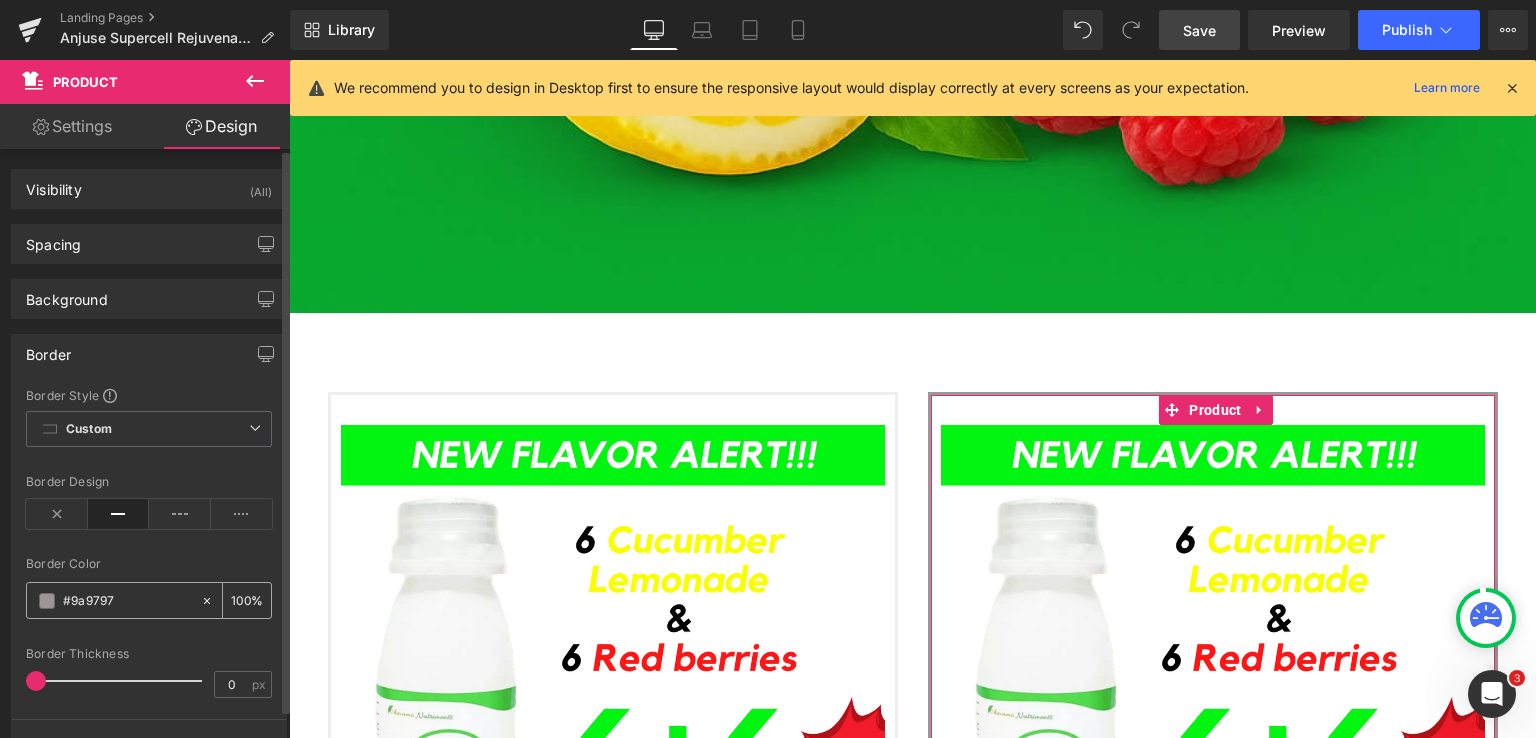 click on "#9a9797" at bounding box center (127, 601) 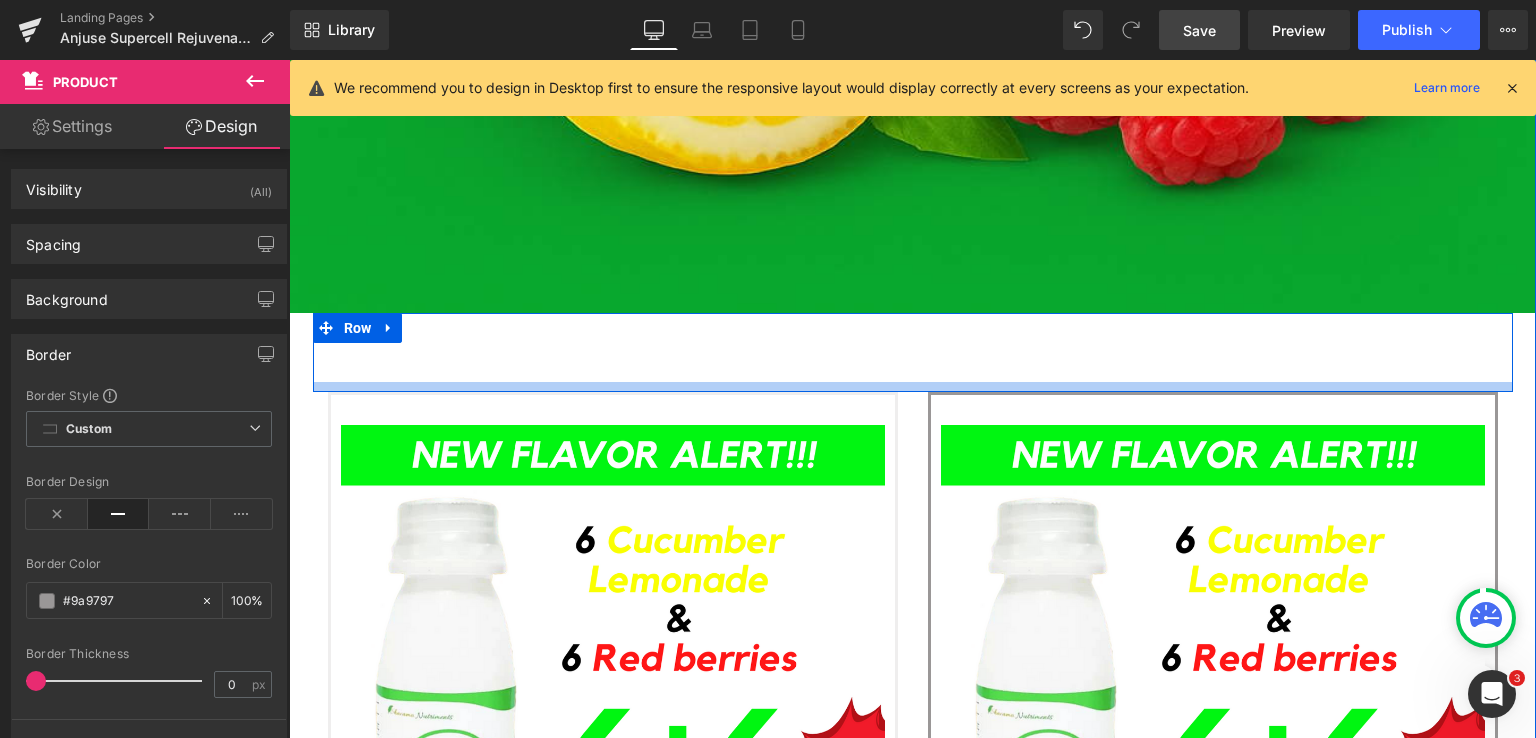 click at bounding box center (913, 387) 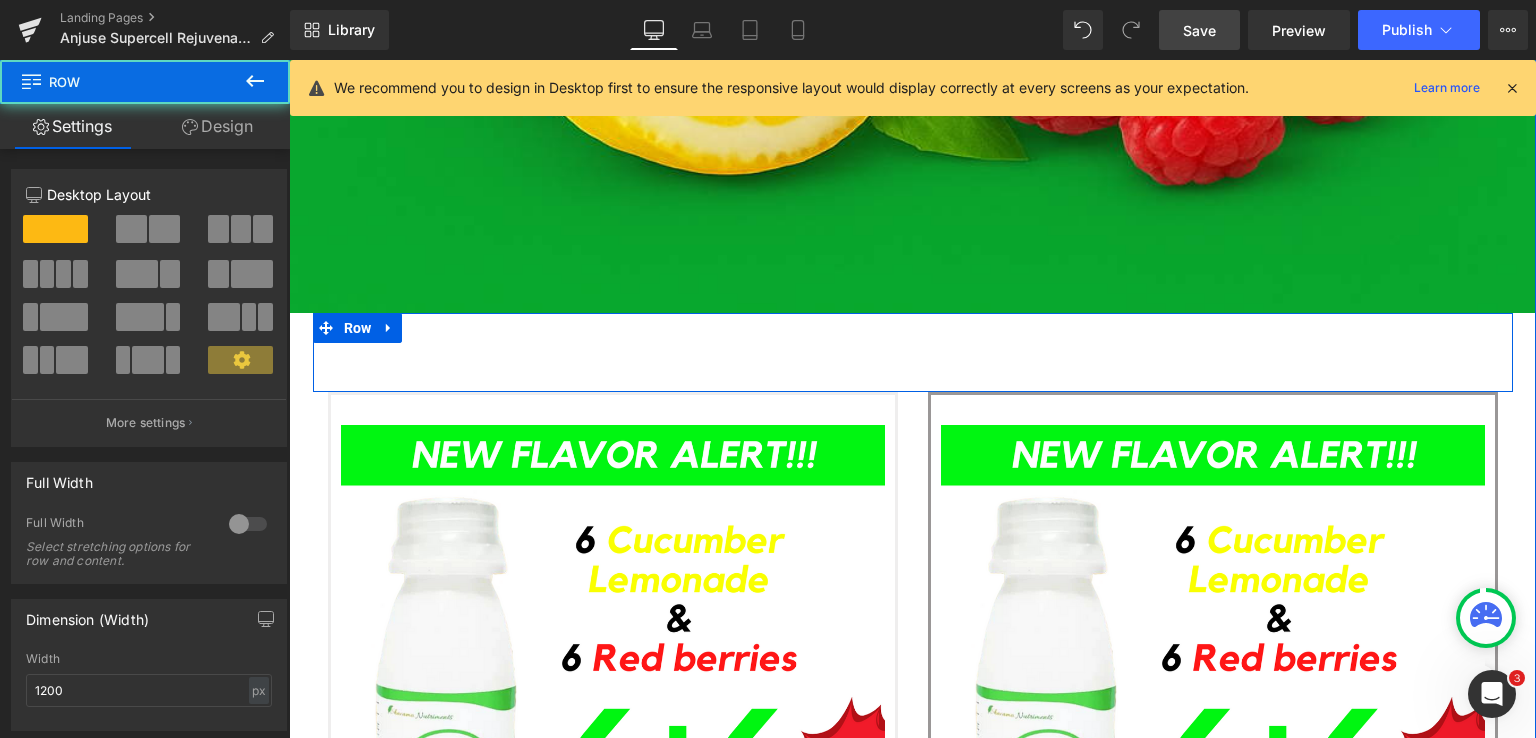 click on "Text Block" at bounding box center (902, 349) 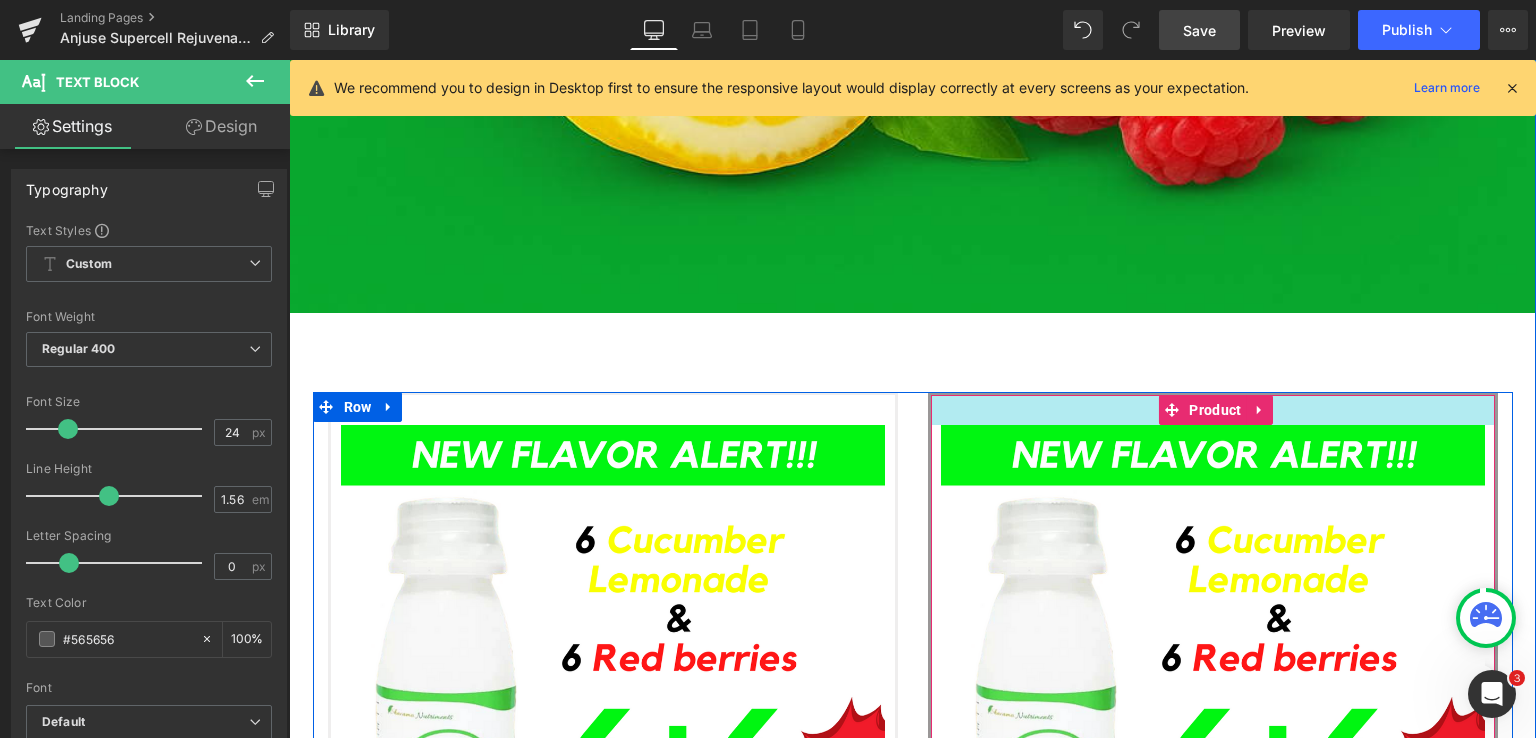 click at bounding box center (1213, 410) 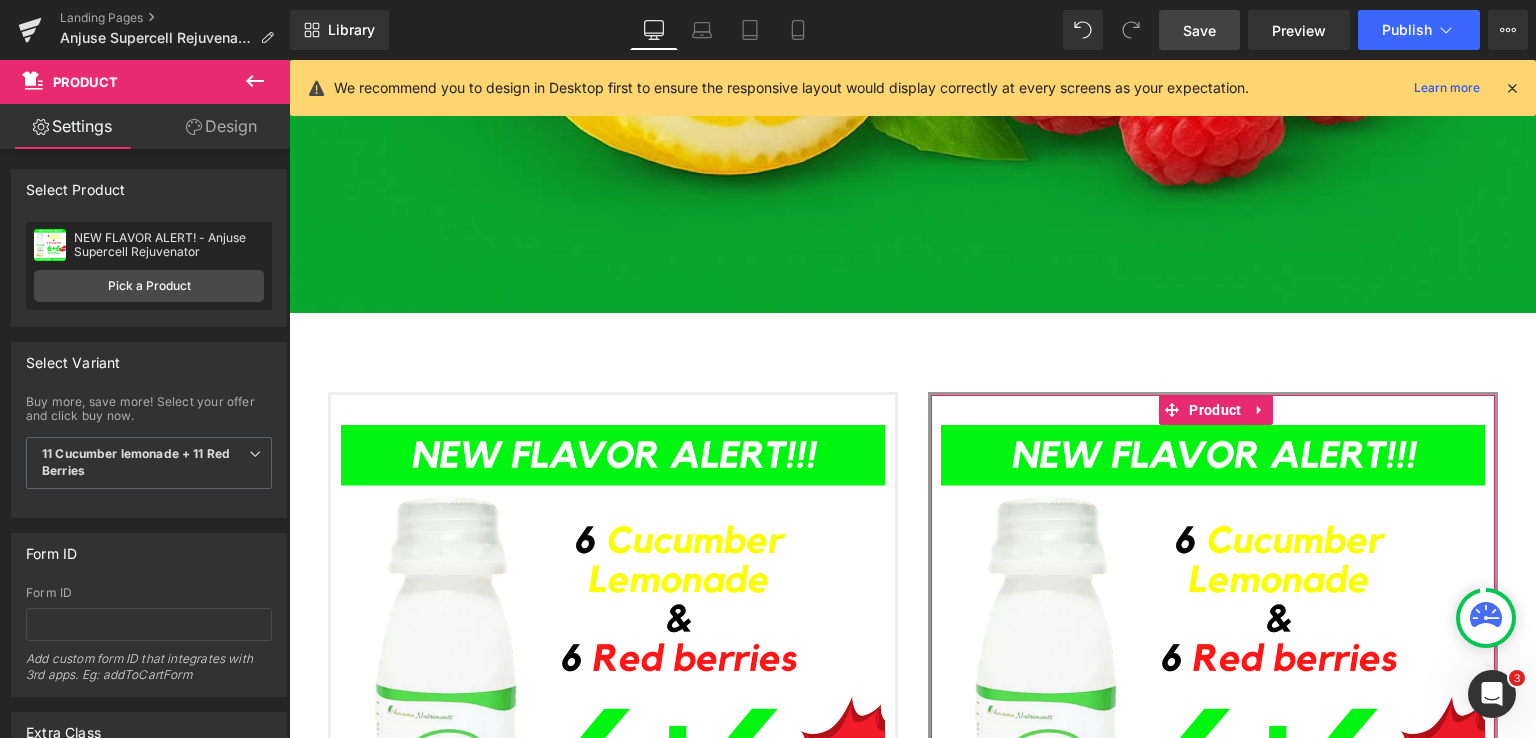 click on "Design" at bounding box center [221, 126] 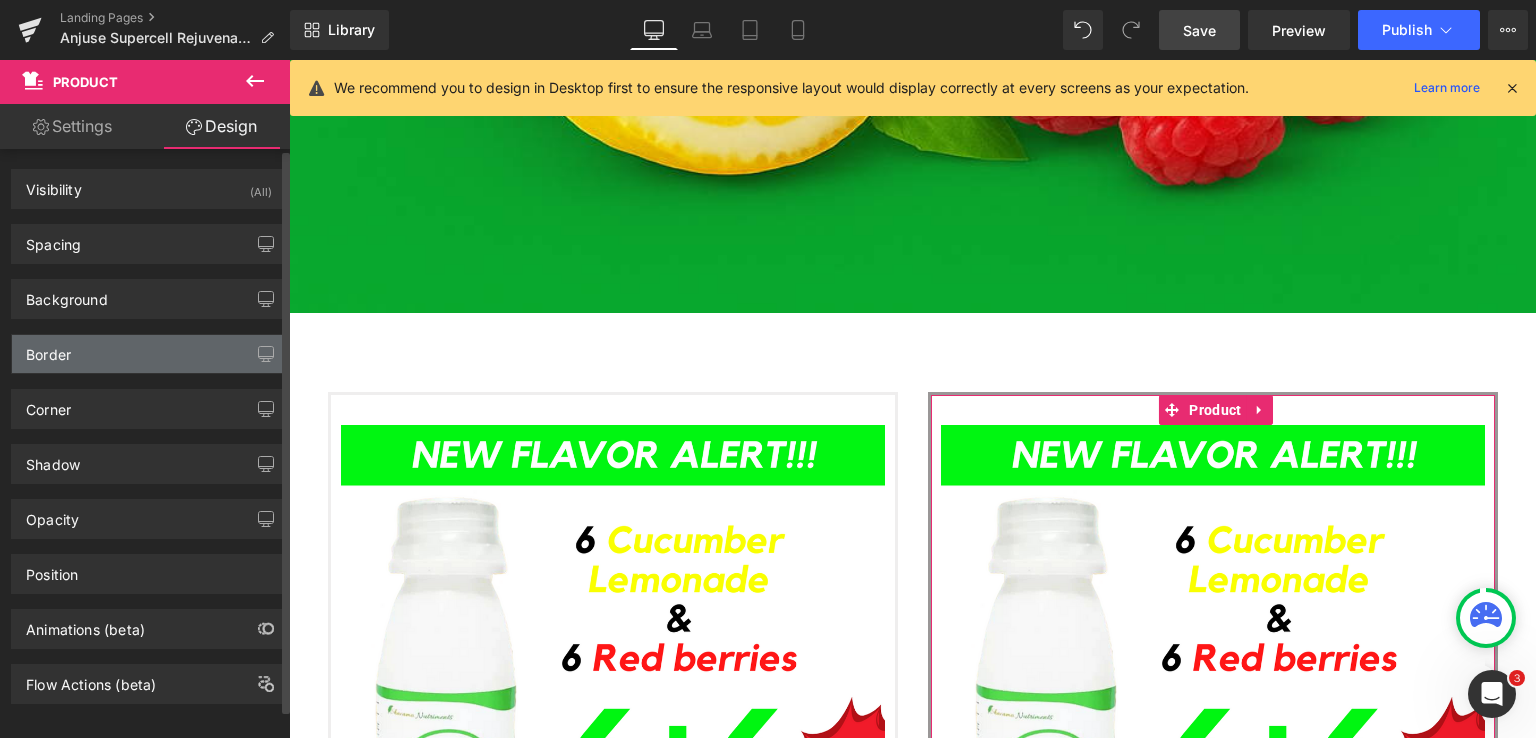 click on "Border" at bounding box center [48, 349] 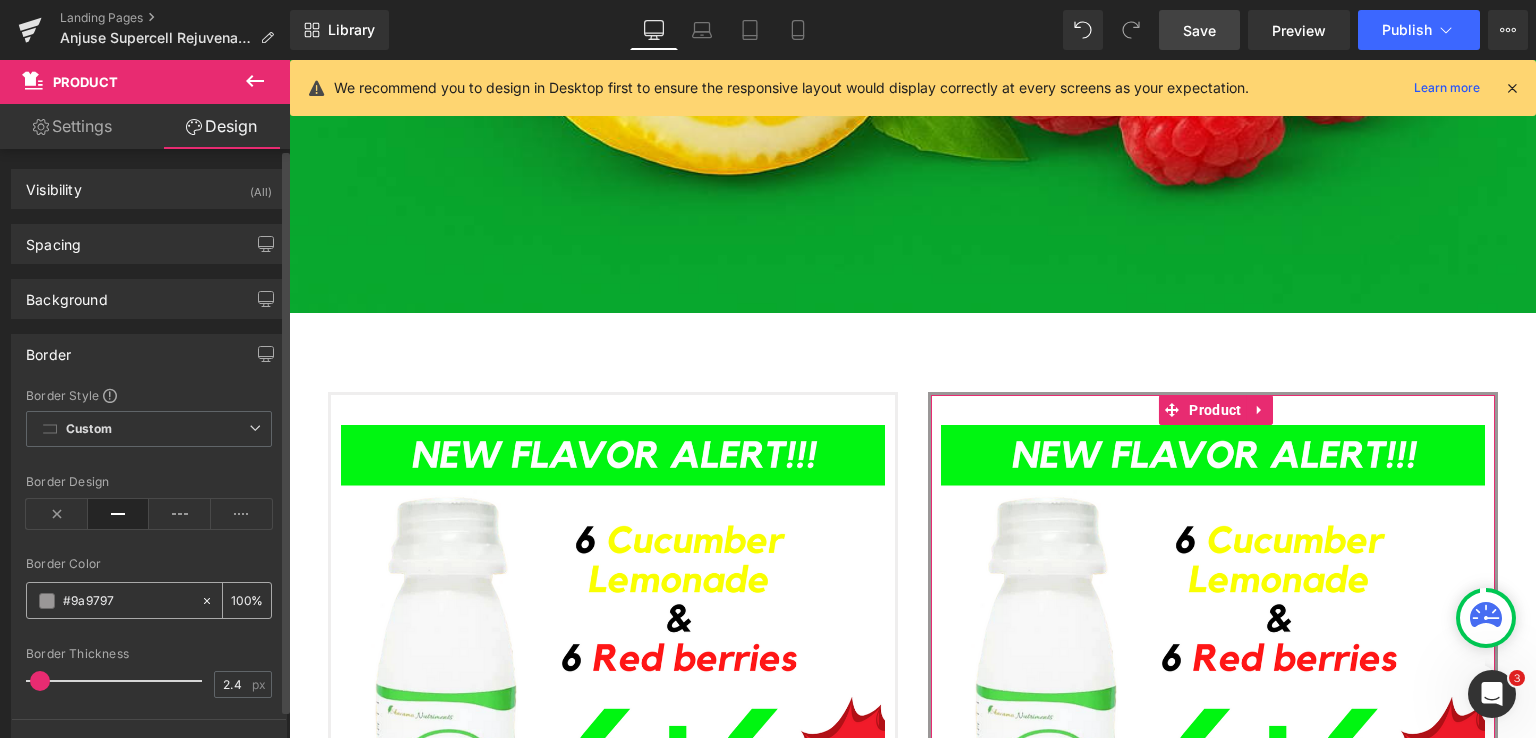 click on "#9a9797" at bounding box center (127, 601) 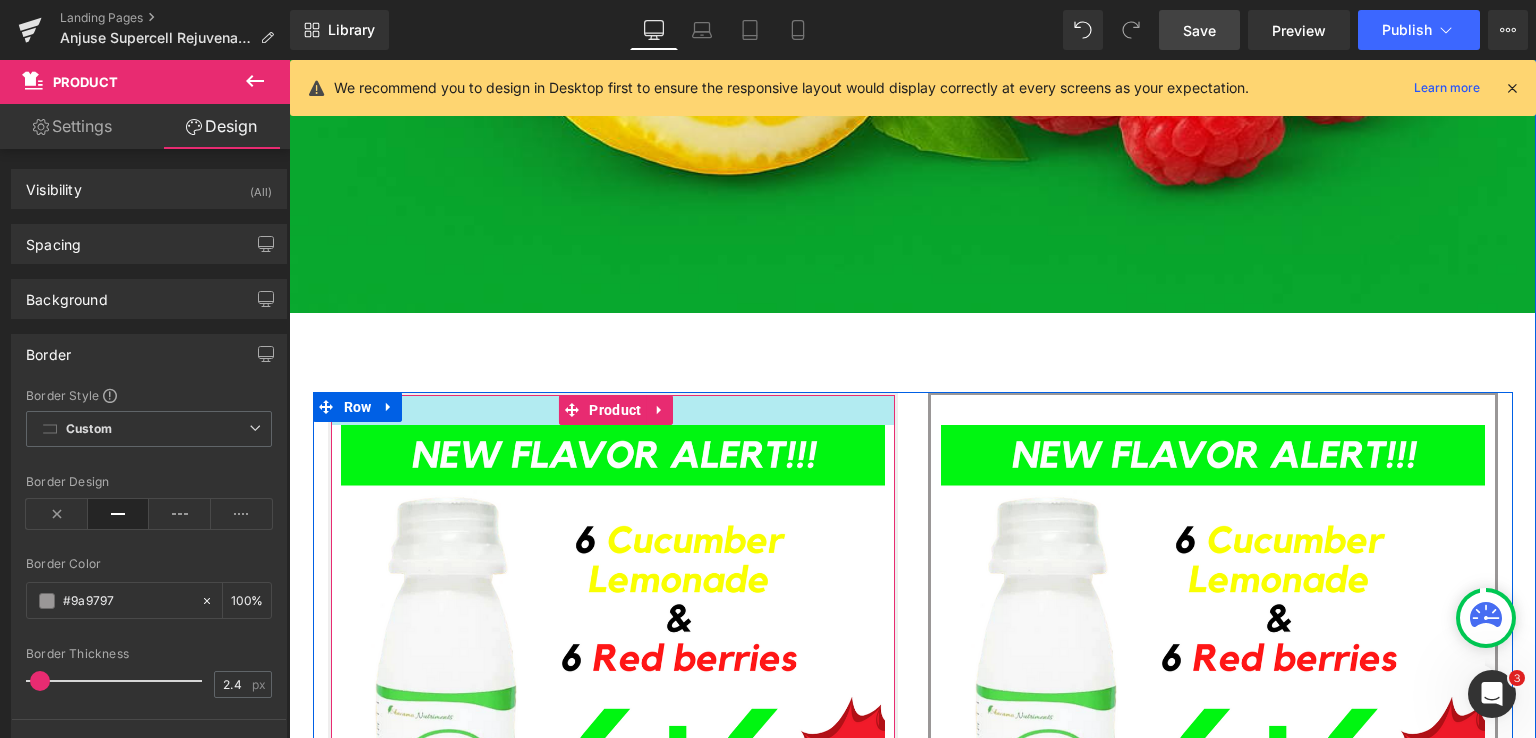 click at bounding box center [613, 410] 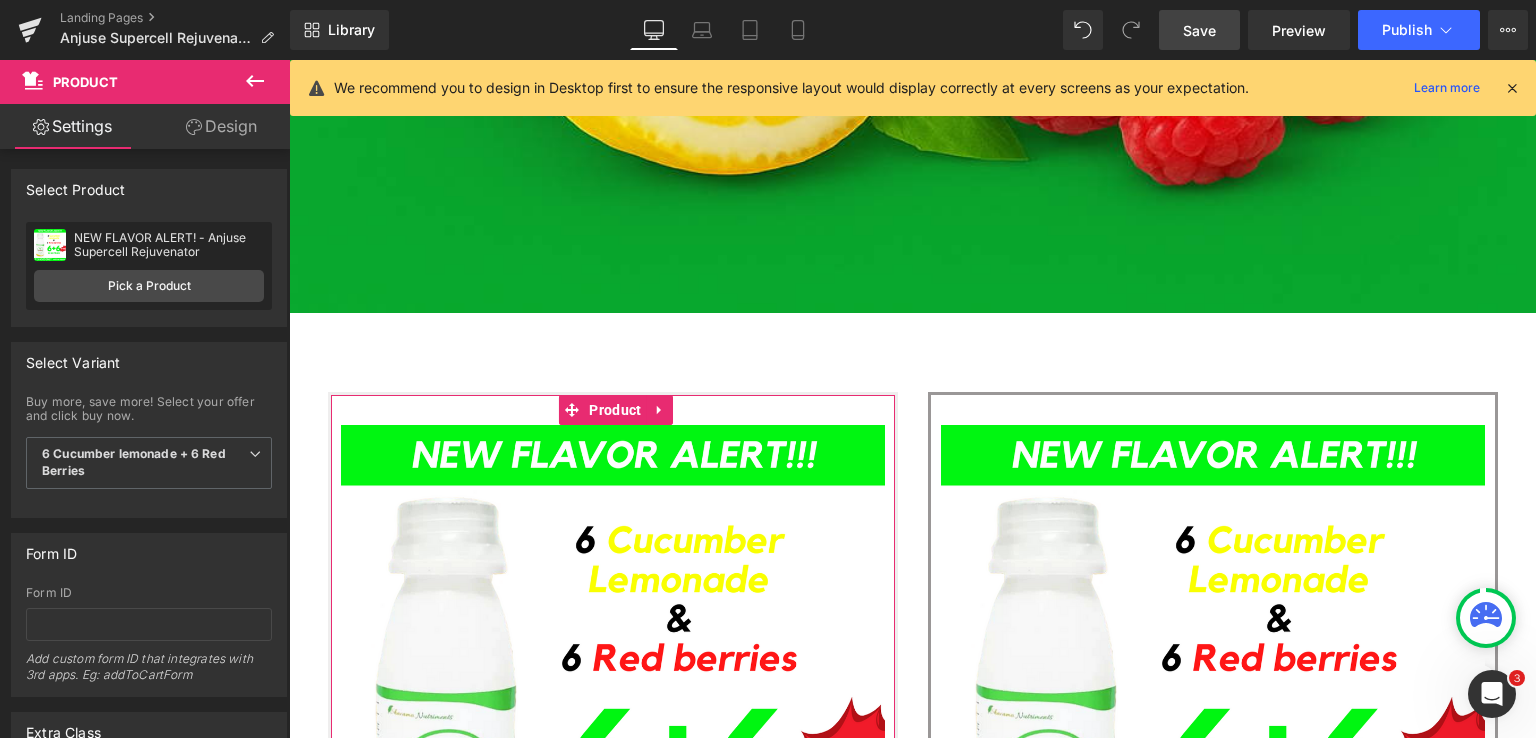 click 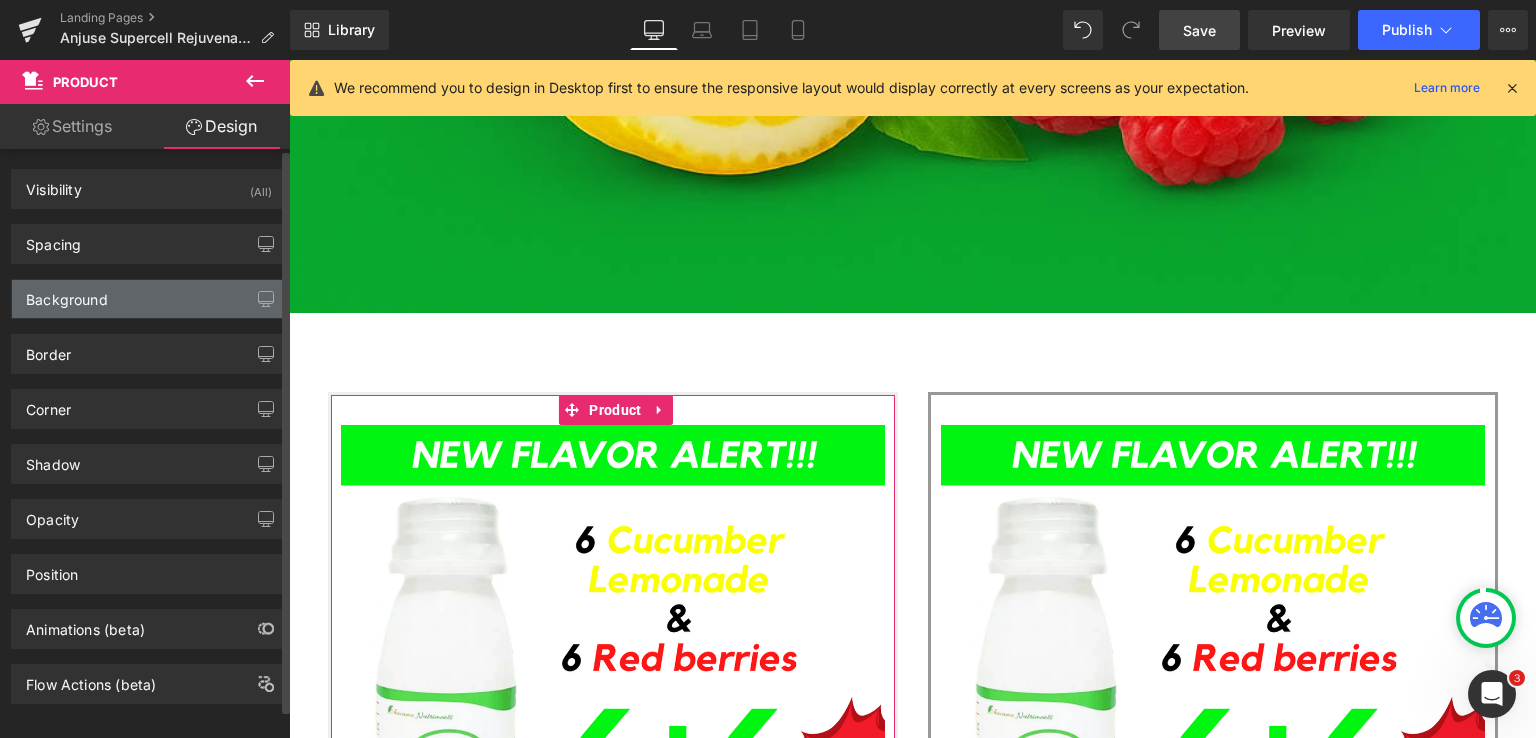 click on "Background" at bounding box center (149, 299) 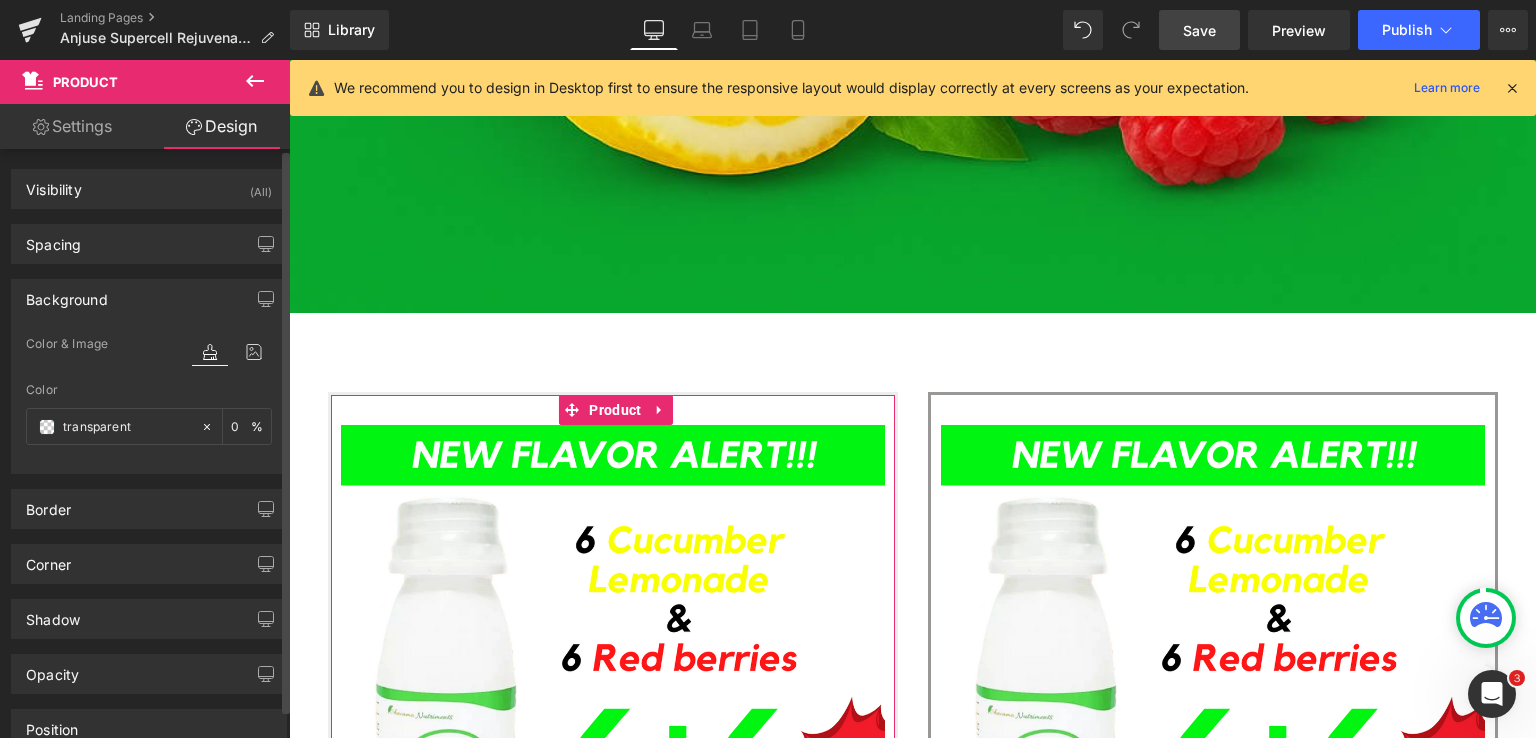 click on "Background" at bounding box center (67, 294) 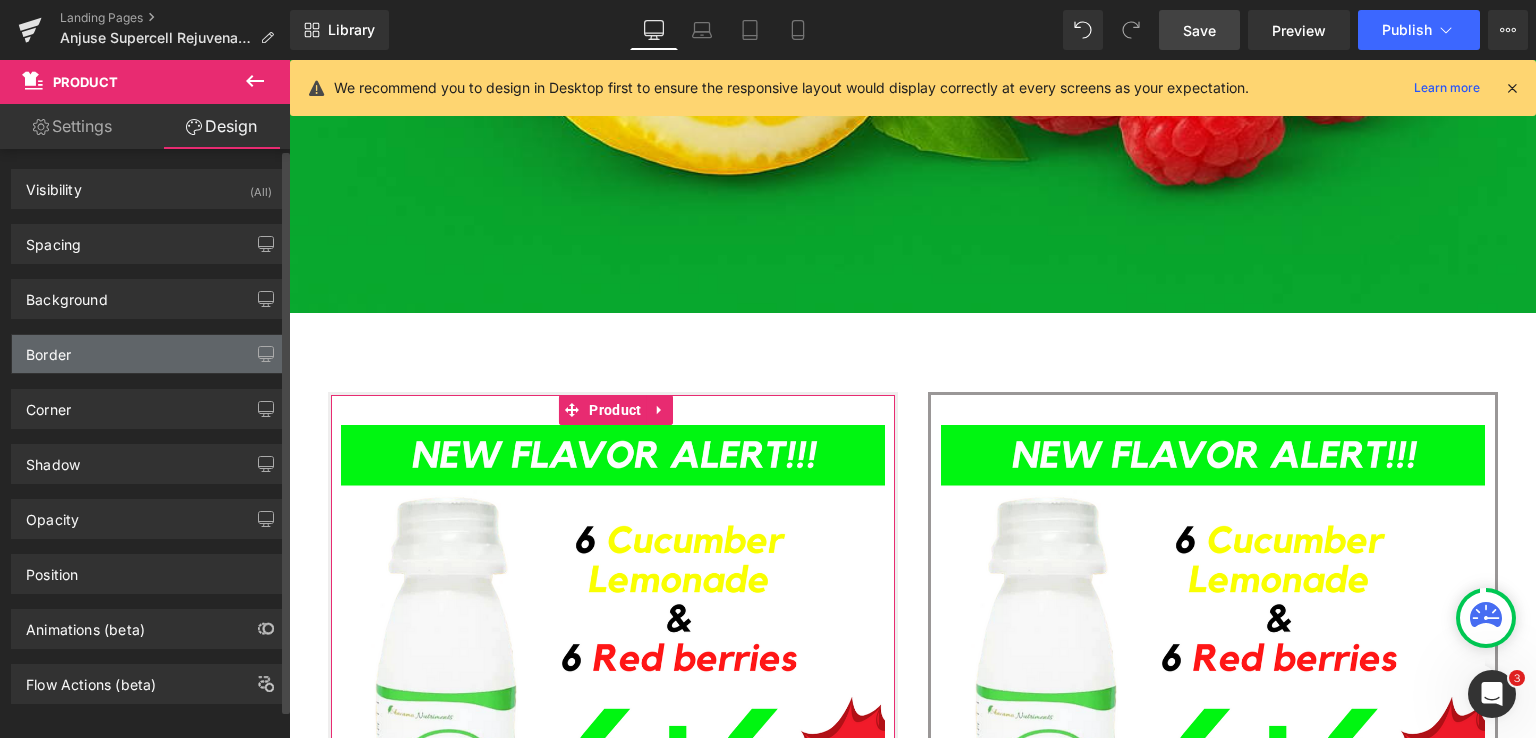 click on "Border" at bounding box center (149, 354) 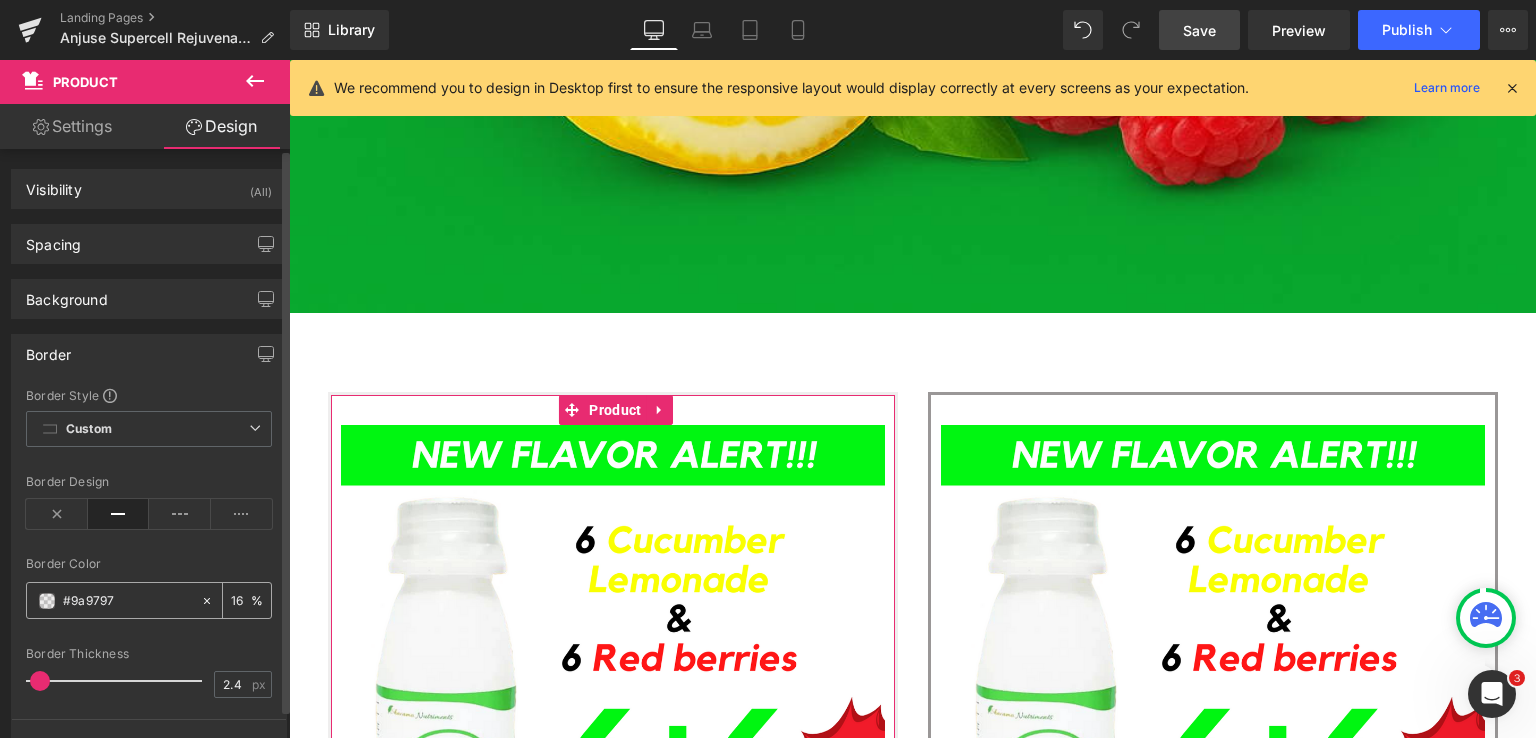 click on "#9a9797" at bounding box center [127, 601] 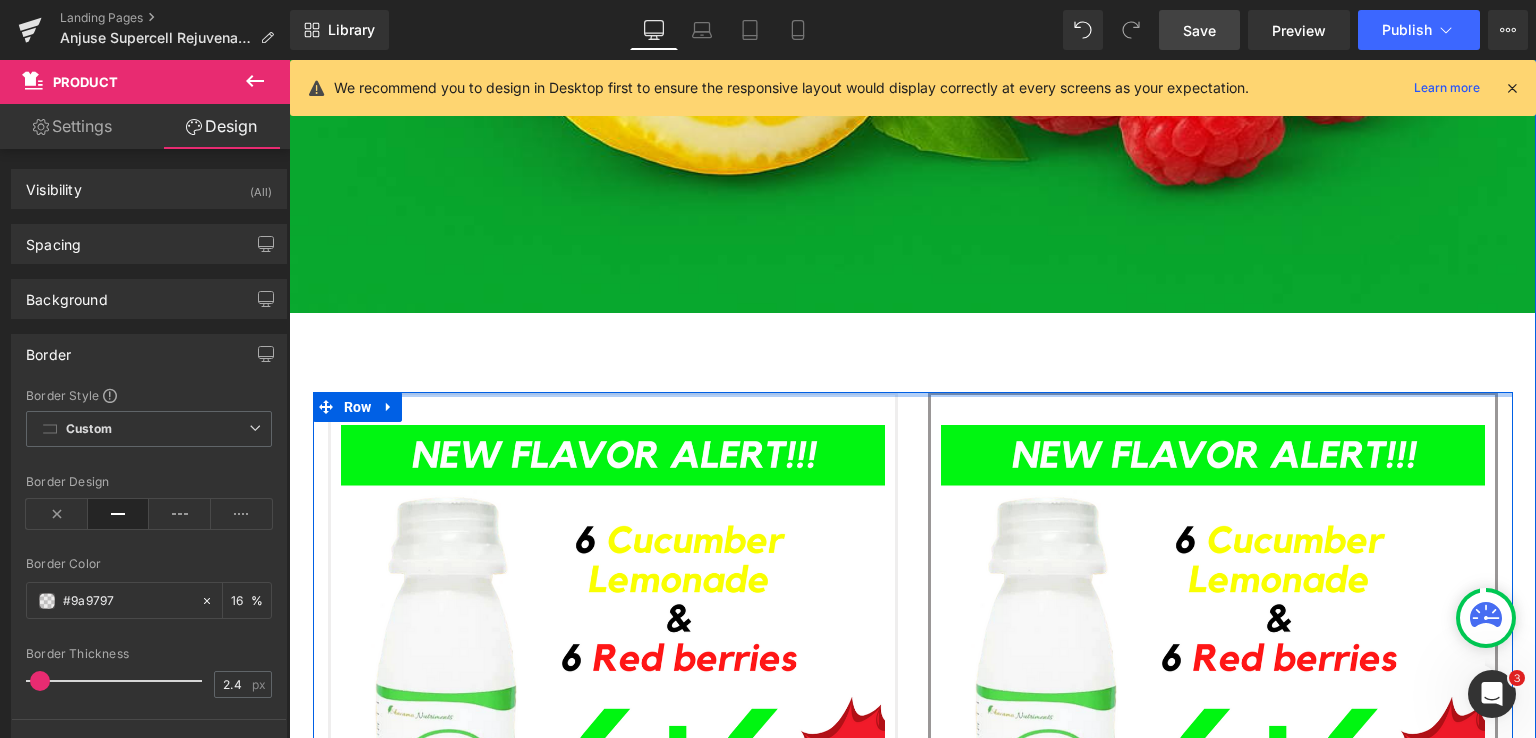 click at bounding box center (913, 394) 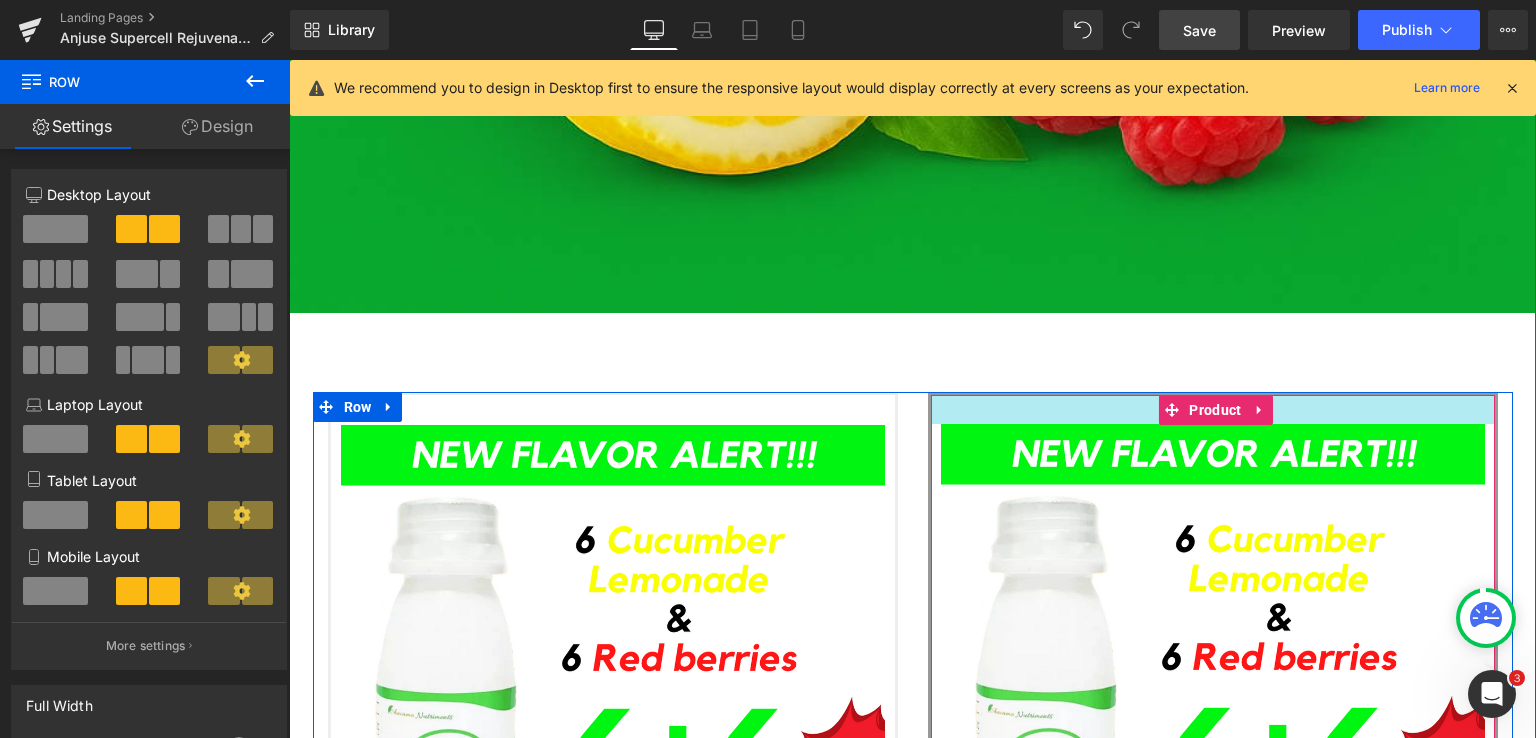 click at bounding box center [1213, 409] 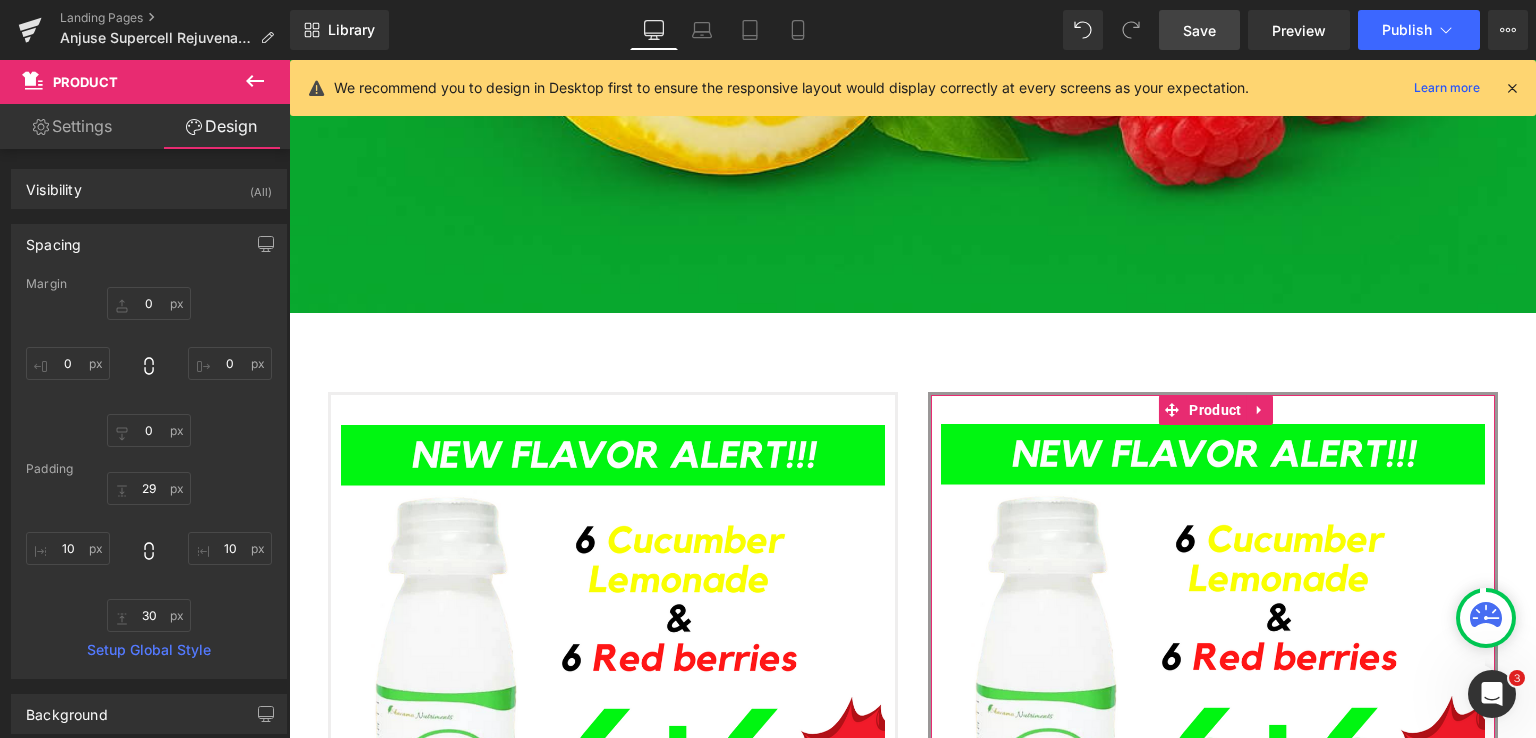click on "Design" at bounding box center [221, 126] 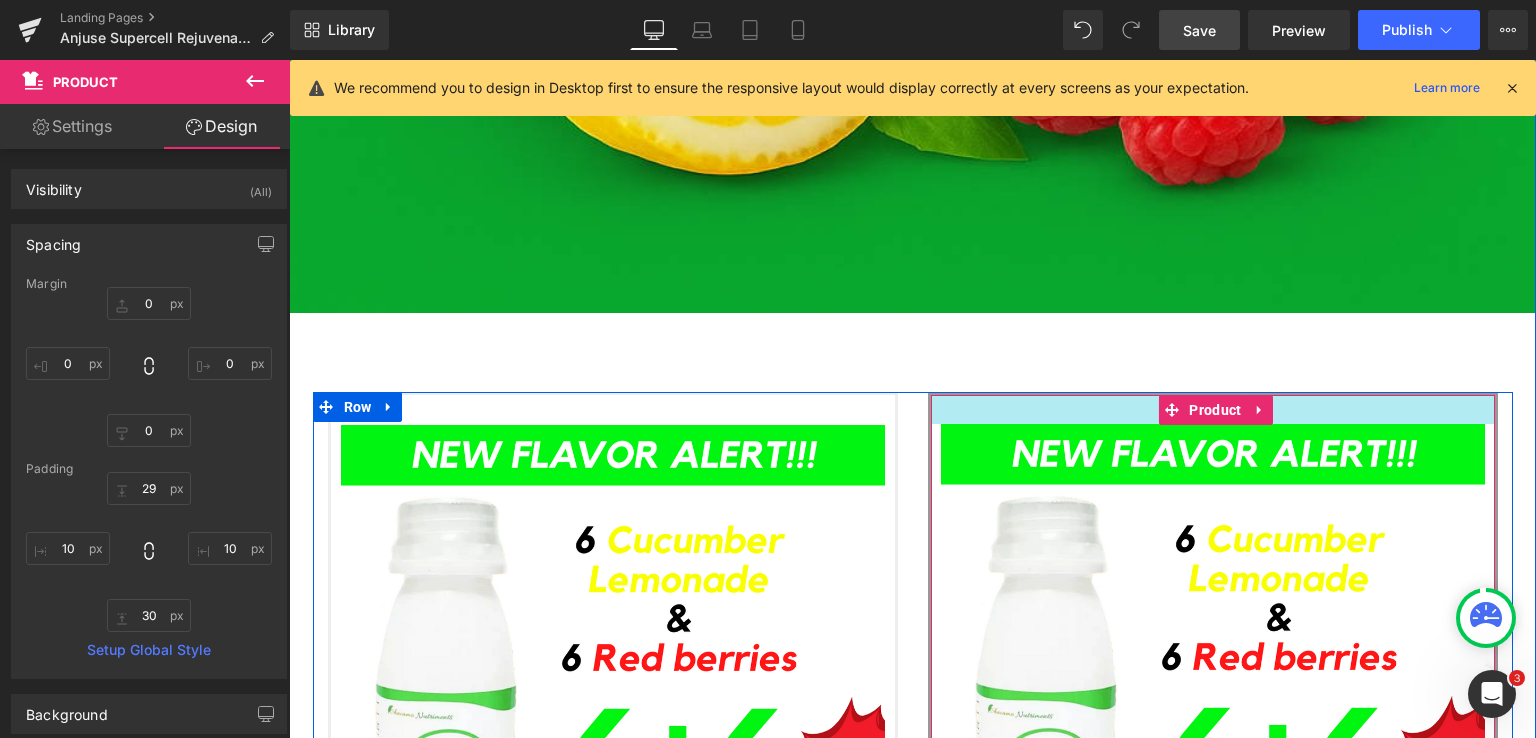 click at bounding box center (1213, 409) 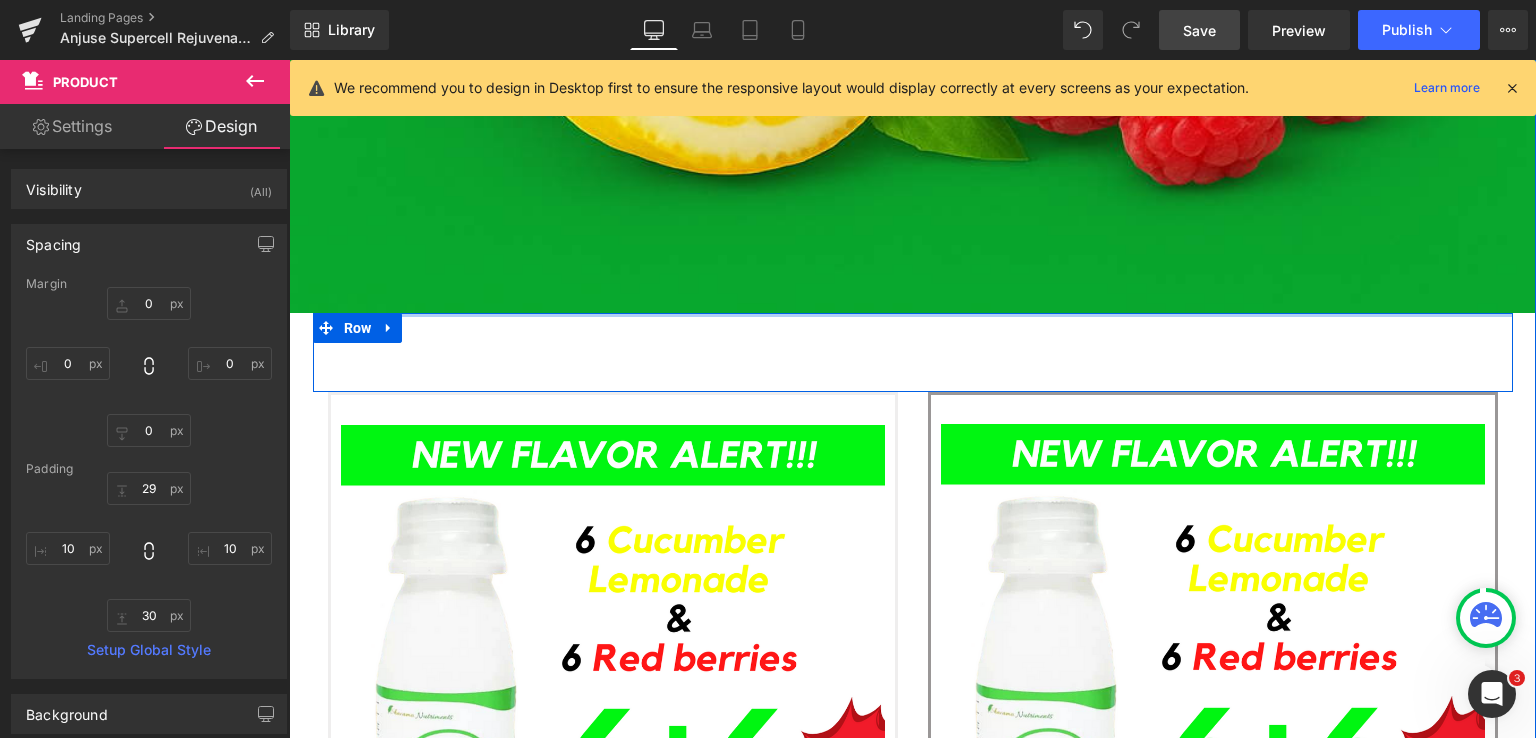 click on "Text Block         Row" at bounding box center [913, 352] 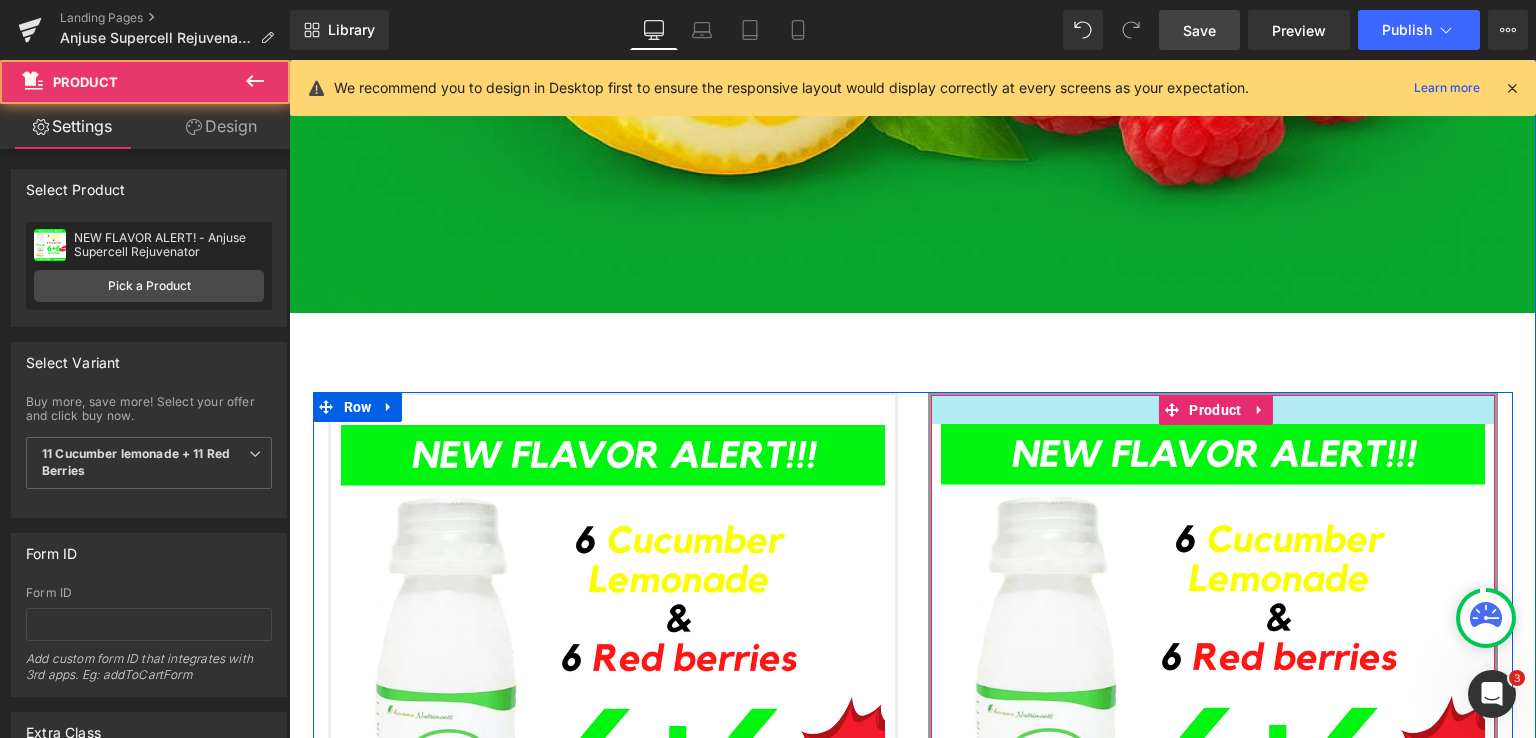 click at bounding box center [1213, 409] 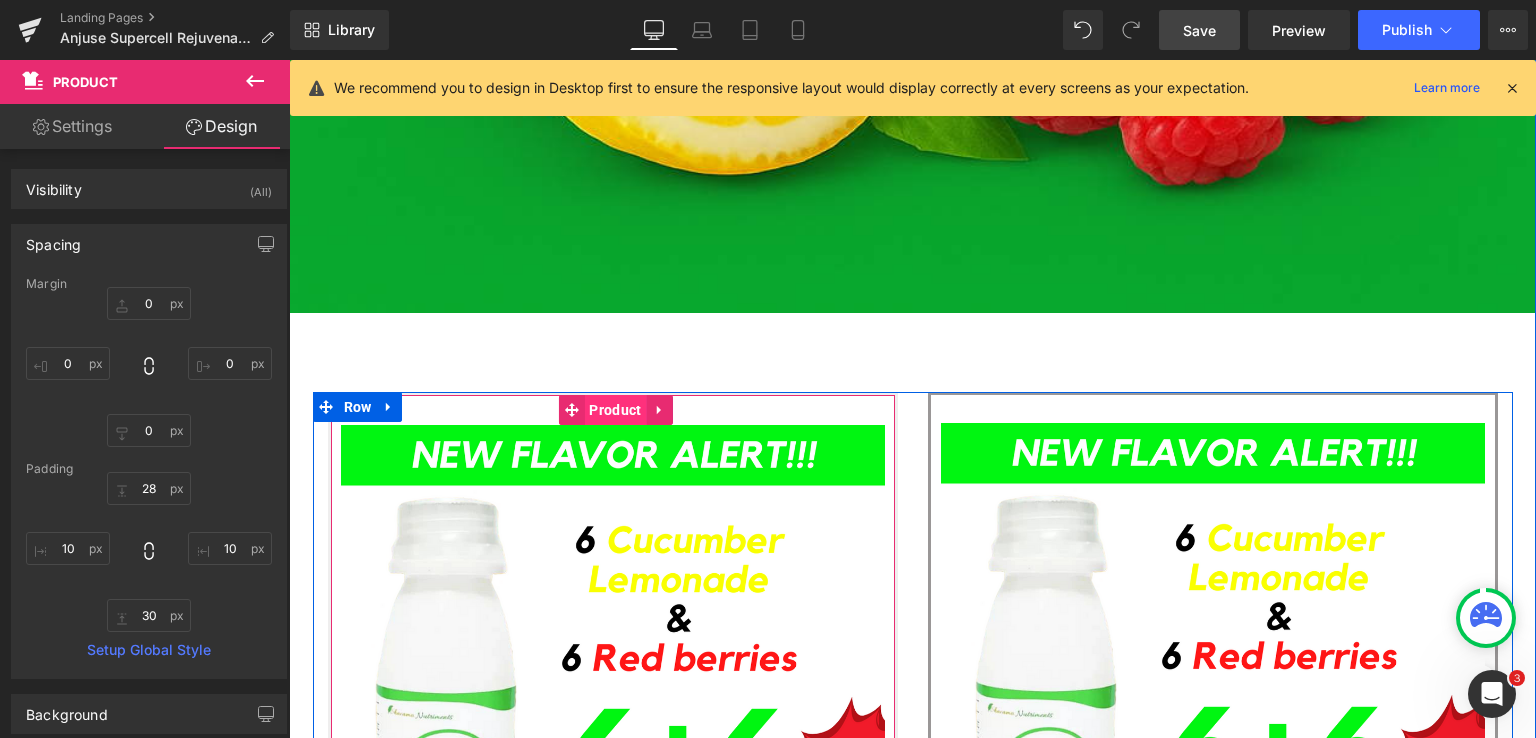 click on "Product" at bounding box center [615, 410] 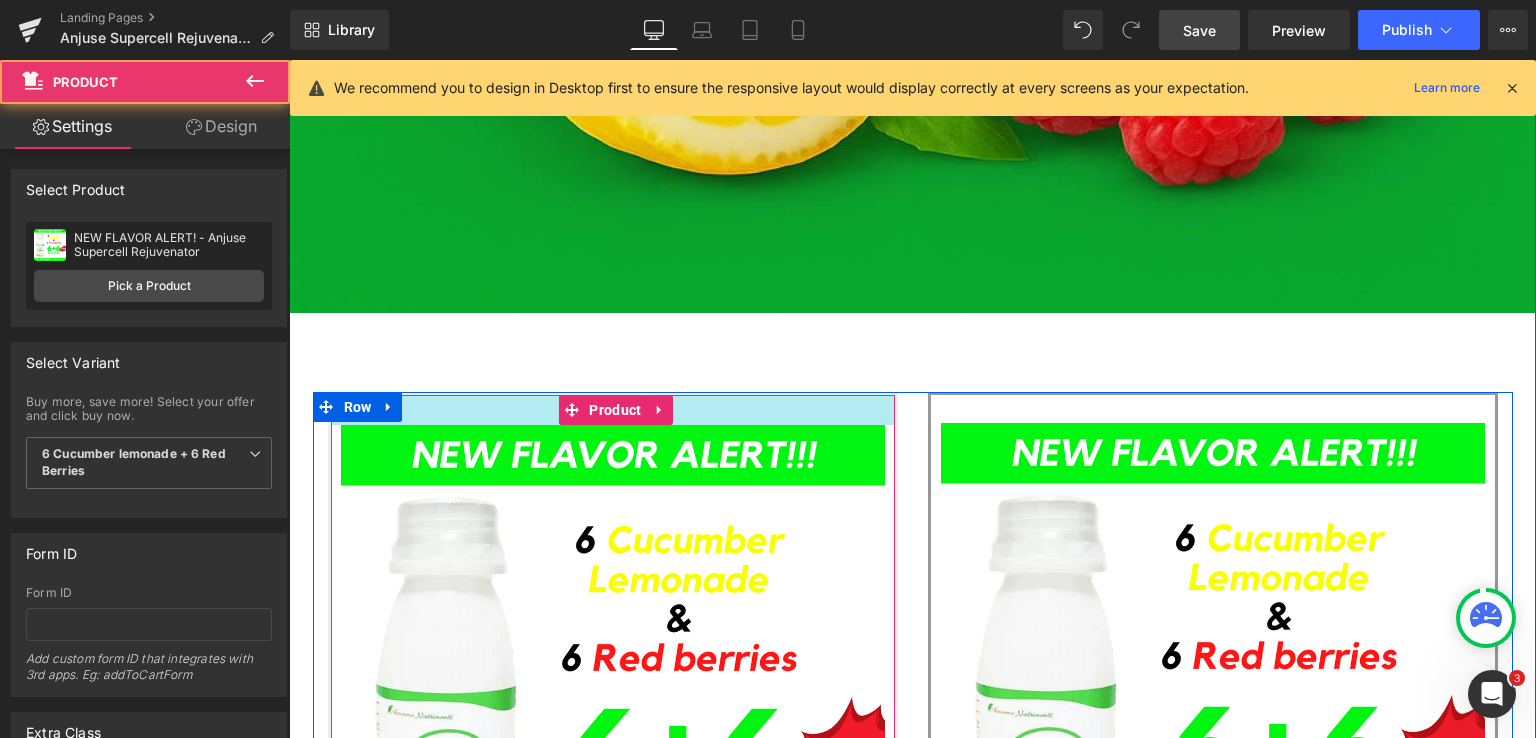click at bounding box center (613, 410) 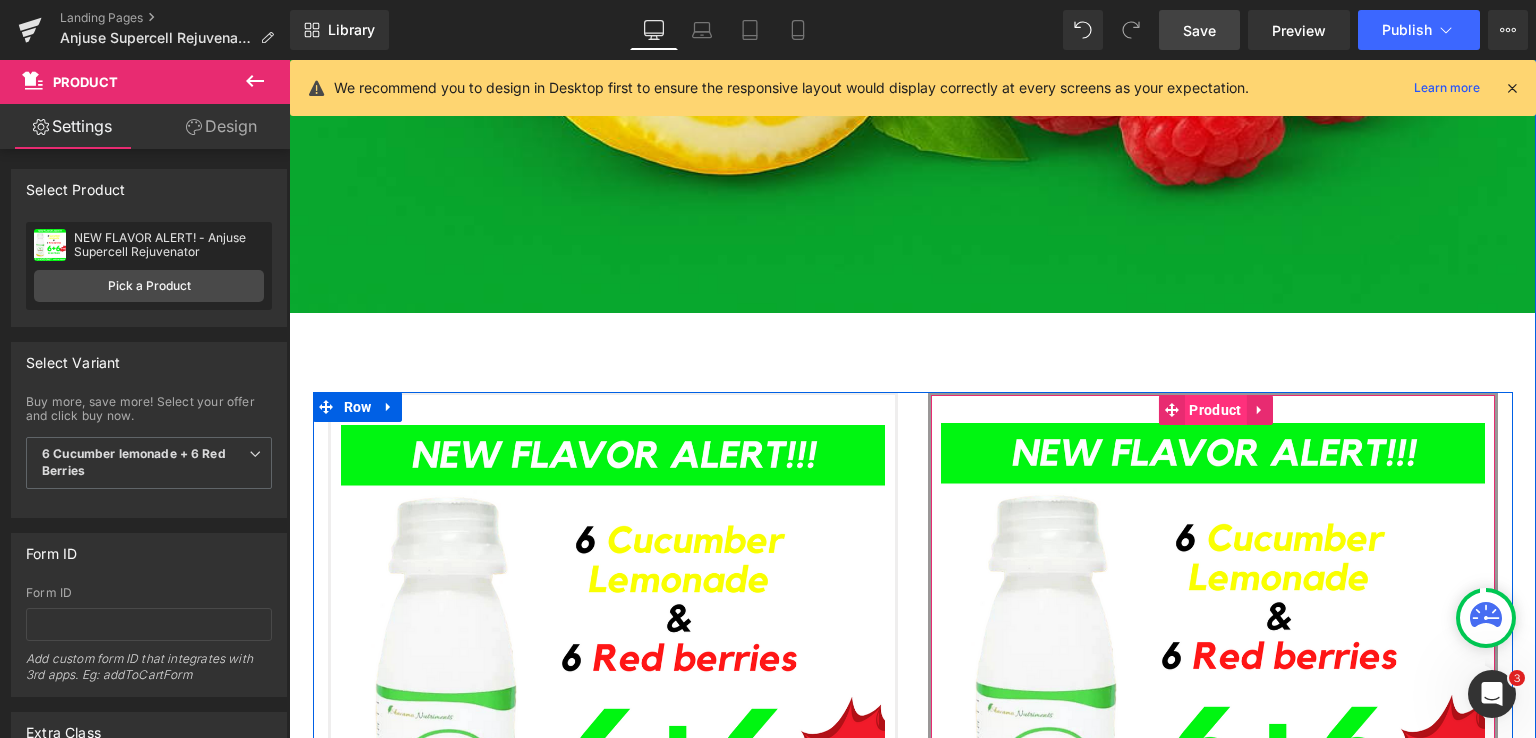 click on "Product" at bounding box center (1215, 410) 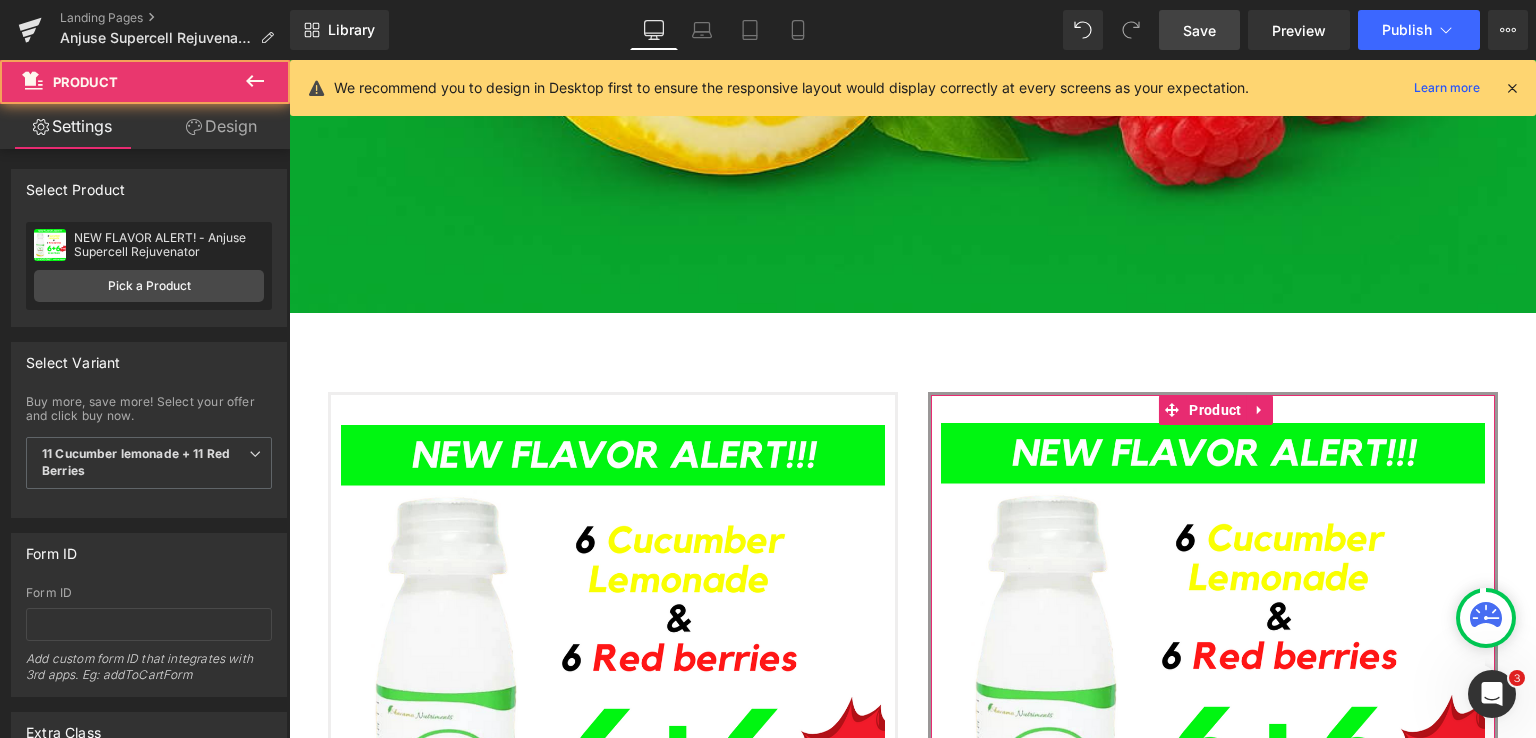 drag, startPoint x: 214, startPoint y: 128, endPoint x: 140, endPoint y: 251, distance: 143.54442 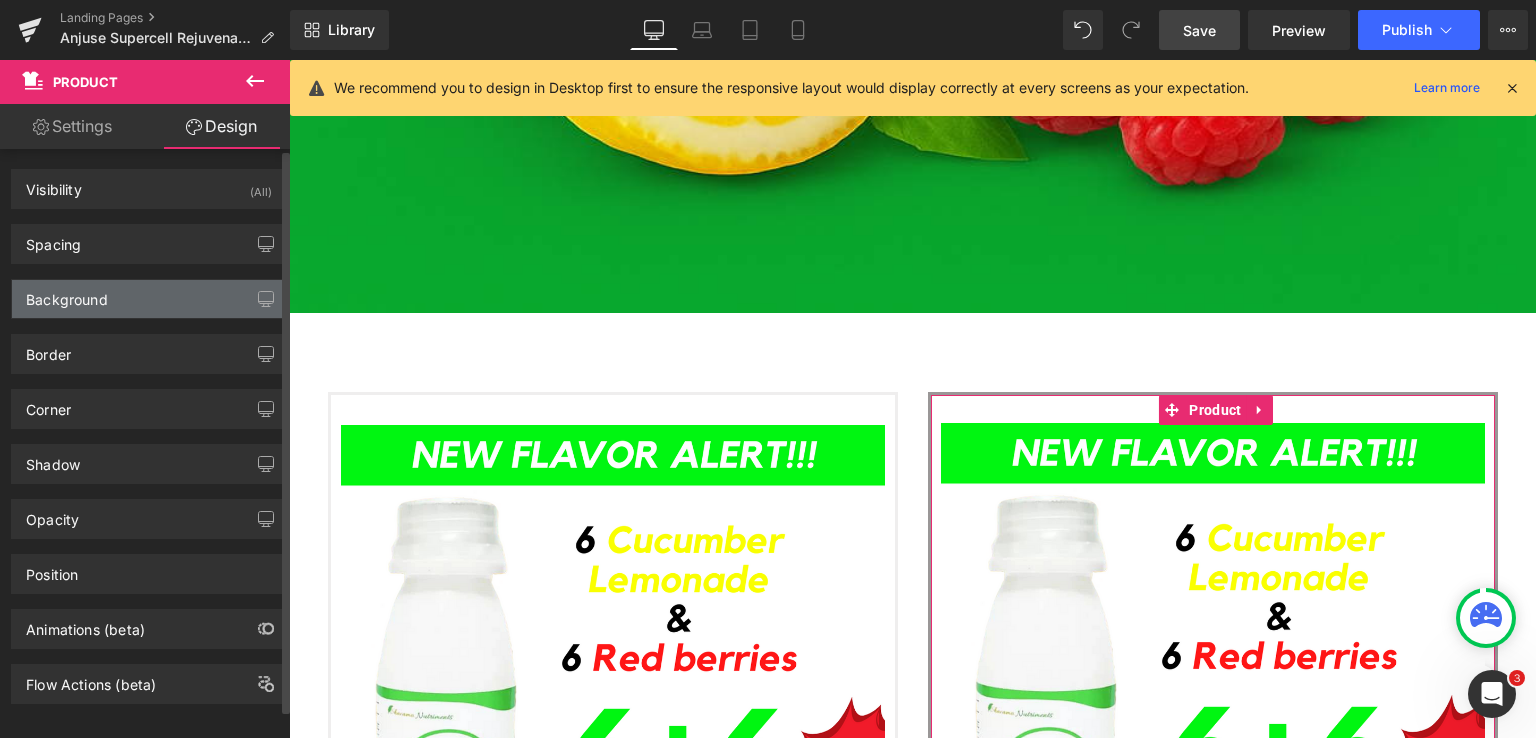 click on "Background" at bounding box center [67, 294] 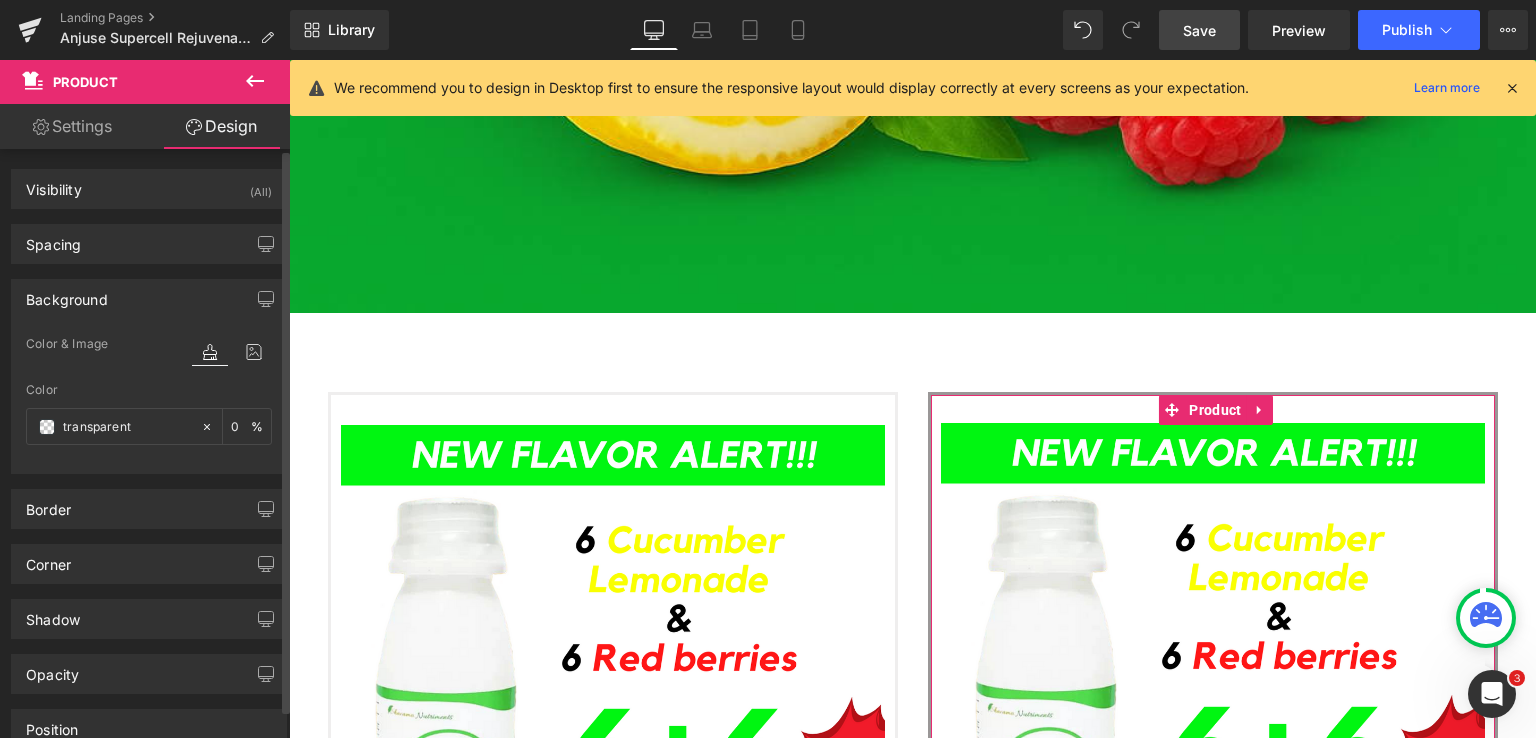 click on "Background" at bounding box center (67, 294) 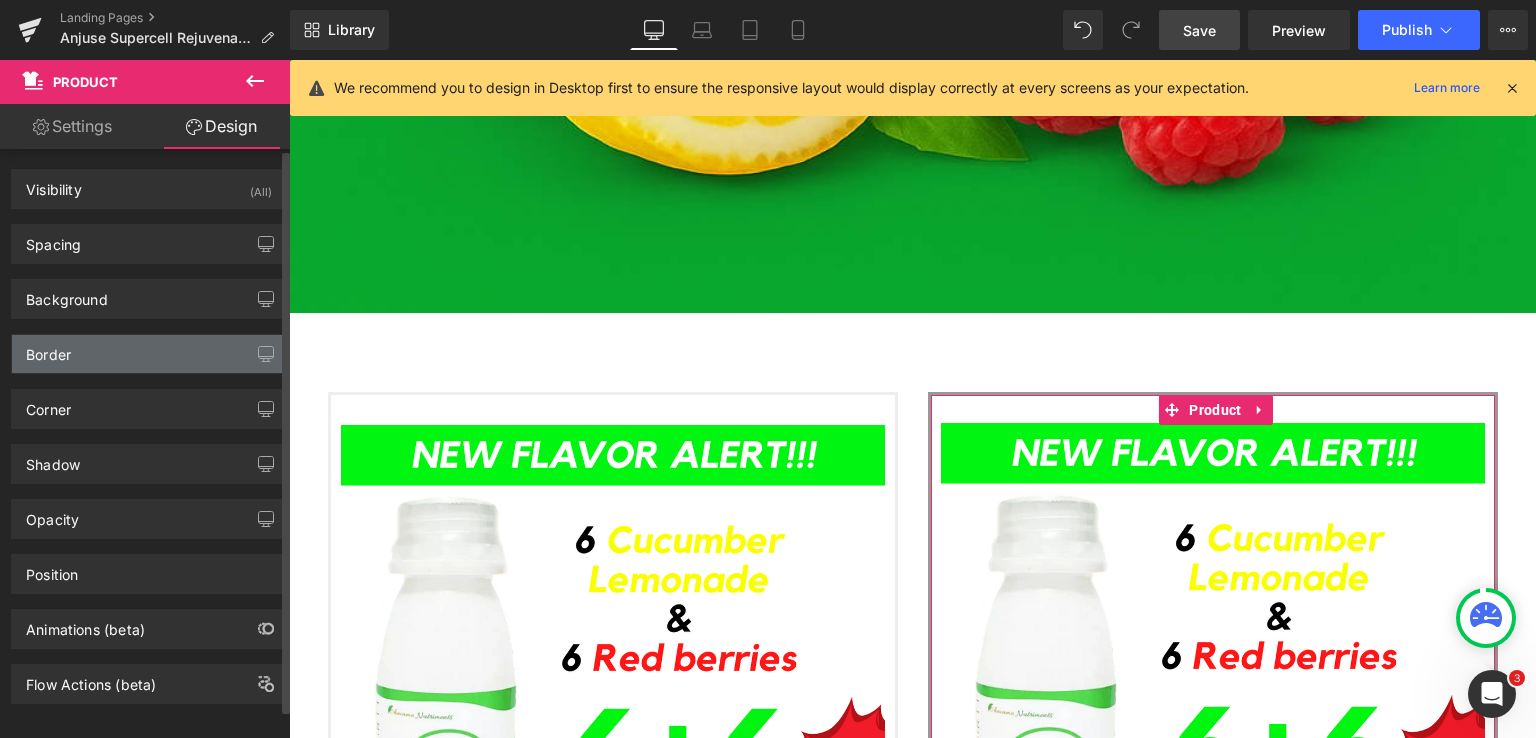 click on "Border" at bounding box center (149, 354) 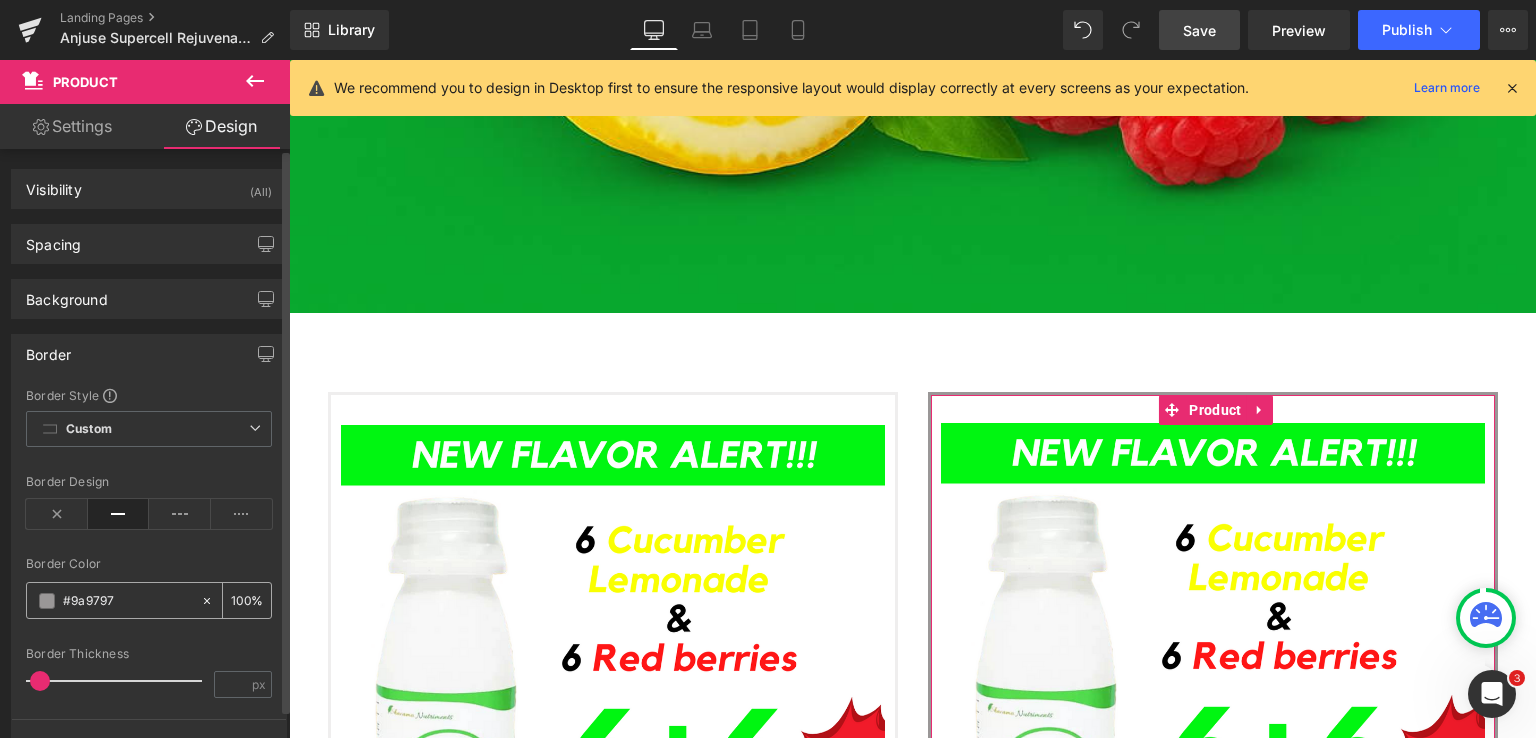 click at bounding box center (241, 600) 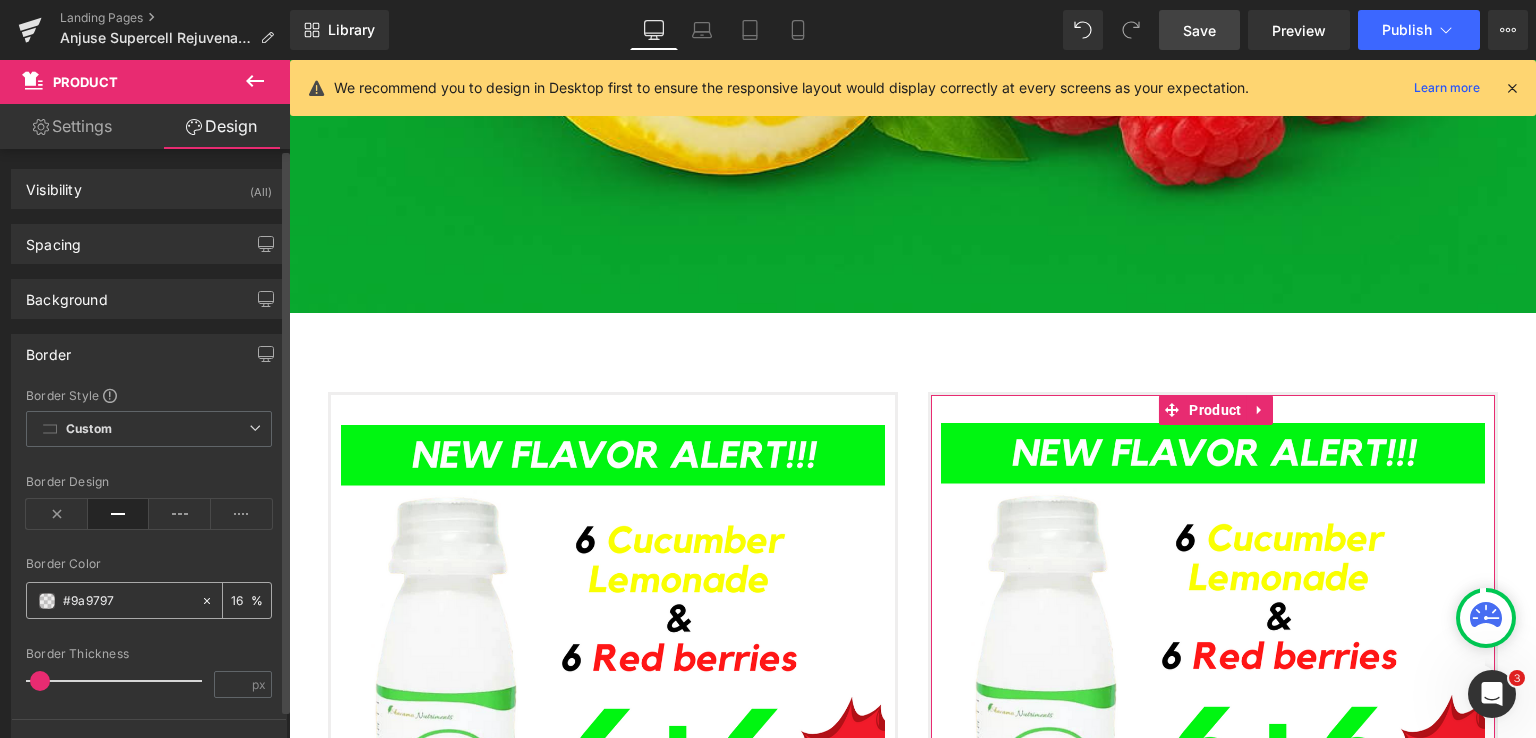 type on "16" 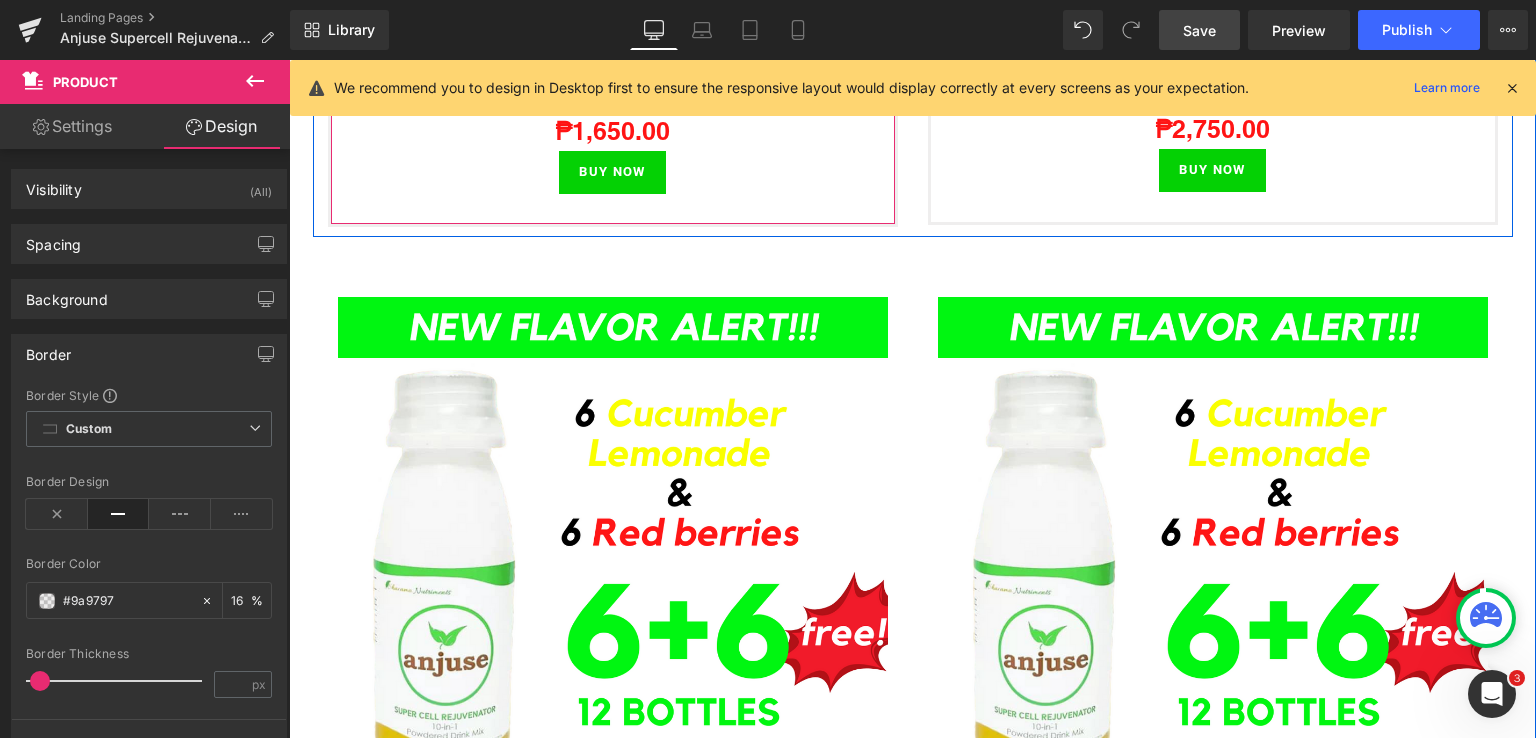 scroll, scrollTop: 2725, scrollLeft: 0, axis: vertical 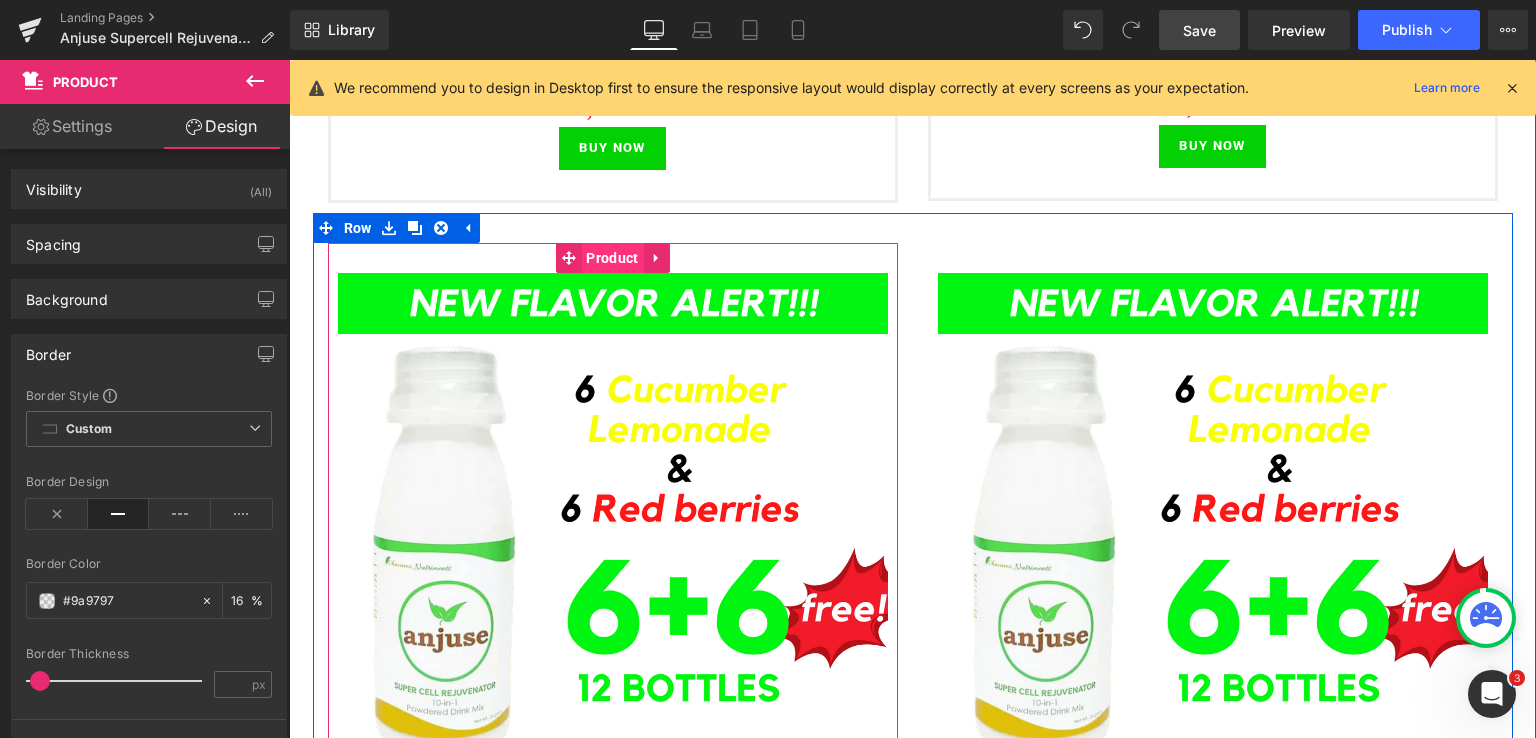 click on "Product" at bounding box center [612, 258] 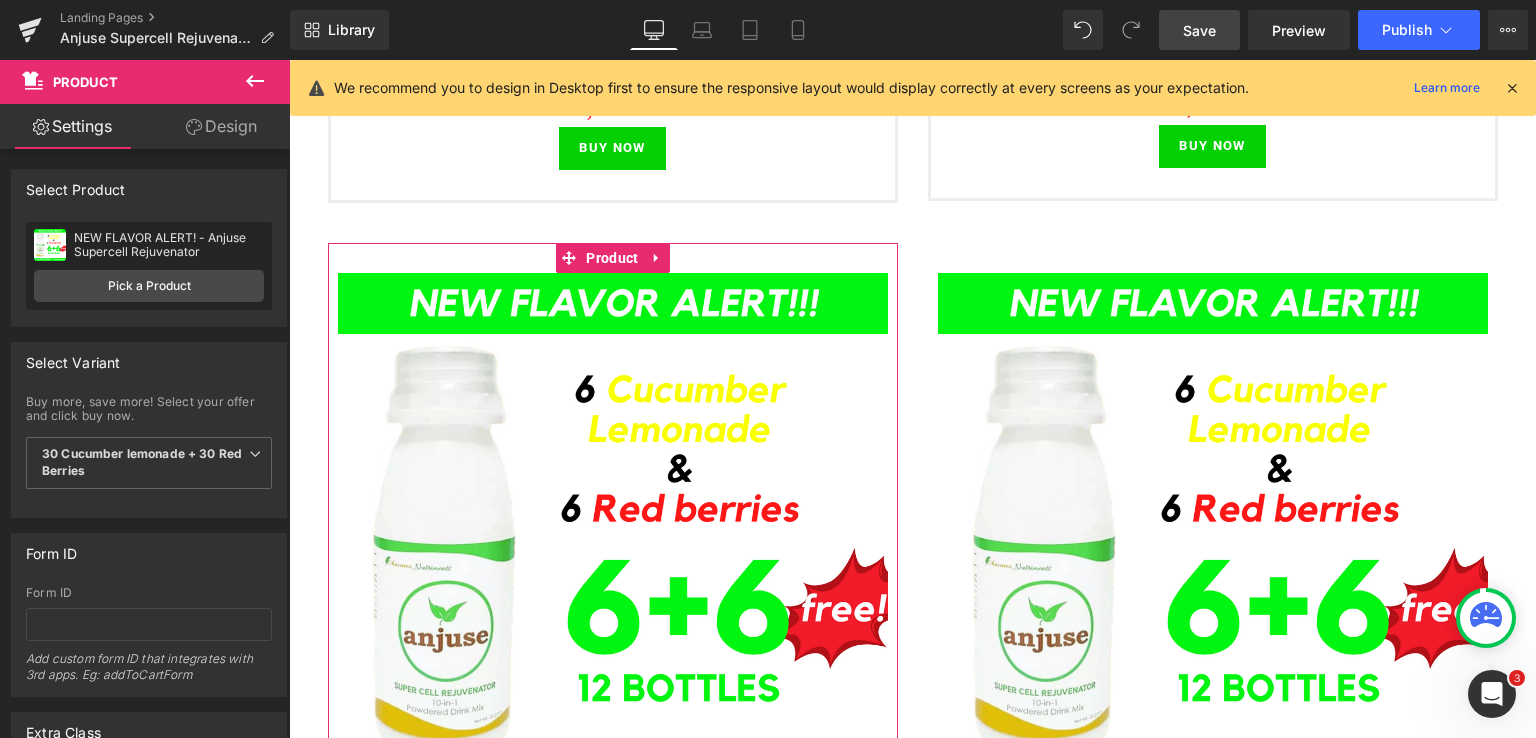 click on "Design" at bounding box center [221, 126] 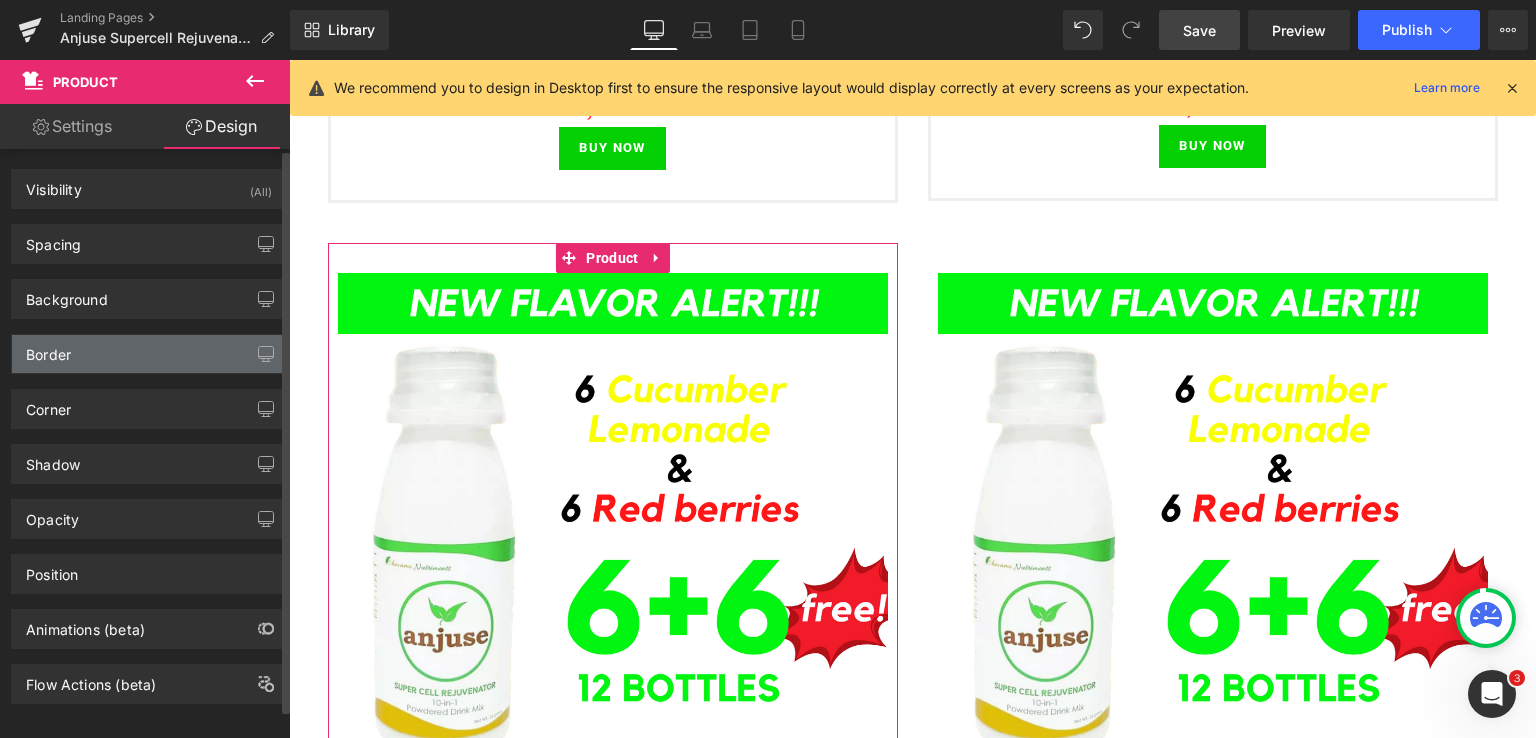 click on "Border" at bounding box center (149, 354) 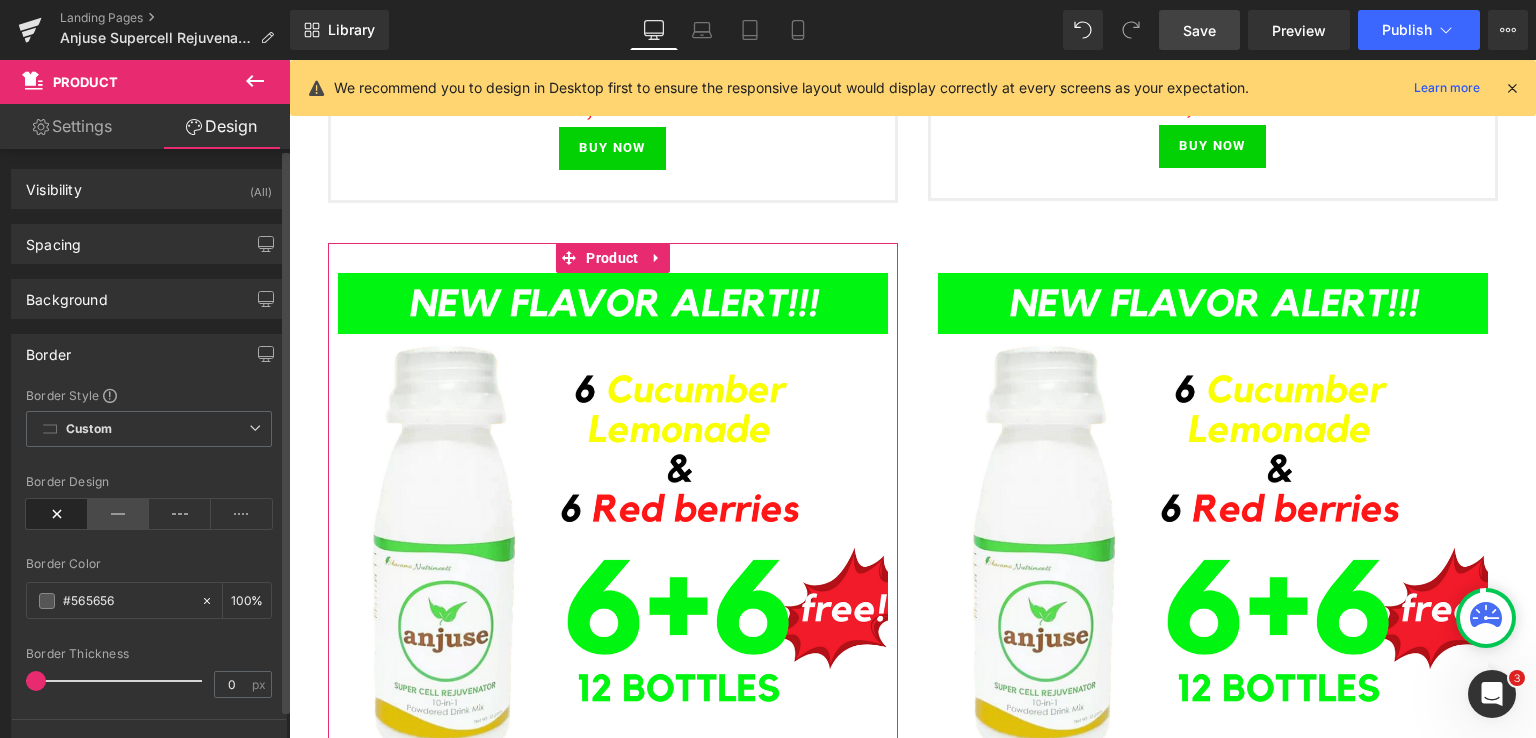click at bounding box center (119, 514) 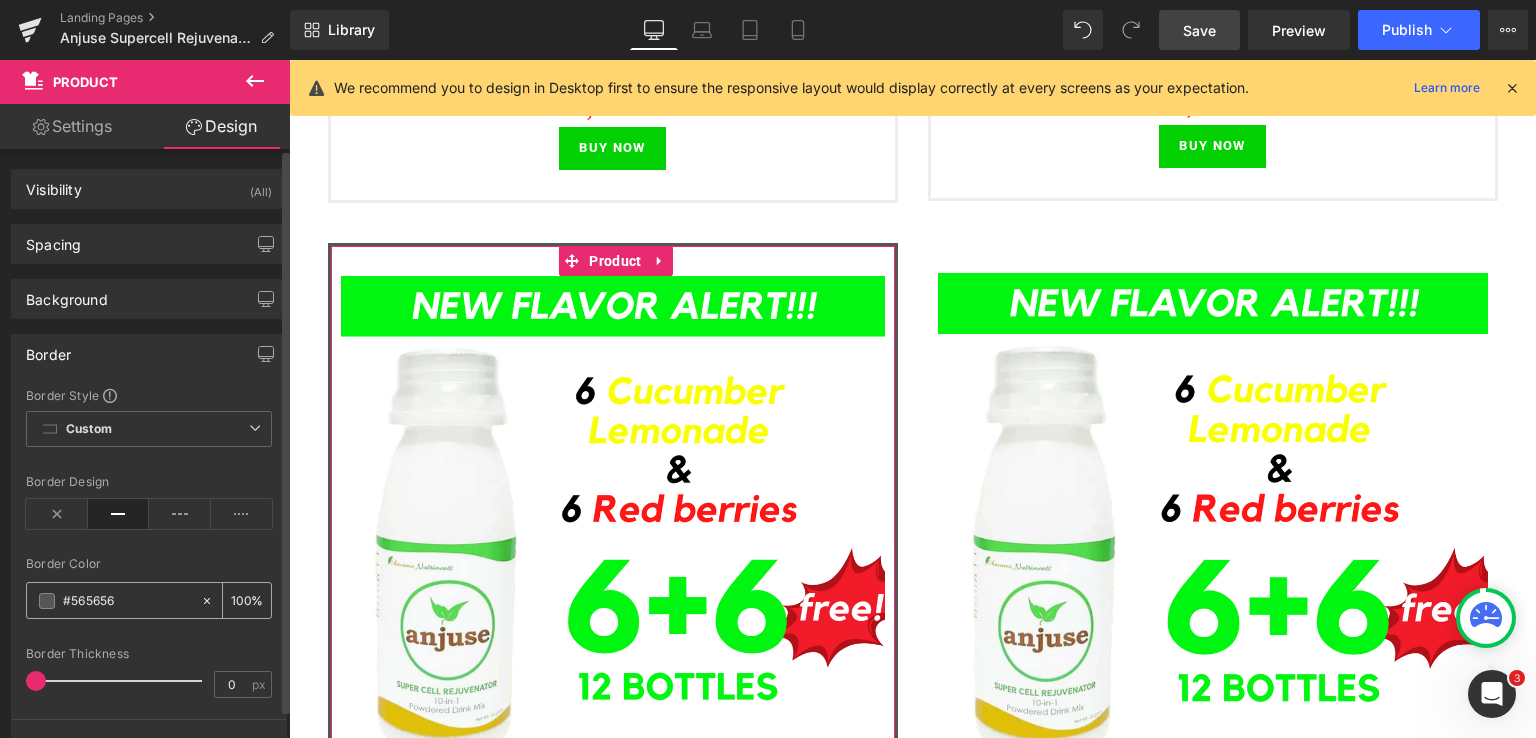 click on "100" at bounding box center [241, 600] 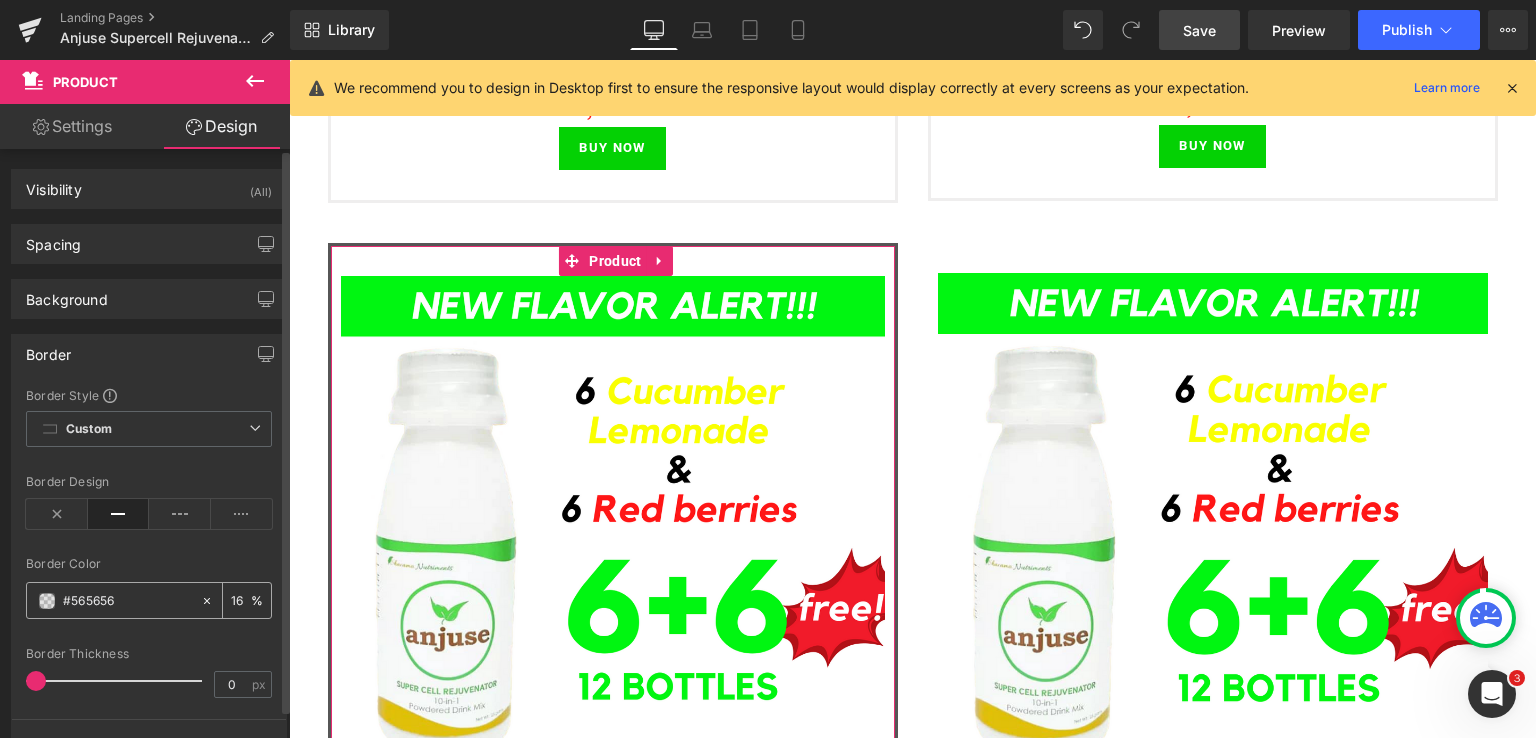 type on "16" 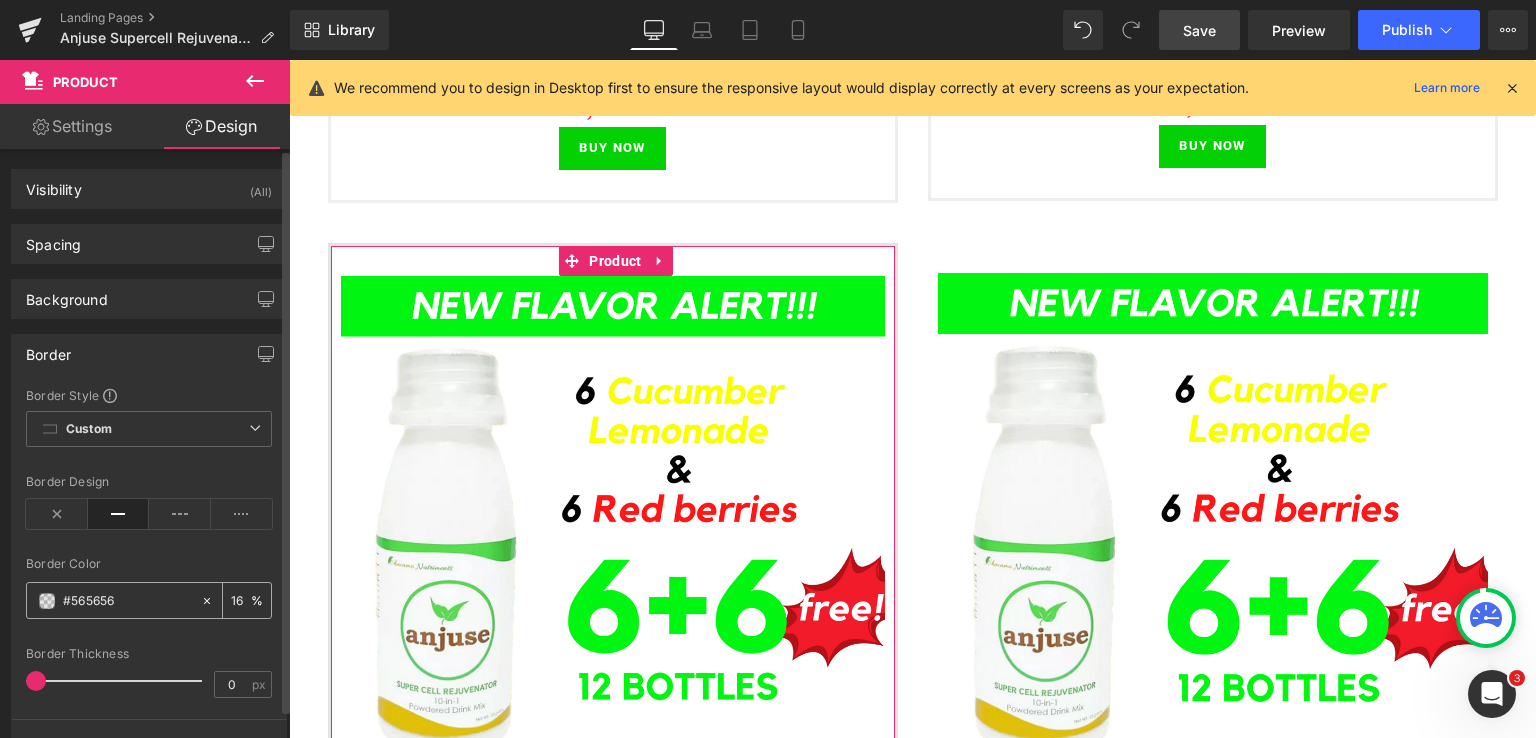 click on "#565656" at bounding box center (127, 601) 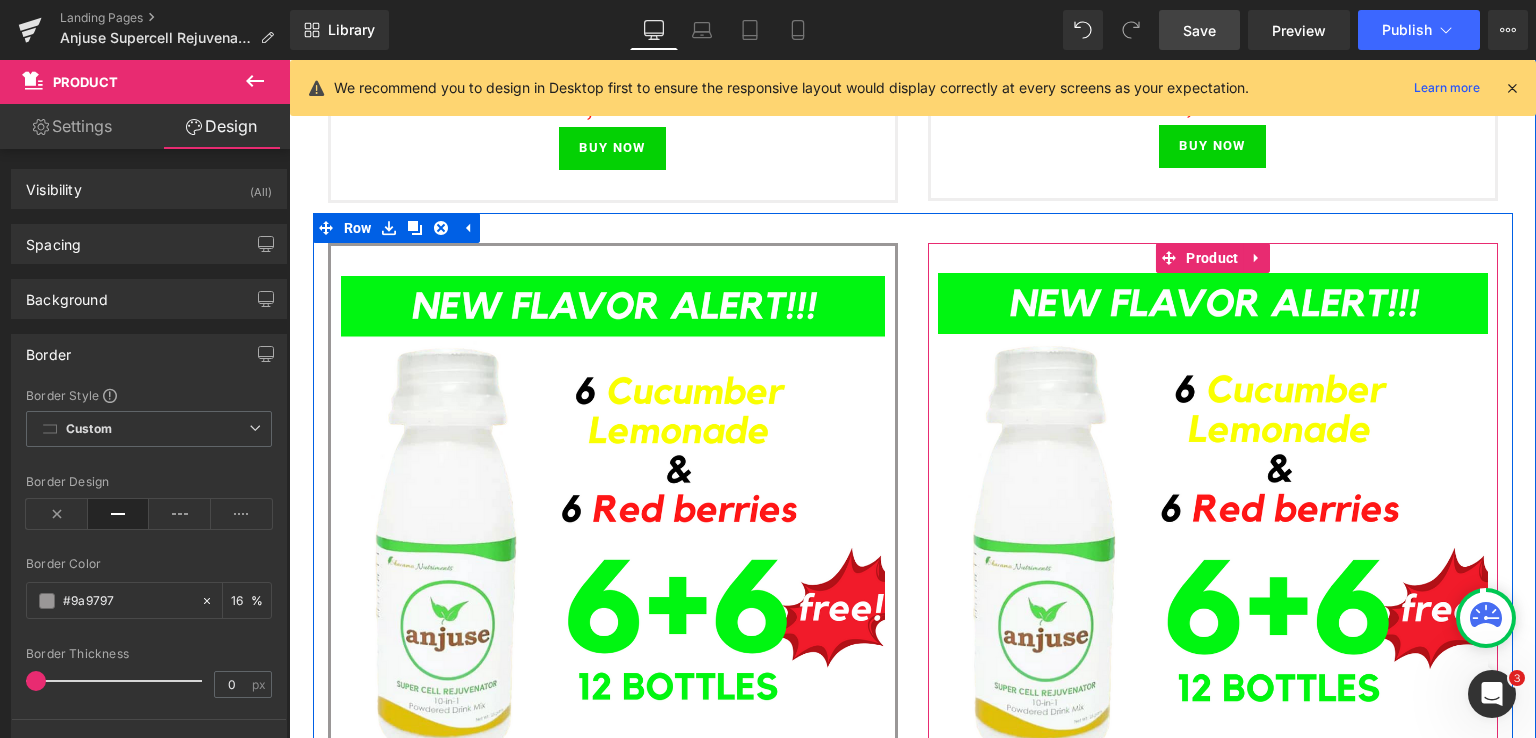 click on "Sale Off
(P) Image value: P 24,000.00 Heading
now only
Text Block
₱11,000.00
(P) Price BUY NOW Button
Product" at bounding box center [1213, 615] 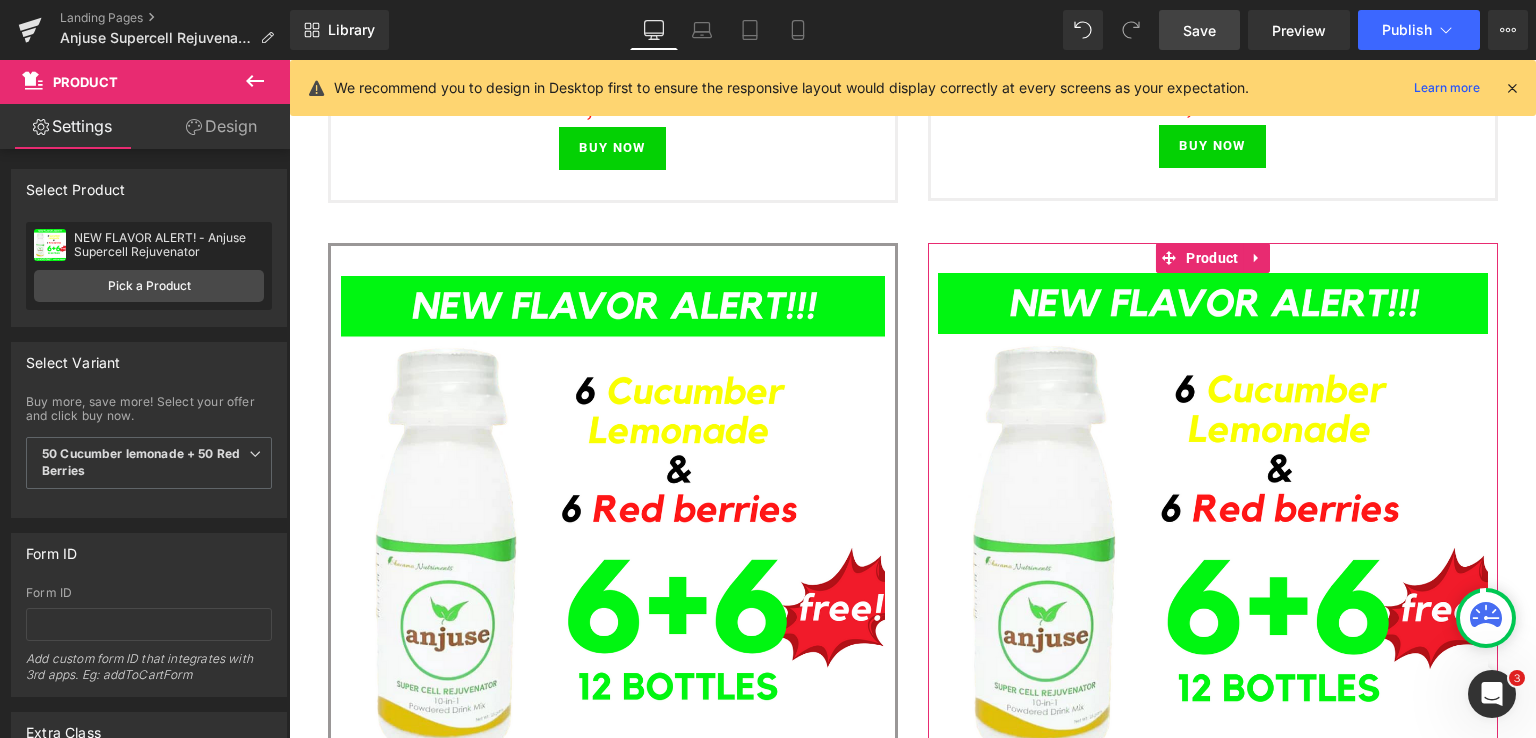 click on "Design" at bounding box center [221, 126] 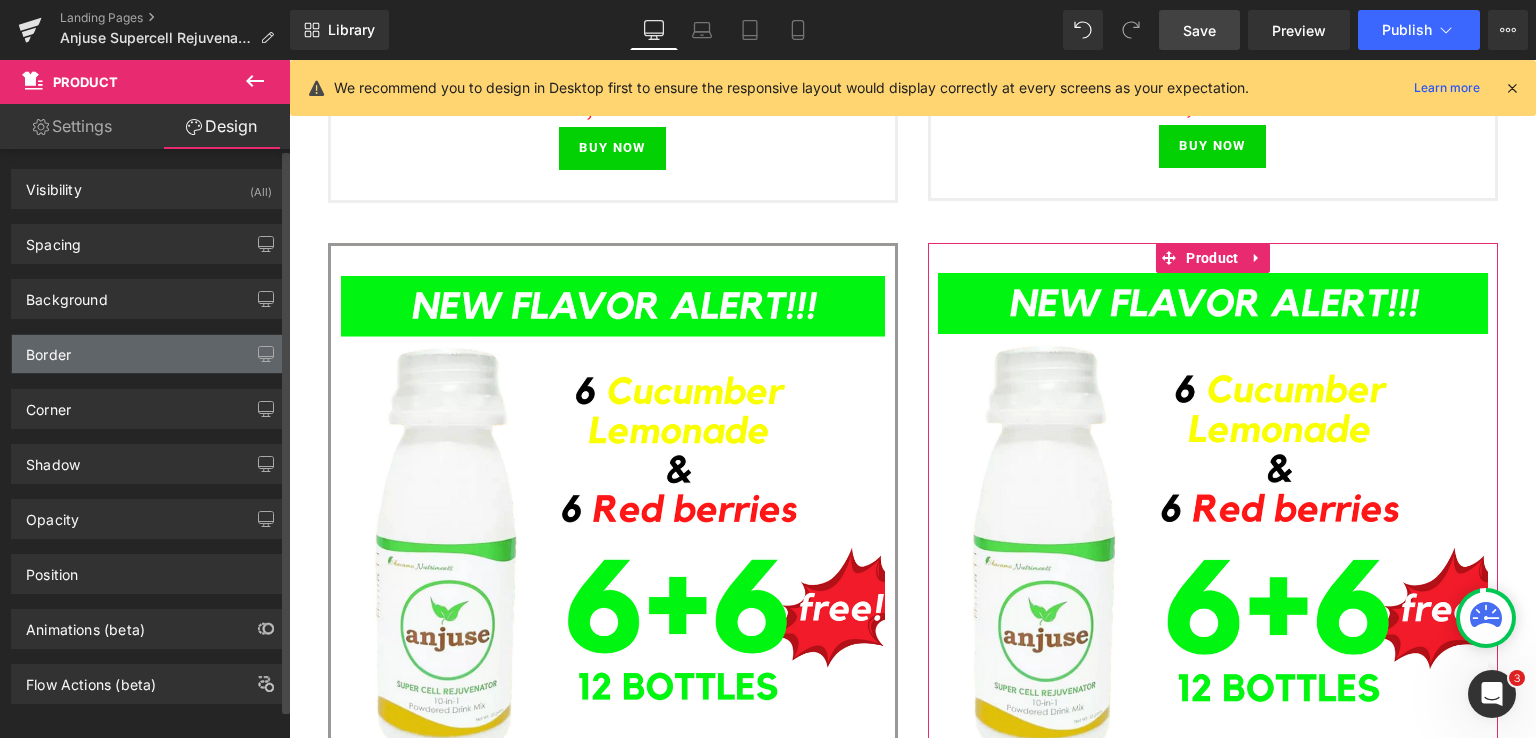 click on "Border" at bounding box center (48, 349) 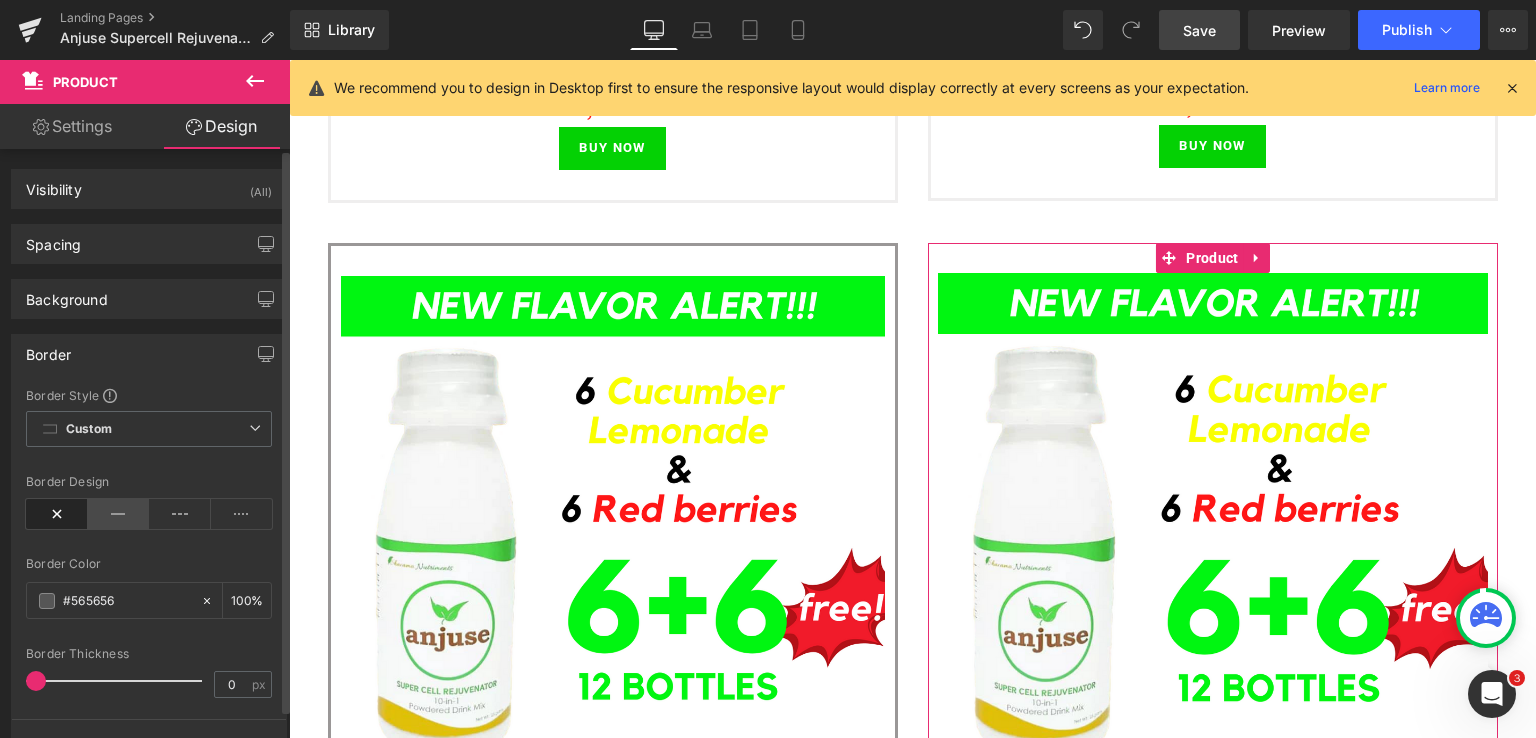 click at bounding box center (119, 514) 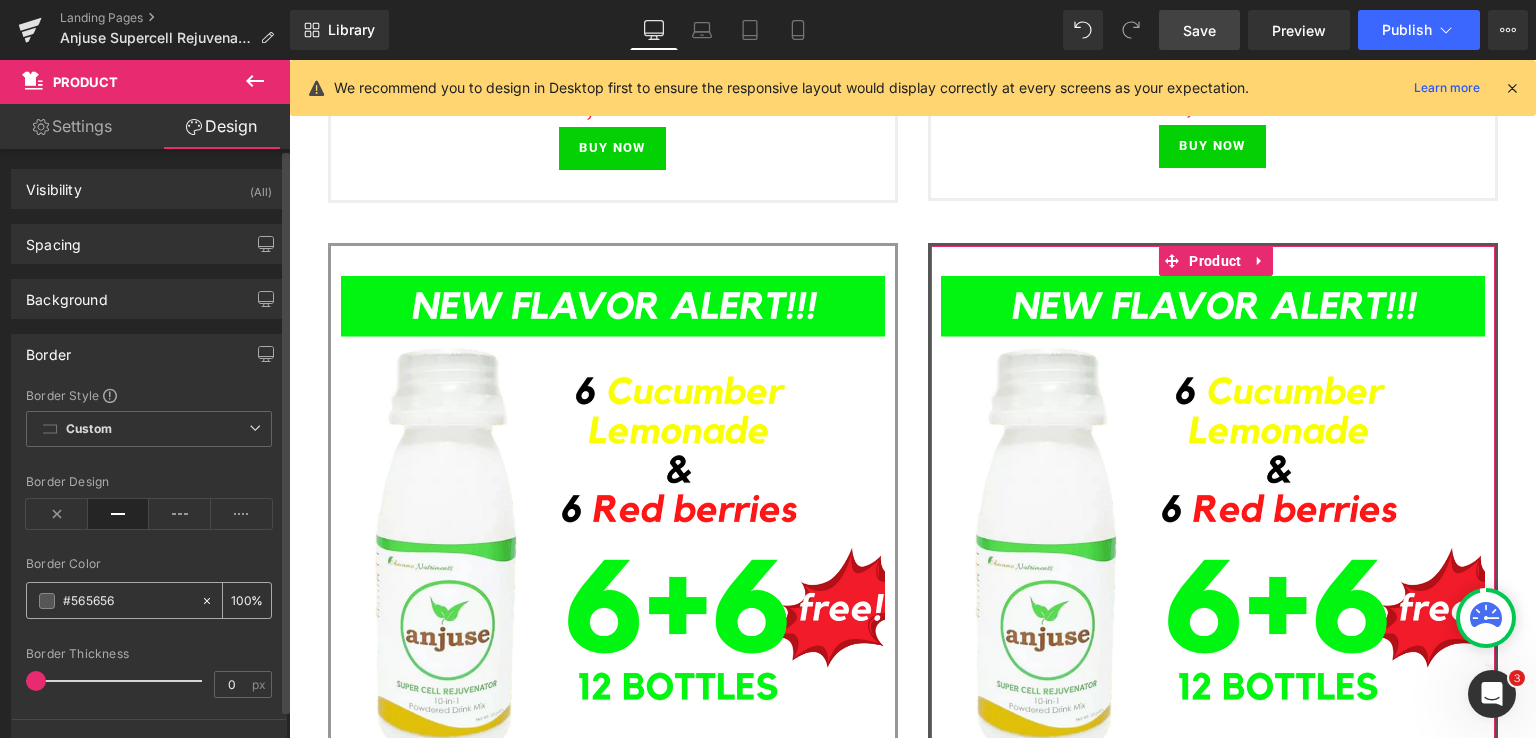 click on "#565656" at bounding box center [127, 601] 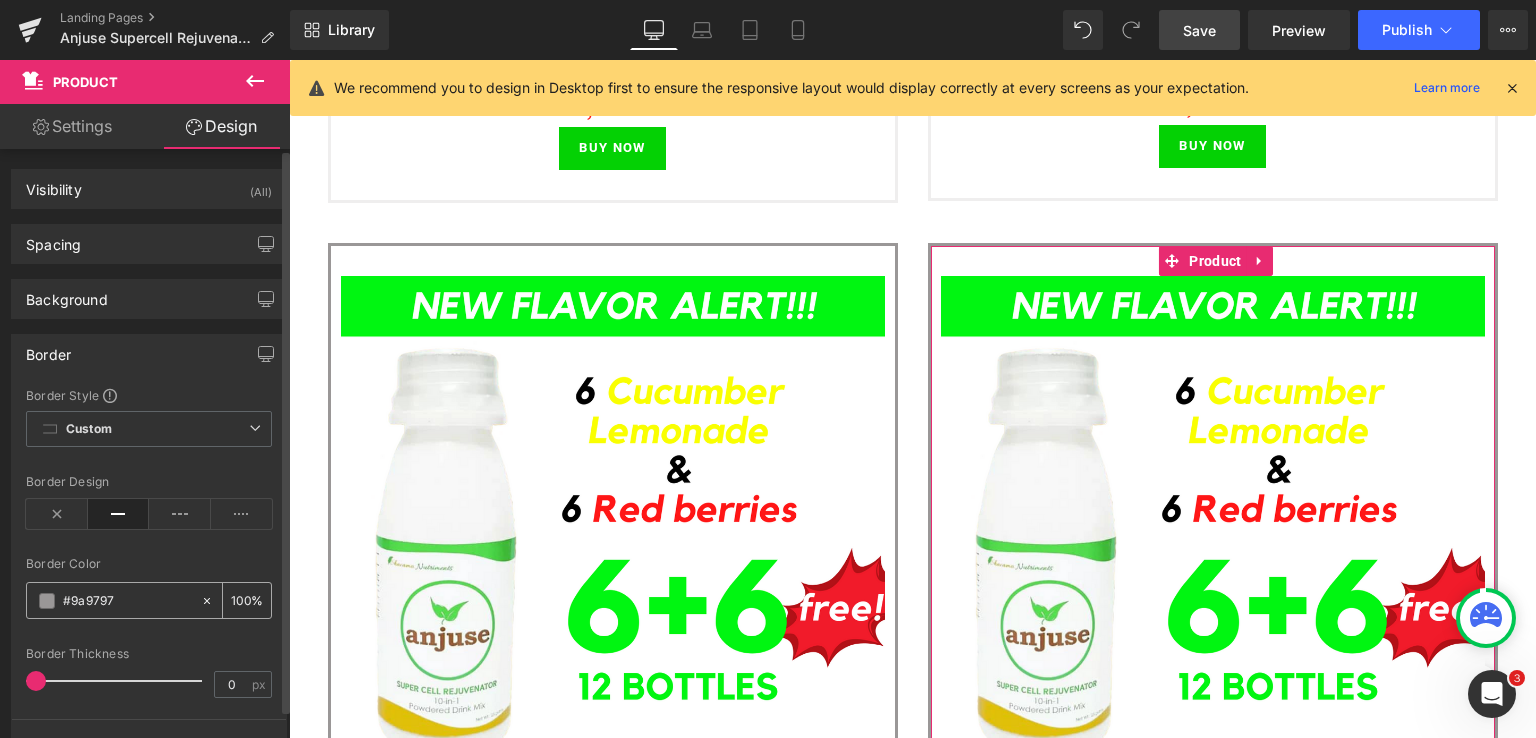 type on "#9a9797" 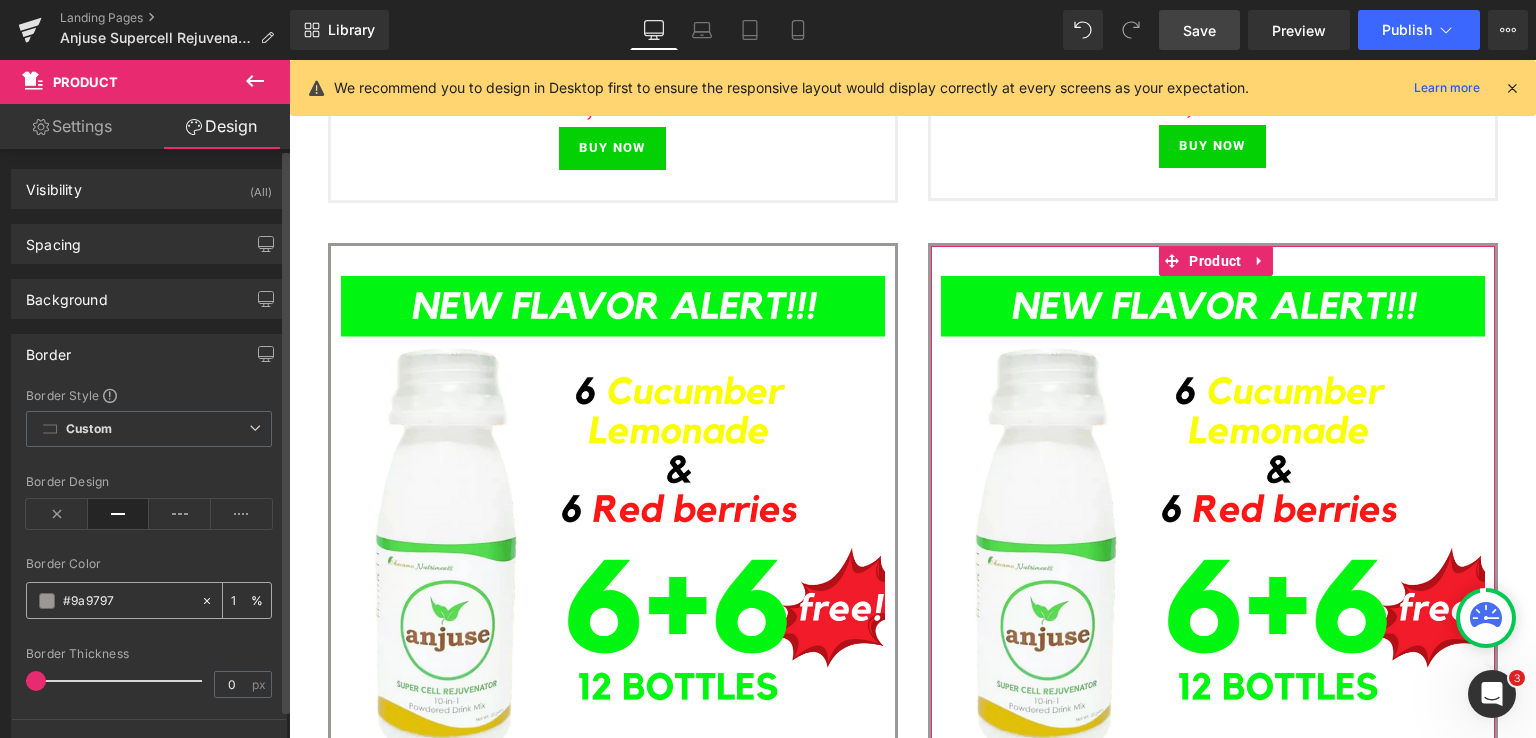 type on "16" 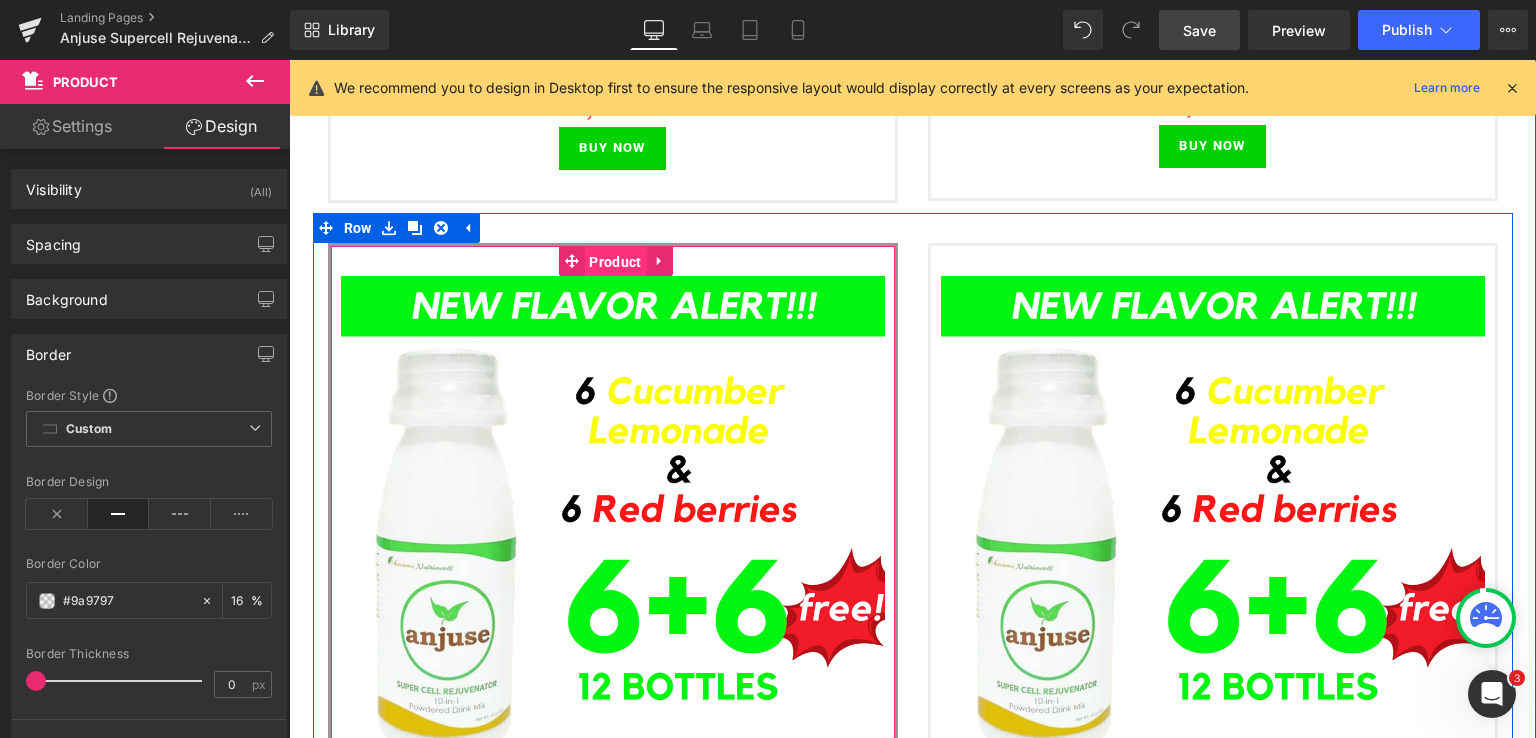 click on "Product" at bounding box center (615, 262) 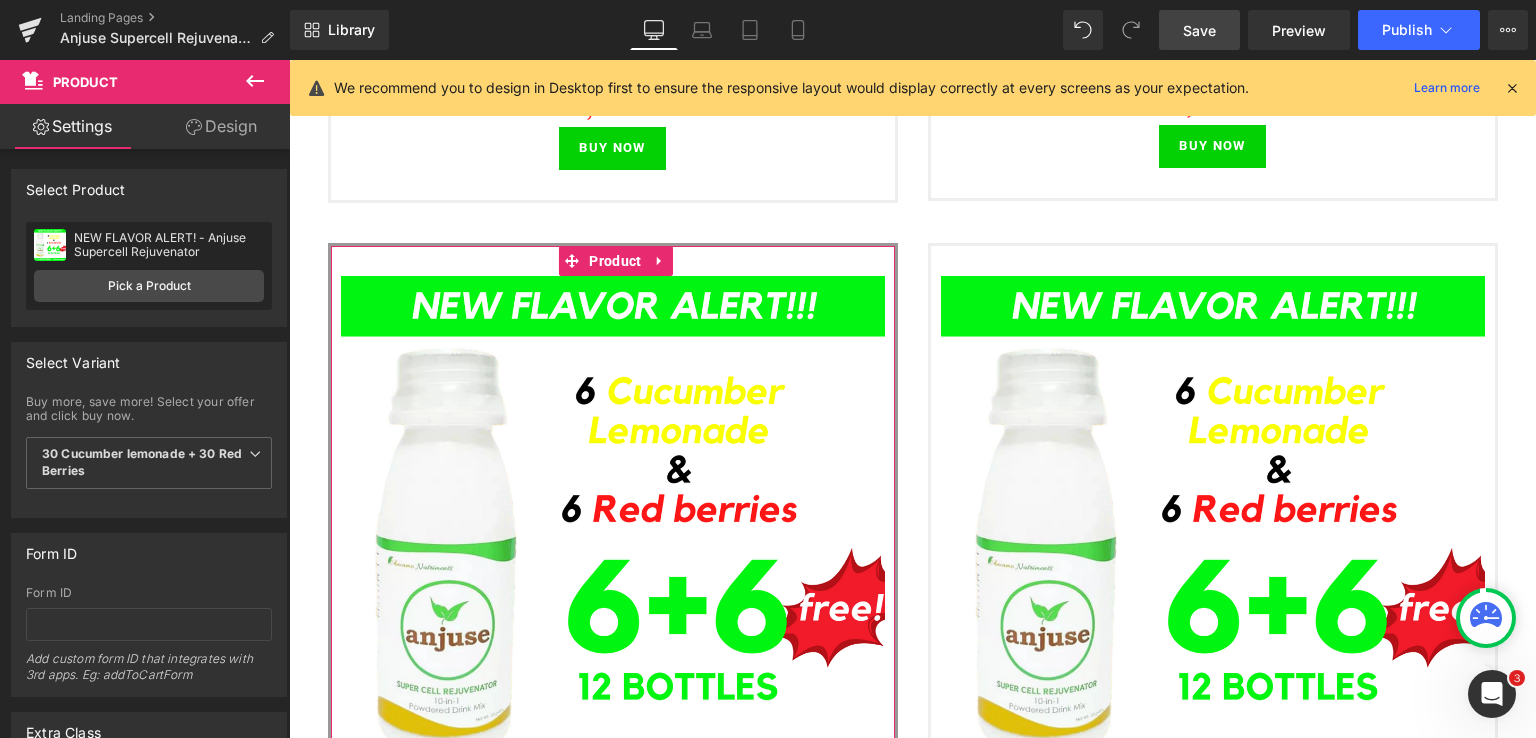 click on "Design" at bounding box center [221, 126] 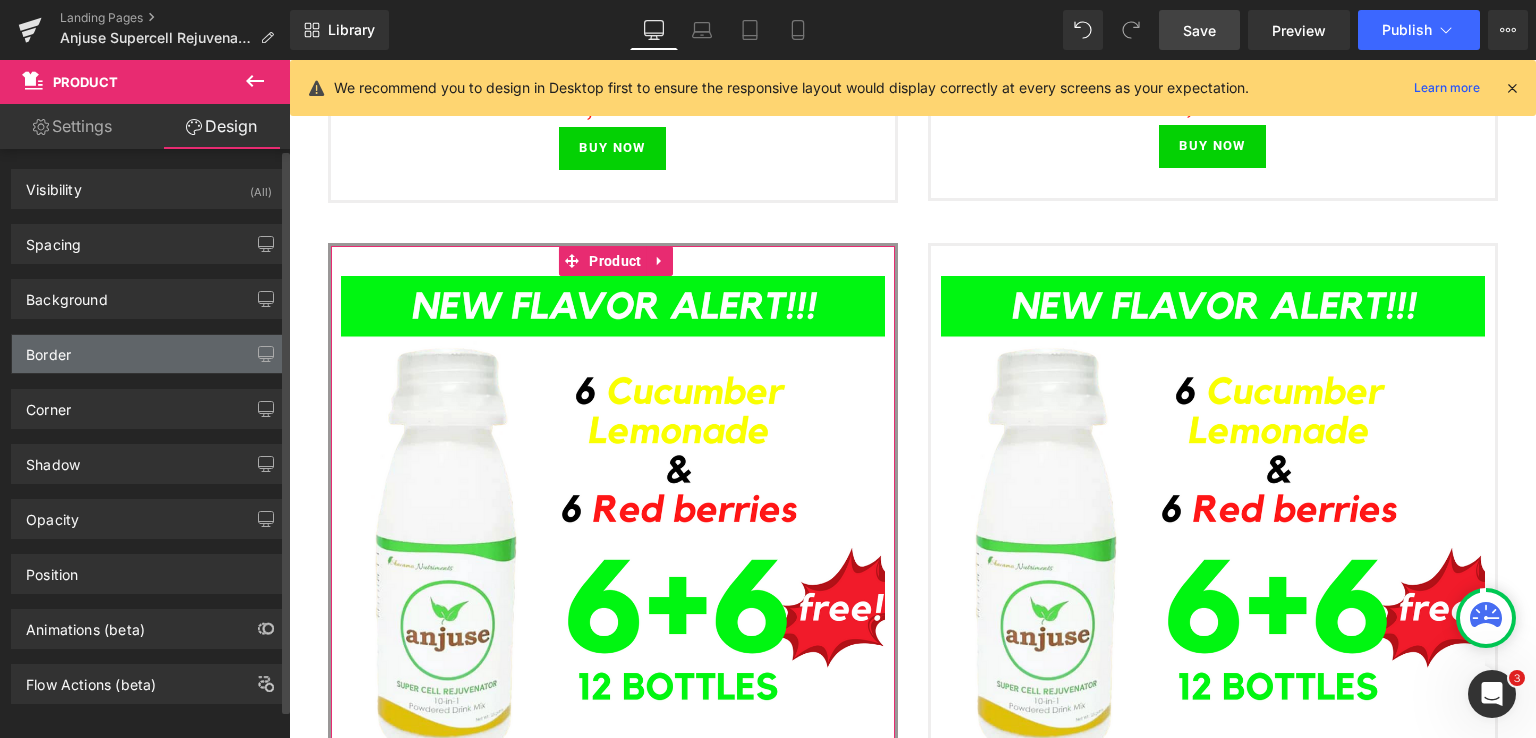 click on "Border" at bounding box center [149, 354] 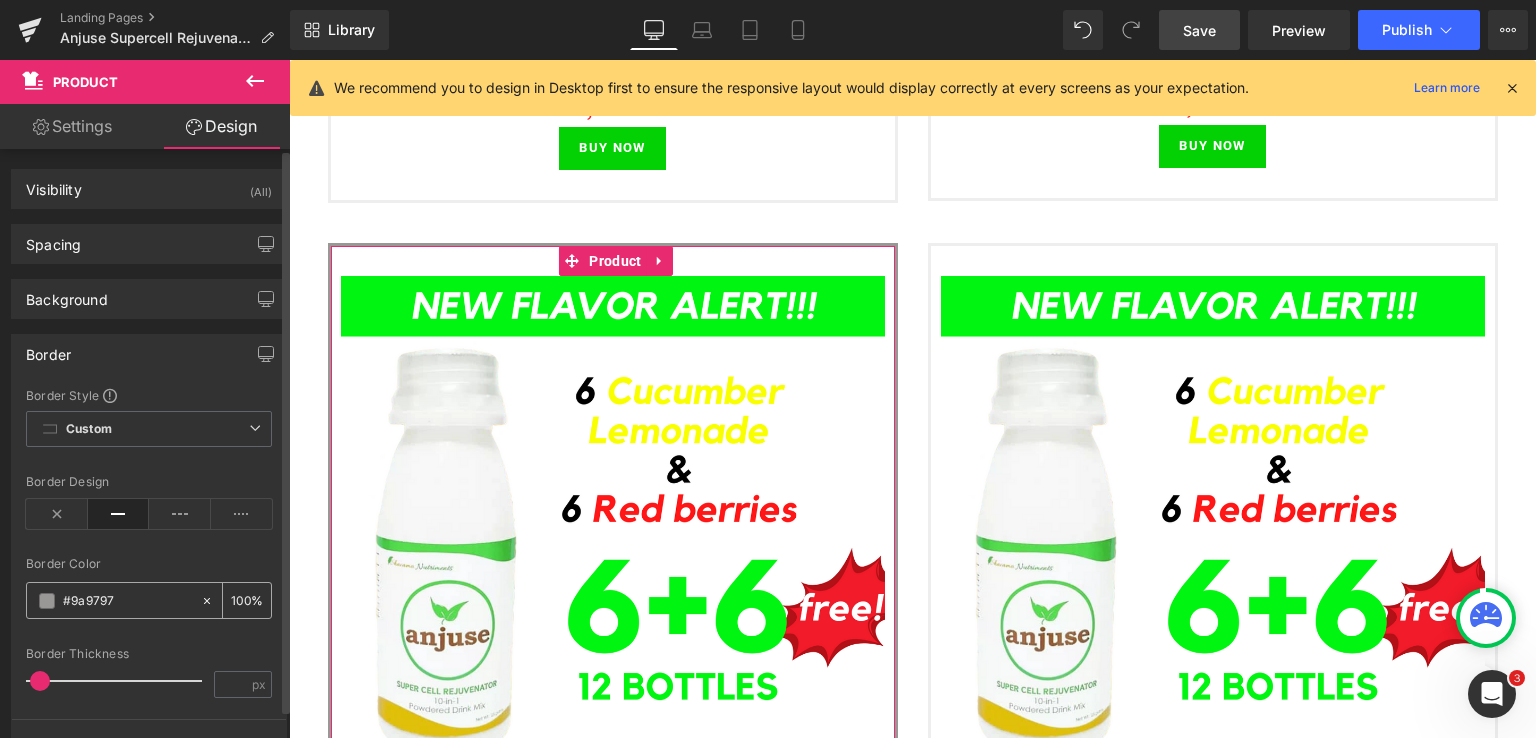 click at bounding box center [241, 600] 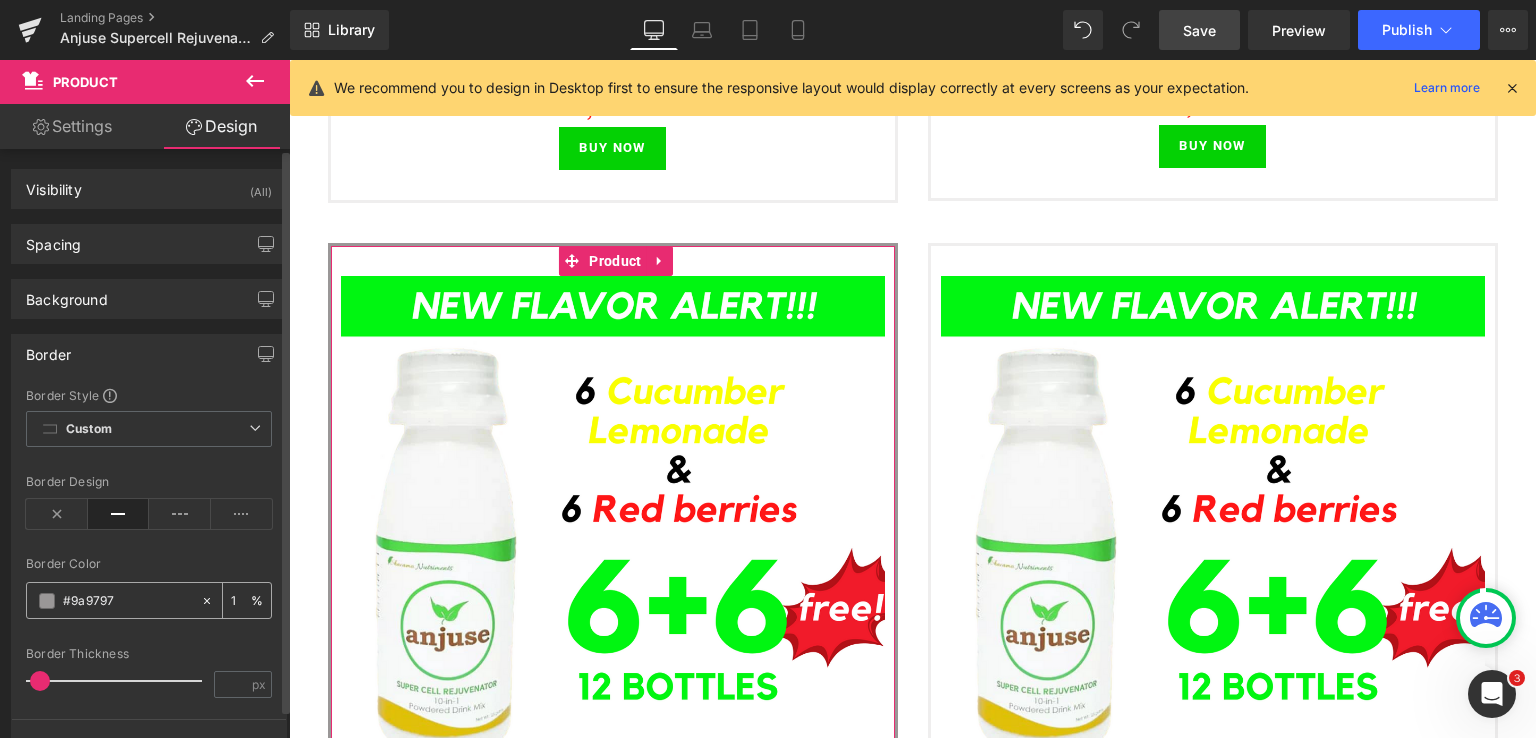 type on "16" 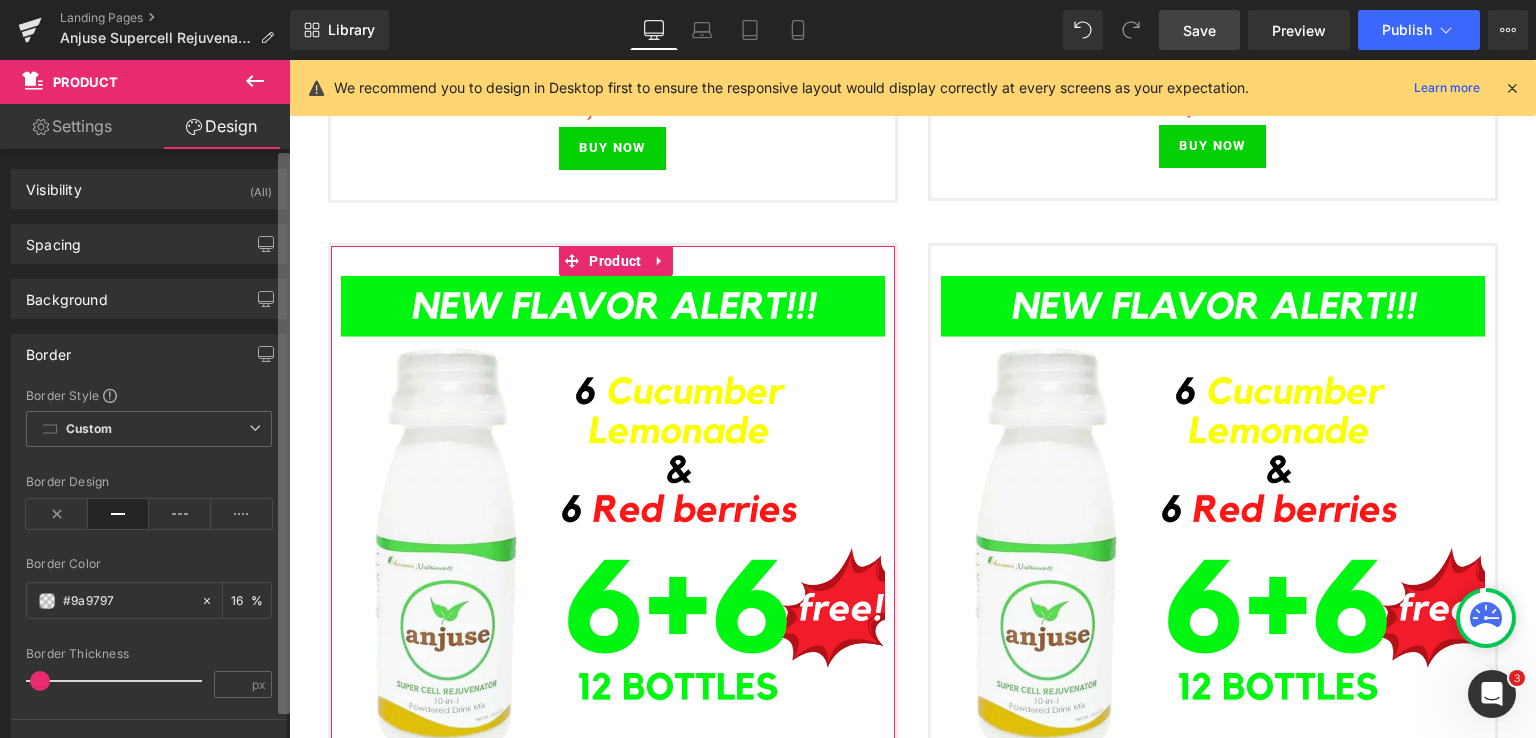 click at bounding box center [284, 433] 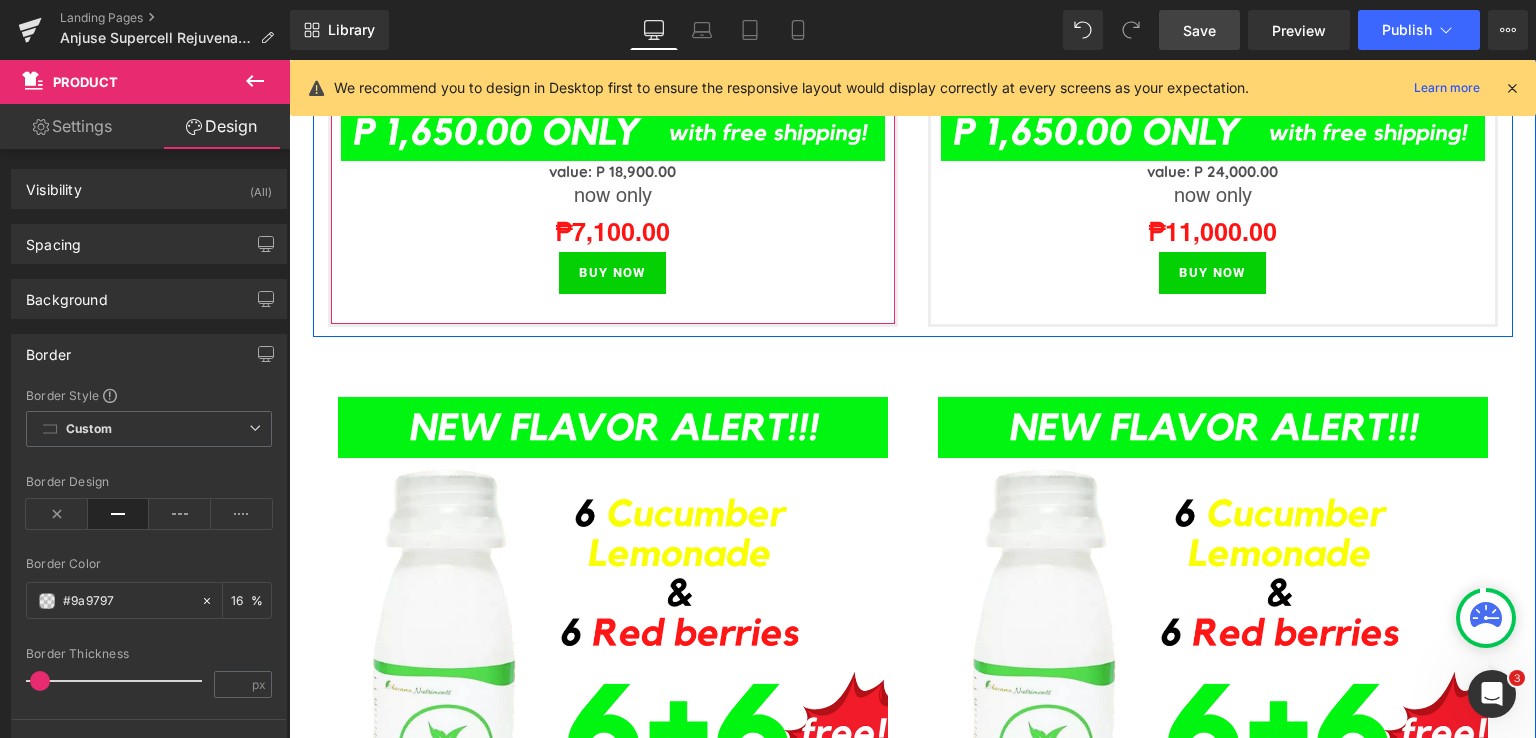 scroll, scrollTop: 3392, scrollLeft: 0, axis: vertical 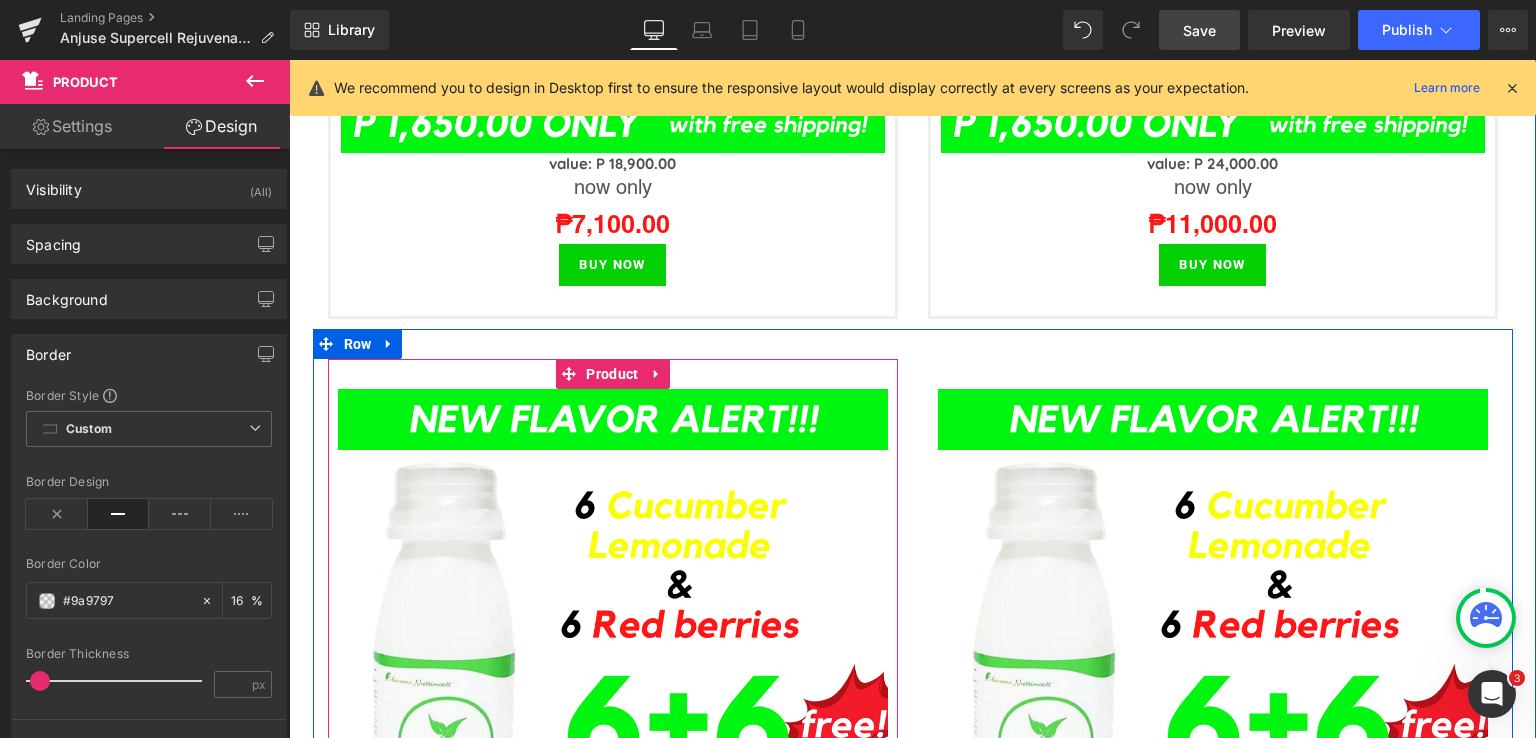 click on "Sale Off
(P) Image value: P 18,900.00 Heading
now only
Text Block
₱18,000.00
(P) Price BUY NOW Button
Product" at bounding box center (613, 731) 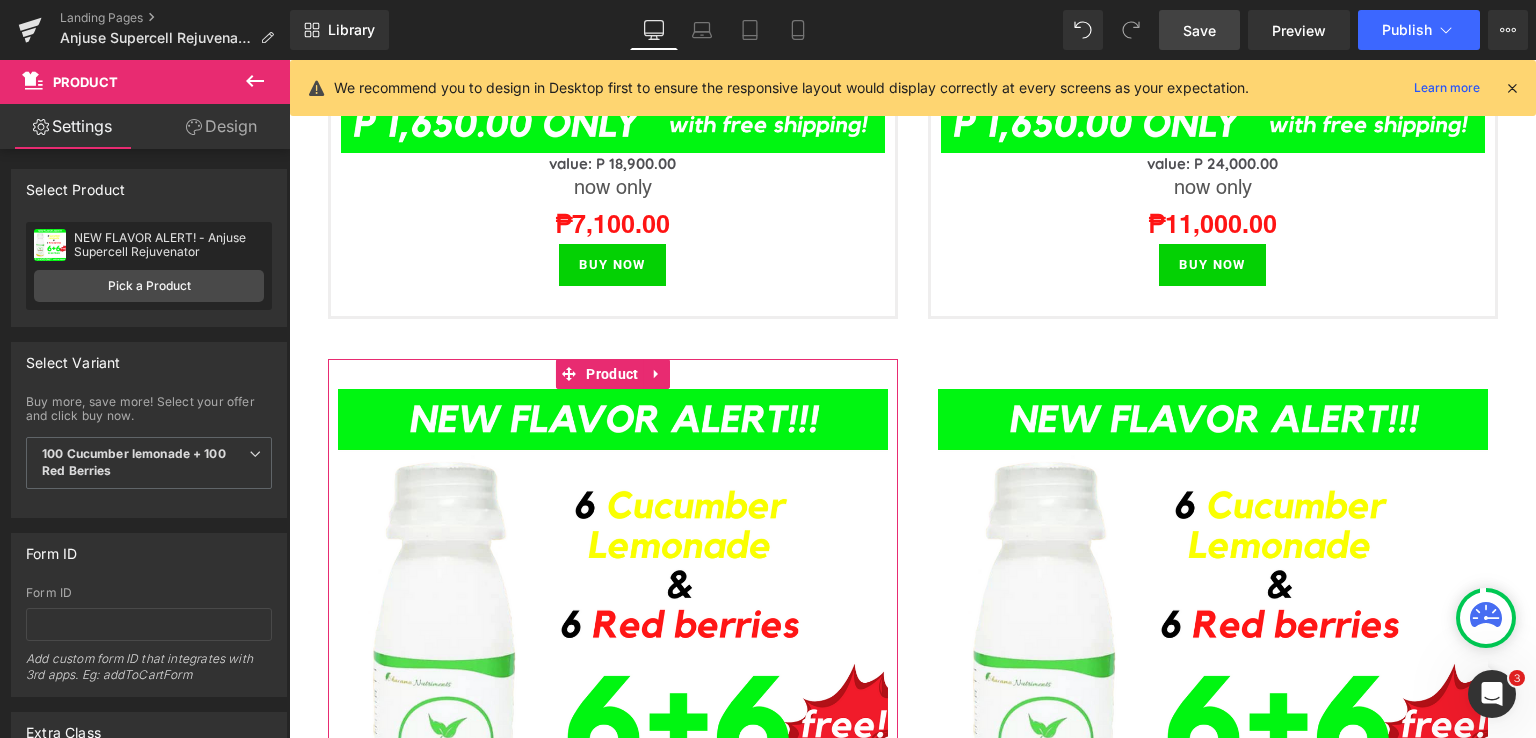 click on "Design" at bounding box center (221, 126) 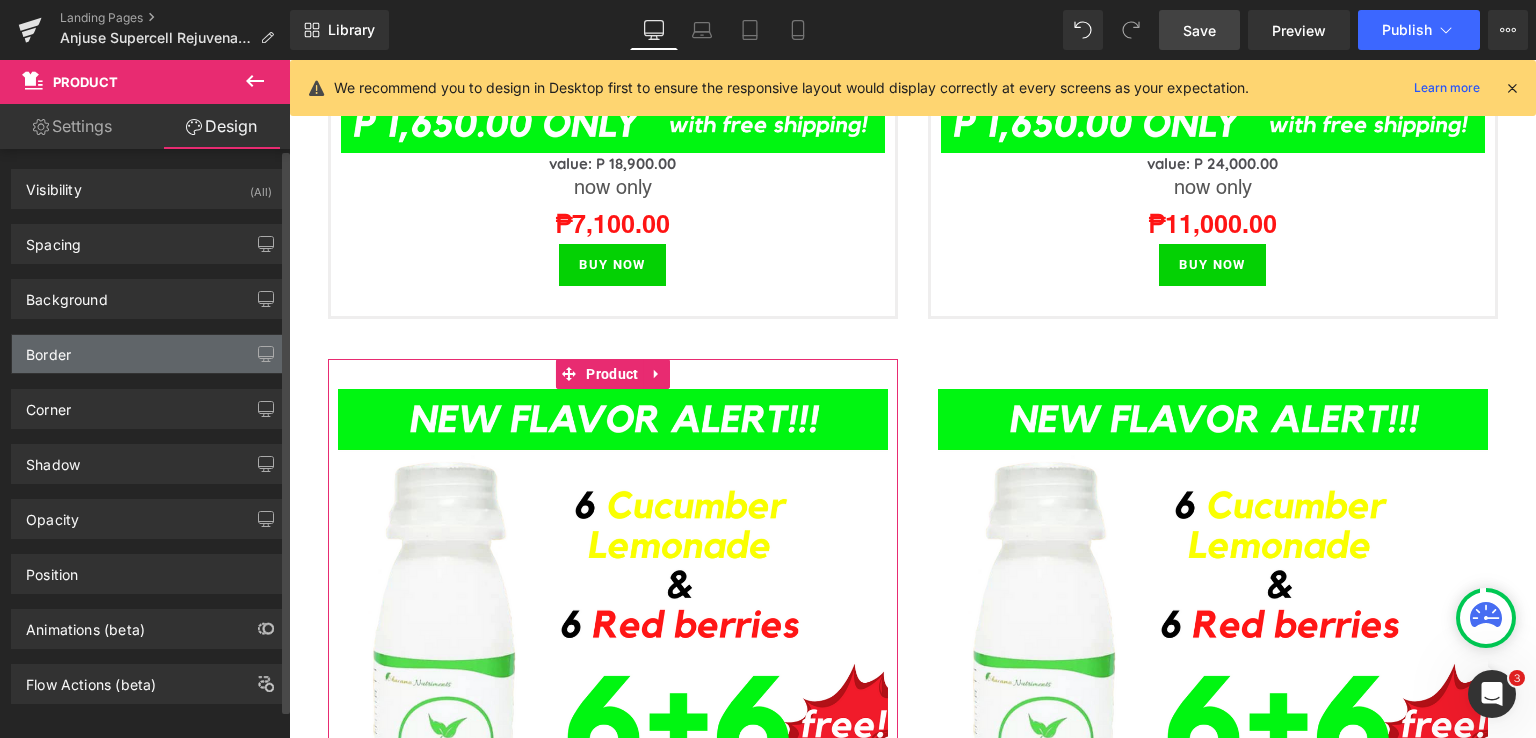 click on "Border" at bounding box center [149, 354] 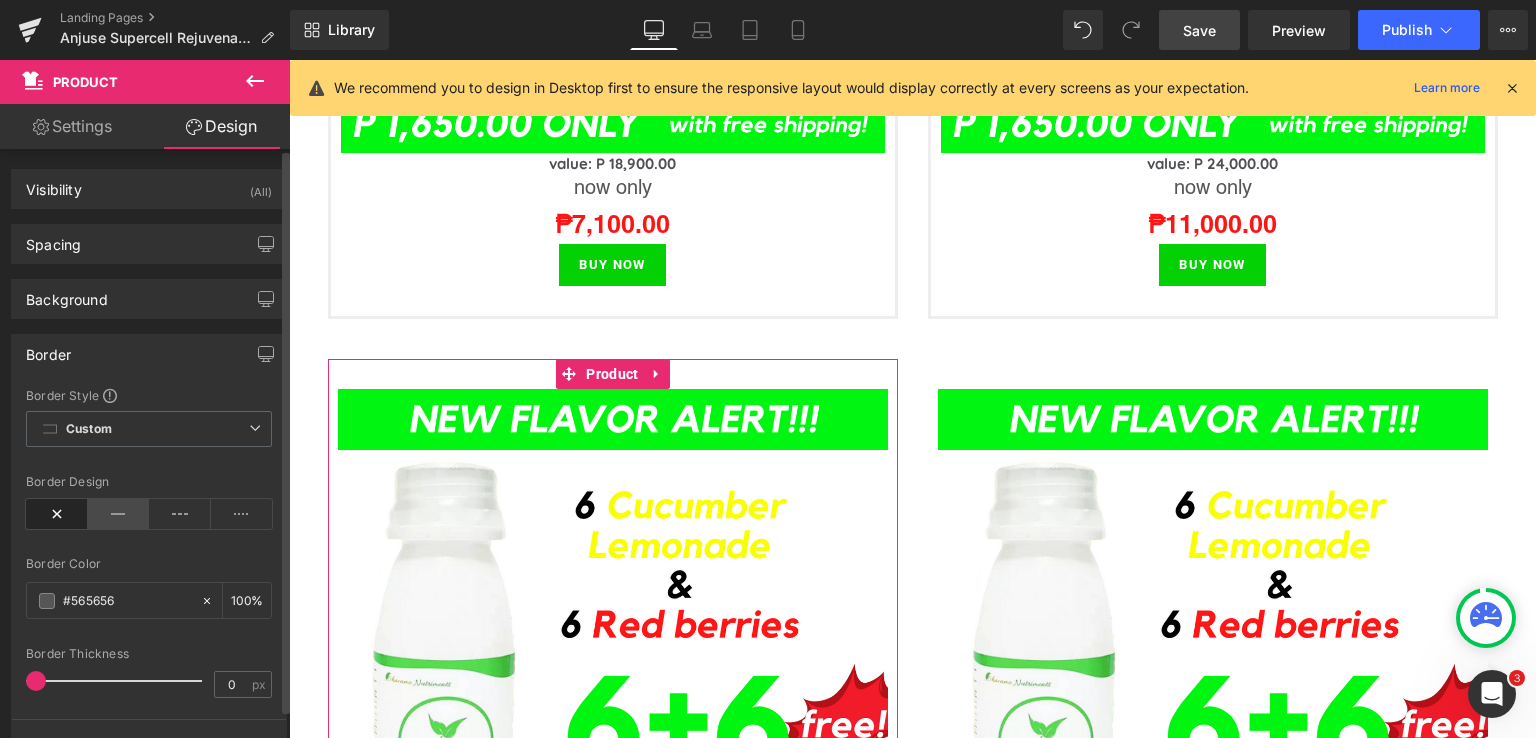 click at bounding box center (119, 514) 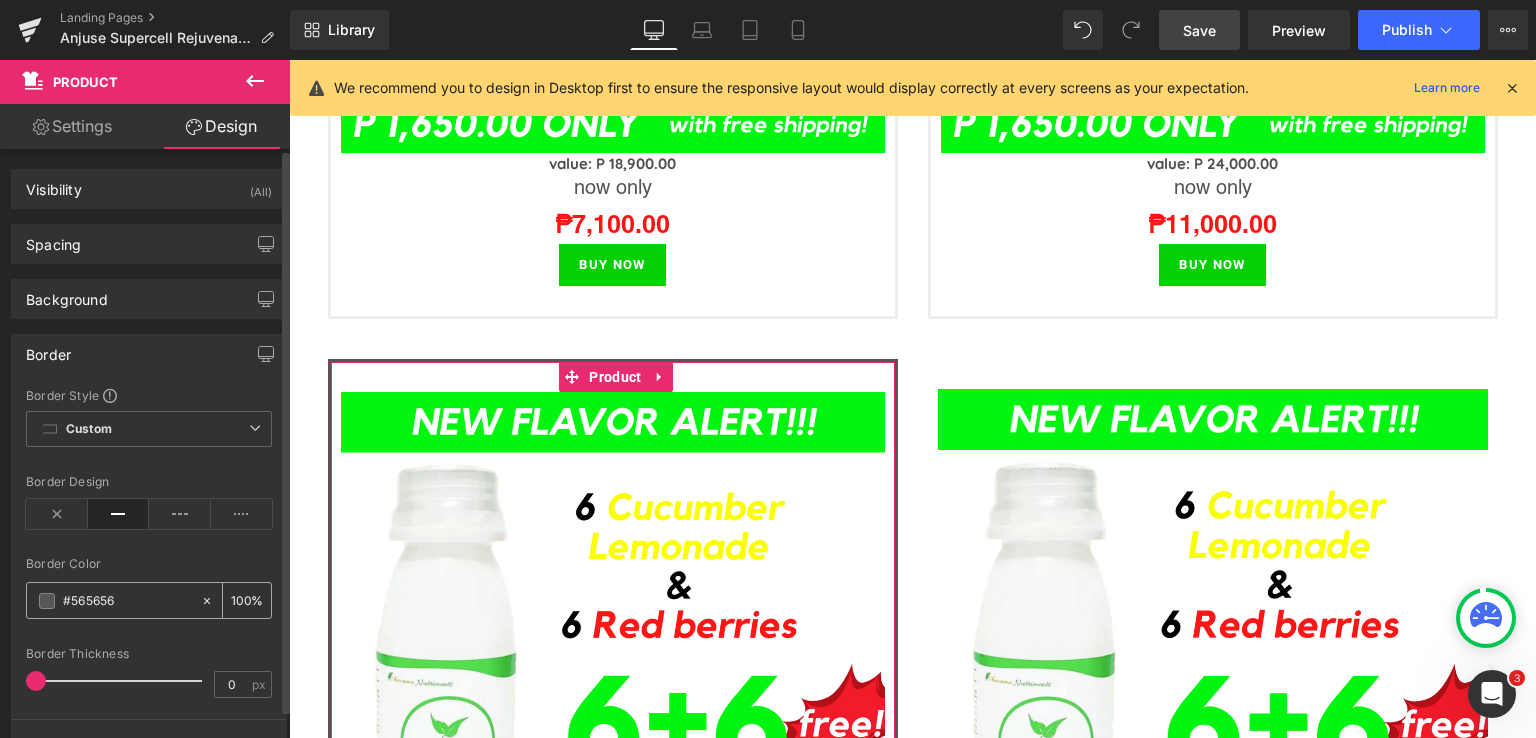 click on "100" at bounding box center (241, 600) 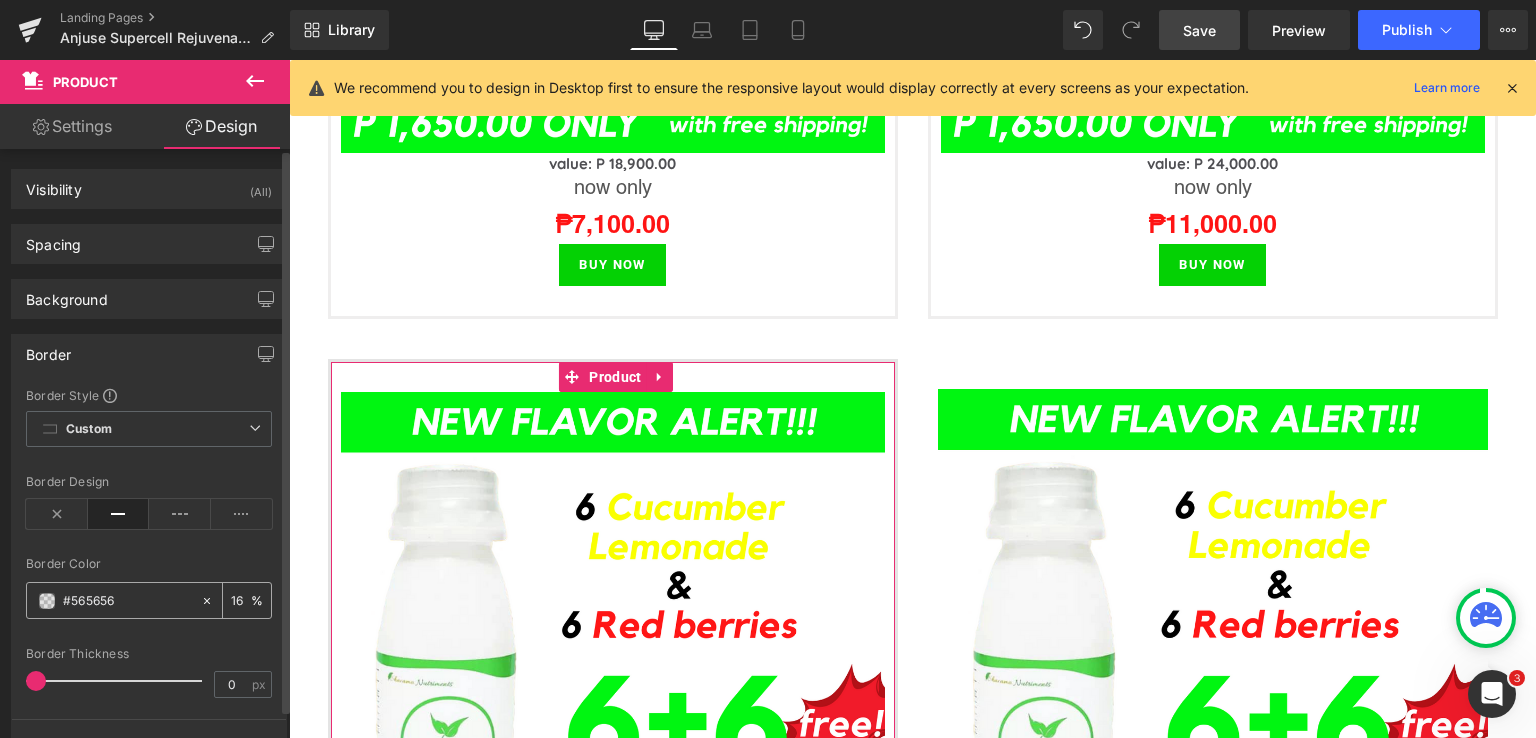 type on "16" 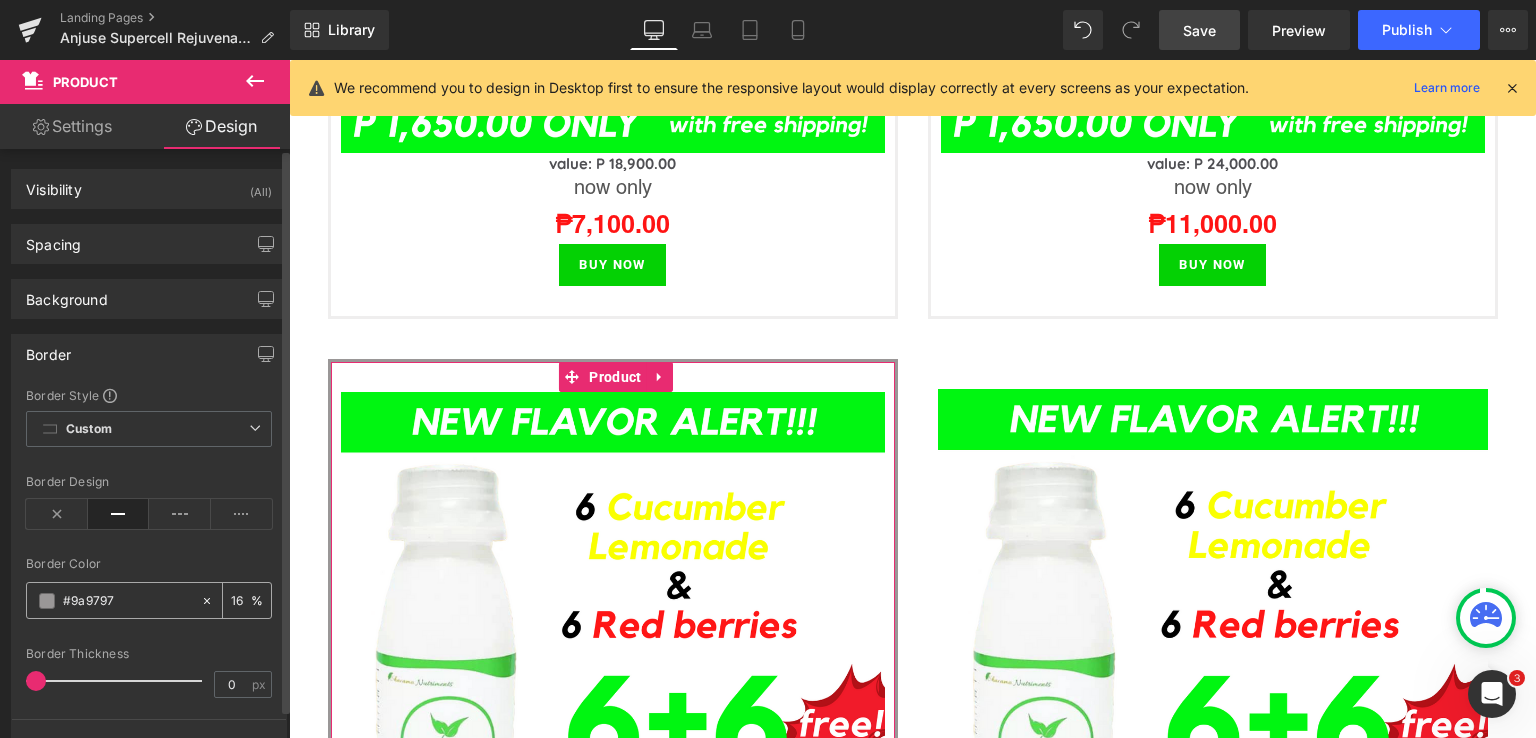 type on "#9a9797" 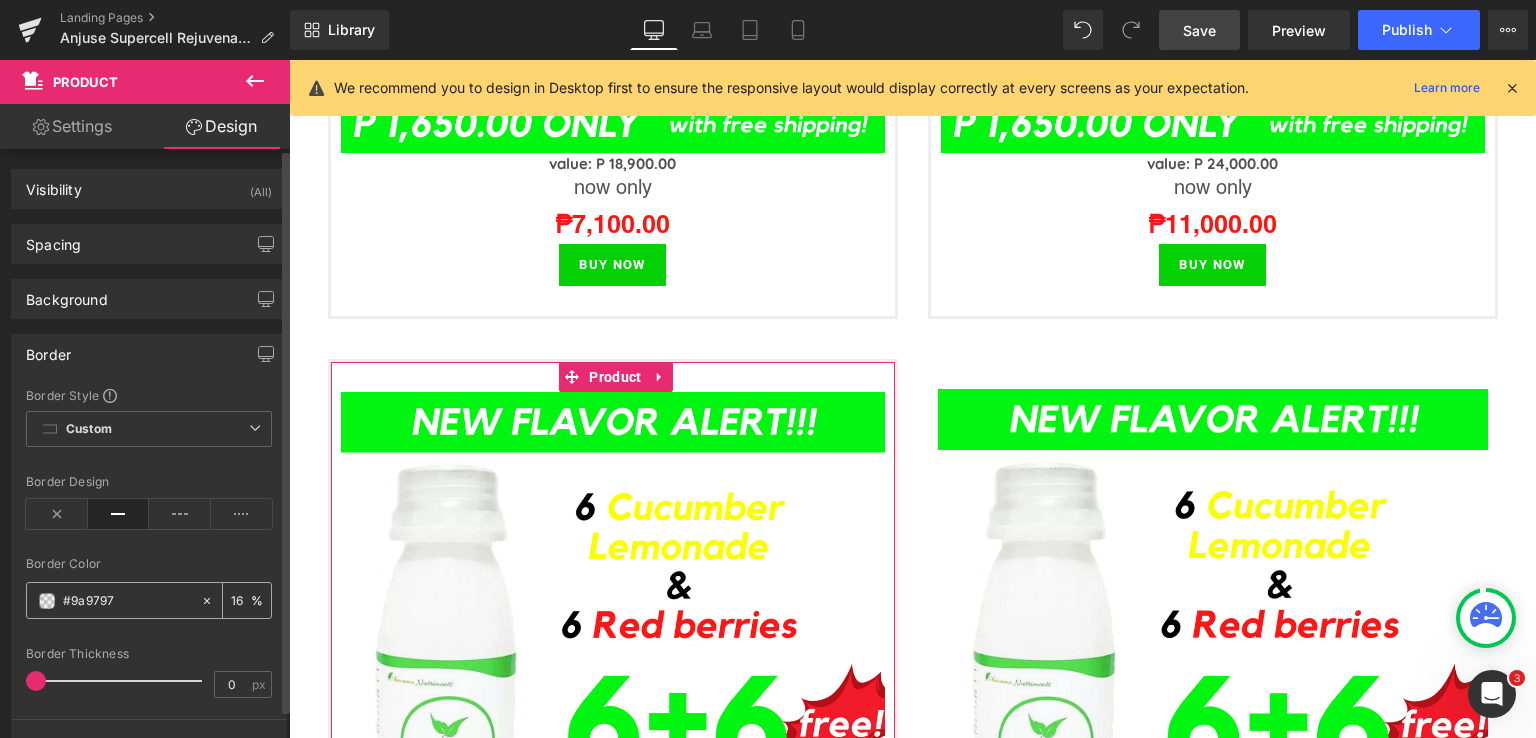 type on "16" 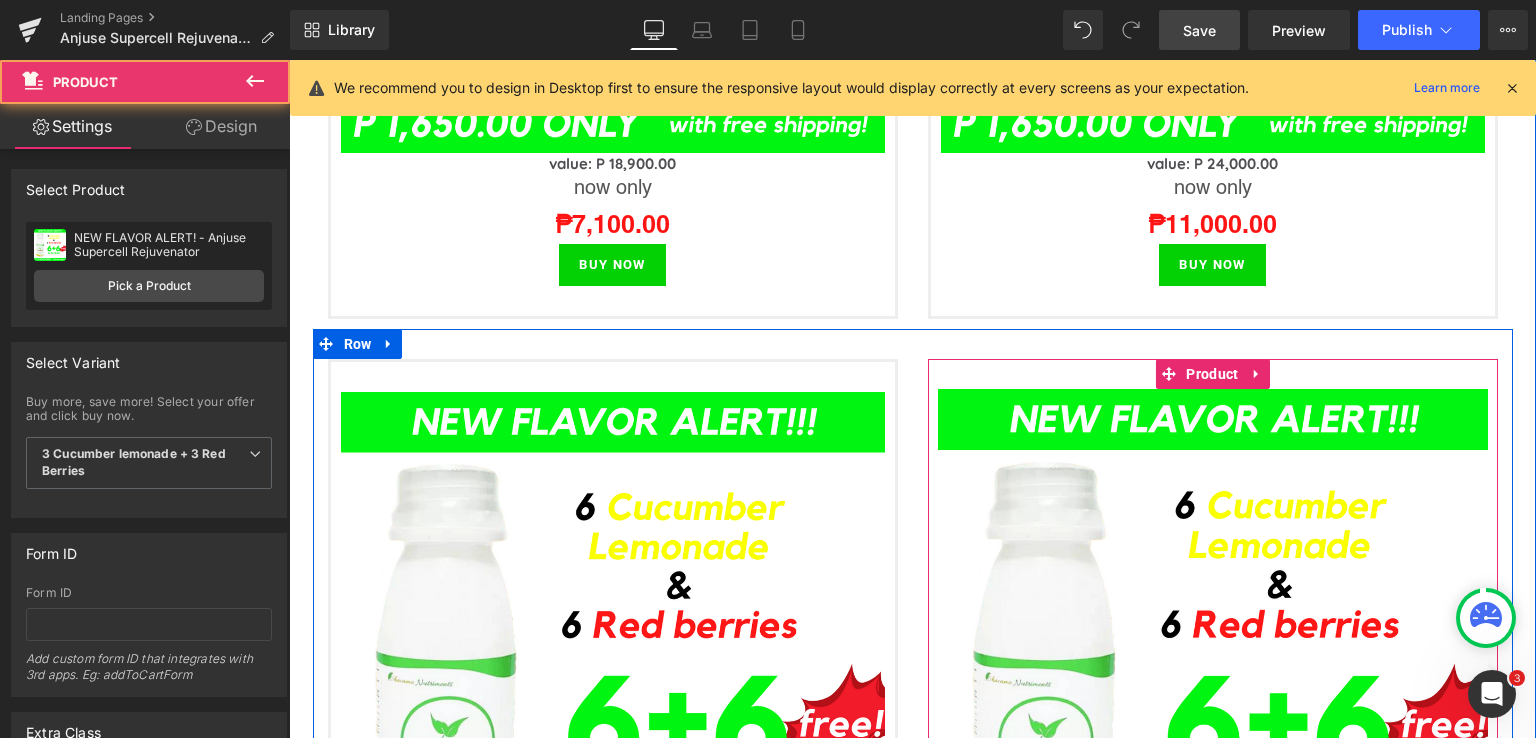 click on "Sale Off
(P) Image value: P 24,000.00 Heading
now only
Text Block
₱1,000.00
(P) Price BUY NOW Button
Product" at bounding box center (1213, 731) 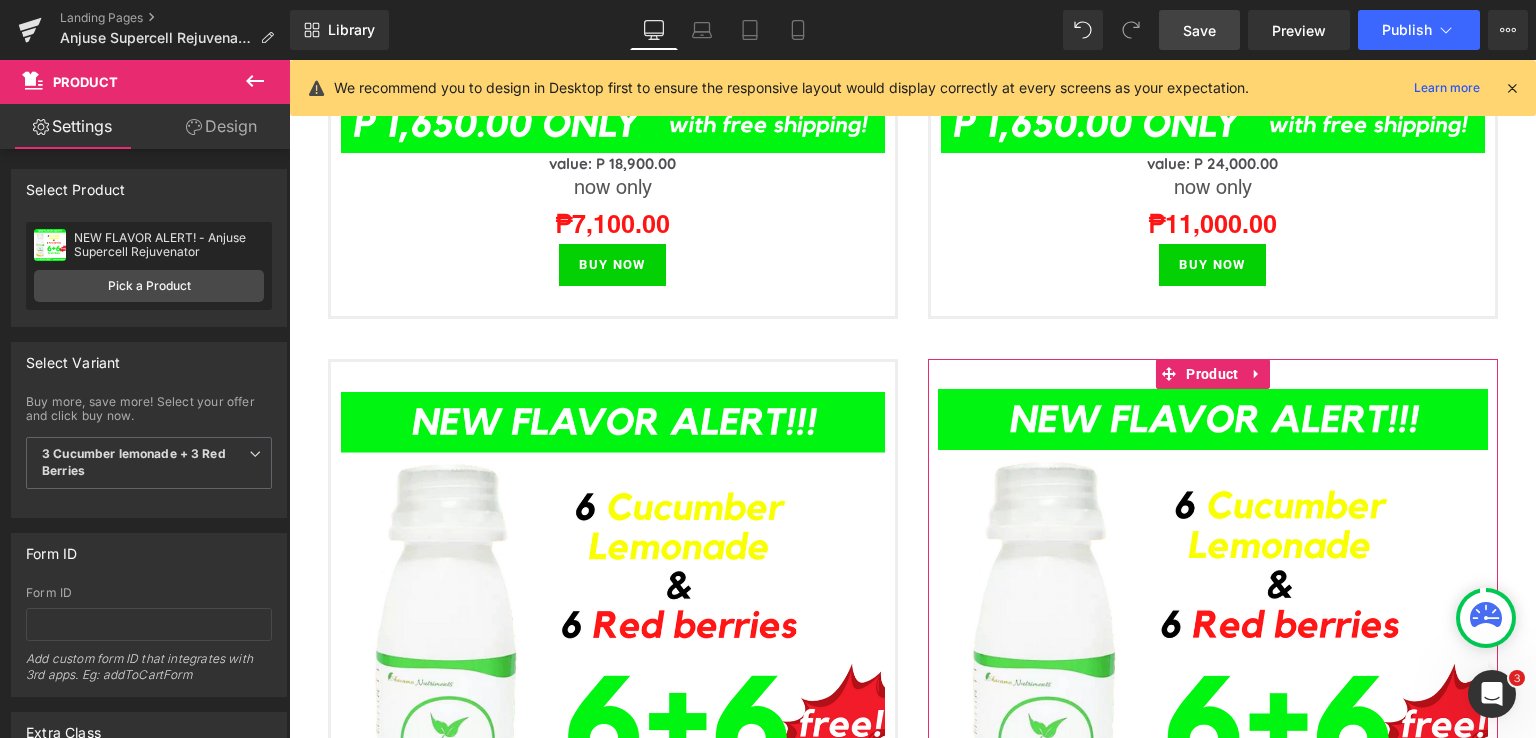 click on "Design" at bounding box center [221, 126] 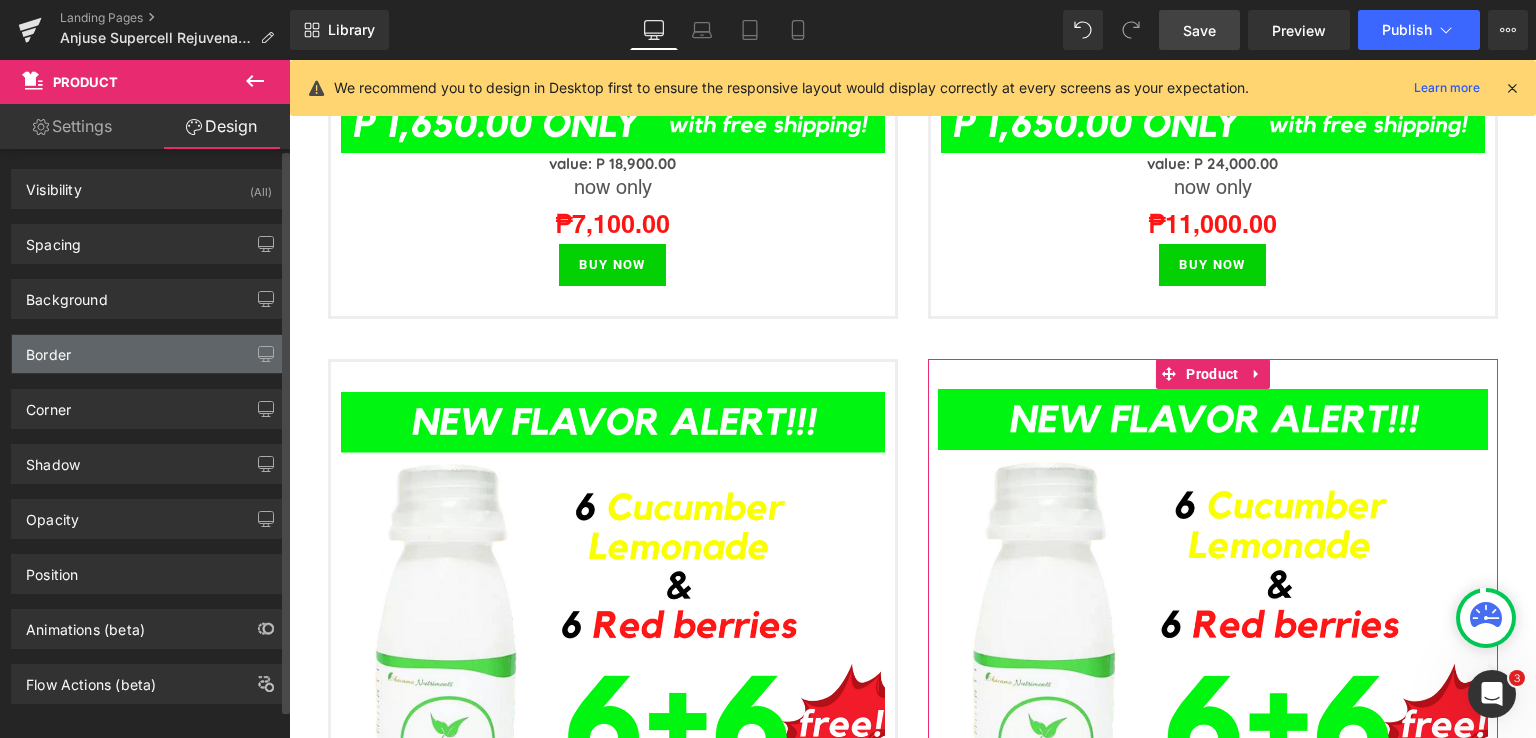 click on "Border" at bounding box center [149, 354] 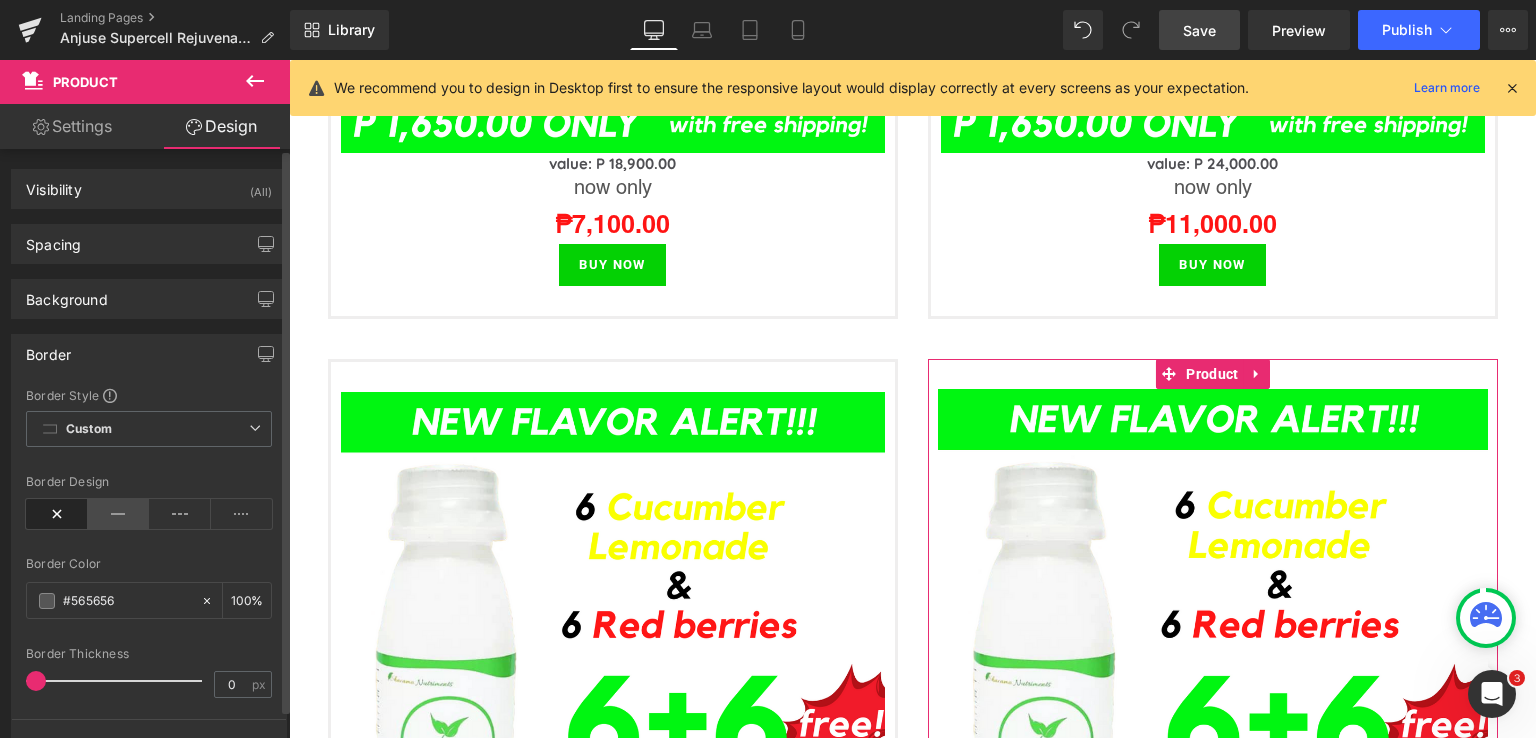 click at bounding box center [119, 514] 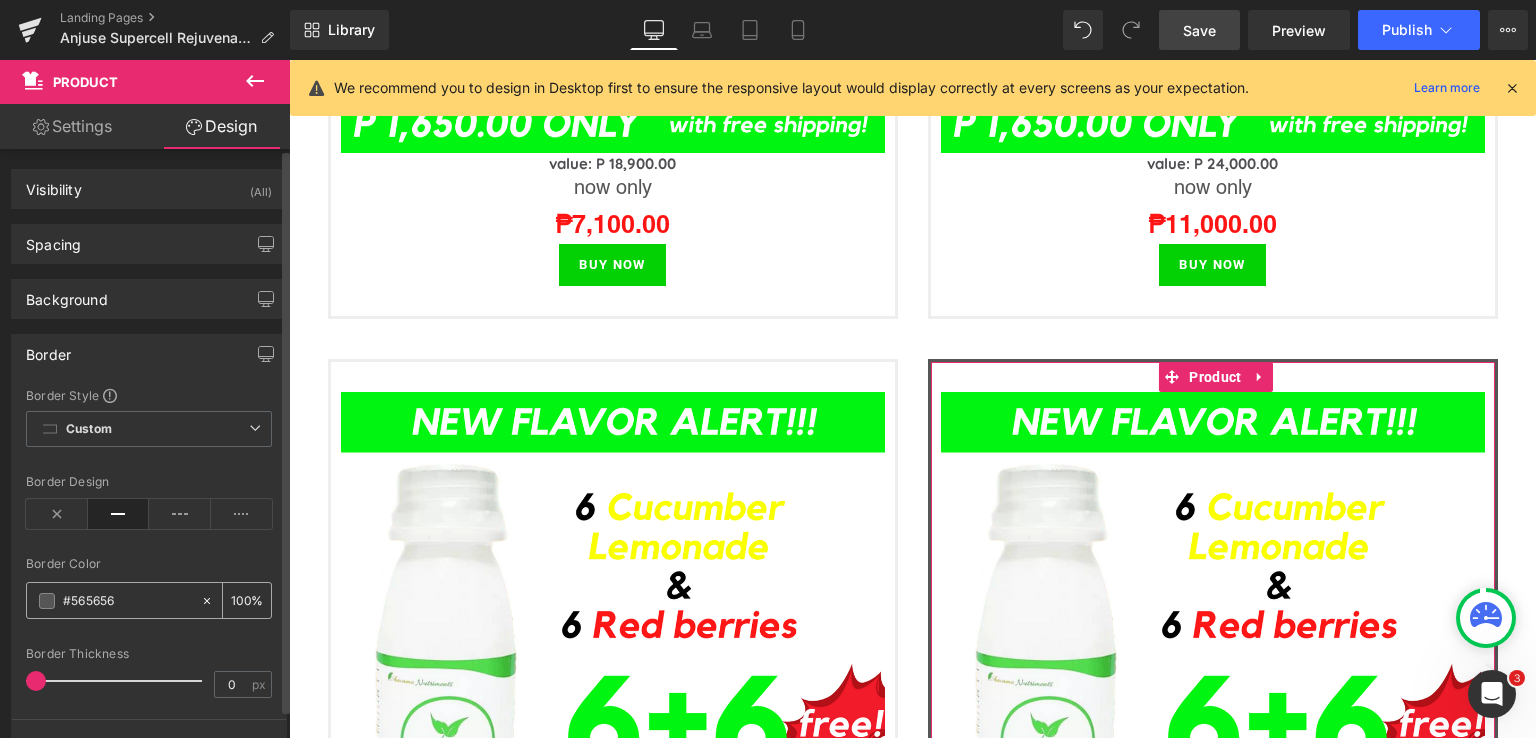 click on "#565656" at bounding box center [127, 601] 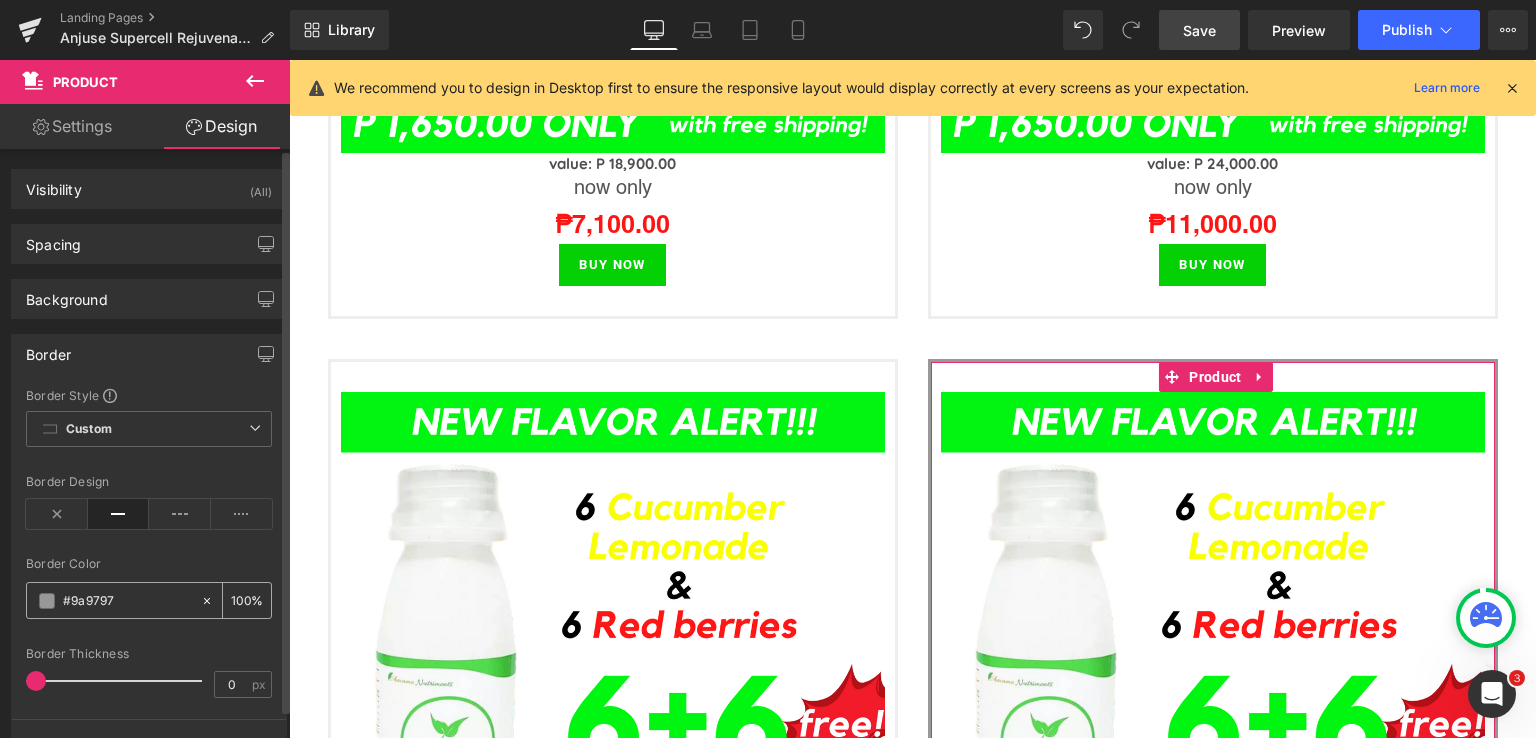 type on "#9a9797" 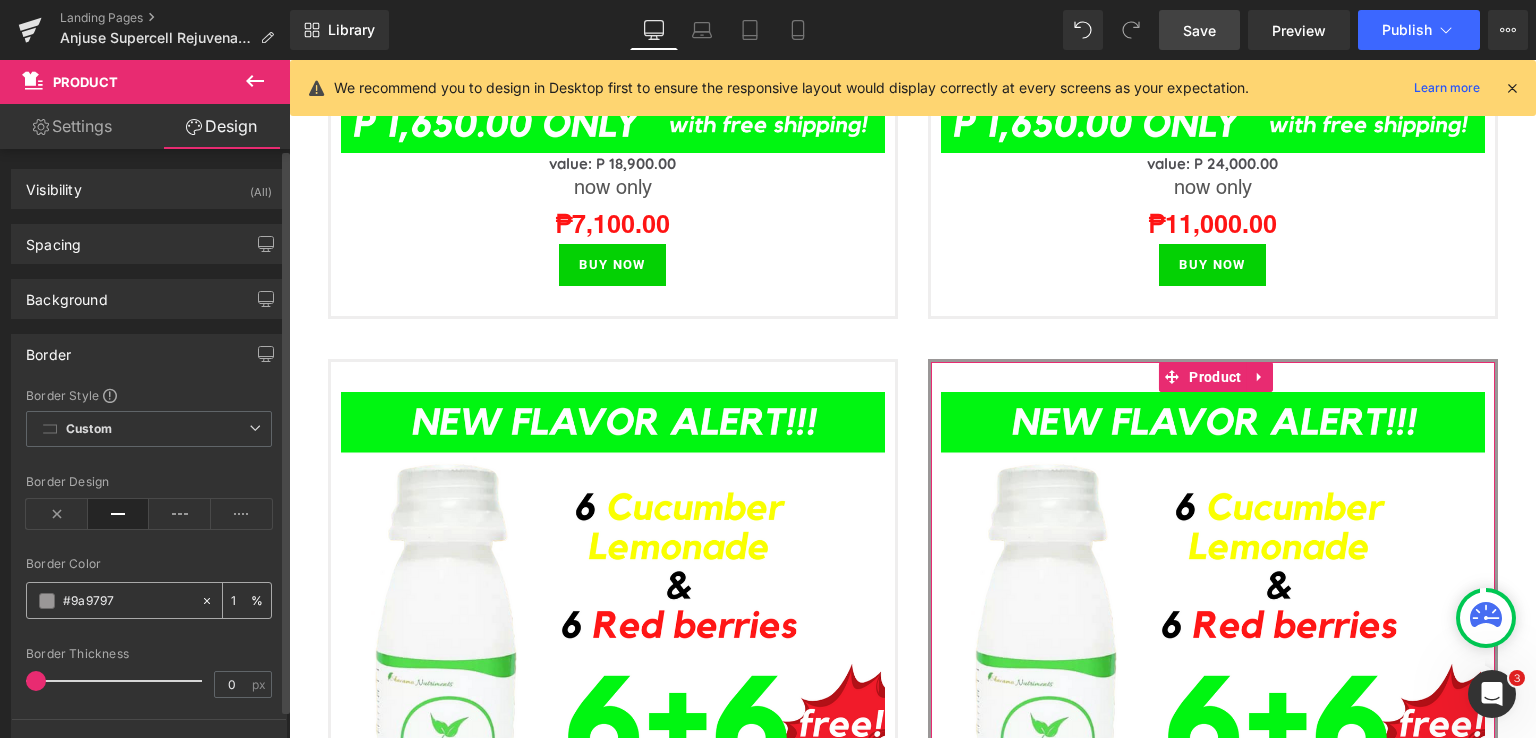 type on "16" 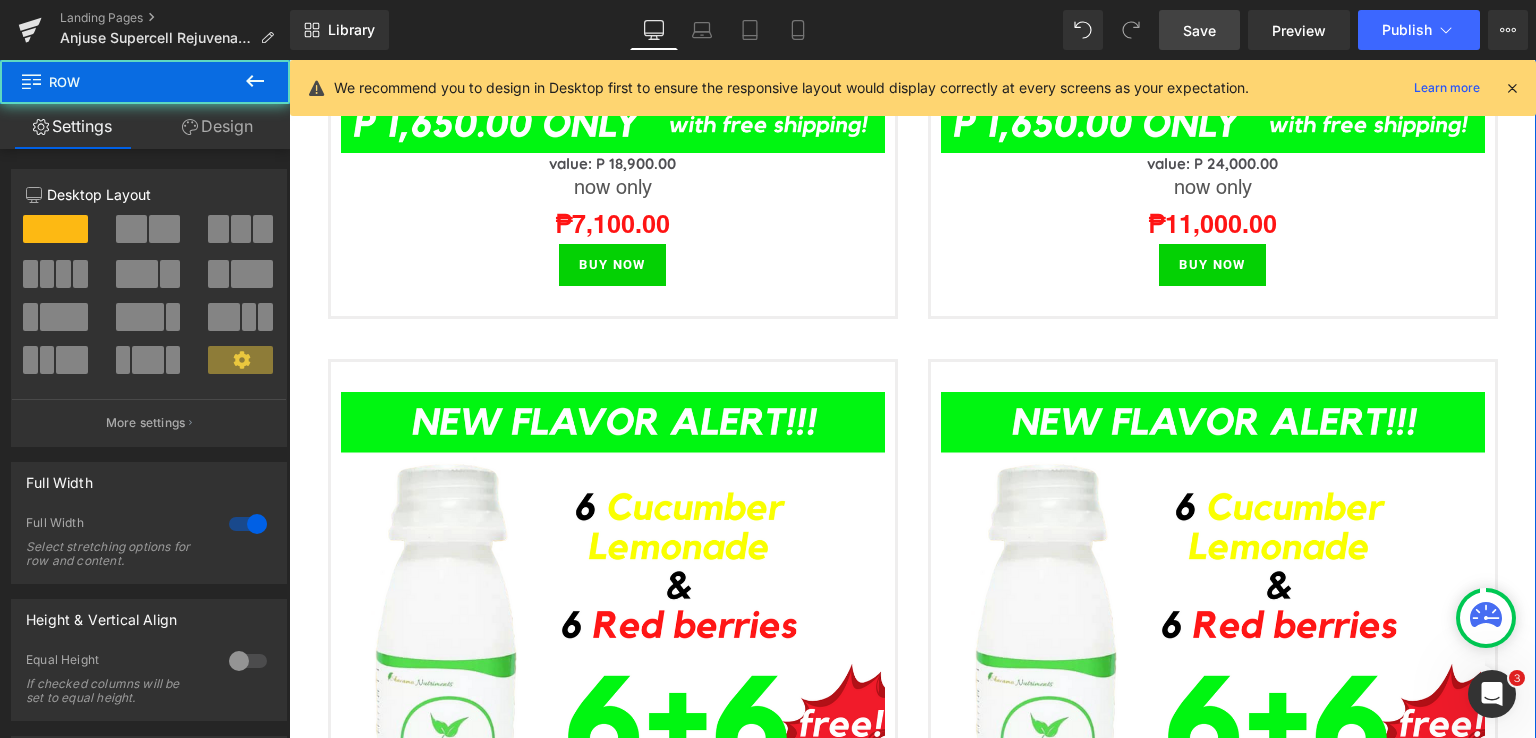 click on "Image         Text Block         Row
Sale Off
(P) Image value: P 5,340.00 Heading
now only
Text Block
₱1,650.00
(P) Price
BUY NOW
Button
Product" at bounding box center (912, -970) 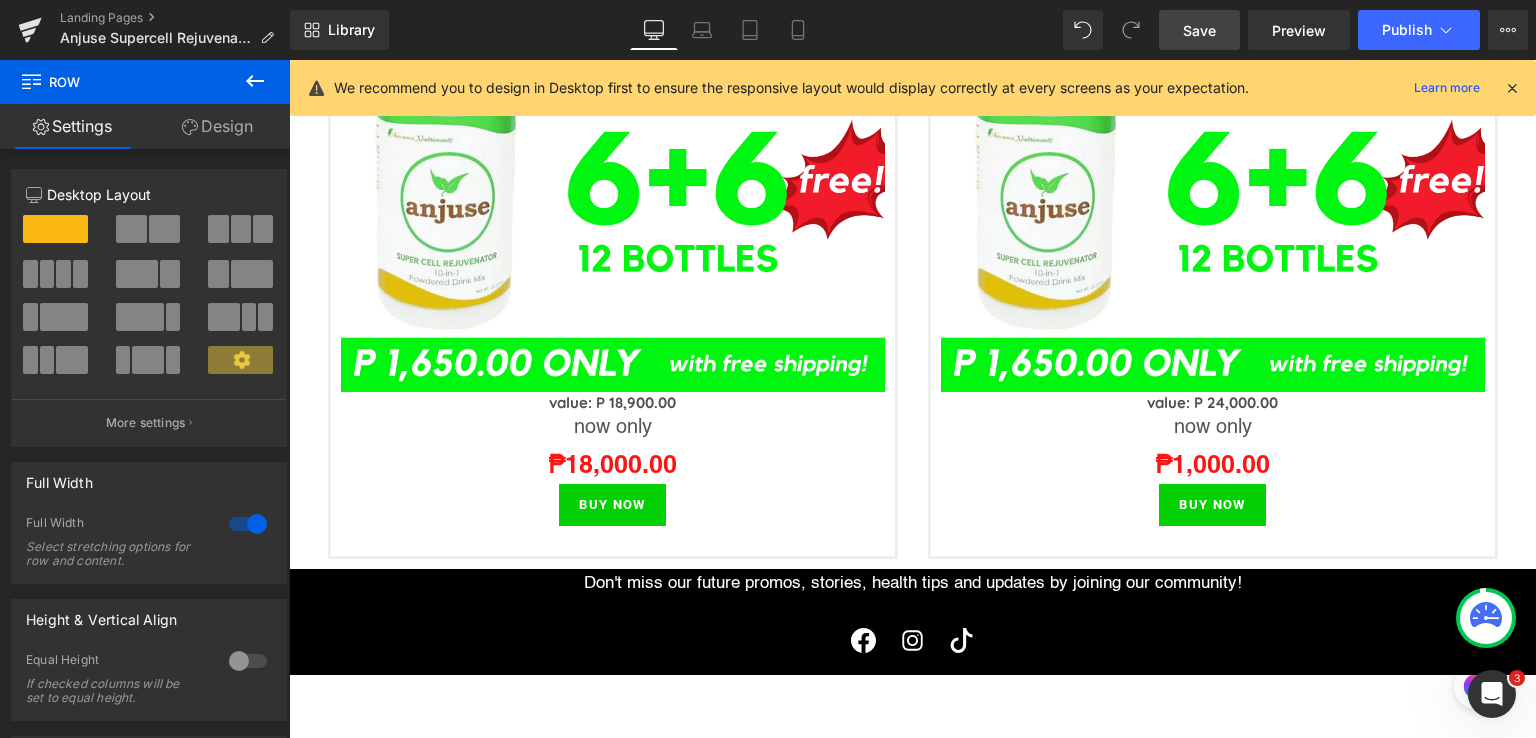 scroll, scrollTop: 3802, scrollLeft: 0, axis: vertical 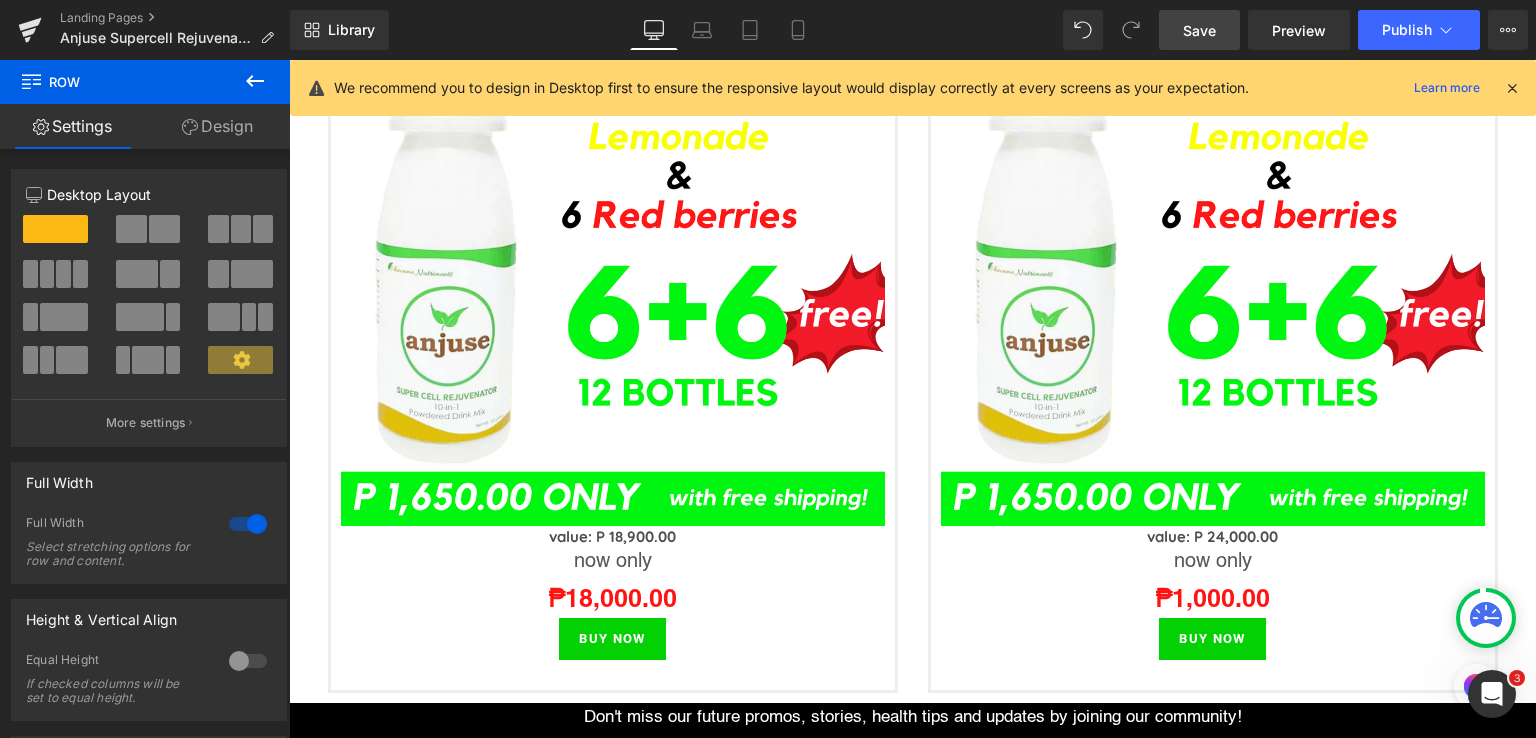 click on "Save" at bounding box center [1199, 30] 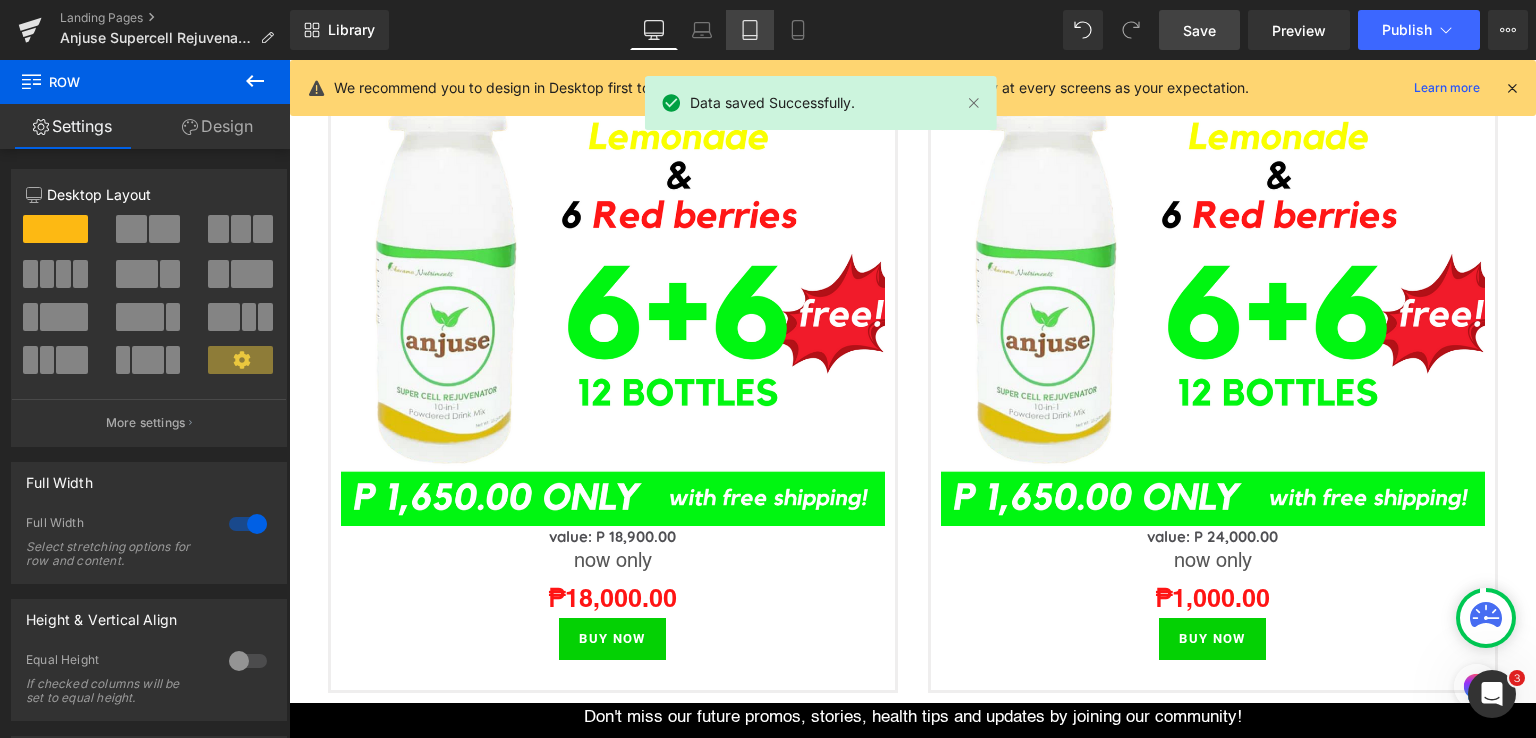 click on "Tablet" at bounding box center (750, 30) 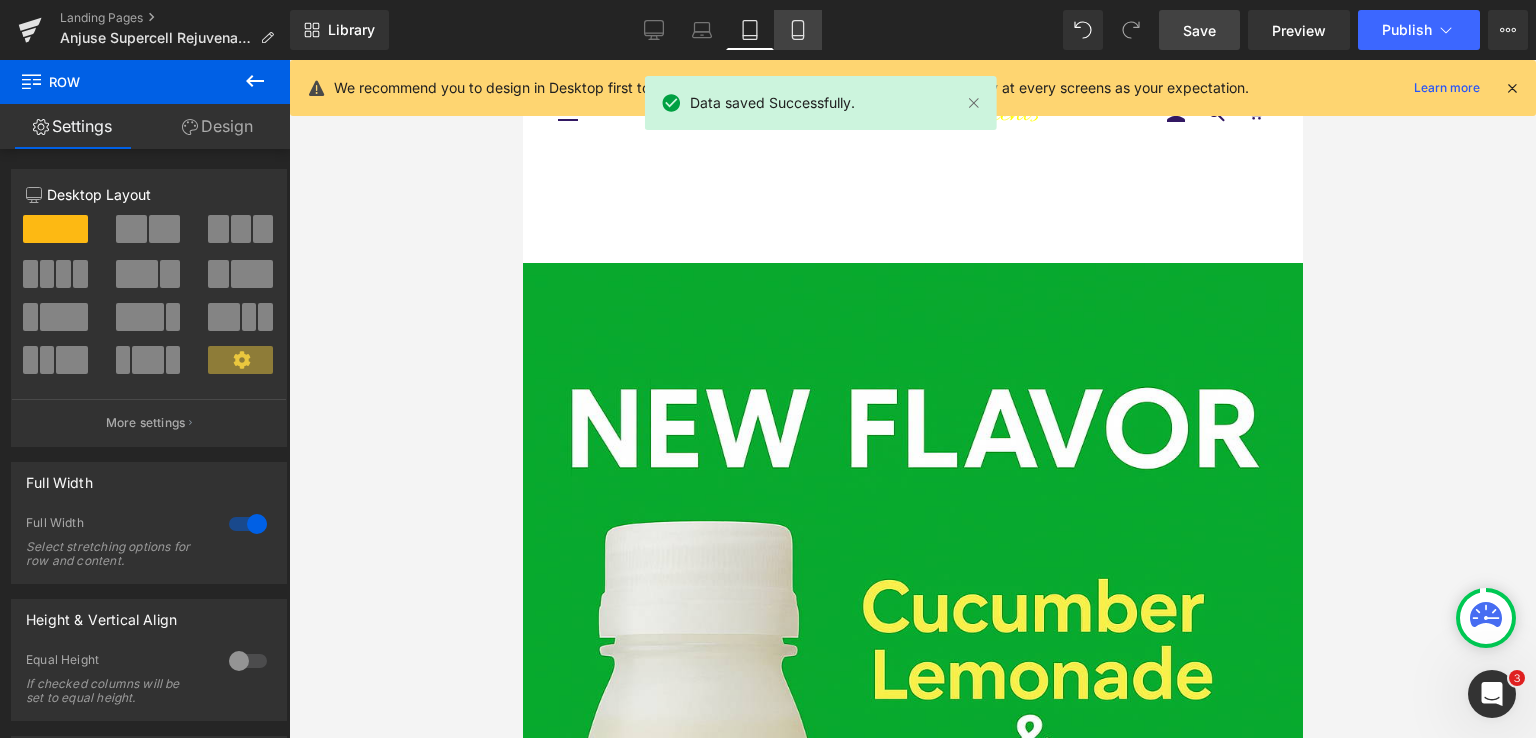 click 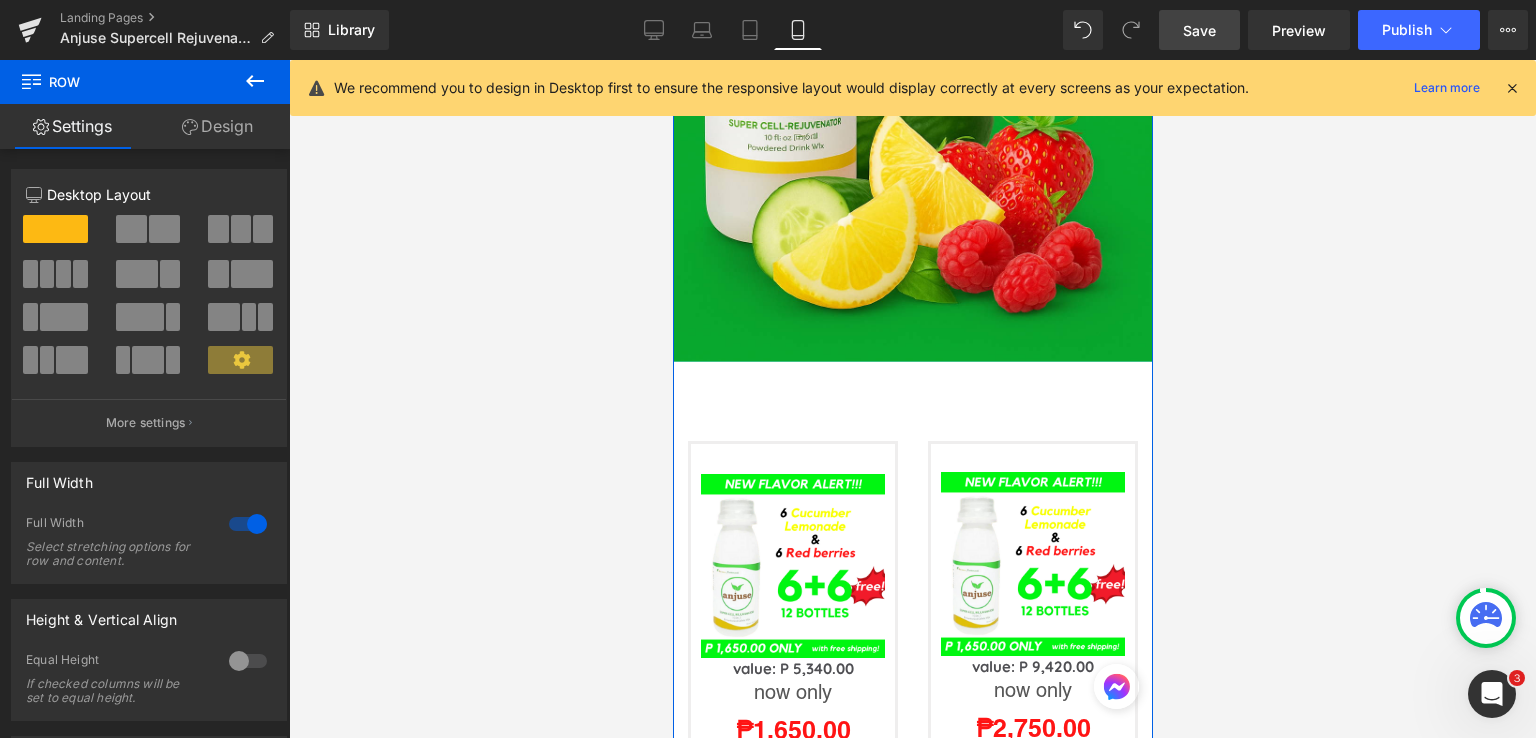 scroll, scrollTop: 666, scrollLeft: 0, axis: vertical 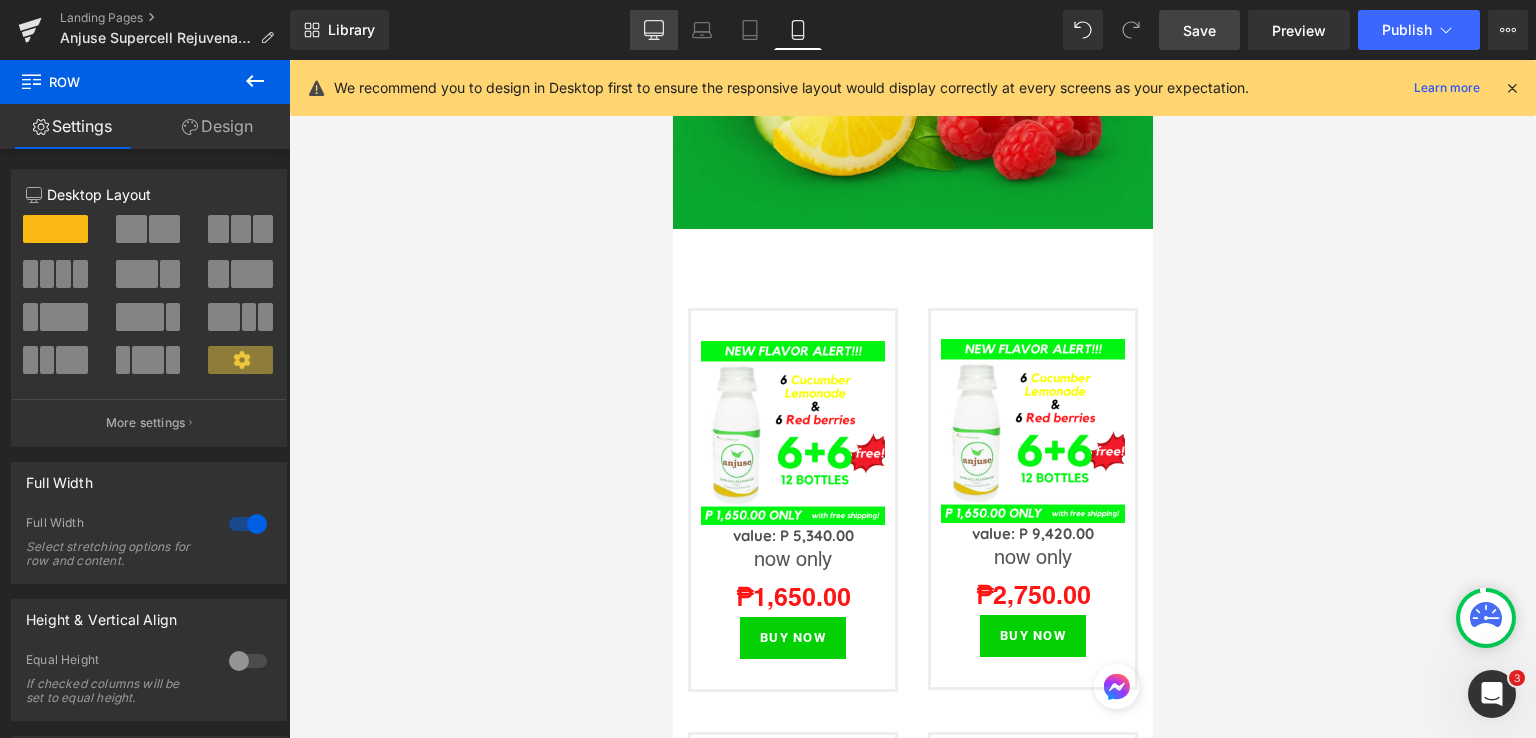 click 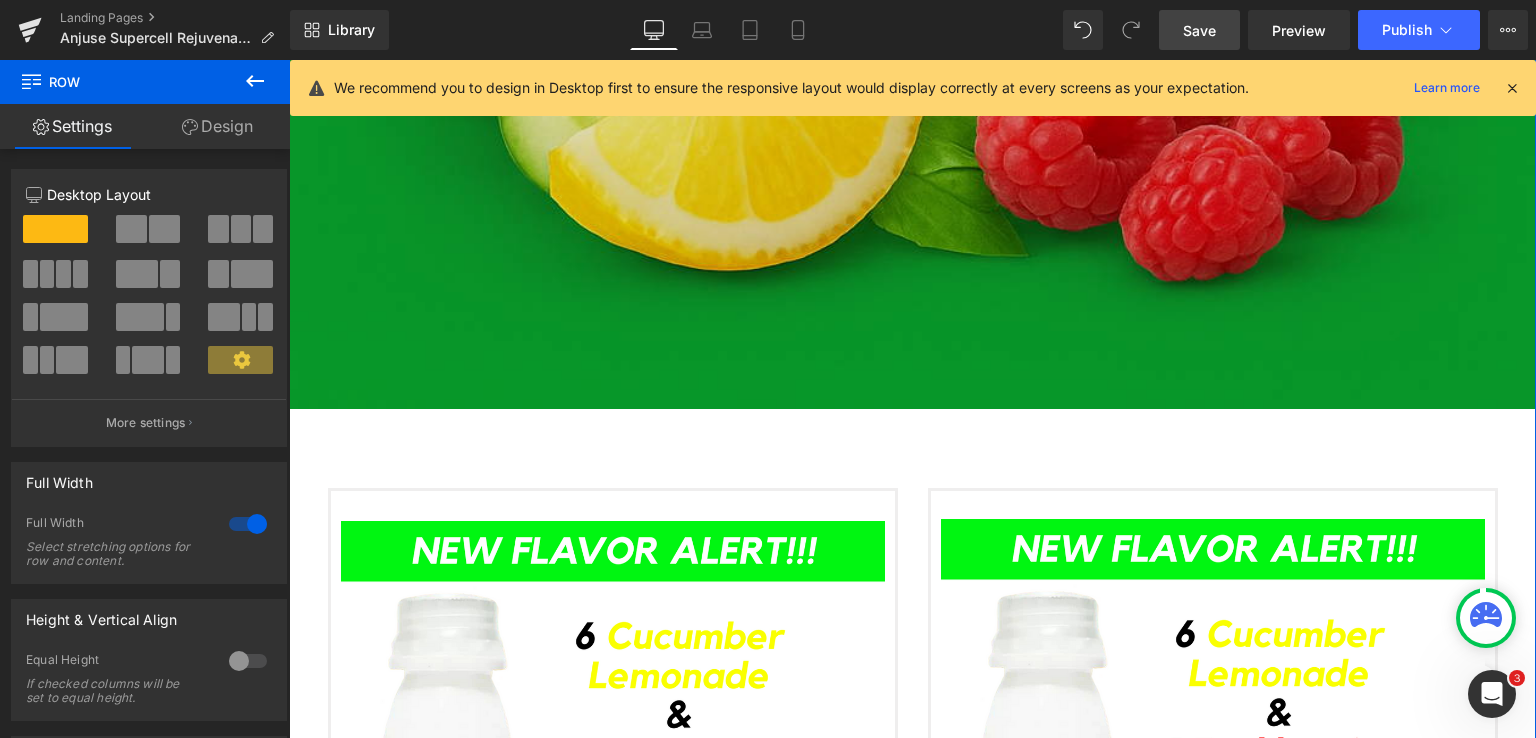 scroll, scrollTop: 1733, scrollLeft: 0, axis: vertical 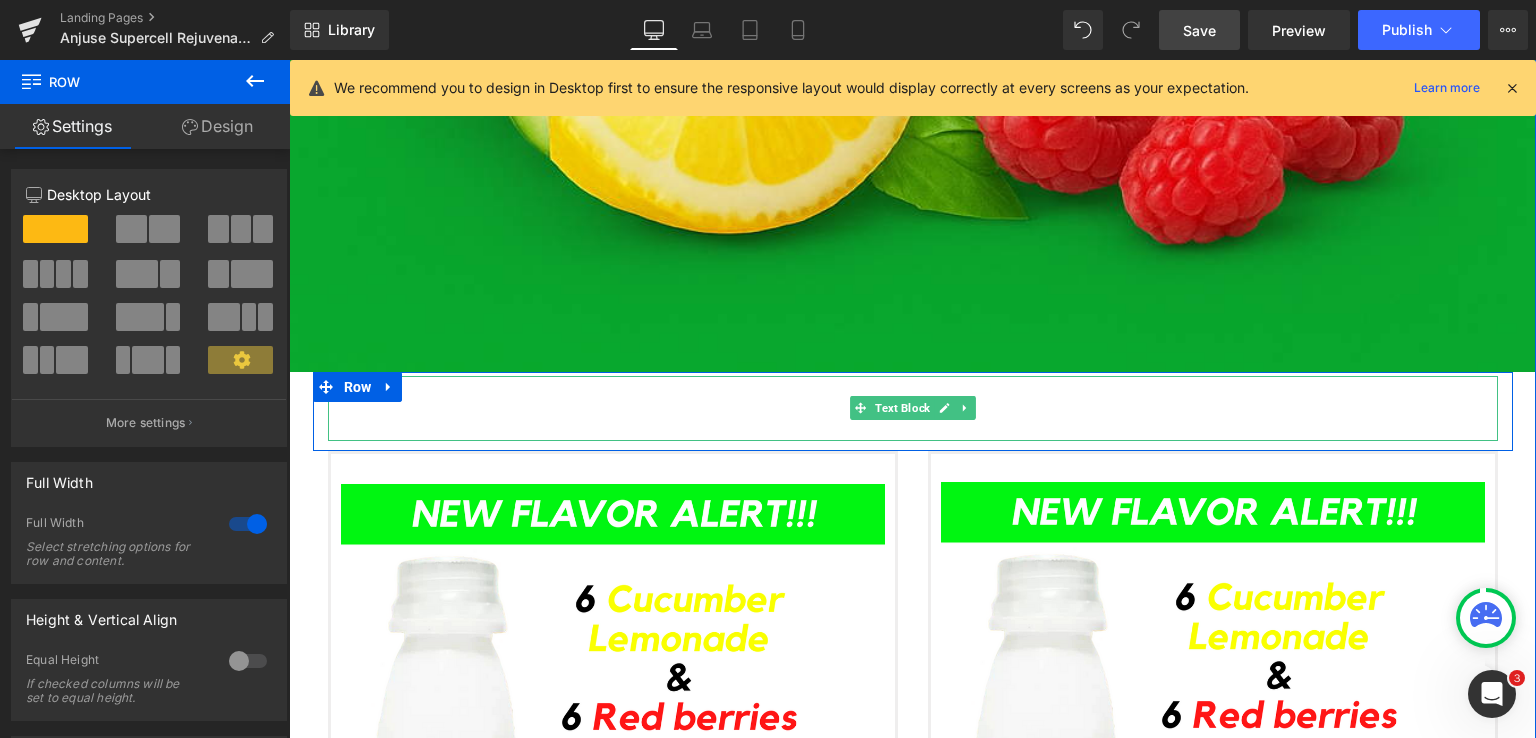 click at bounding box center [913, 408] 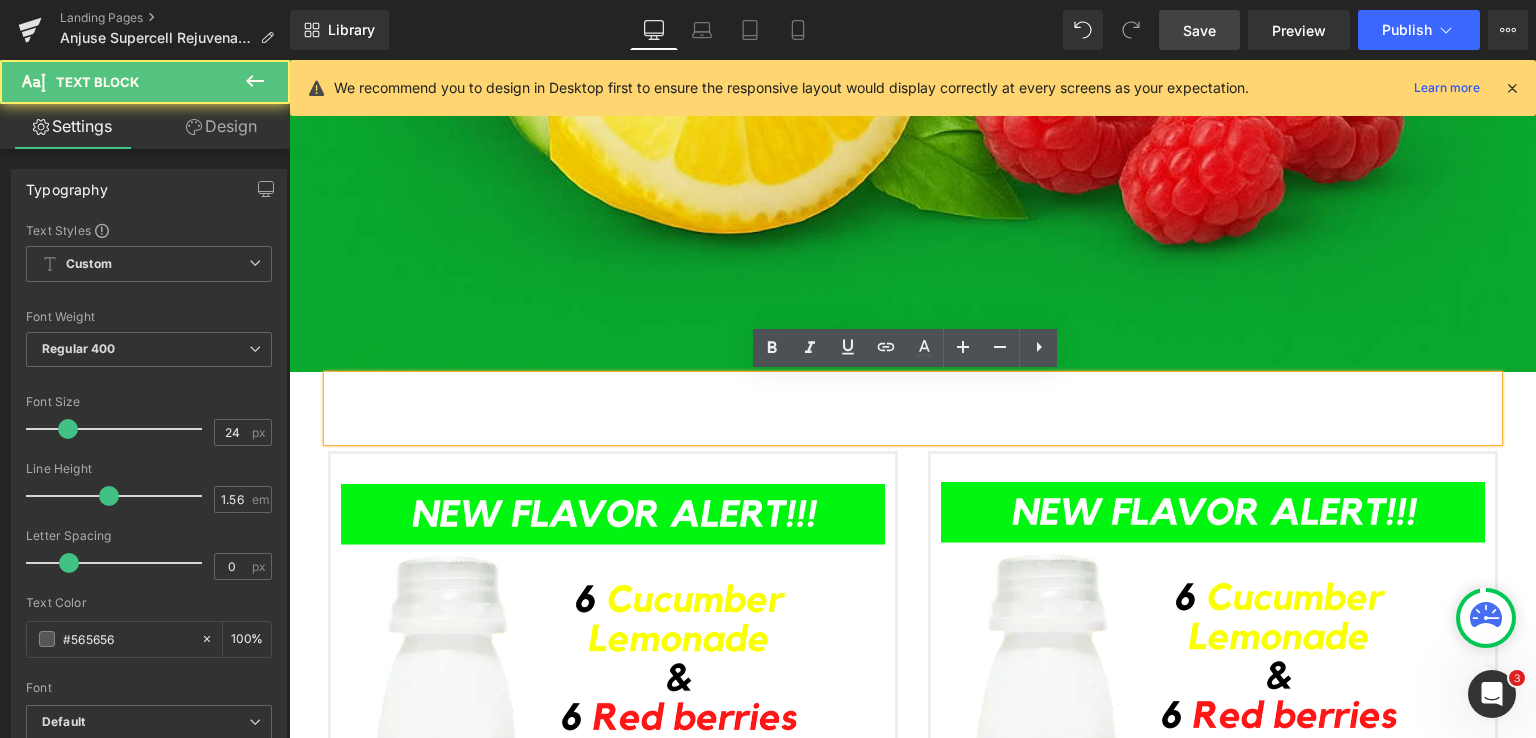click at bounding box center (913, 394) 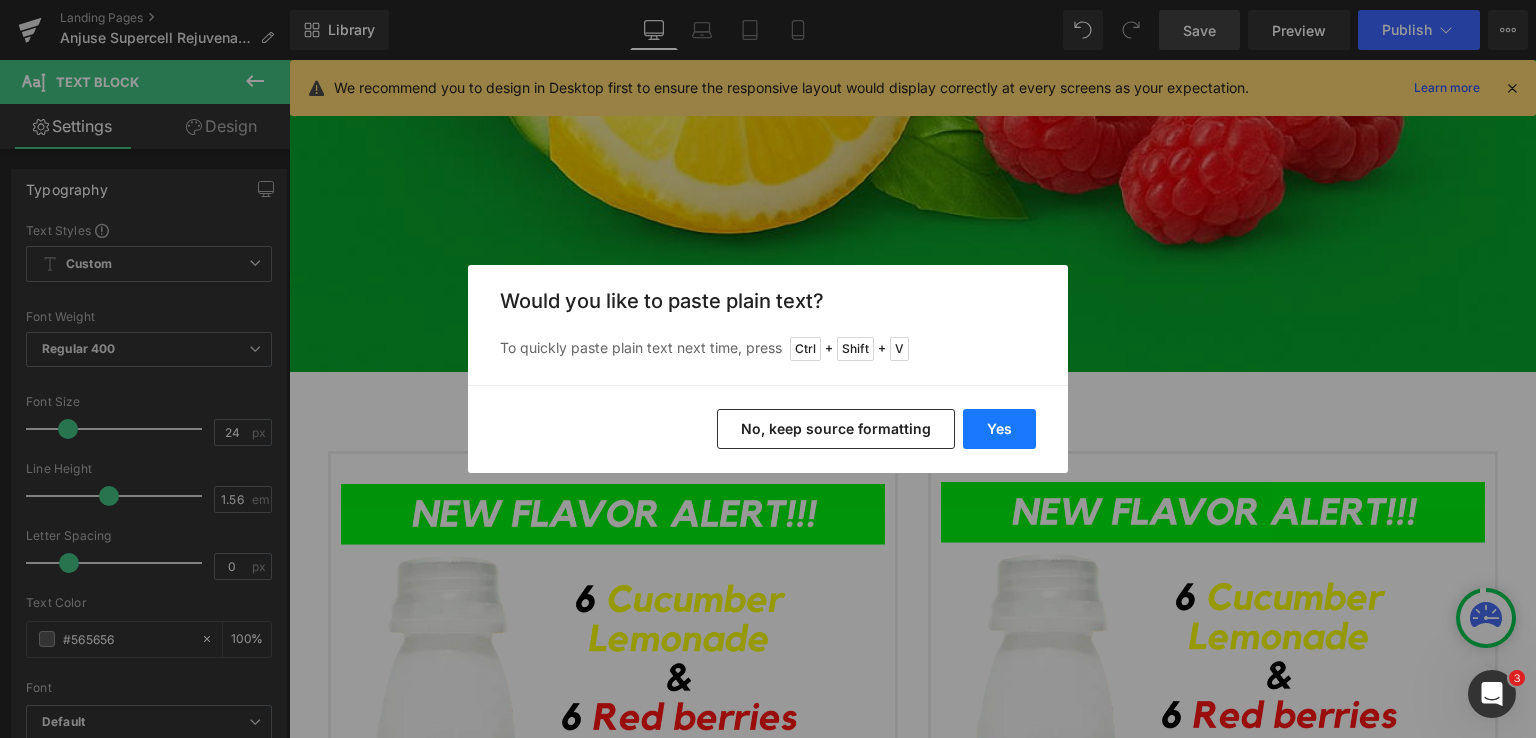 click on "Yes" at bounding box center [999, 429] 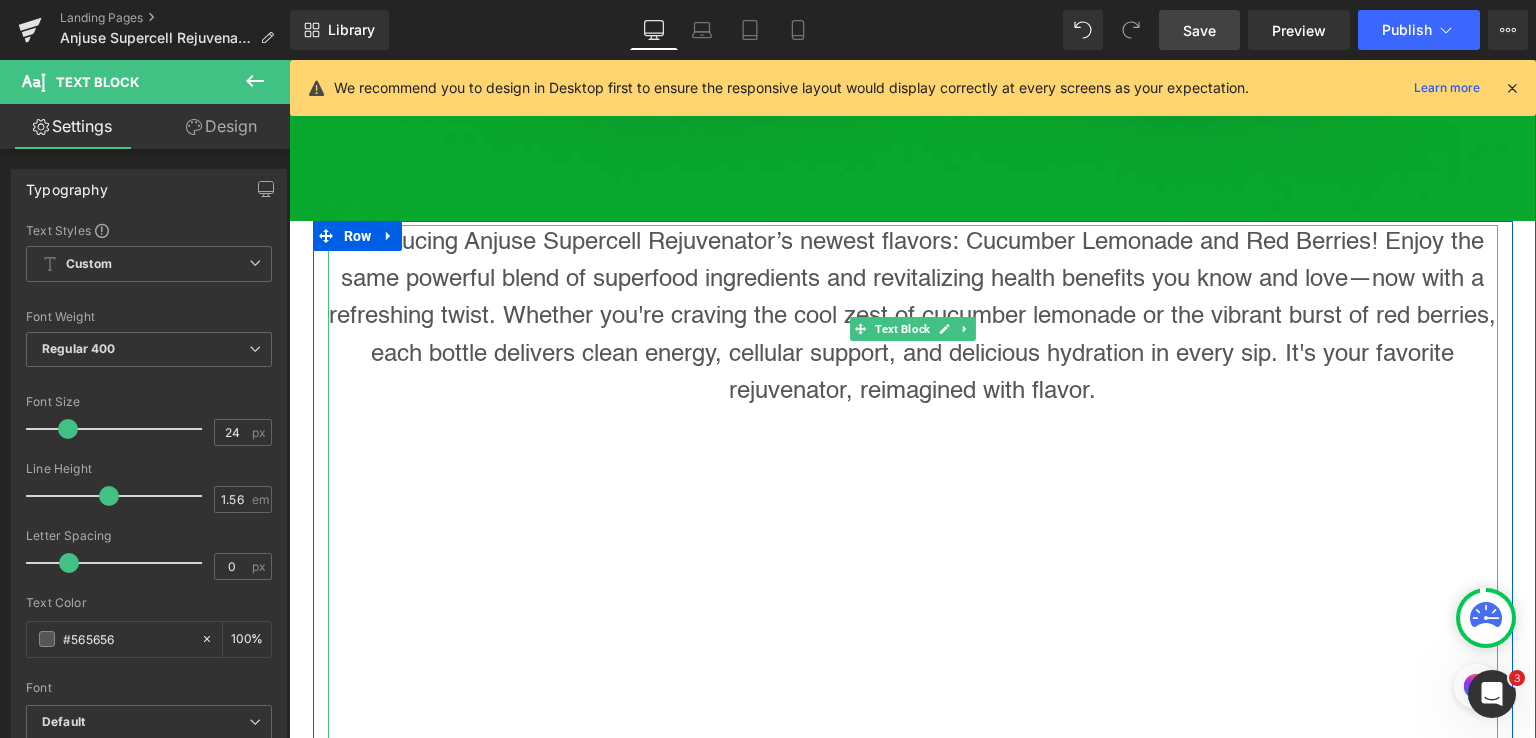scroll, scrollTop: 2133, scrollLeft: 0, axis: vertical 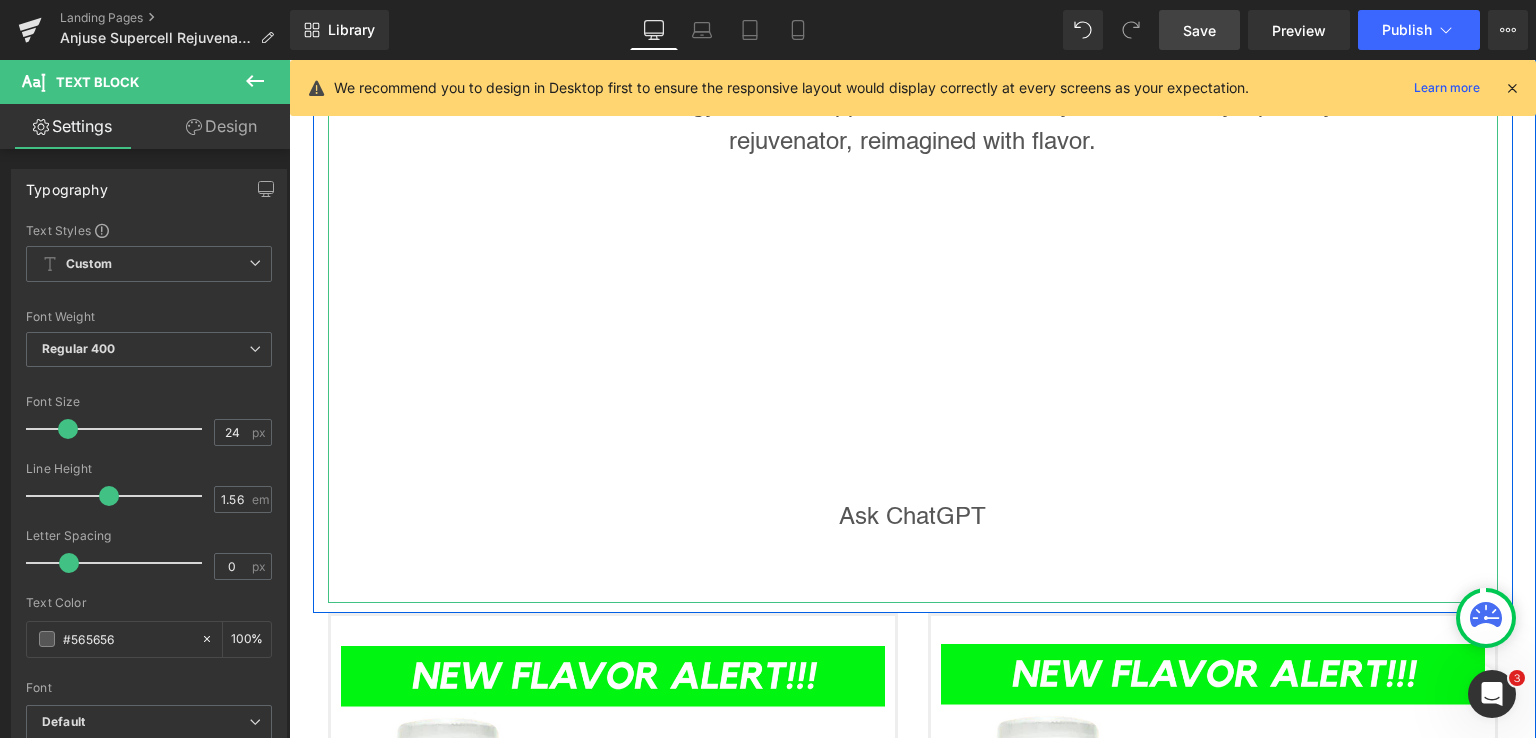 click at bounding box center (913, 218) 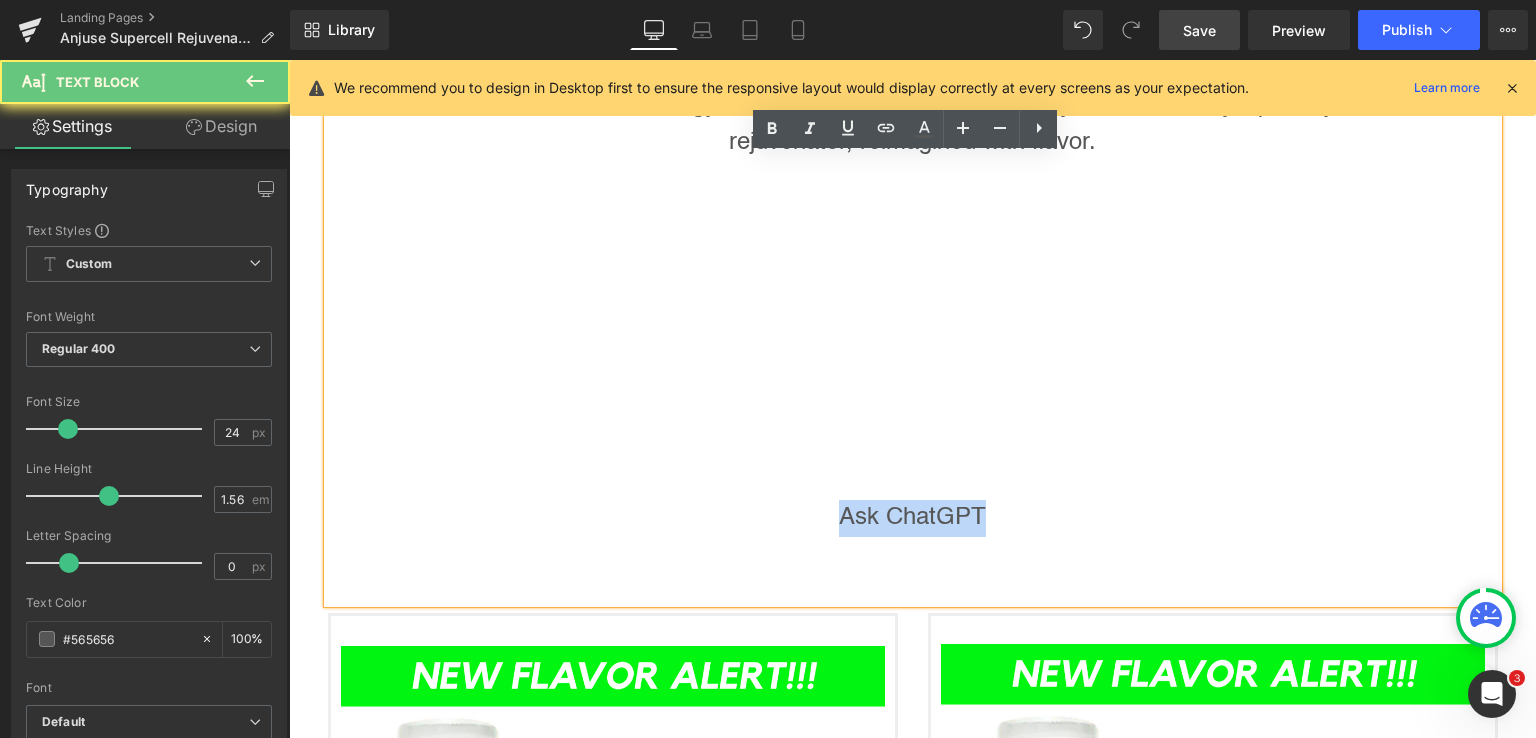 drag, startPoint x: 1032, startPoint y: 525, endPoint x: 716, endPoint y: 492, distance: 317.7184 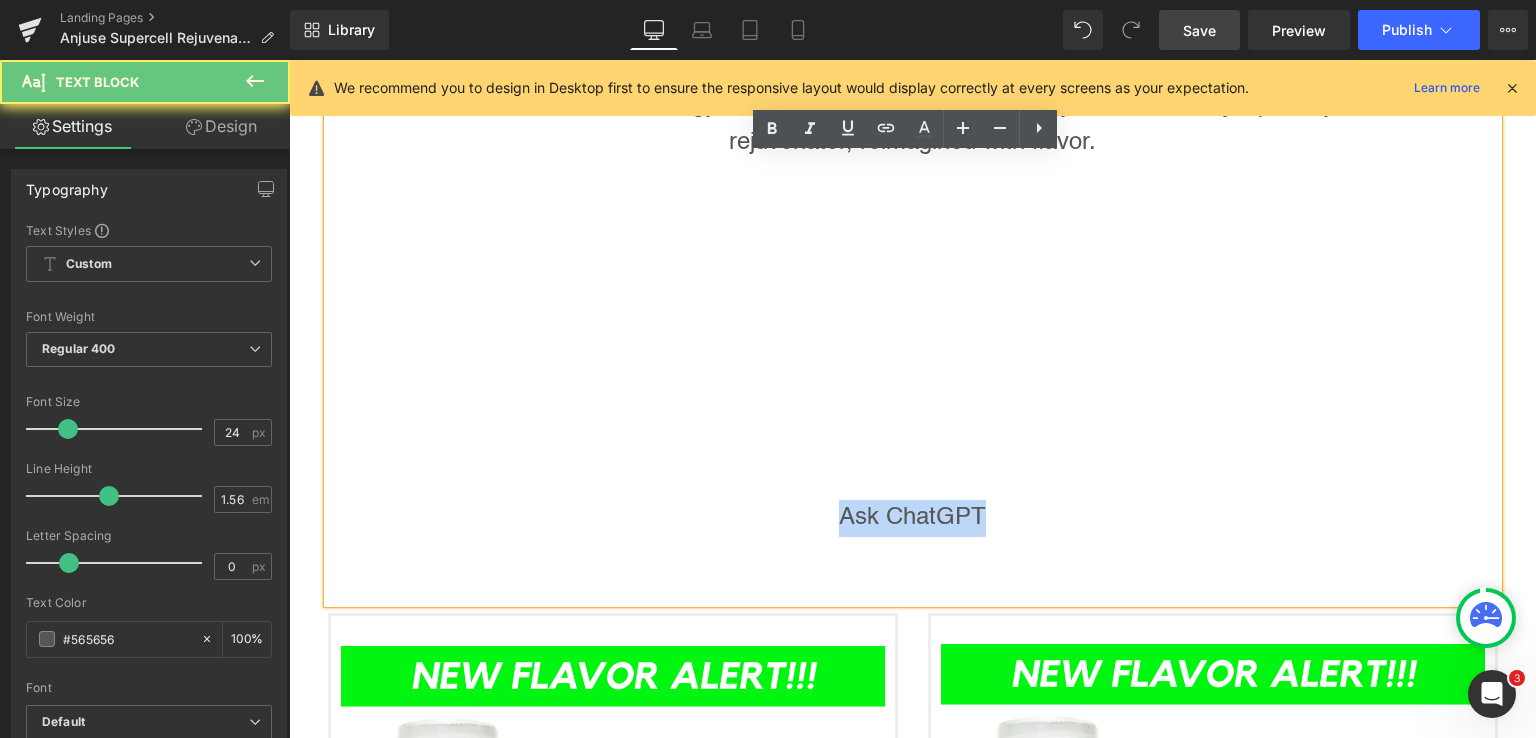 click on "Ask ChatGPT" at bounding box center (913, 518) 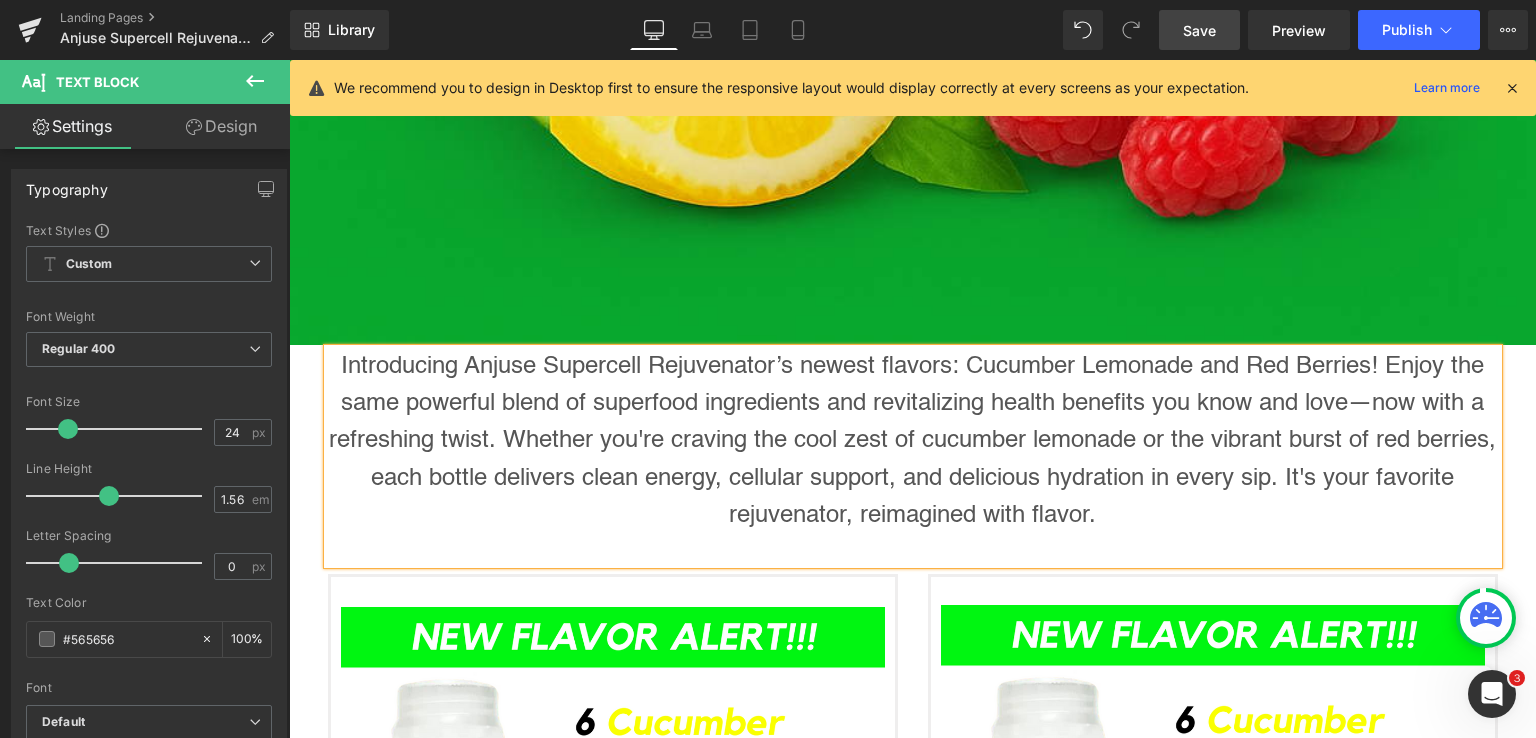 scroll, scrollTop: 1733, scrollLeft: 0, axis: vertical 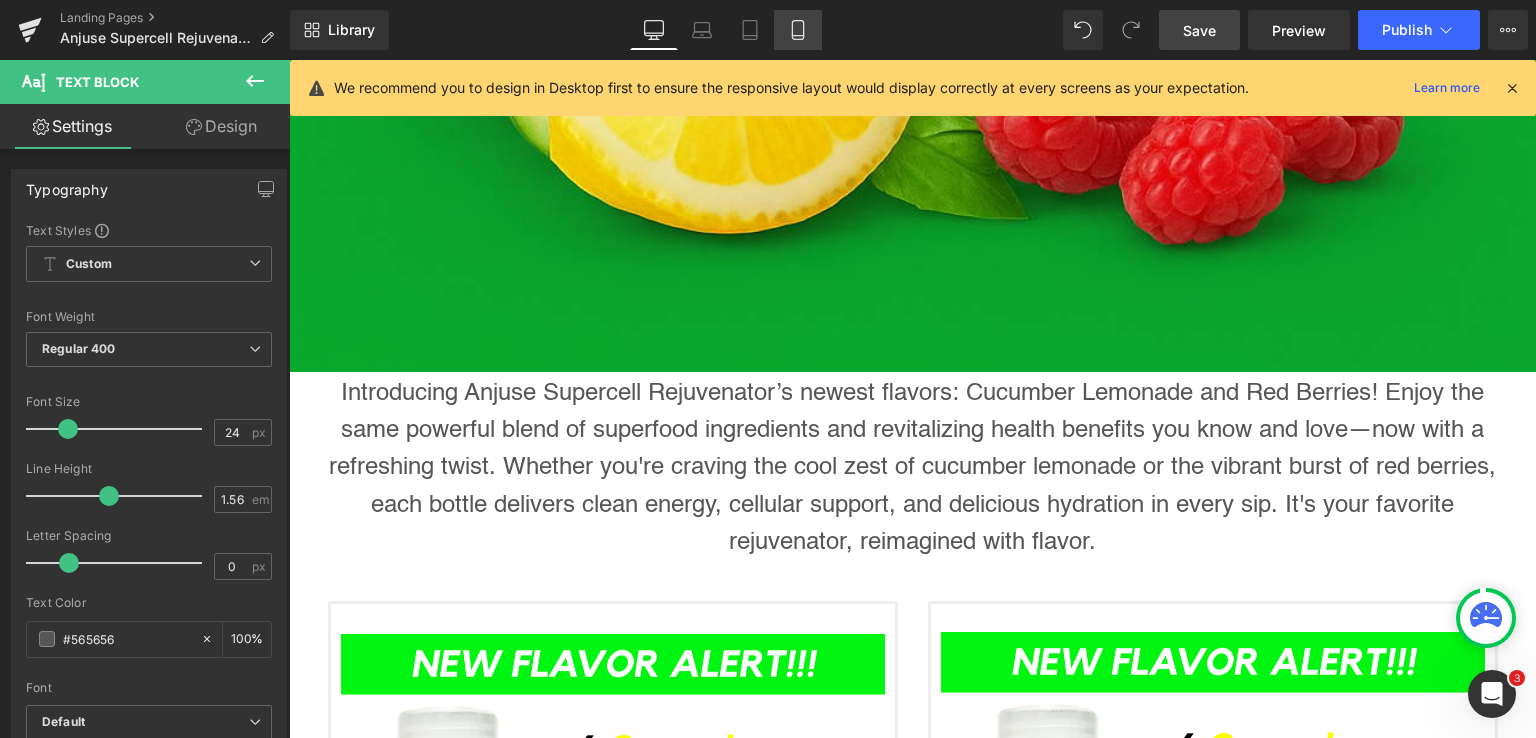 click 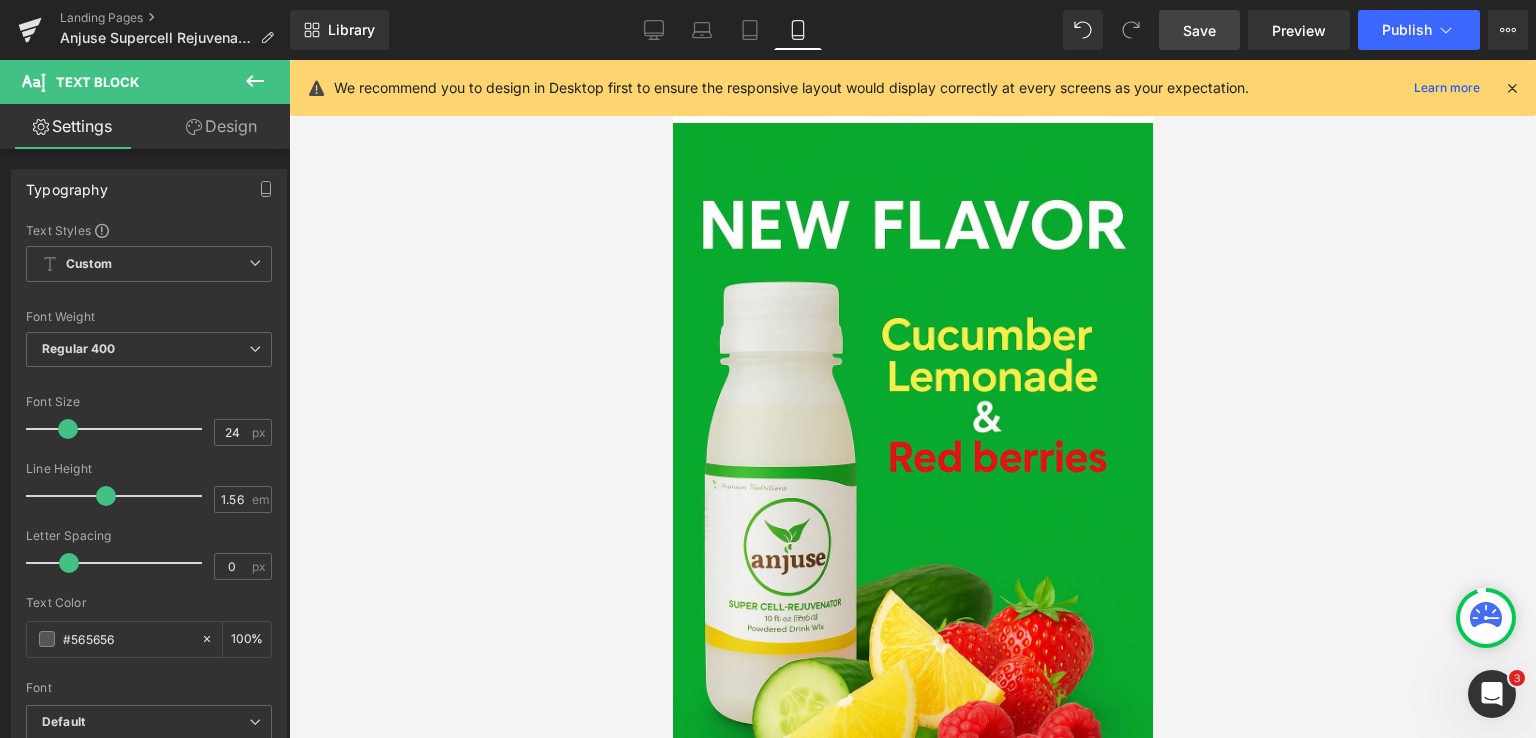 scroll, scrollTop: 0, scrollLeft: 0, axis: both 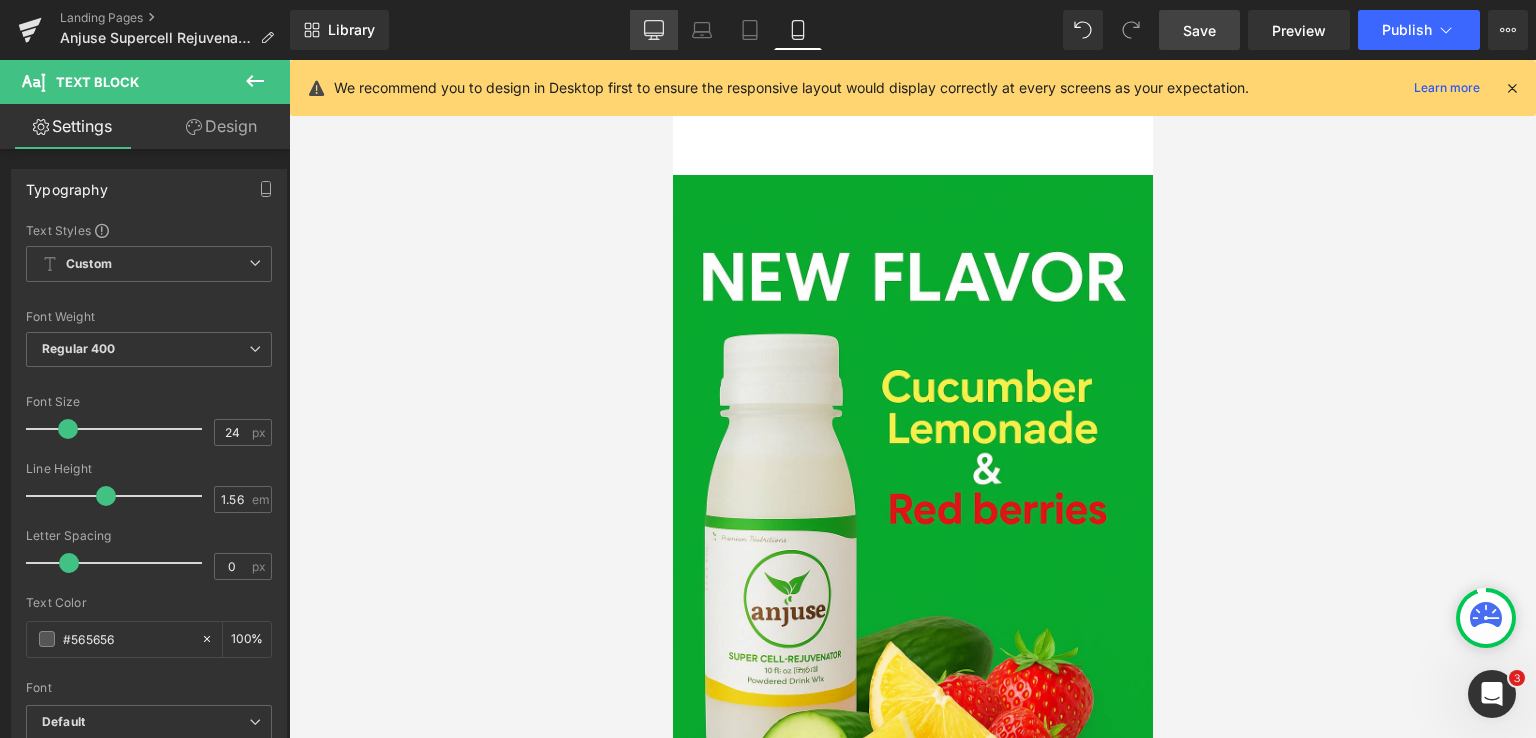 click 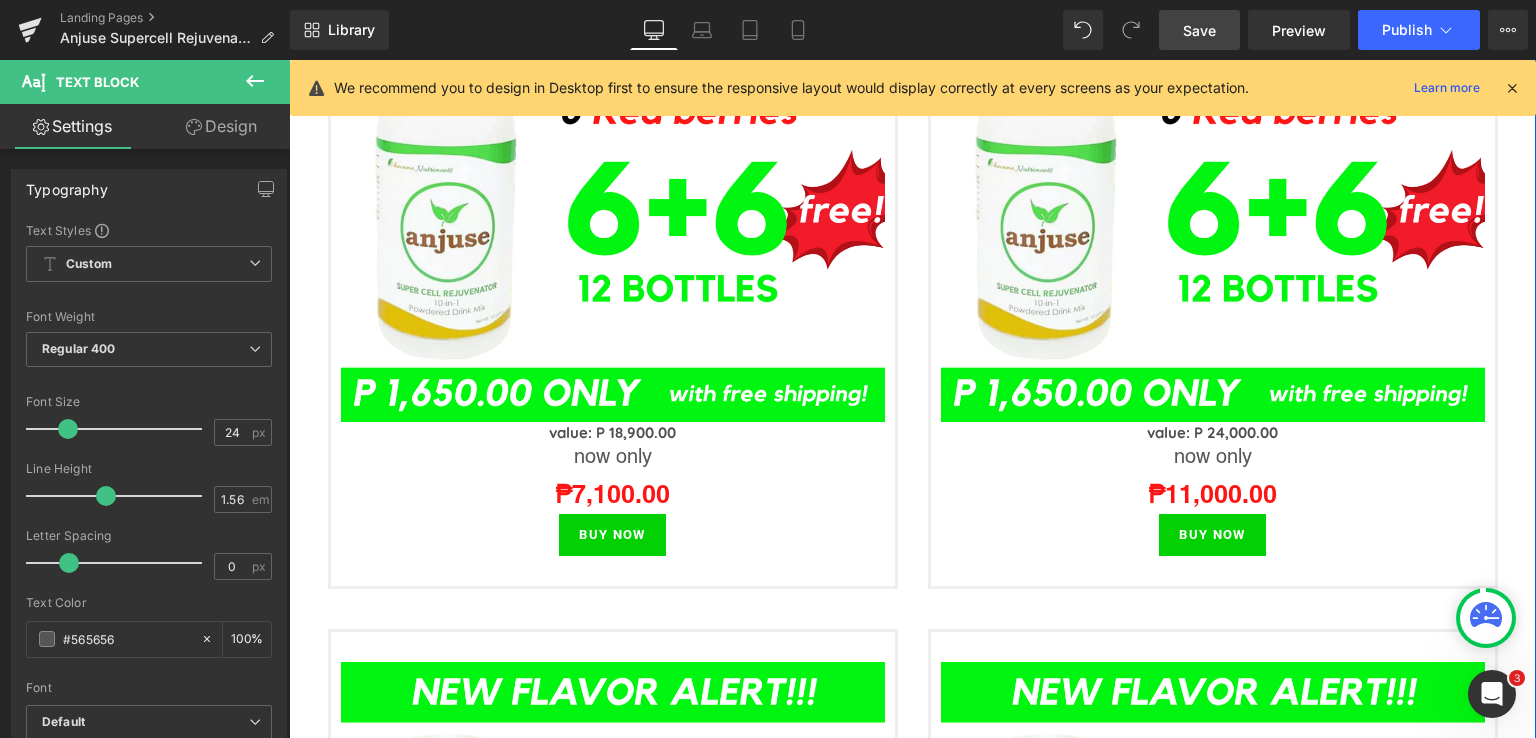 scroll, scrollTop: 3609, scrollLeft: 0, axis: vertical 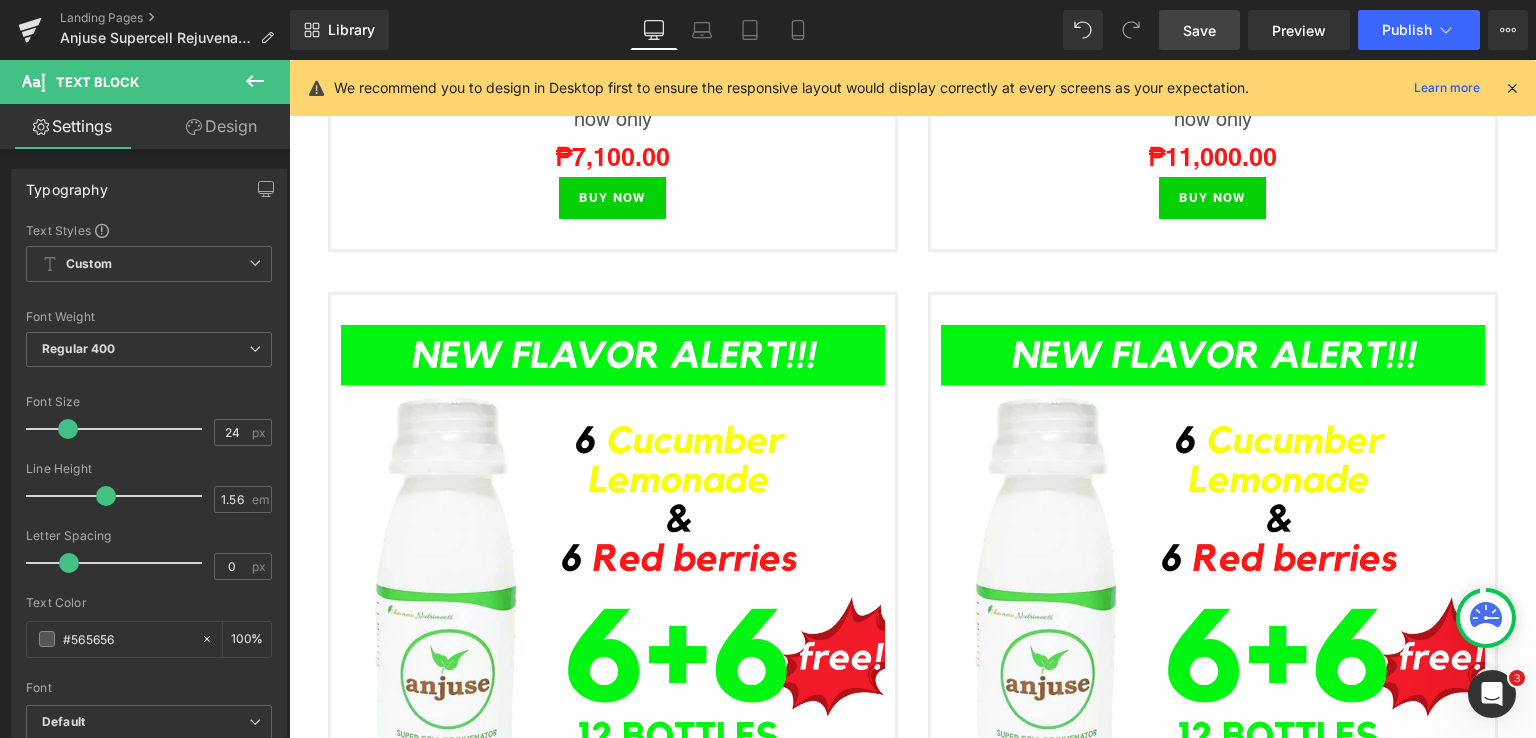 click on "Save" at bounding box center [1199, 30] 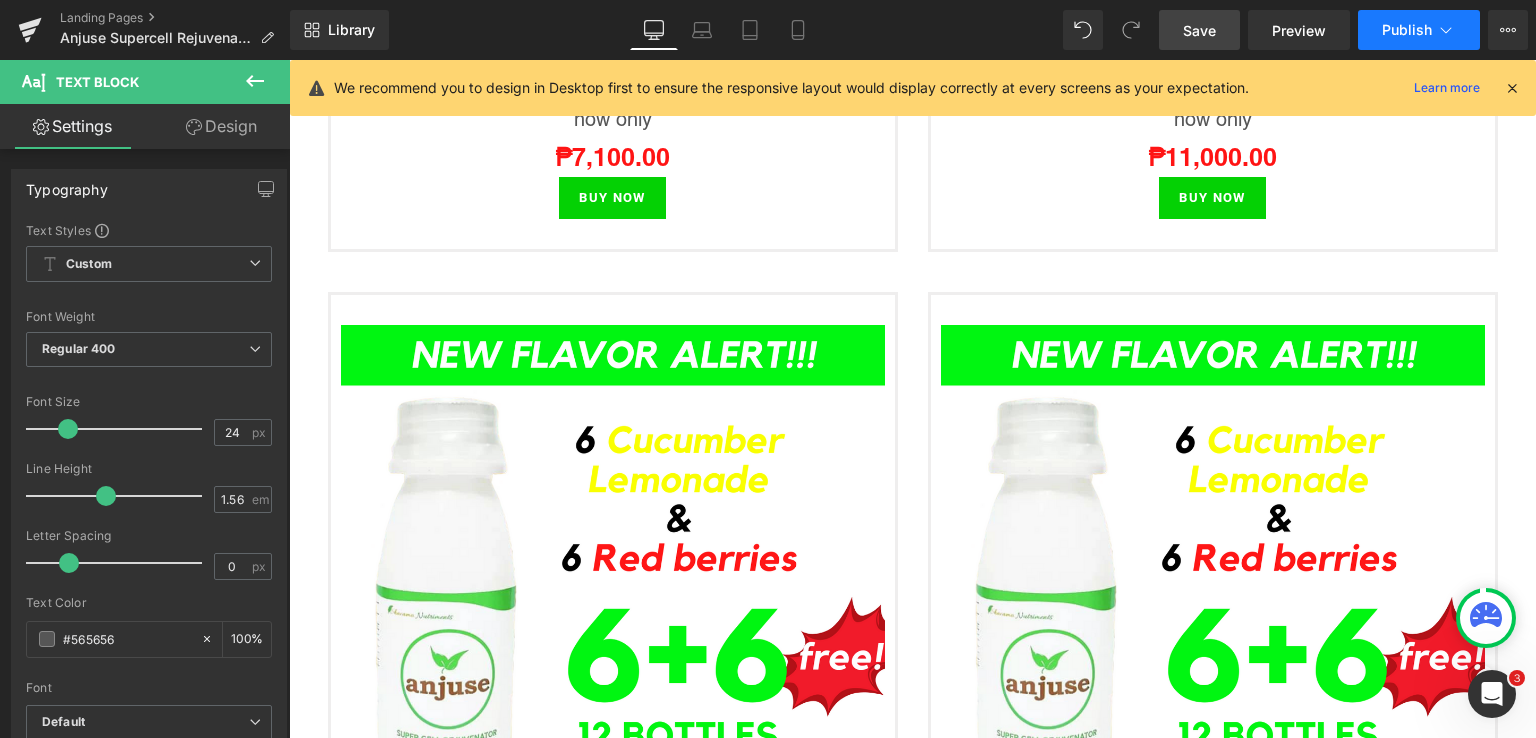 click on "Publish" at bounding box center (1407, 30) 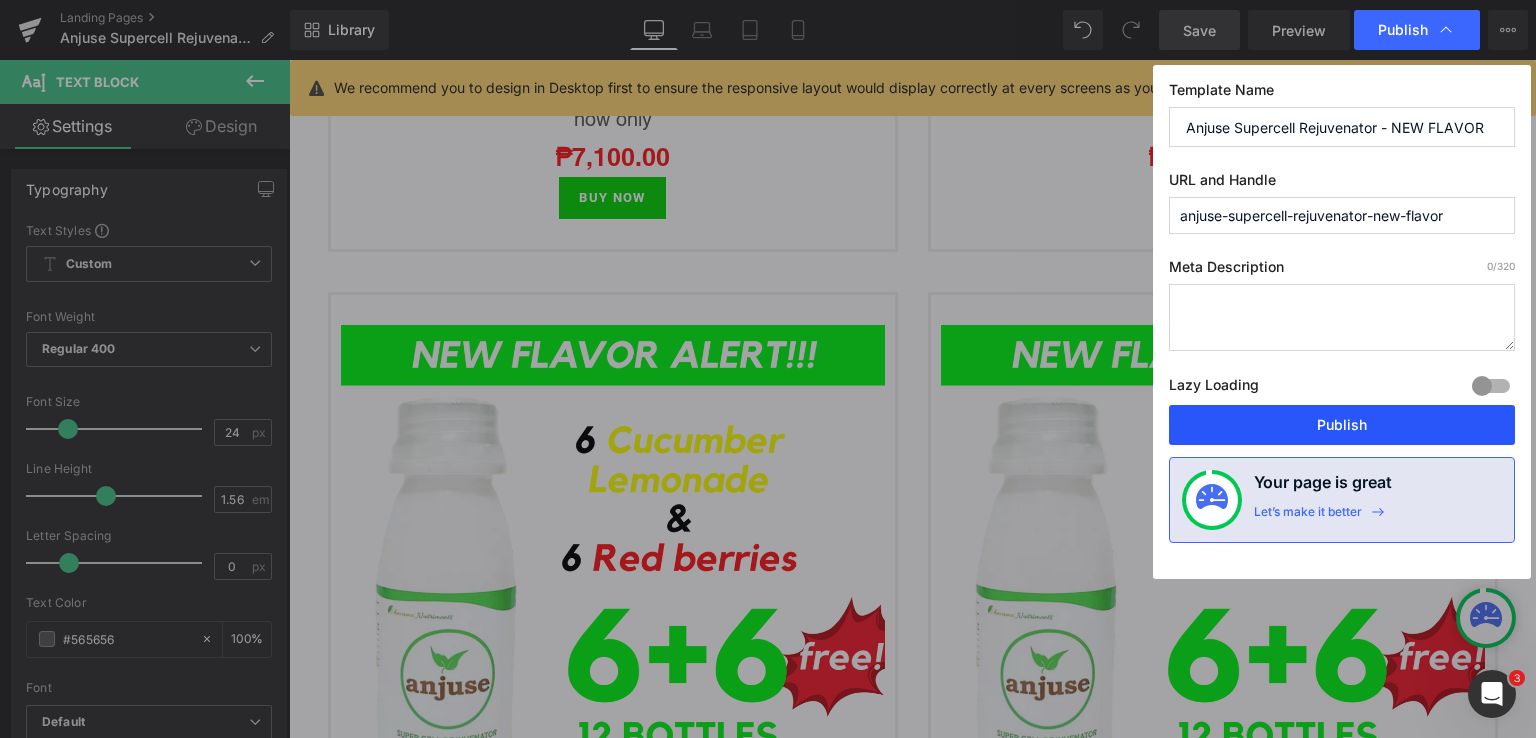 click on "Publish" at bounding box center [1342, 425] 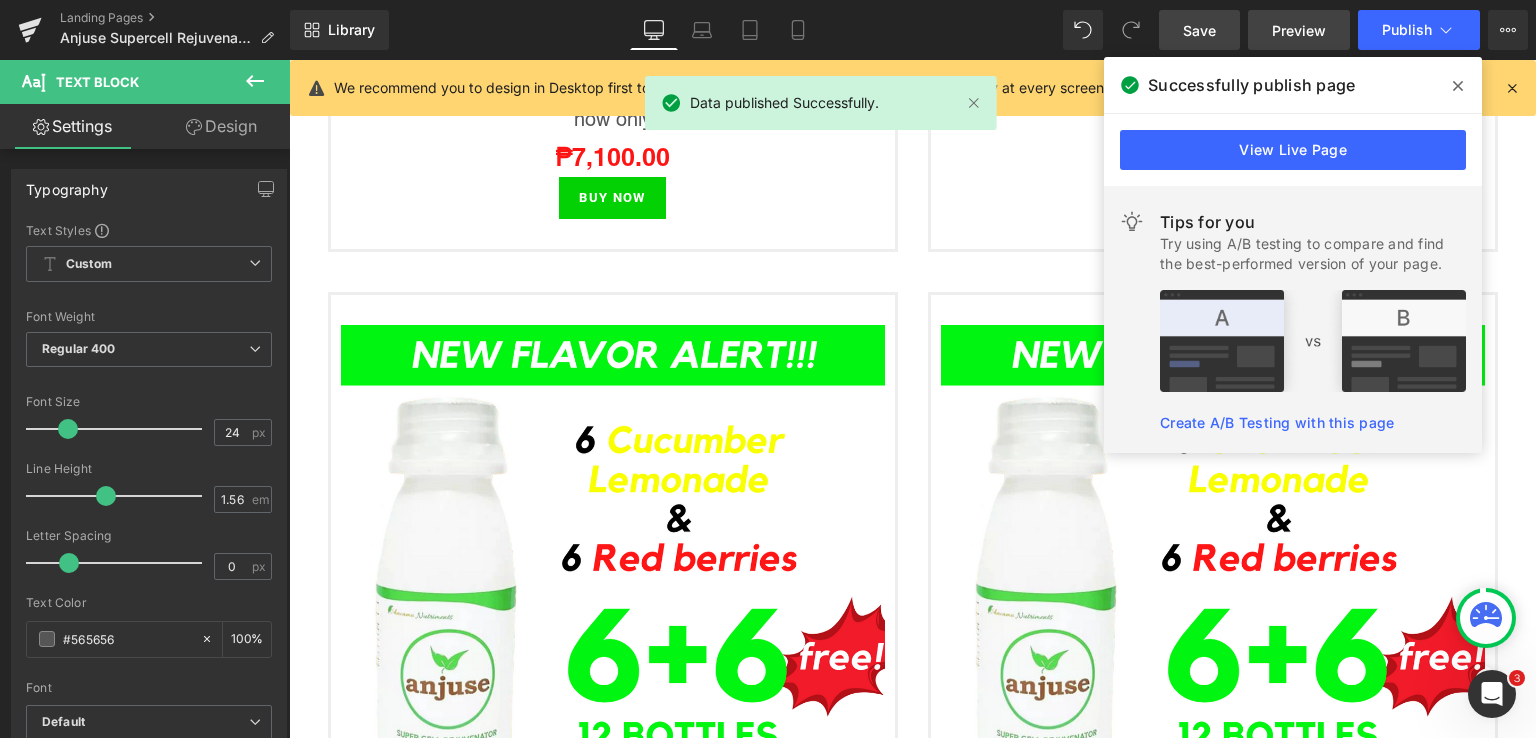 click on "Preview" at bounding box center [1299, 30] 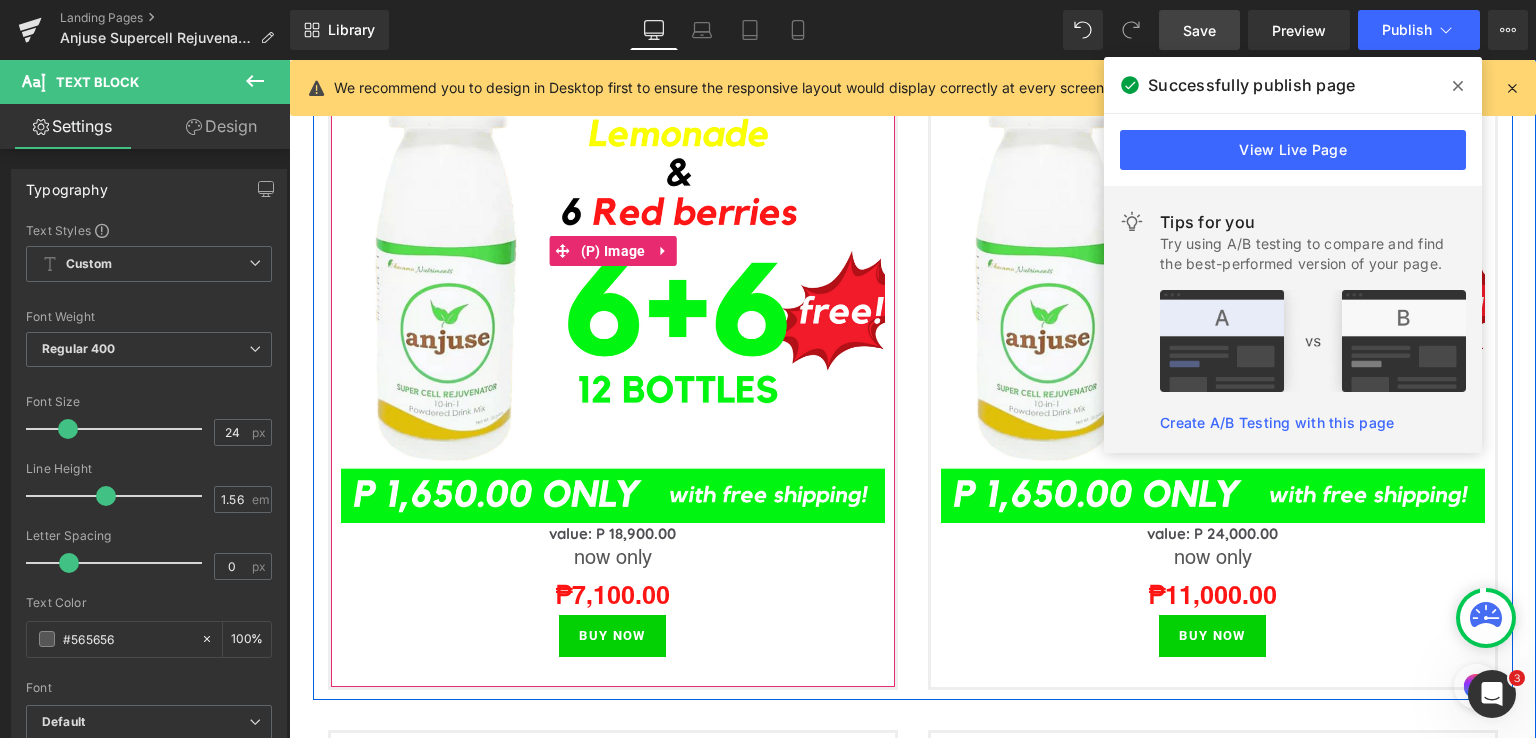 scroll, scrollTop: 3209, scrollLeft: 0, axis: vertical 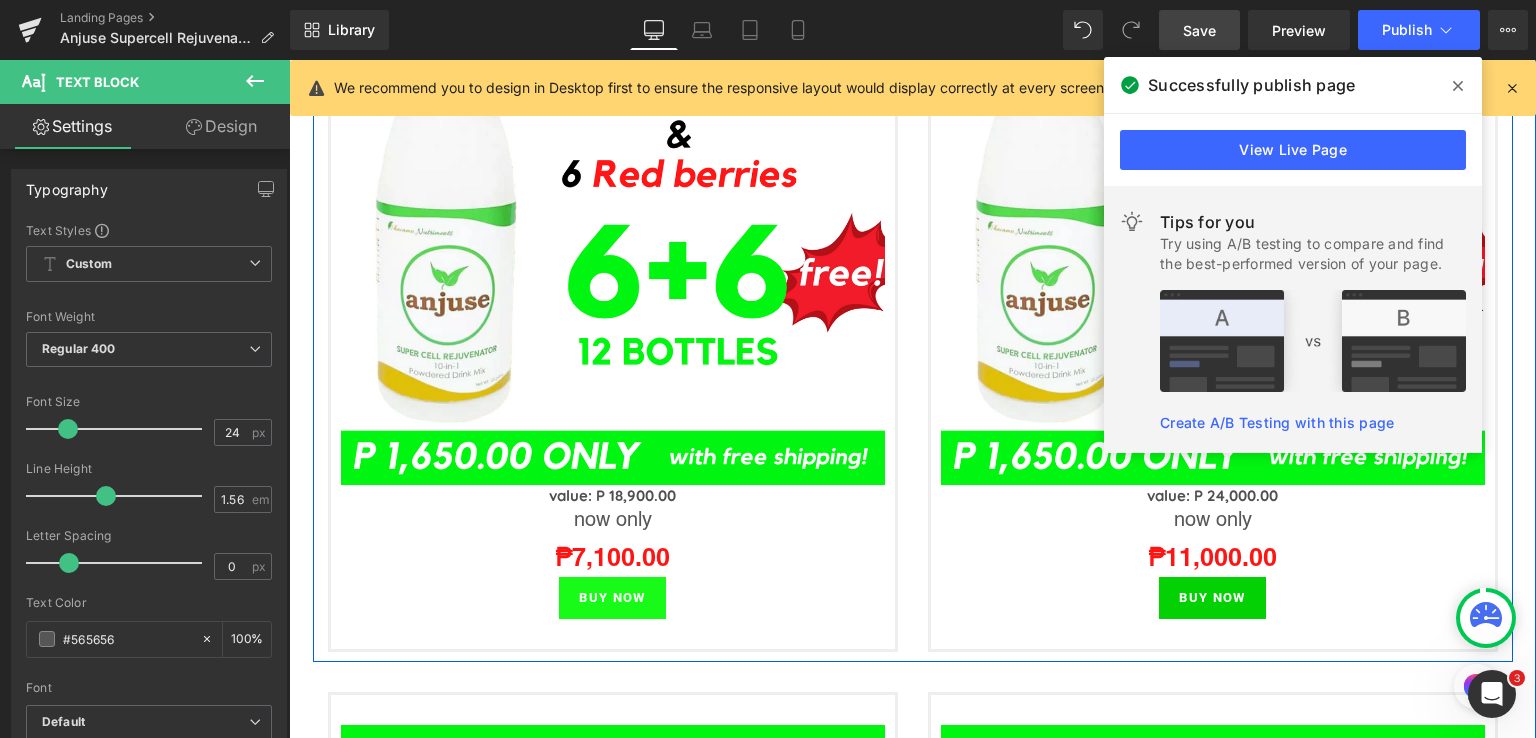 click at bounding box center [289, 60] 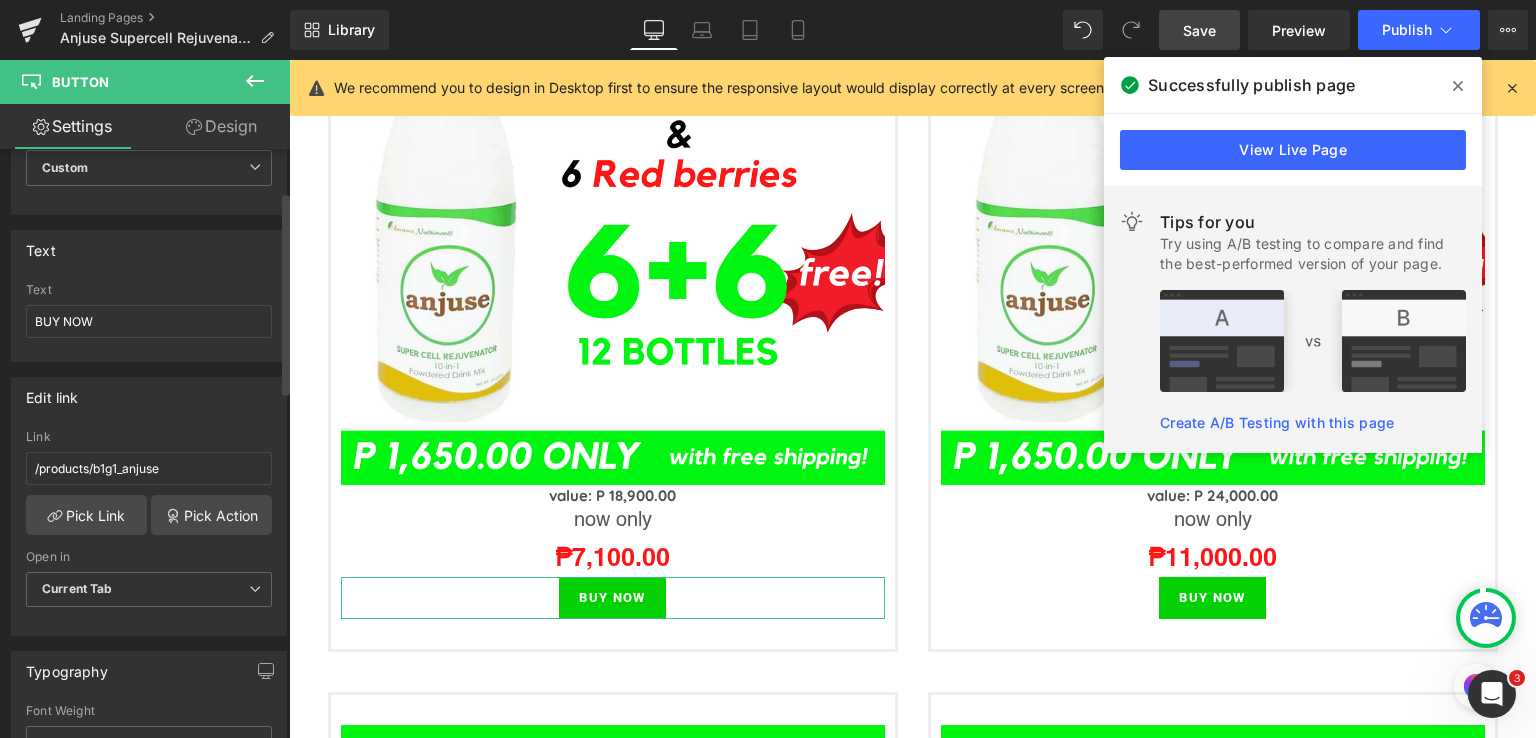 scroll, scrollTop: 133, scrollLeft: 0, axis: vertical 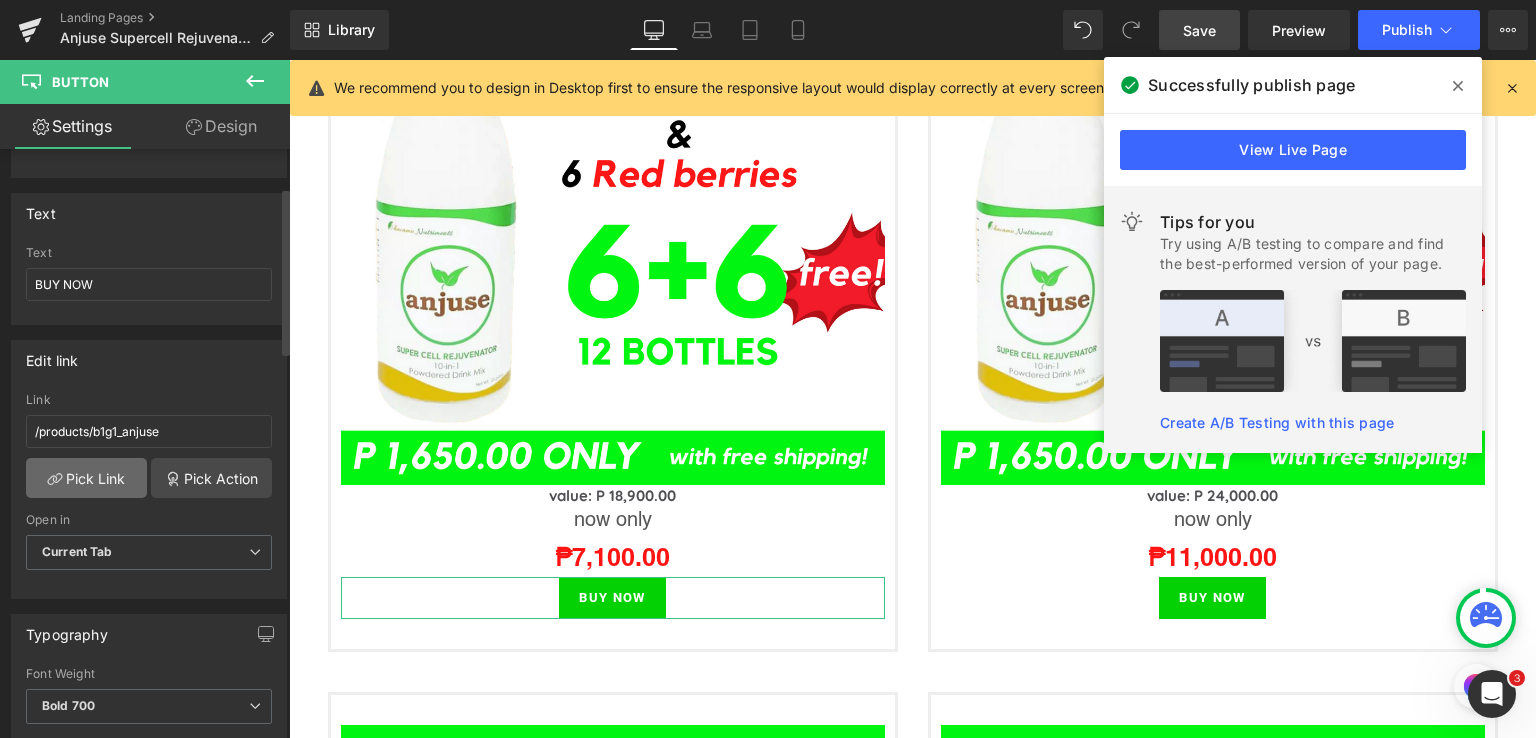 click on "Pick Link" at bounding box center [86, 478] 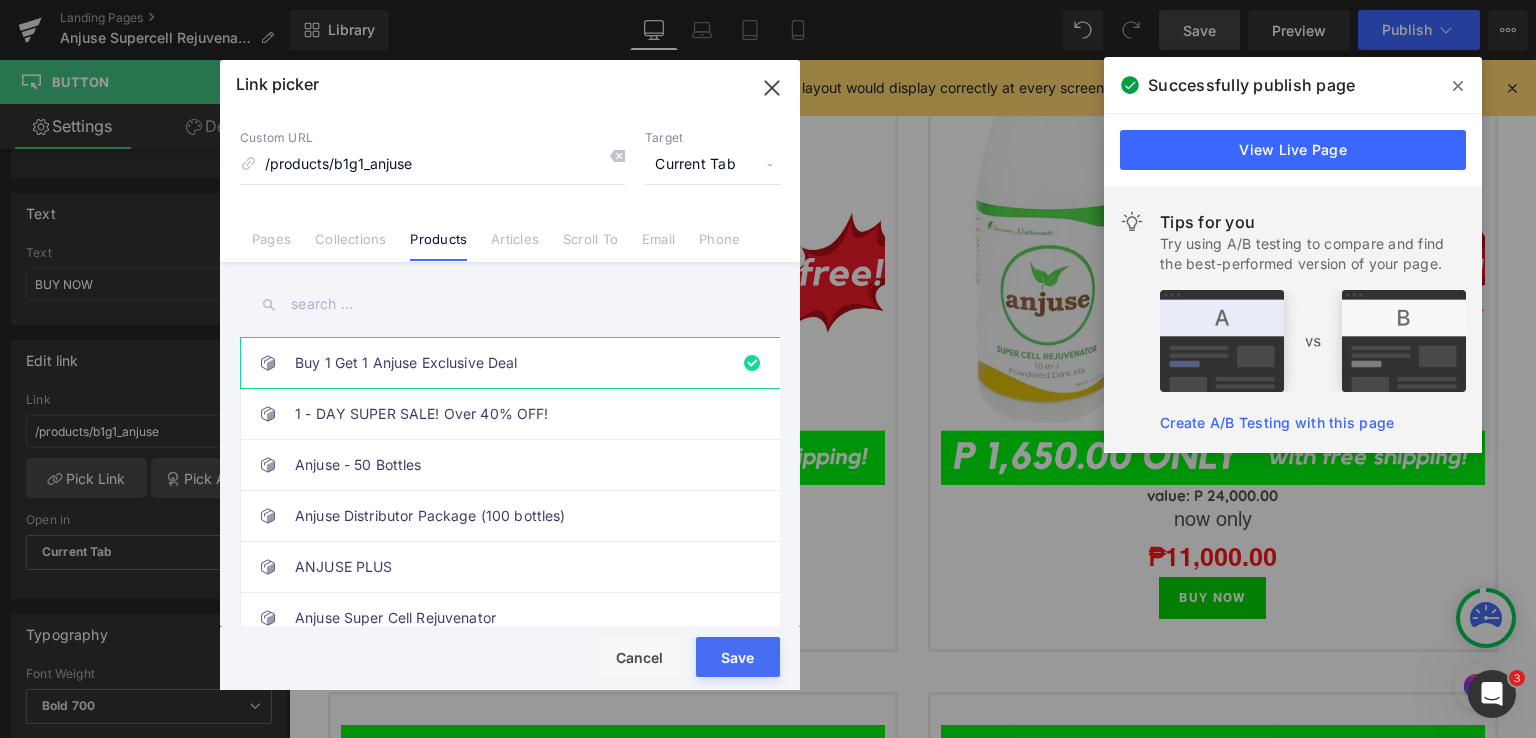 click 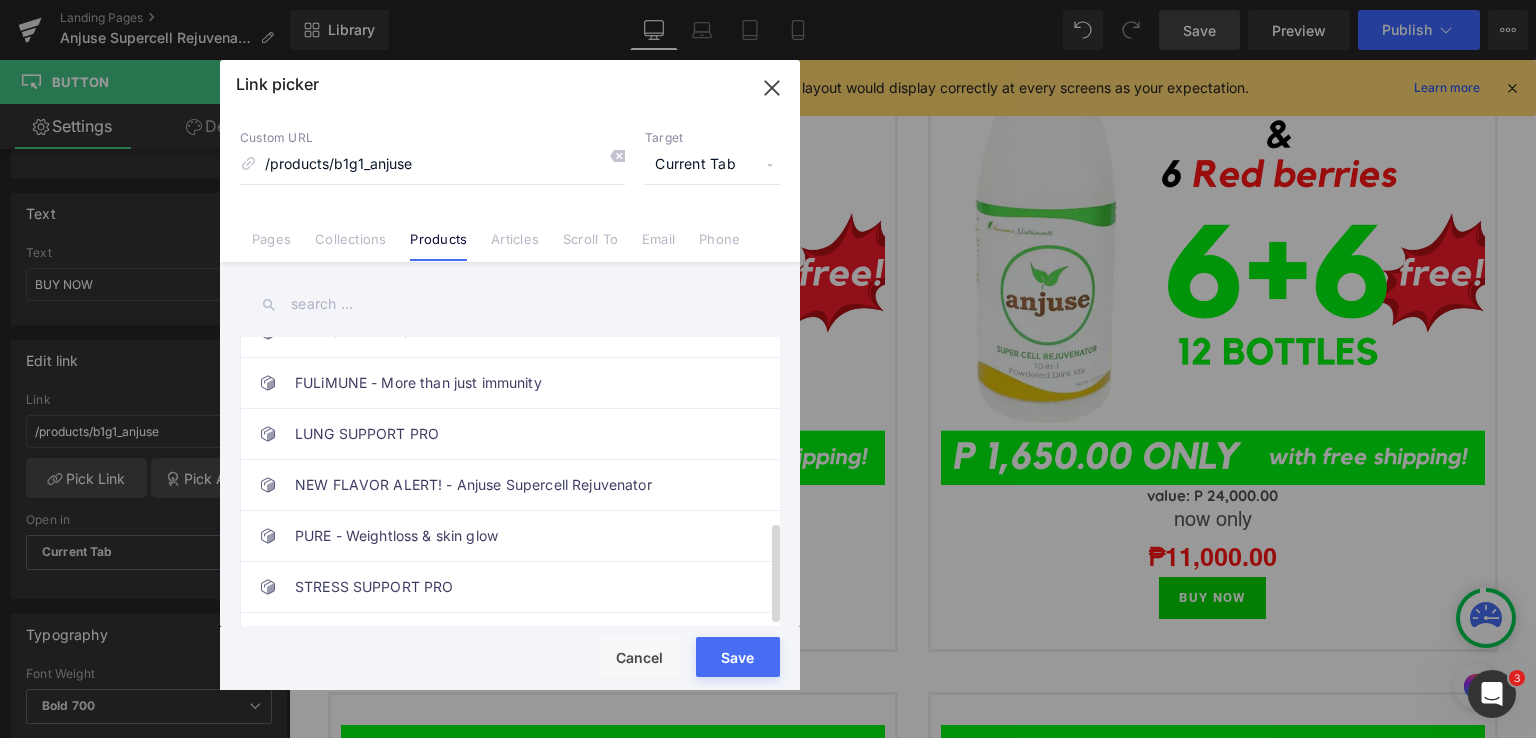scroll, scrollTop: 531, scrollLeft: 0, axis: vertical 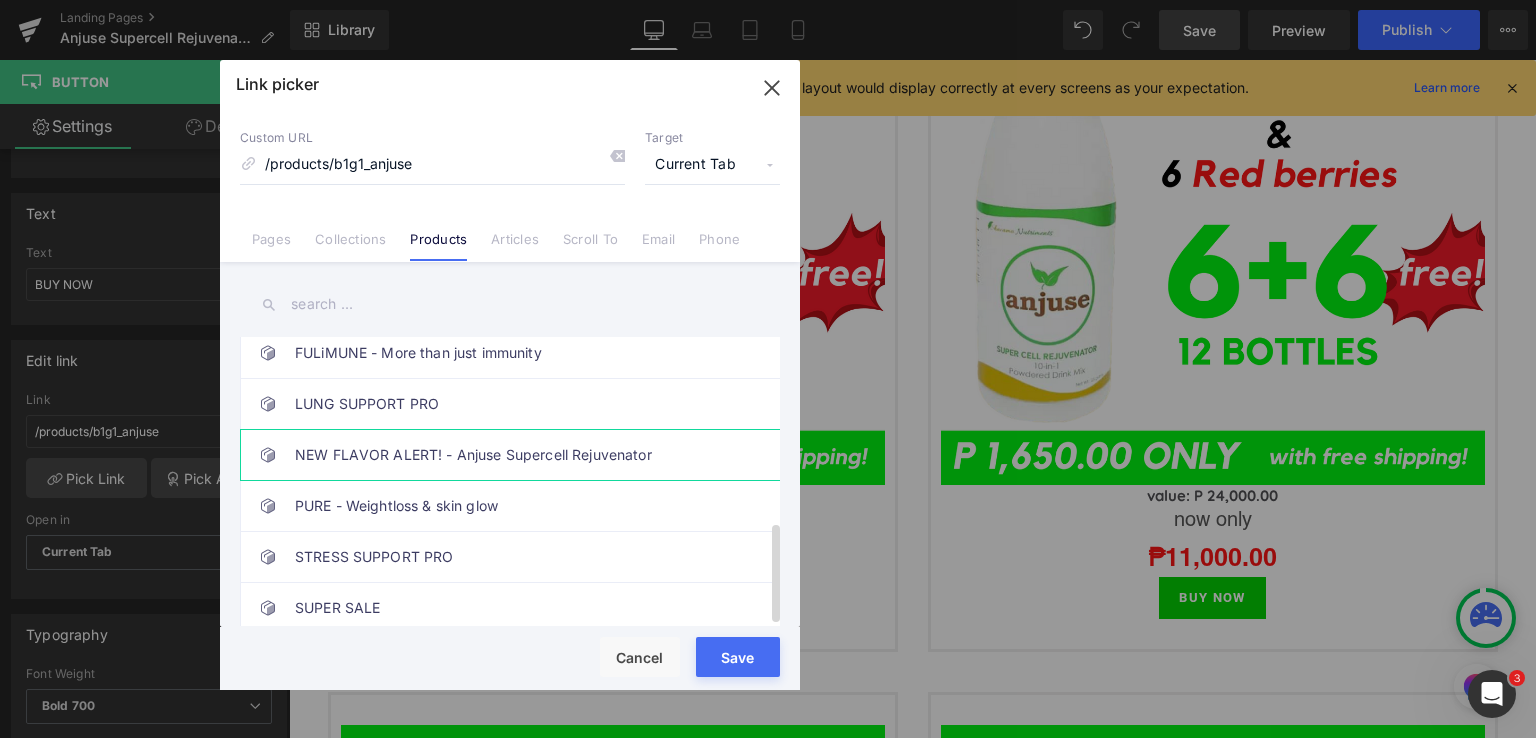 click on "NEW FLAVOR ALERT! - Anjuse Supercell Rejuvenator" at bounding box center (515, 455) 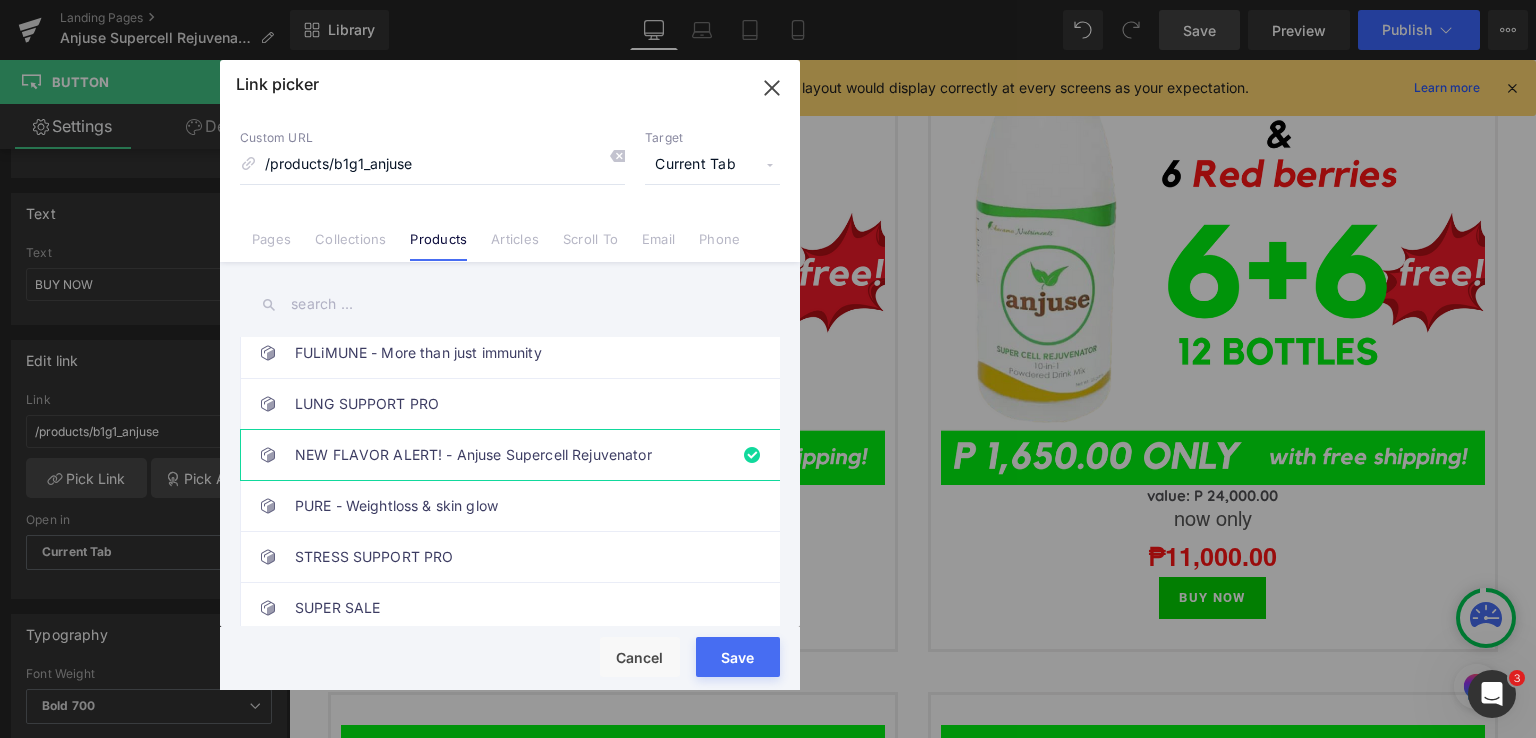 click on "Rendering Content" at bounding box center [768, 659] 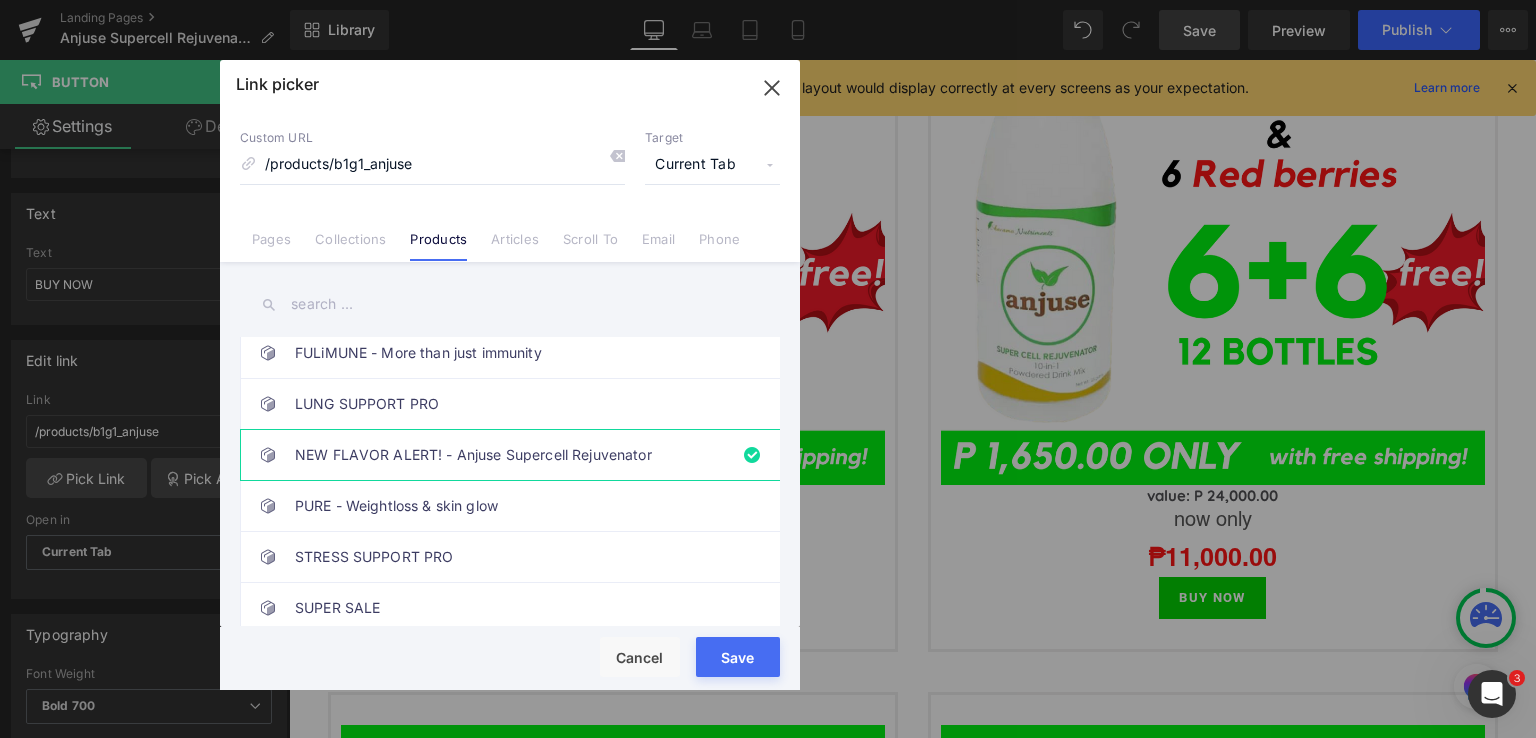 click on "Rendering Content" at bounding box center (768, 659) 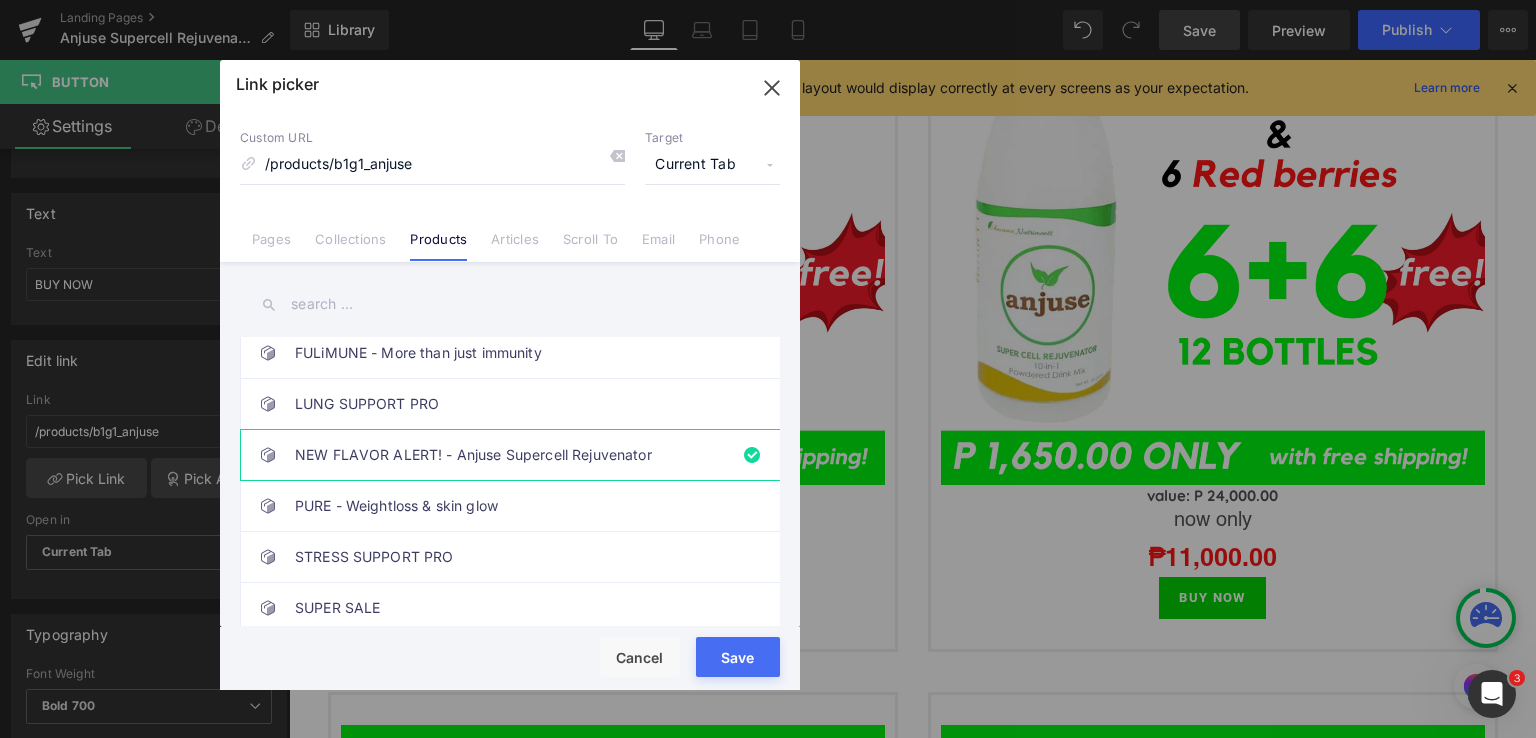 click on "Save" at bounding box center (738, 657) 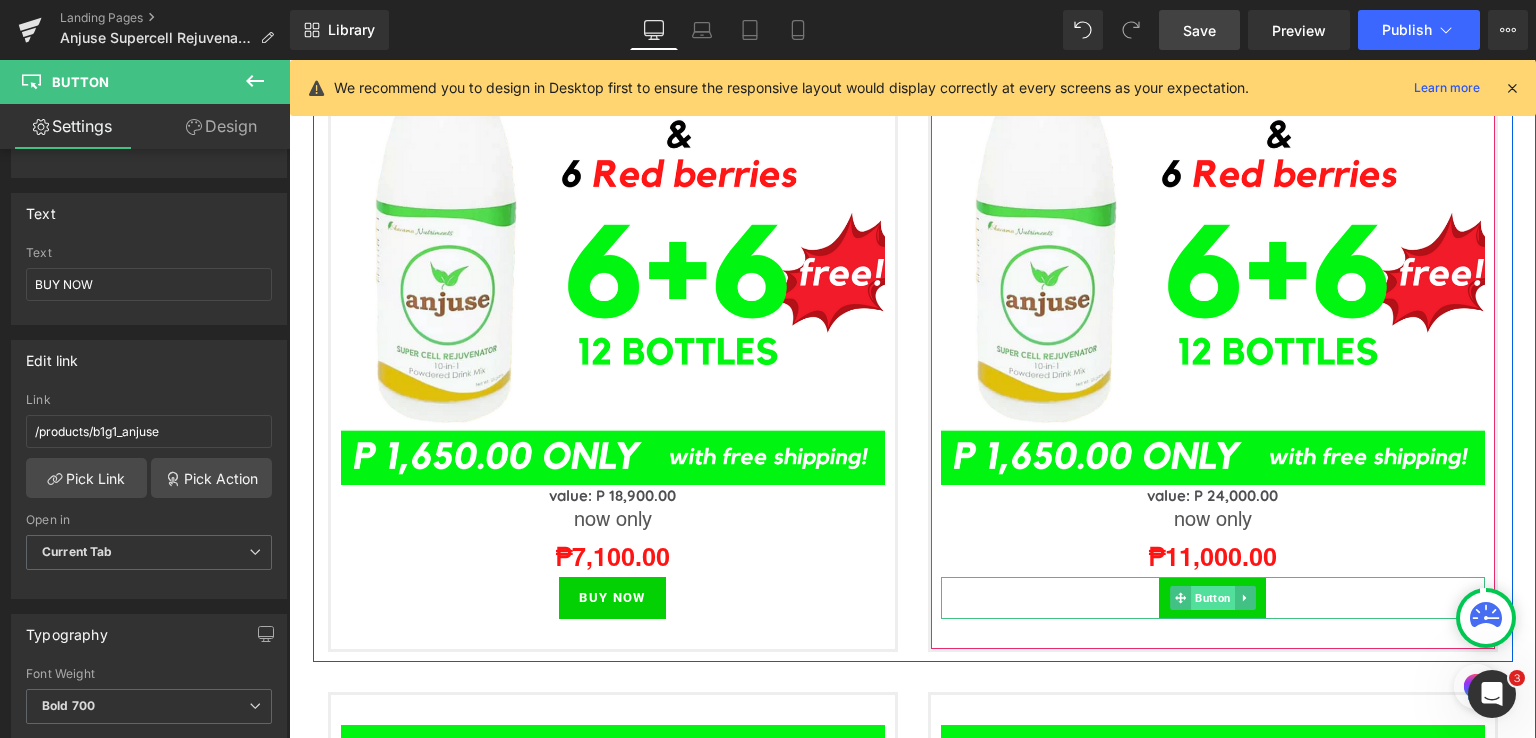 click on "Button" at bounding box center (1213, 598) 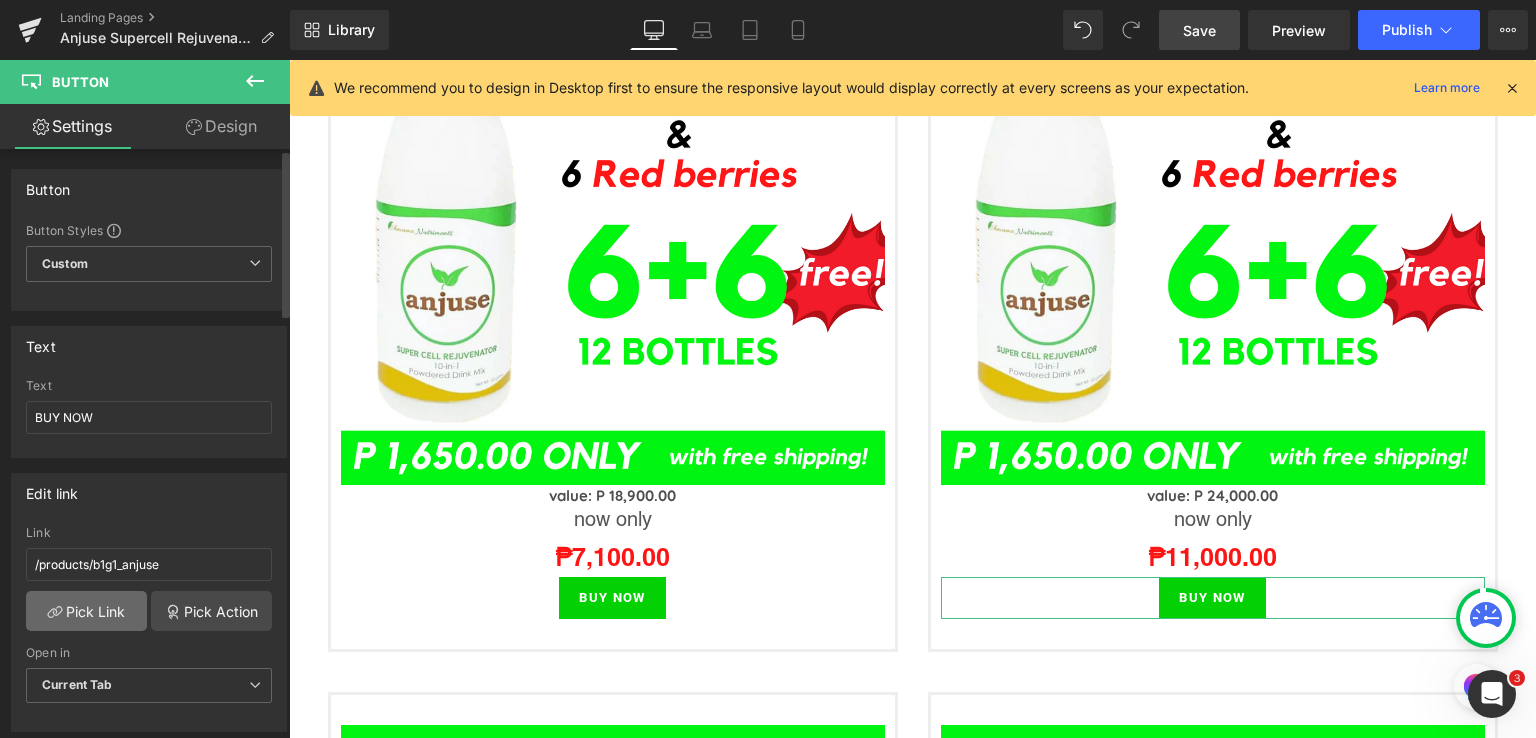 click on "Pick Link" at bounding box center (86, 611) 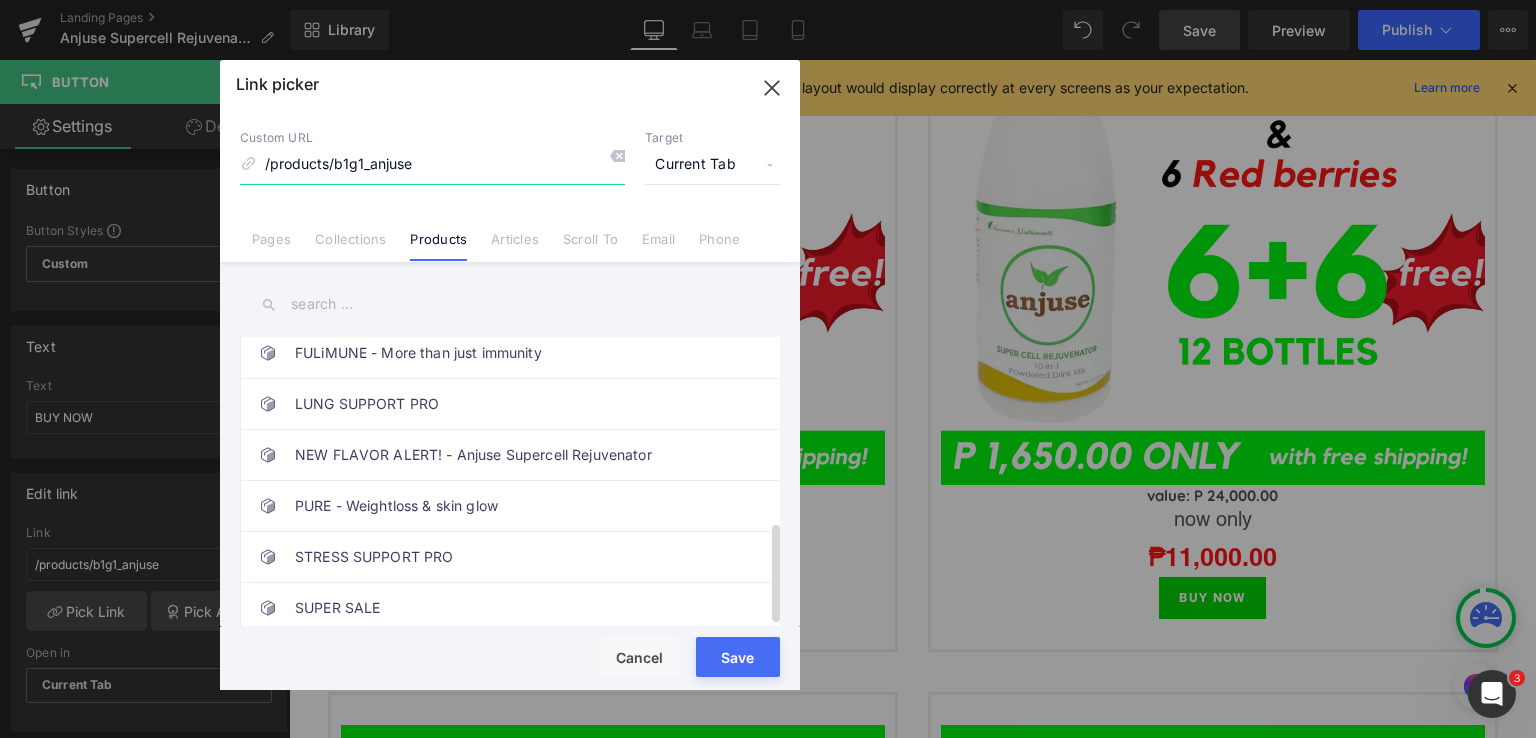 scroll, scrollTop: 531, scrollLeft: 0, axis: vertical 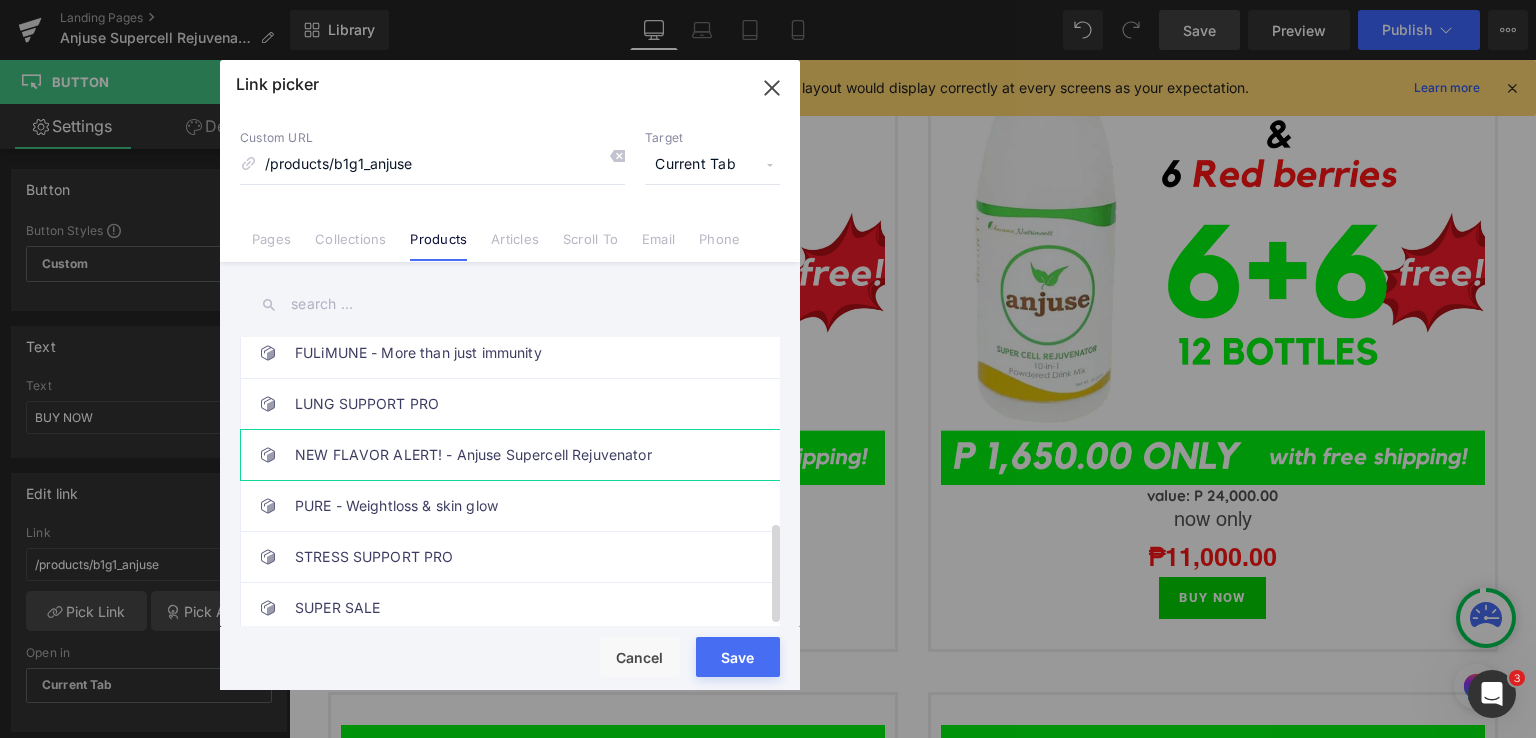 click on "NEW FLAVOR ALERT! - Anjuse Supercell Rejuvenator" at bounding box center (515, 455) 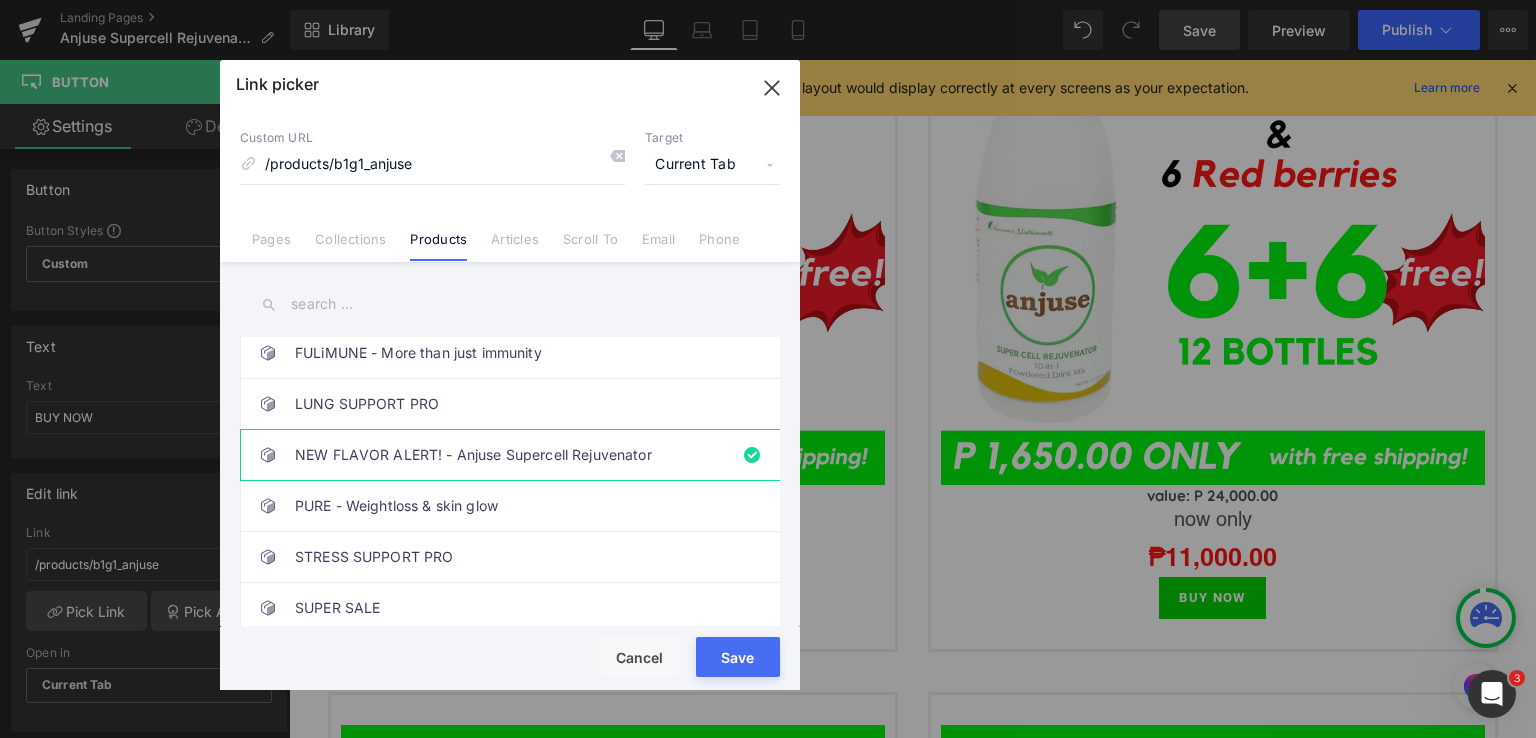 click on "Save" at bounding box center [738, 657] 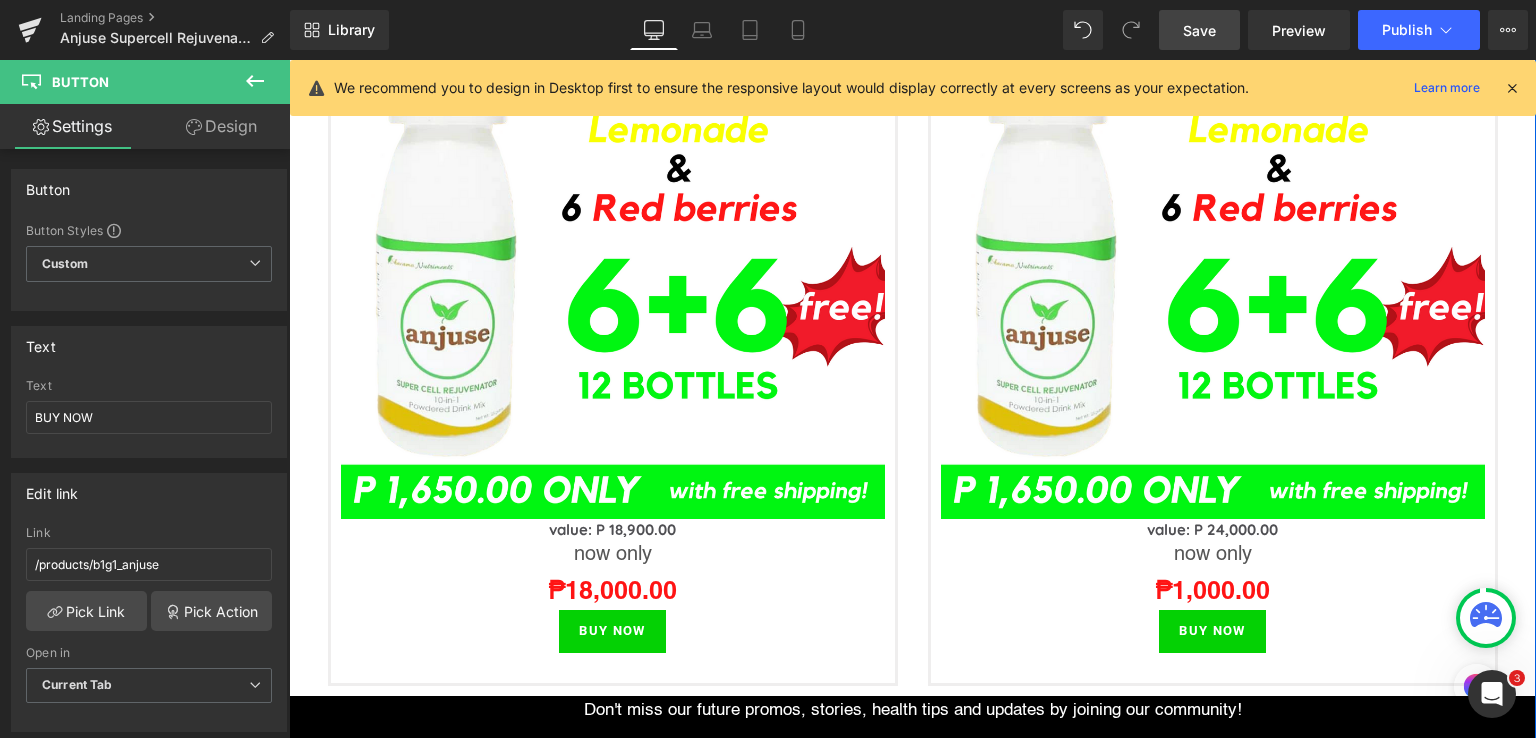 scroll, scrollTop: 4009, scrollLeft: 0, axis: vertical 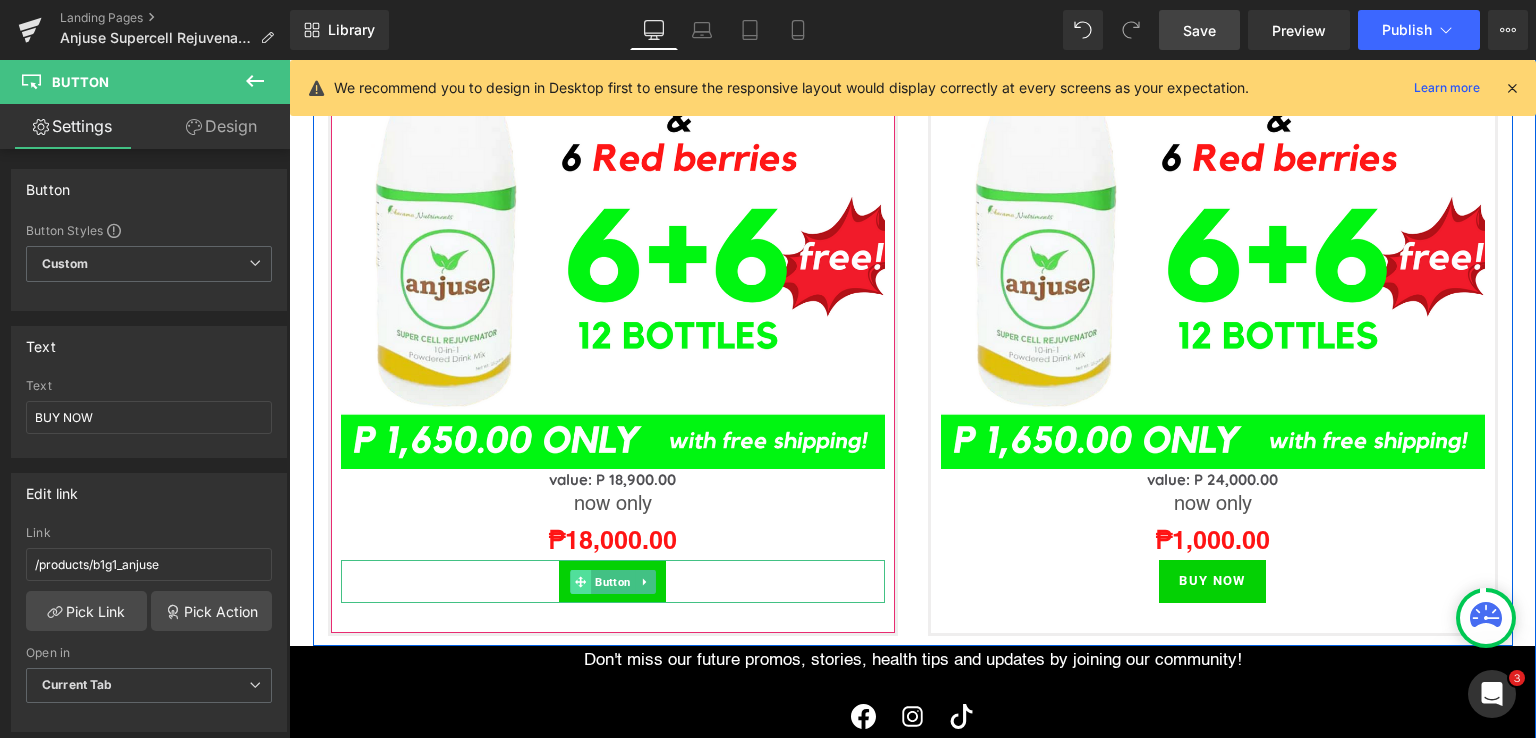 click at bounding box center [580, 582] 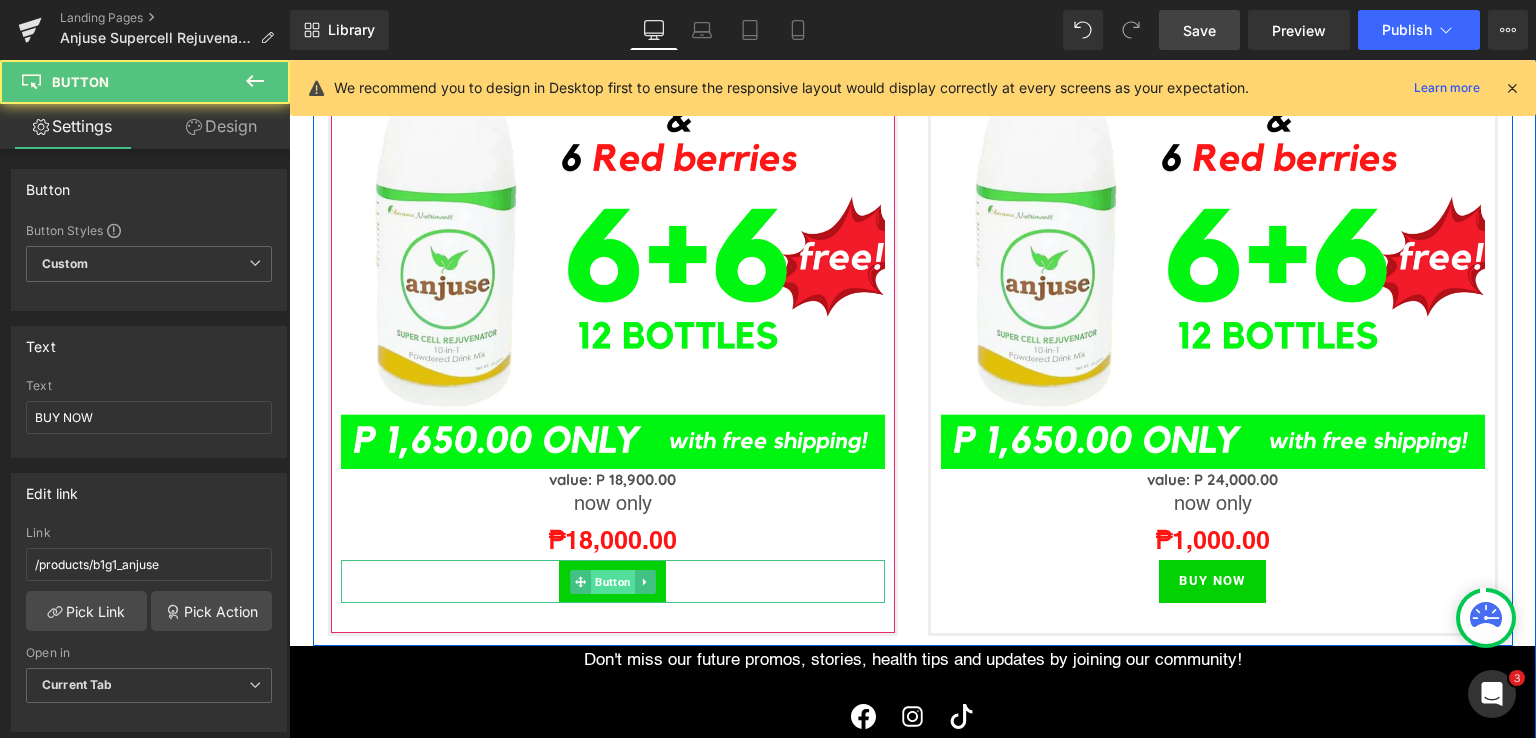 click on "Button" at bounding box center (613, 582) 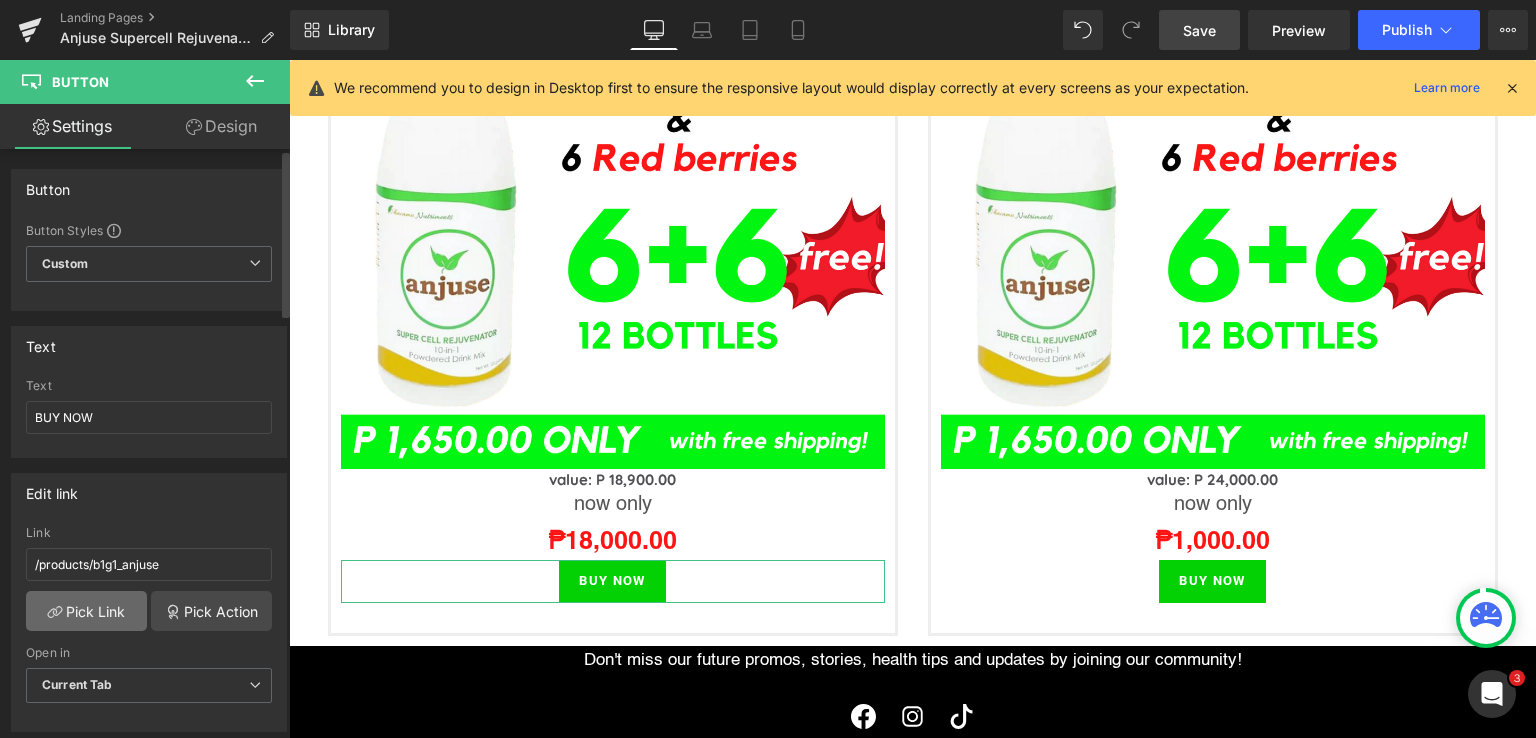 click on "Pick Link" at bounding box center [86, 611] 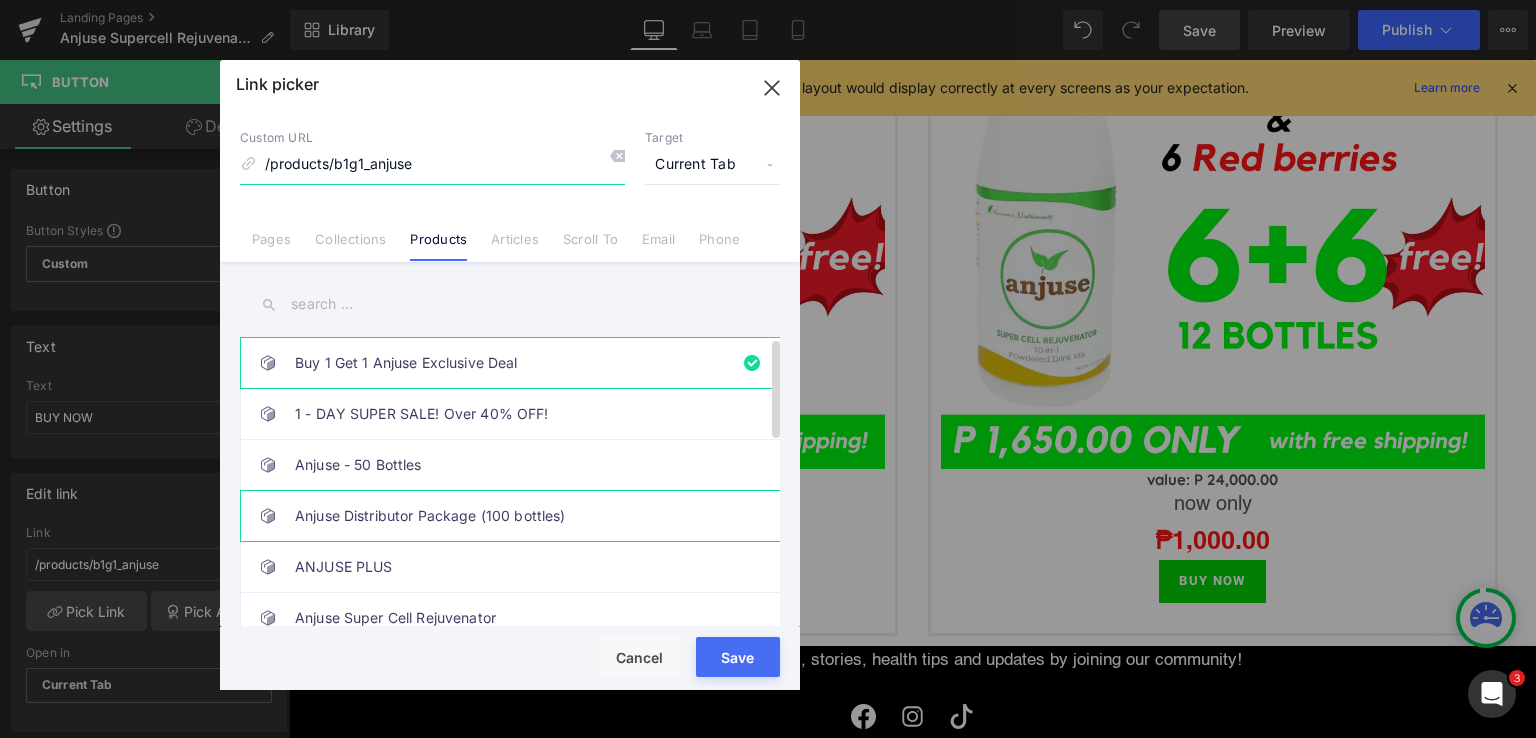 scroll, scrollTop: 531, scrollLeft: 0, axis: vertical 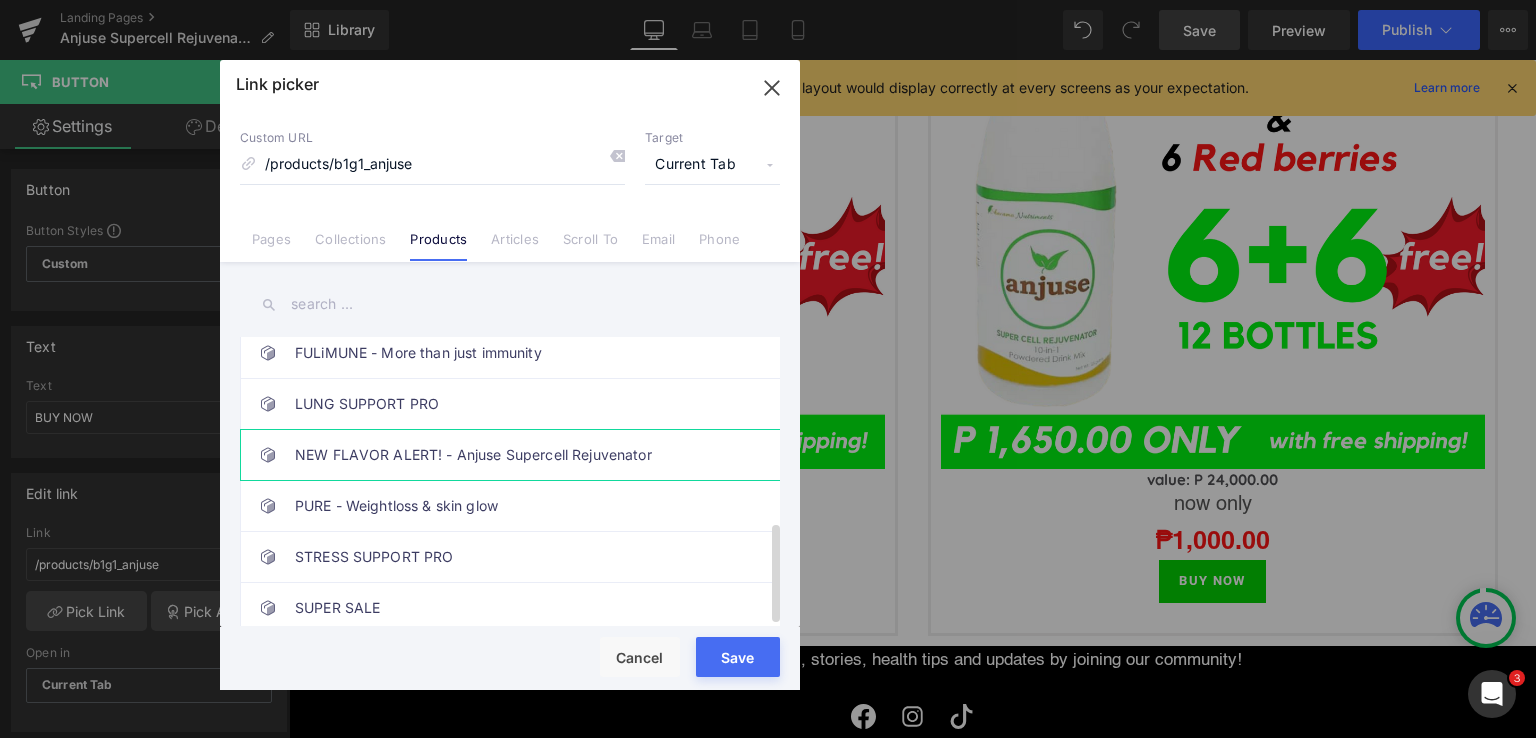 click on "NEW FLAVOR ALERT! - Anjuse Supercell Rejuvenator" at bounding box center (515, 455) 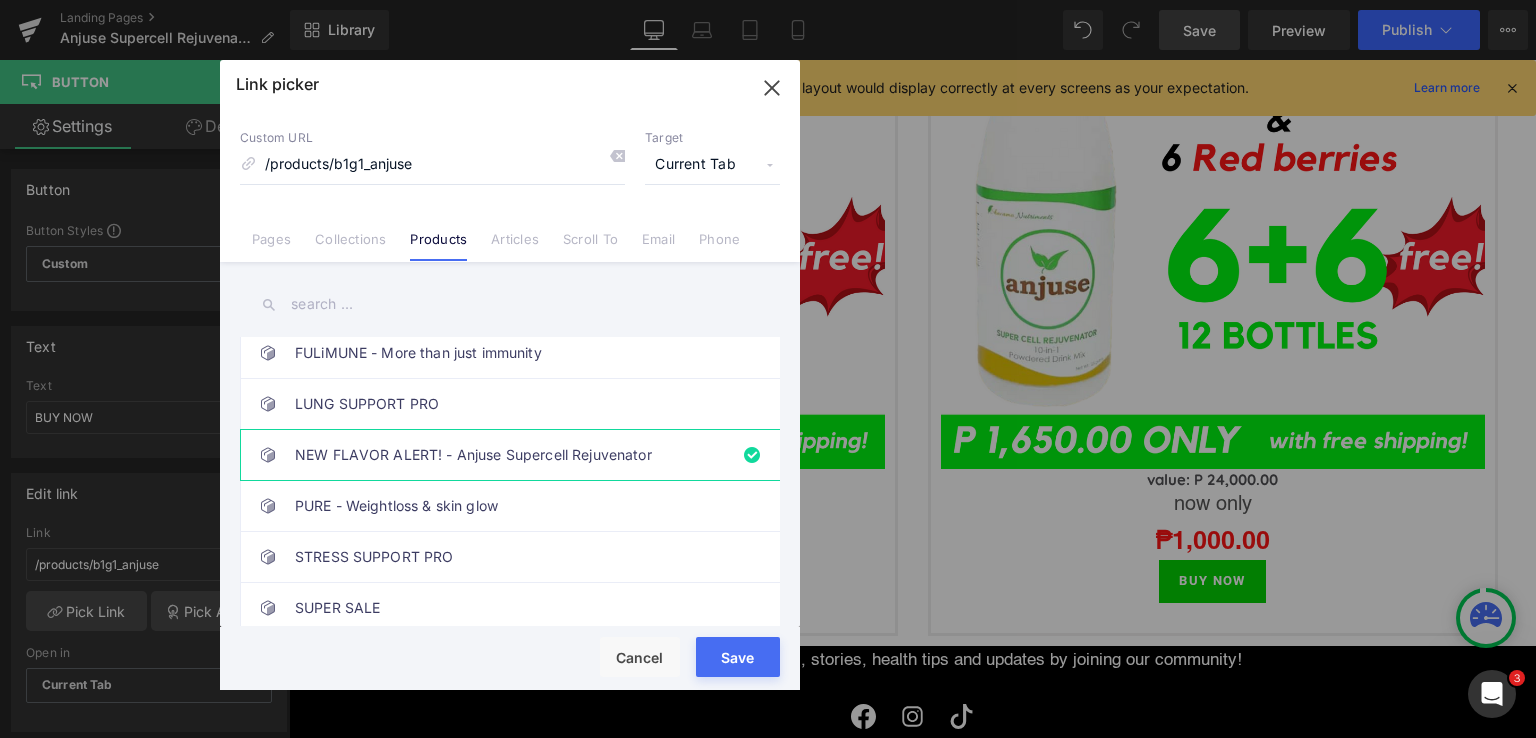 click on "Rendering Content" at bounding box center [768, 659] 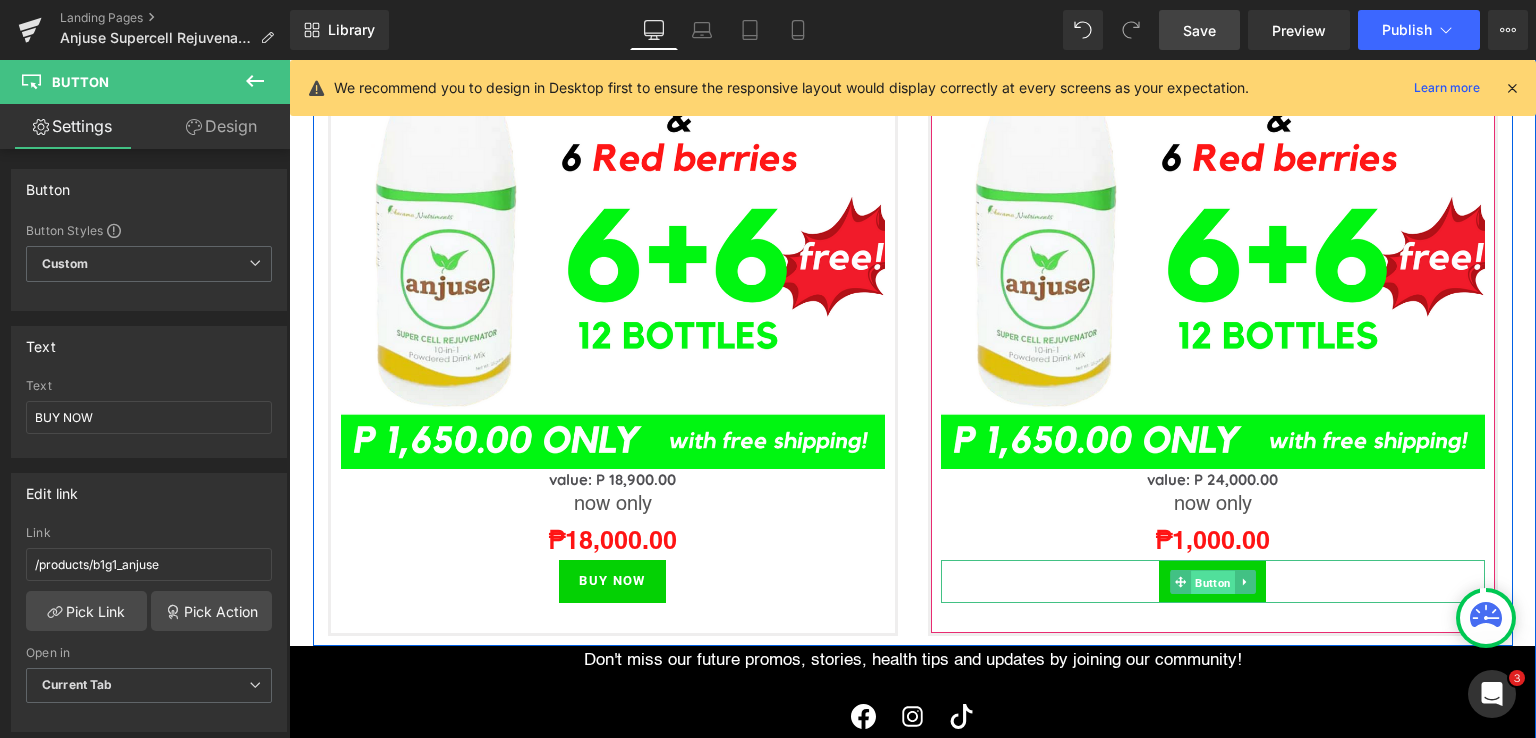 click on "Button" at bounding box center [1213, 582] 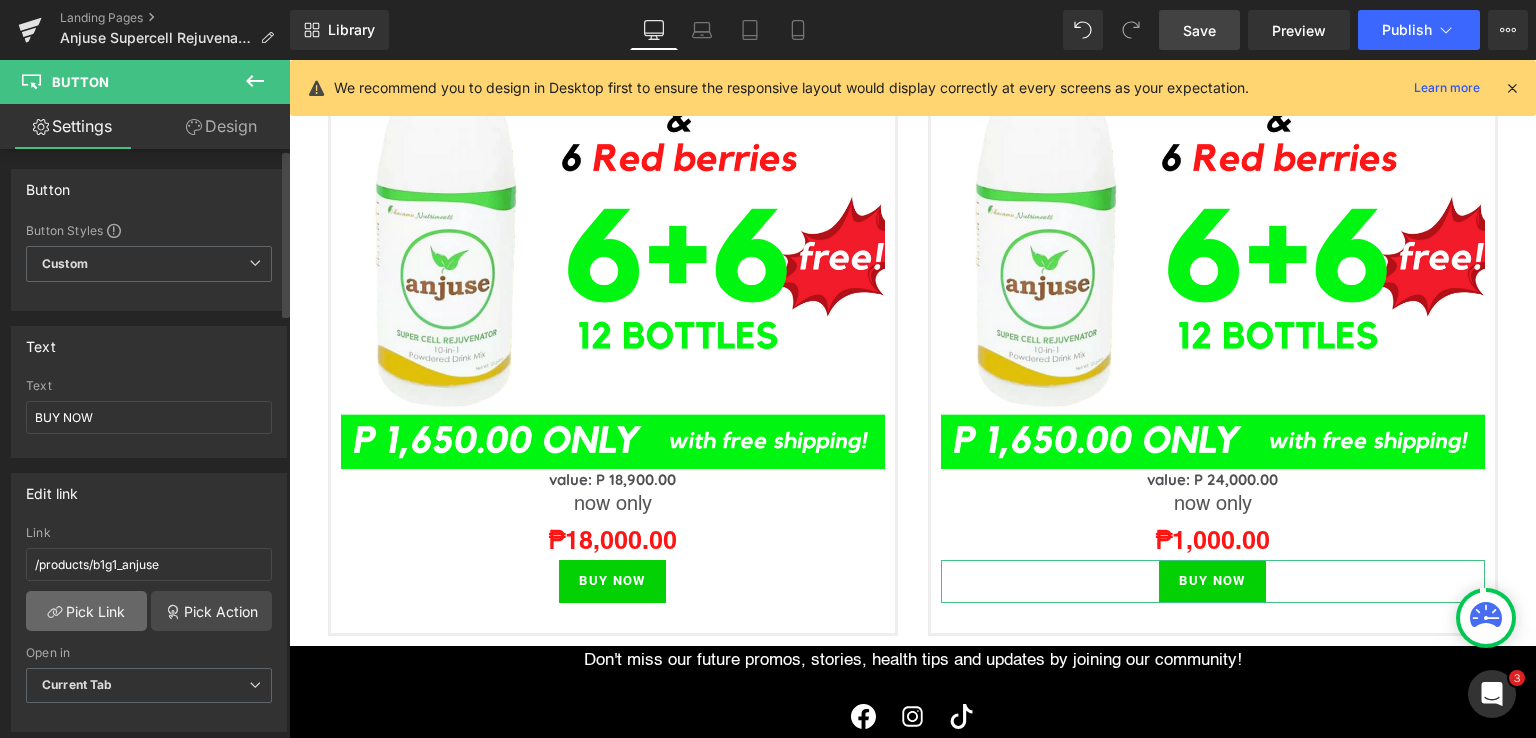 click on "Pick Link" at bounding box center (86, 611) 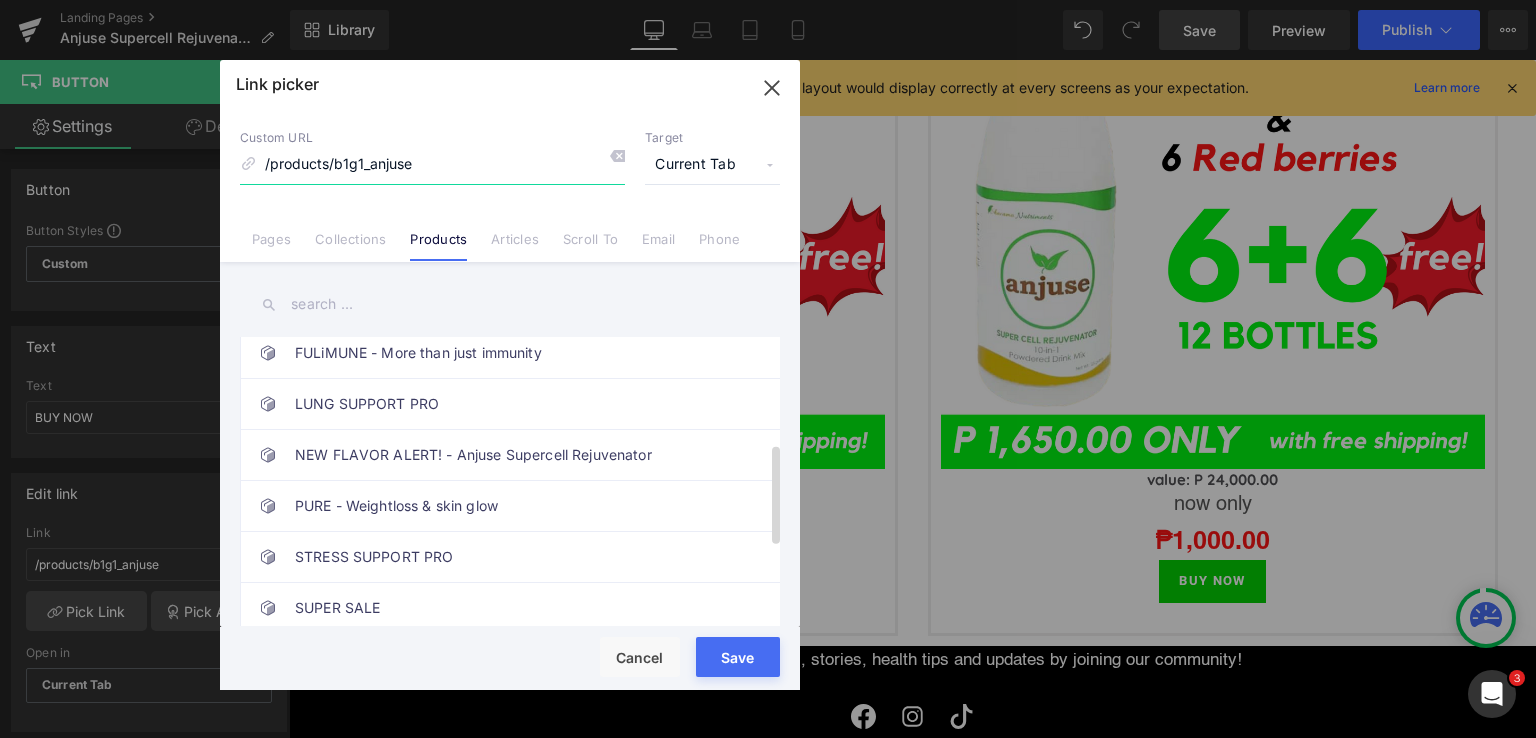 scroll, scrollTop: 531, scrollLeft: 0, axis: vertical 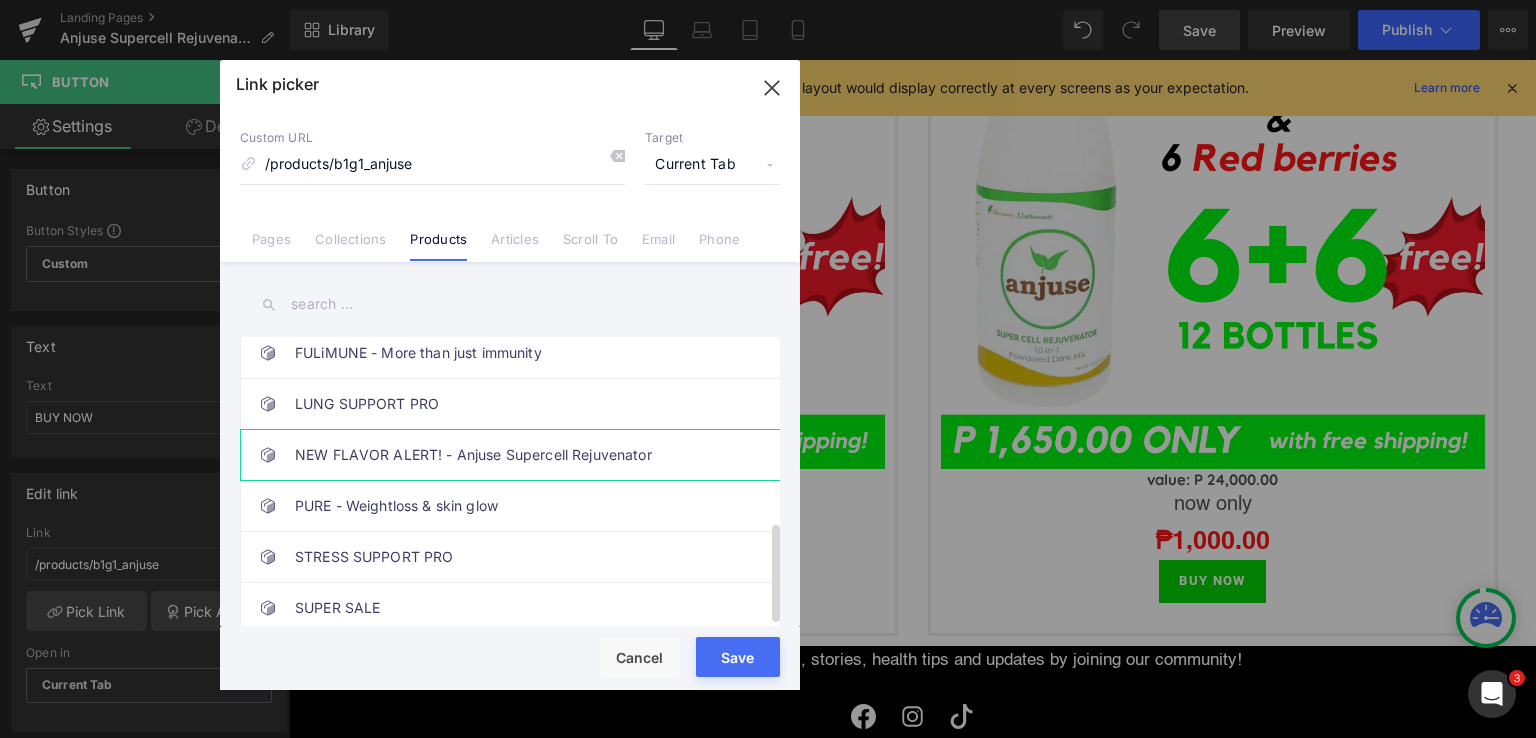 click on "NEW FLAVOR ALERT! - Anjuse Supercell Rejuvenator" at bounding box center (515, 455) 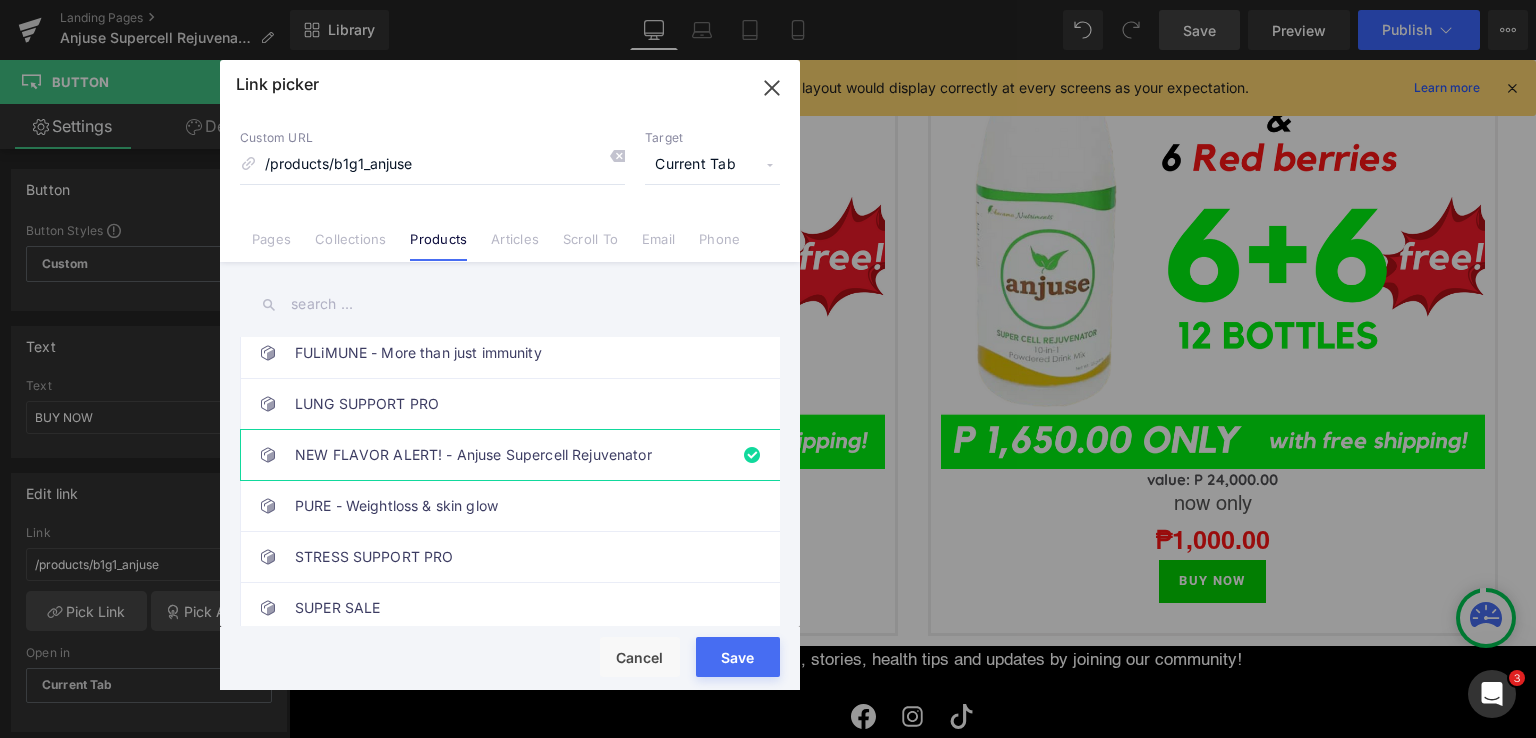 click on "Save" at bounding box center (738, 657) 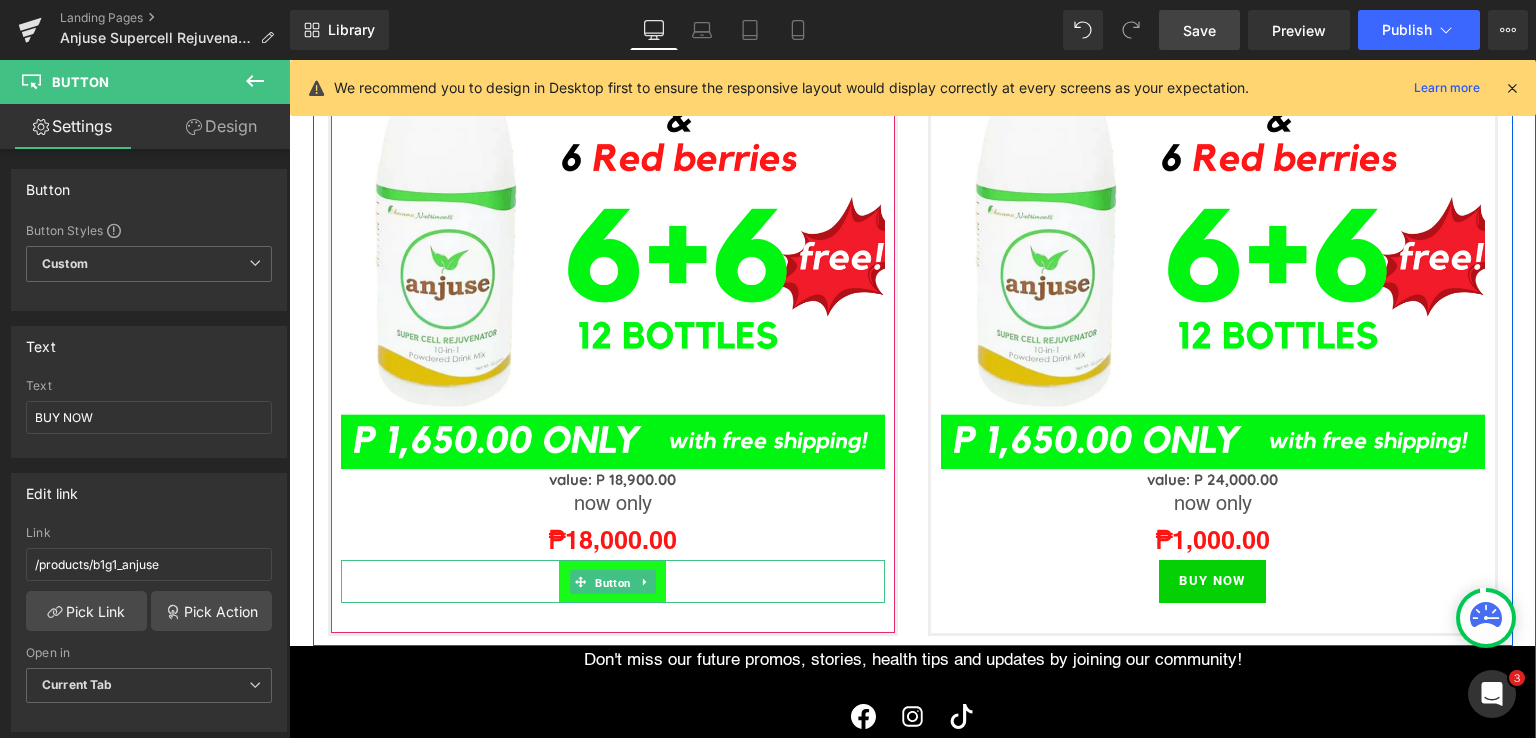 click on "Button" at bounding box center [613, 582] 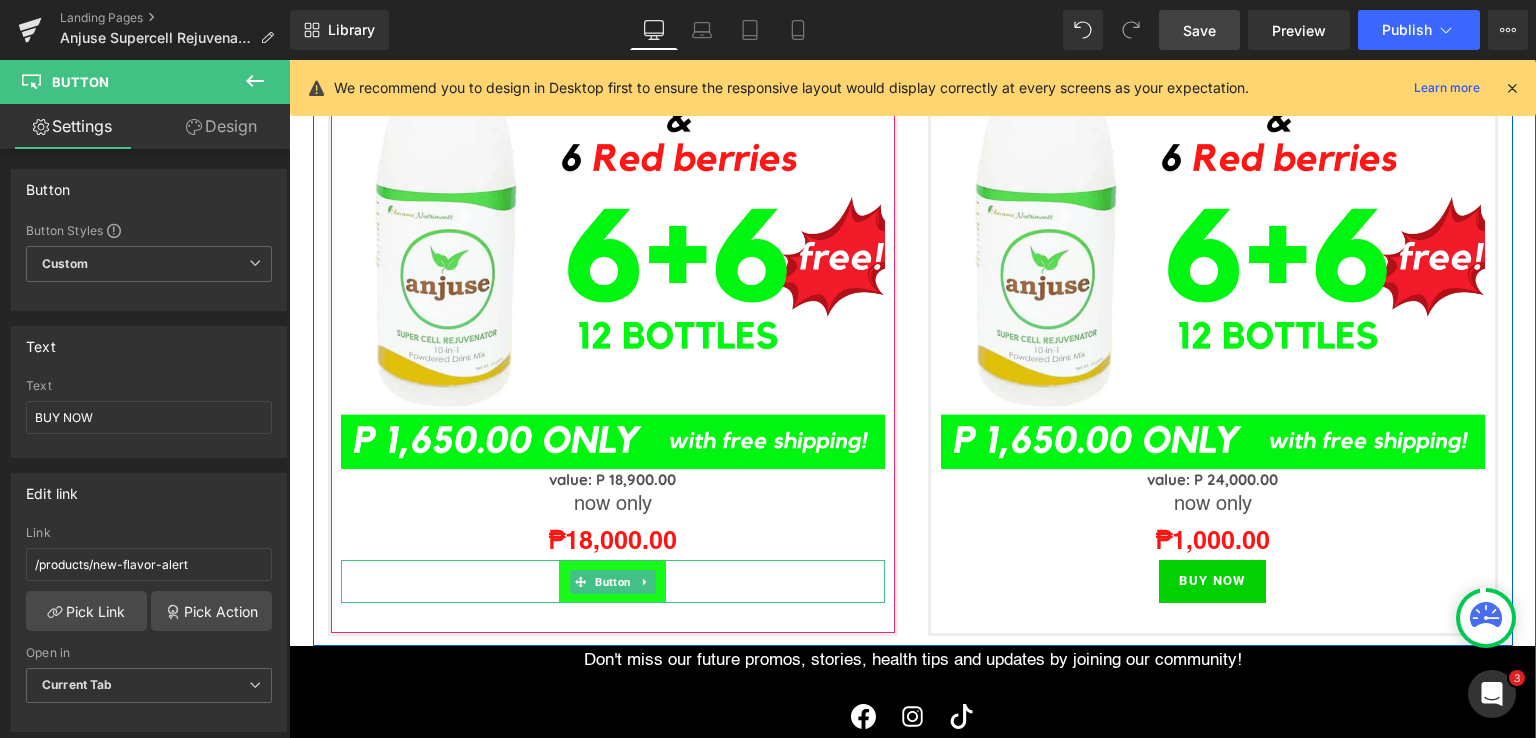 scroll, scrollTop: 3476, scrollLeft: 0, axis: vertical 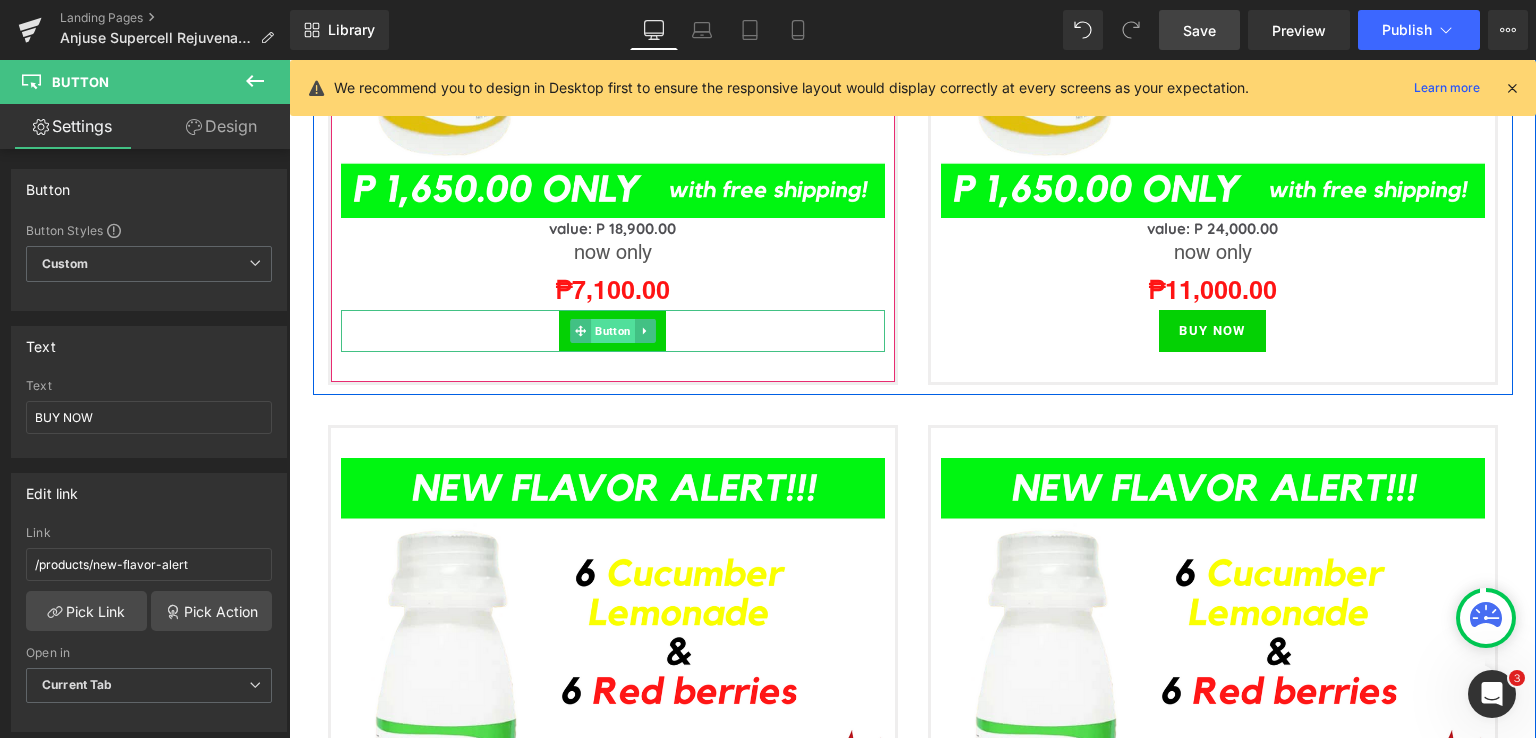 click on "Button" at bounding box center [613, 331] 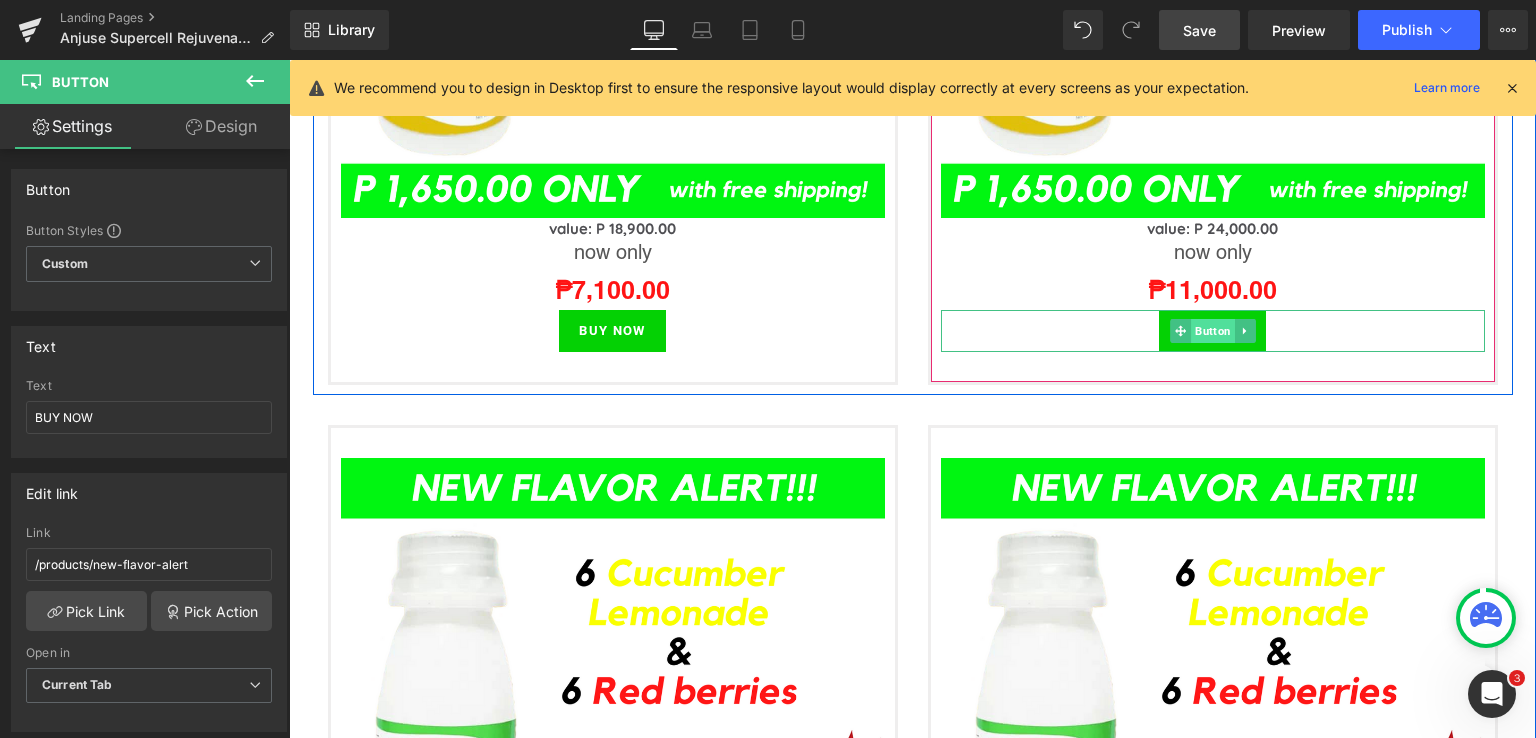 click on "Button" at bounding box center [1213, 331] 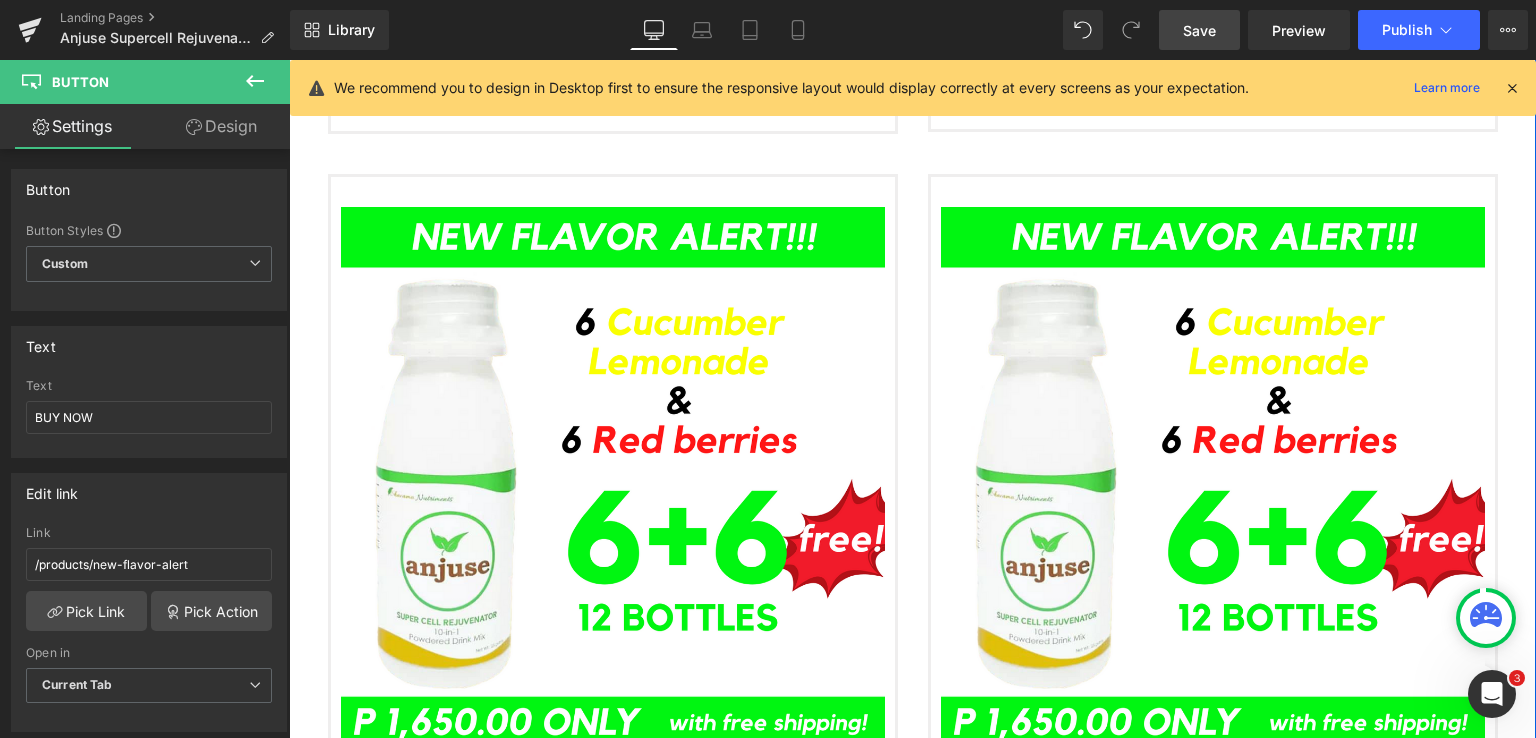 scroll, scrollTop: 2543, scrollLeft: 0, axis: vertical 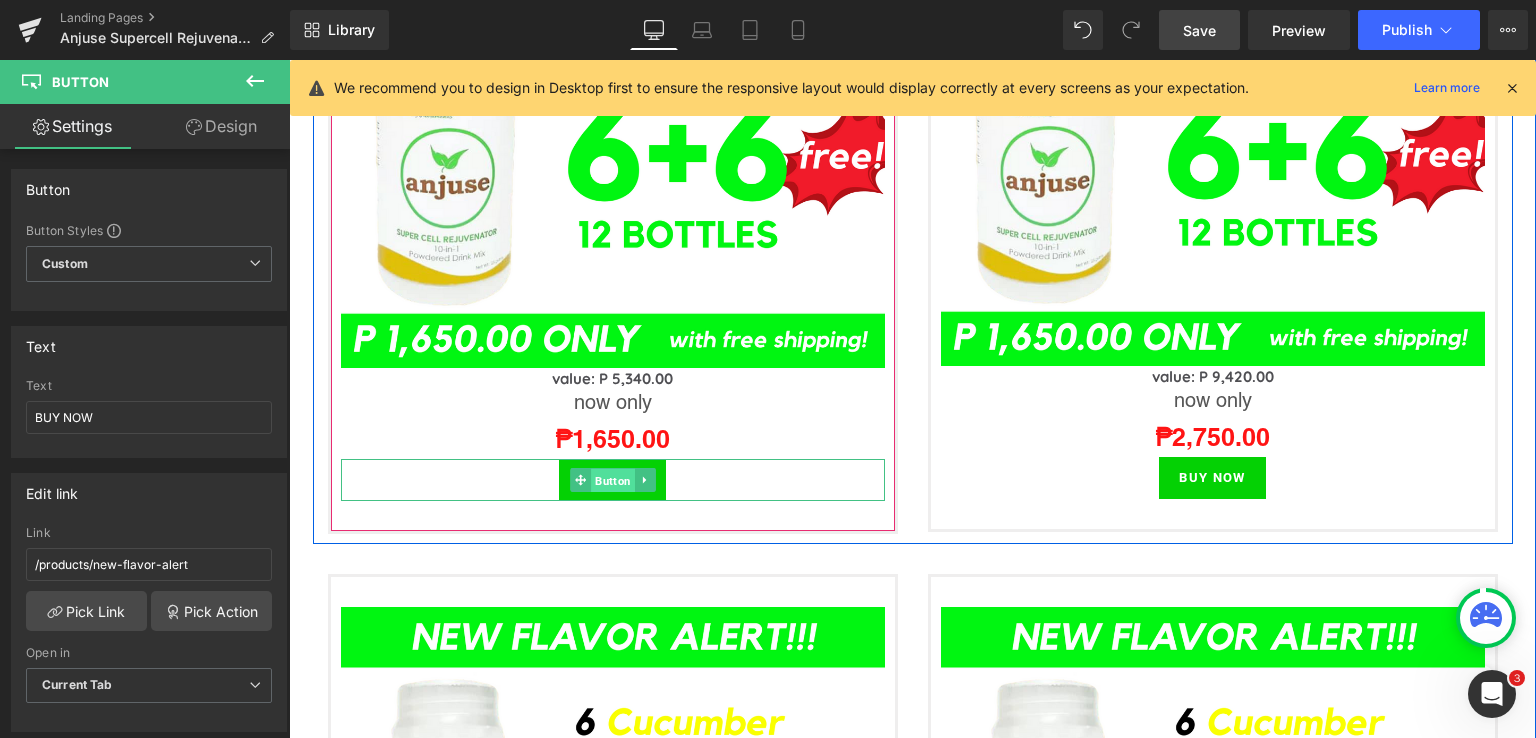 click on "Button" at bounding box center (613, 481) 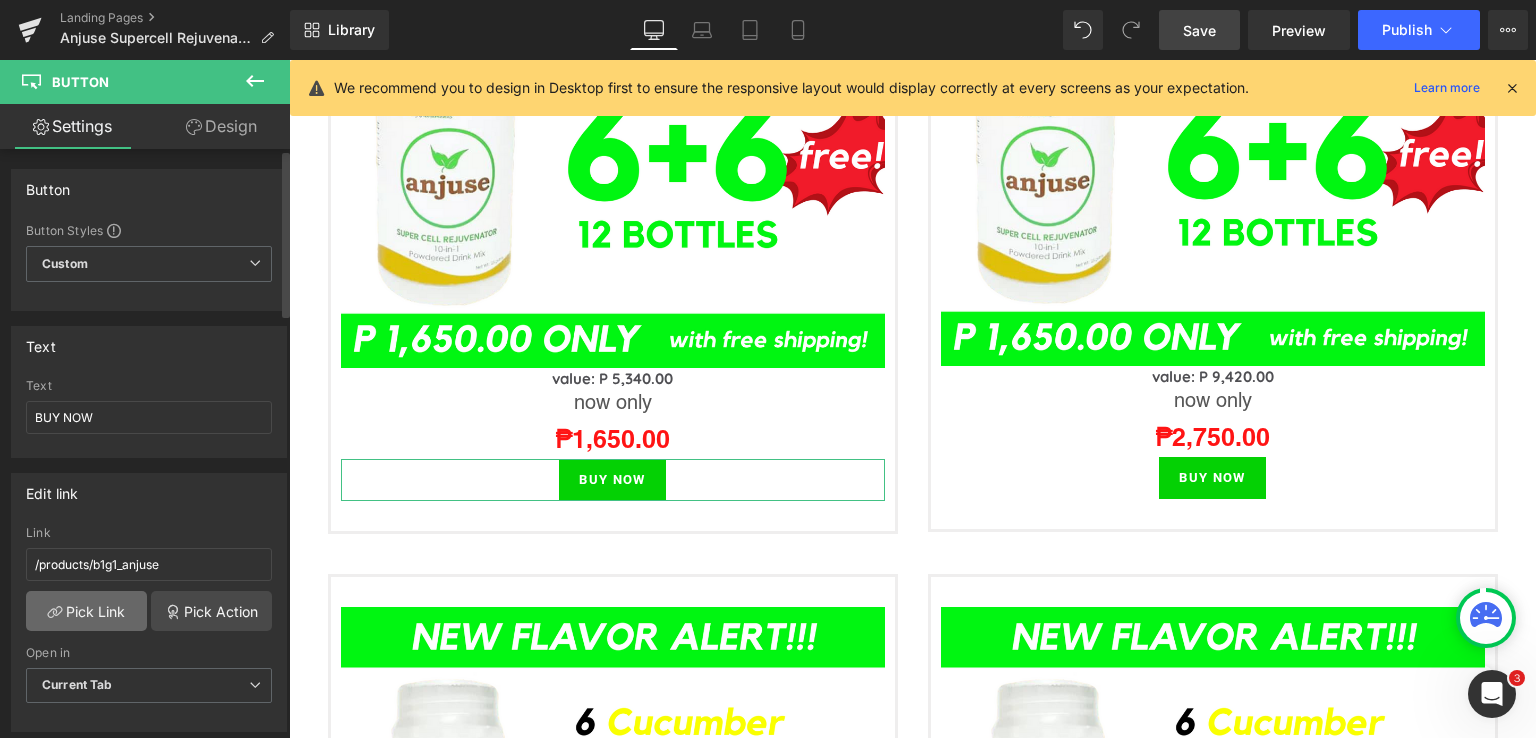 click on "Pick Link" at bounding box center (86, 611) 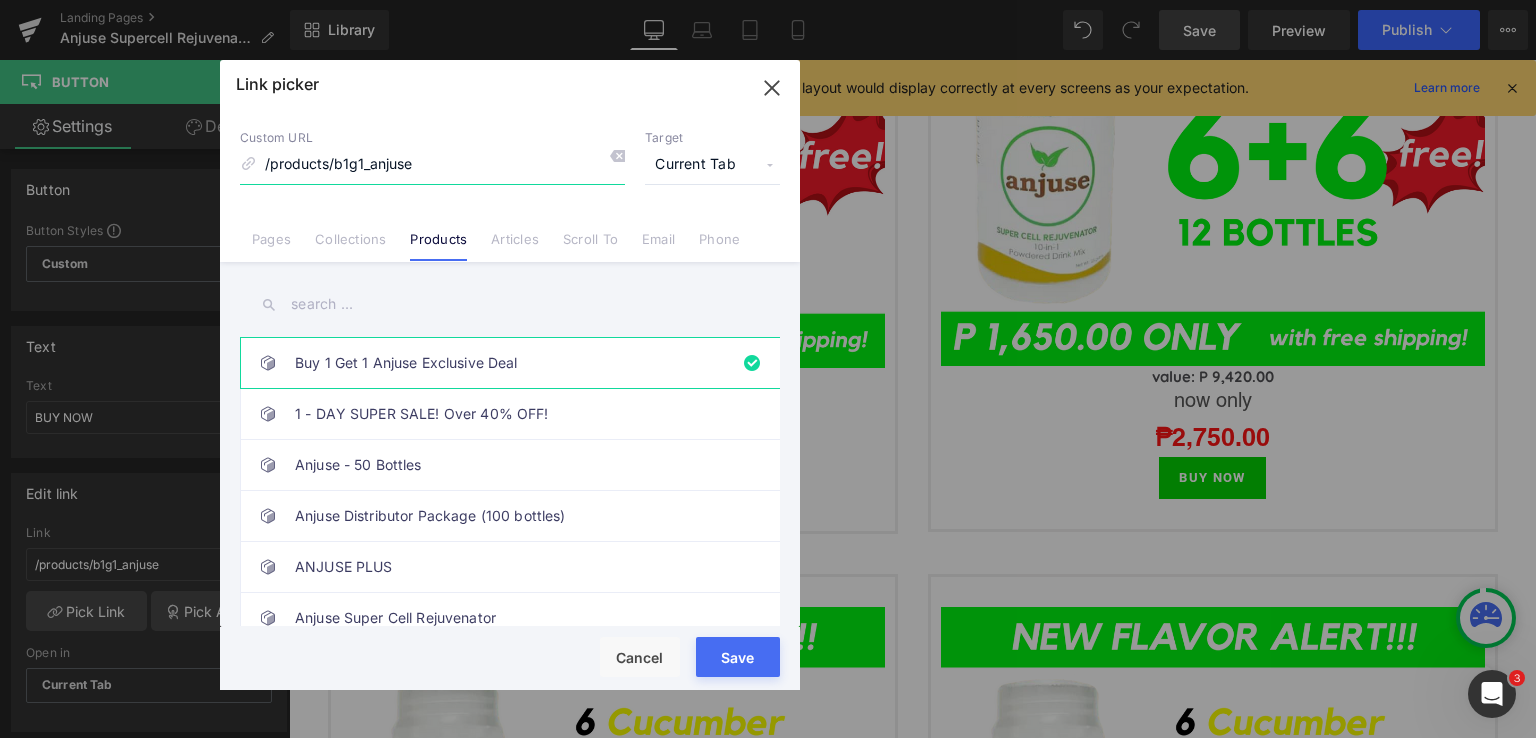 scroll, scrollTop: 531, scrollLeft: 0, axis: vertical 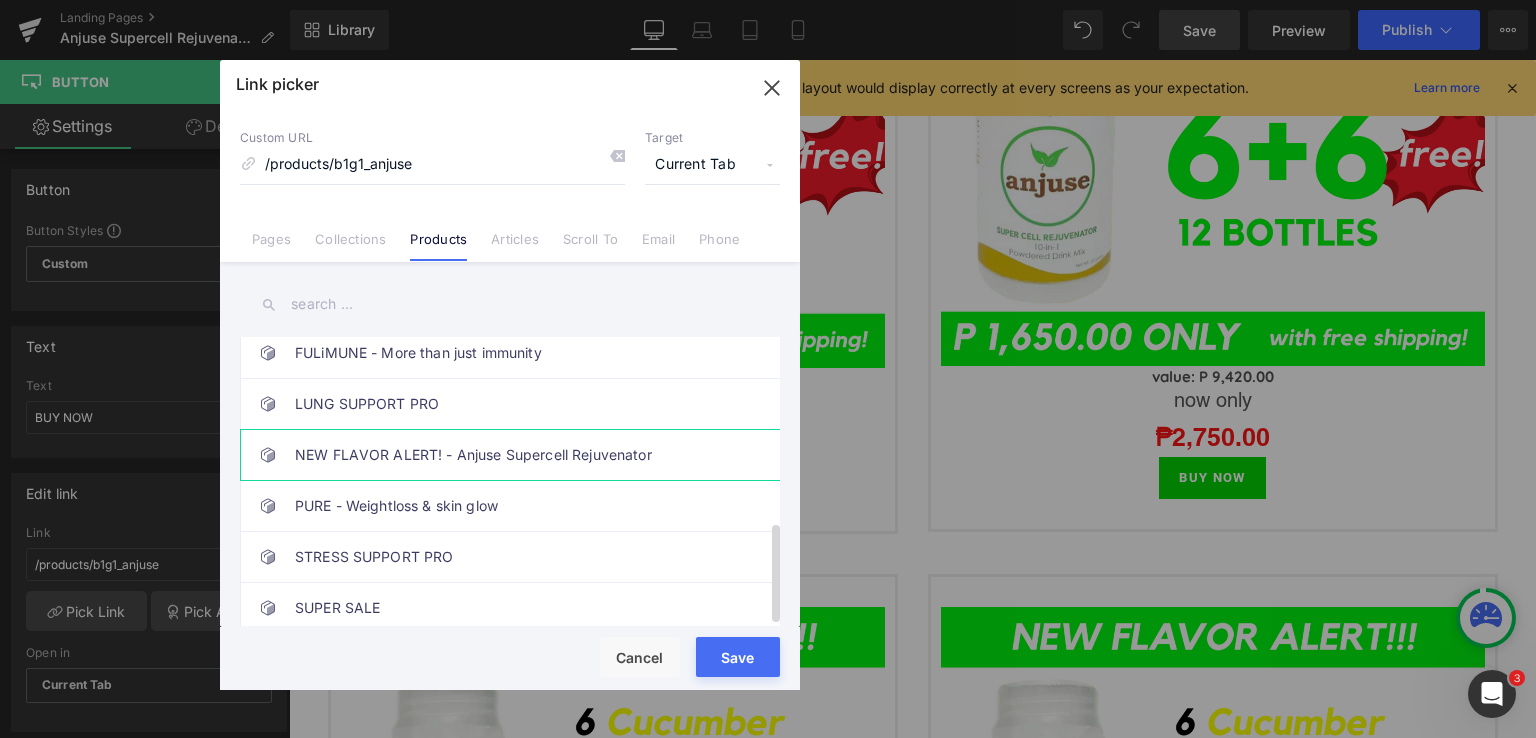 click on "NEW FLAVOR ALERT! - Anjuse Supercell Rejuvenator" at bounding box center [515, 455] 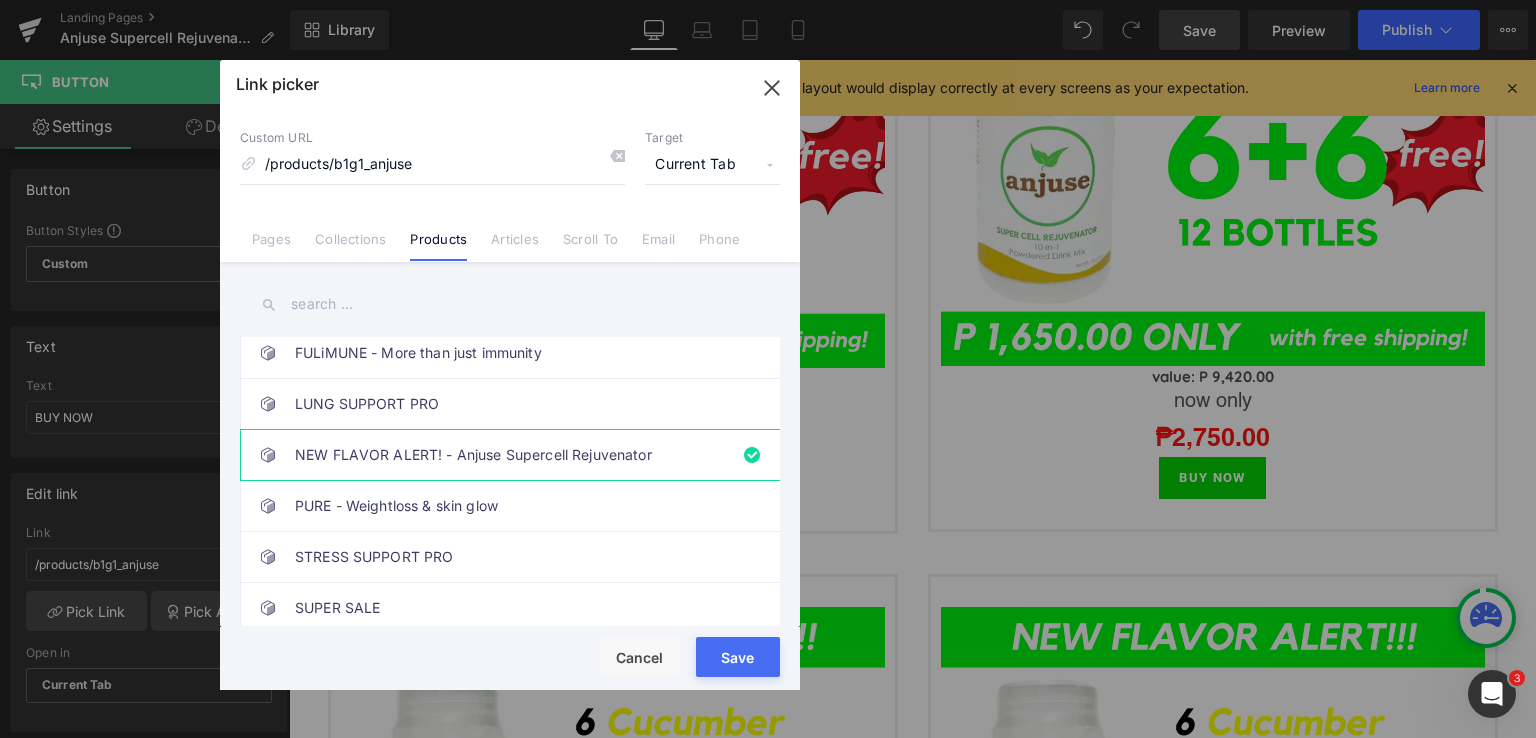 click on "Save" at bounding box center (738, 657) 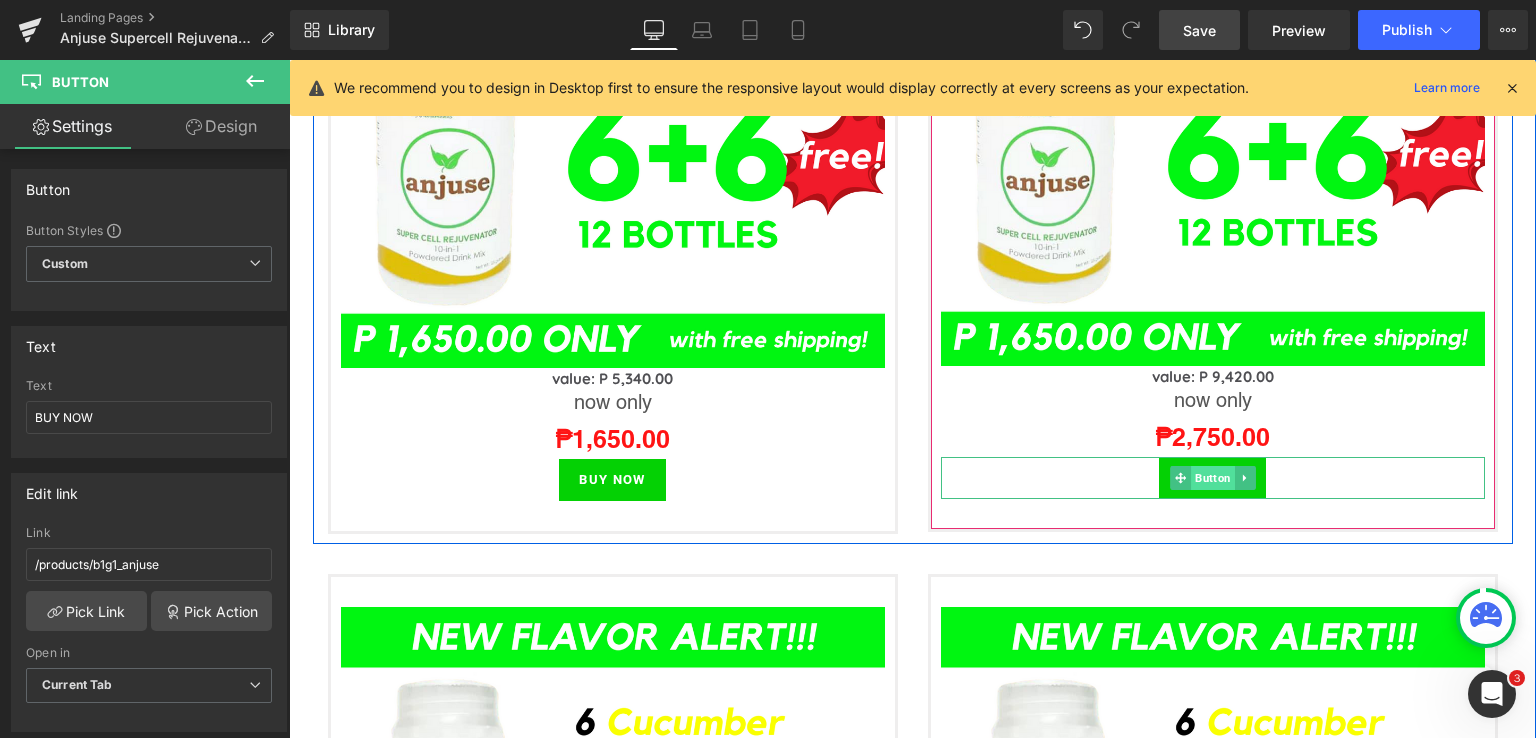 click on "Button" at bounding box center [1213, 478] 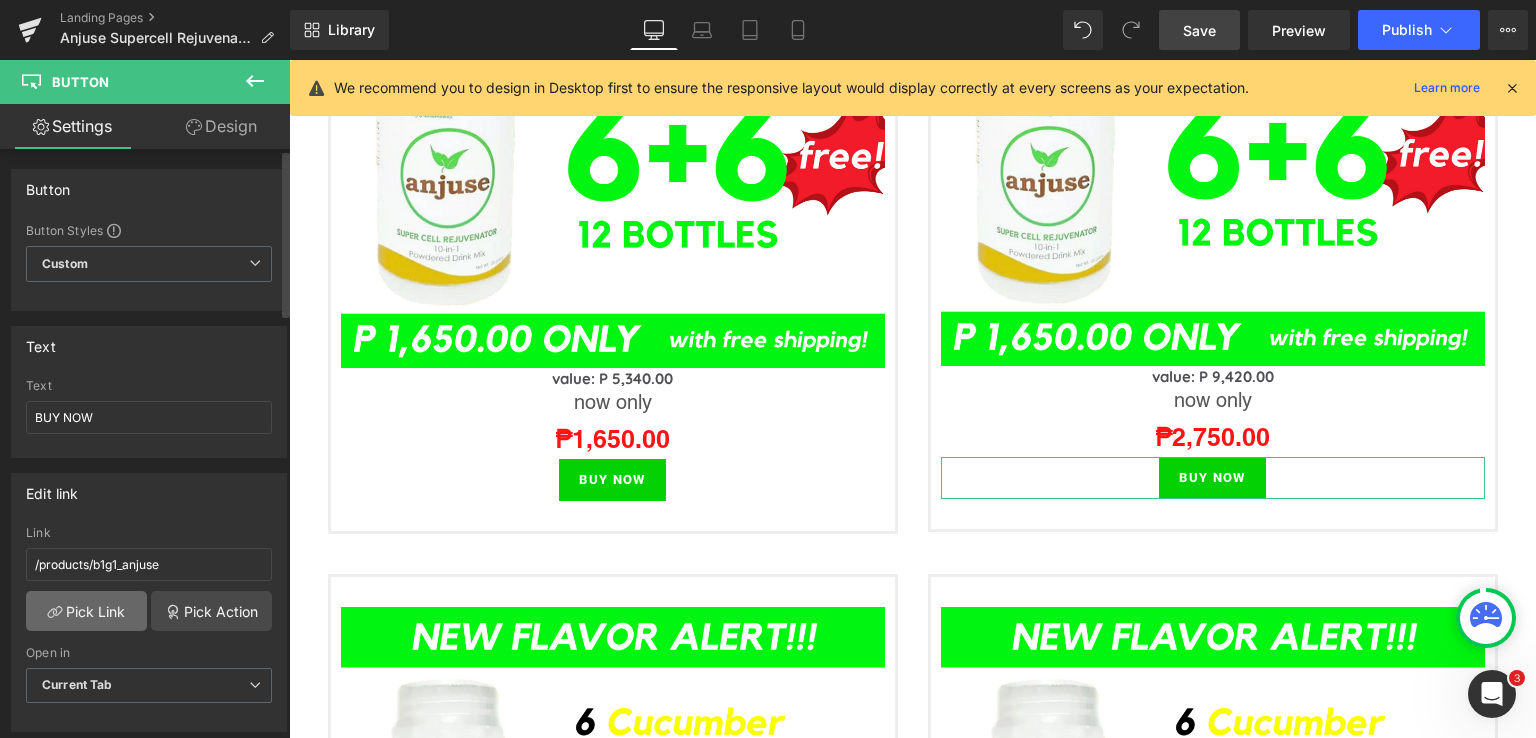 click on "Pick Link" at bounding box center (86, 611) 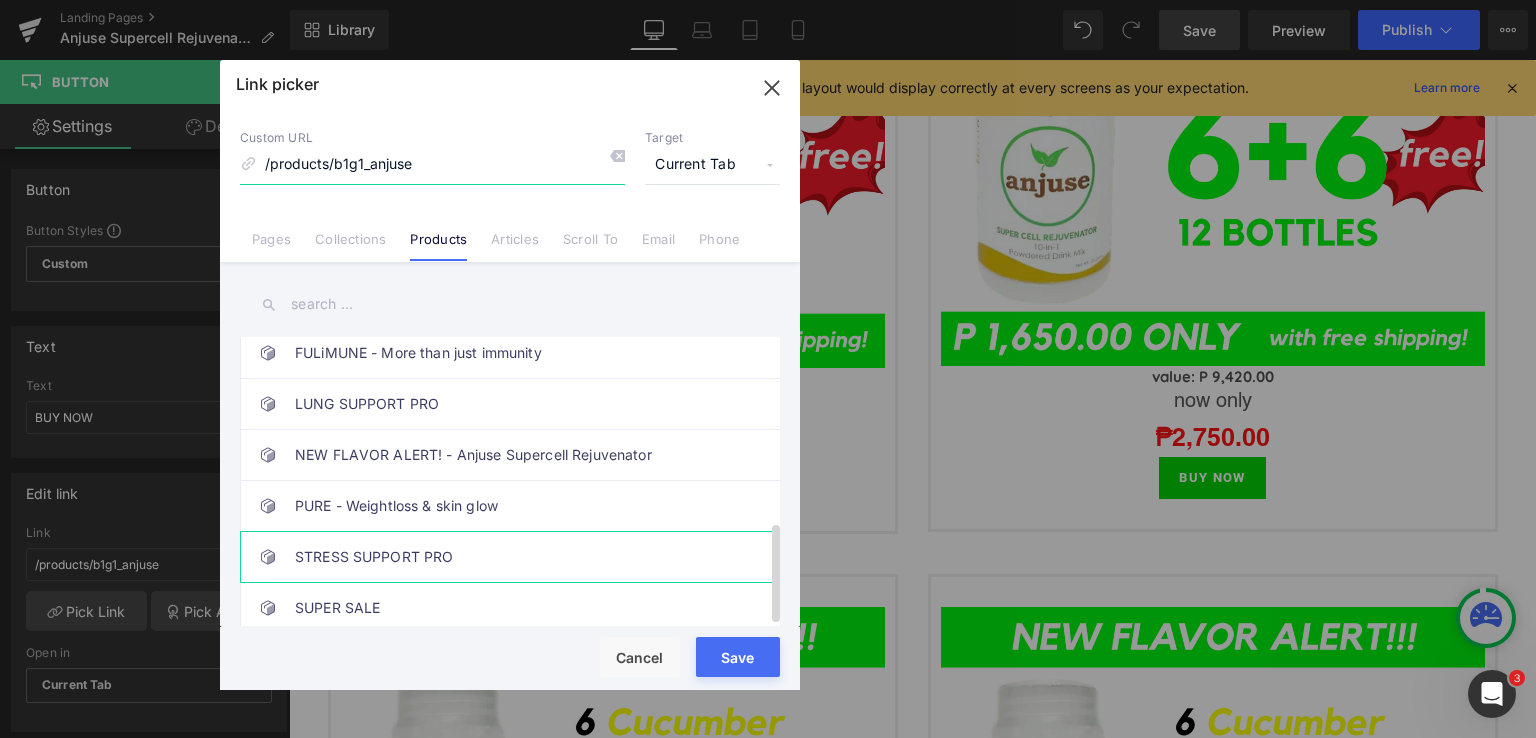 scroll, scrollTop: 531, scrollLeft: 0, axis: vertical 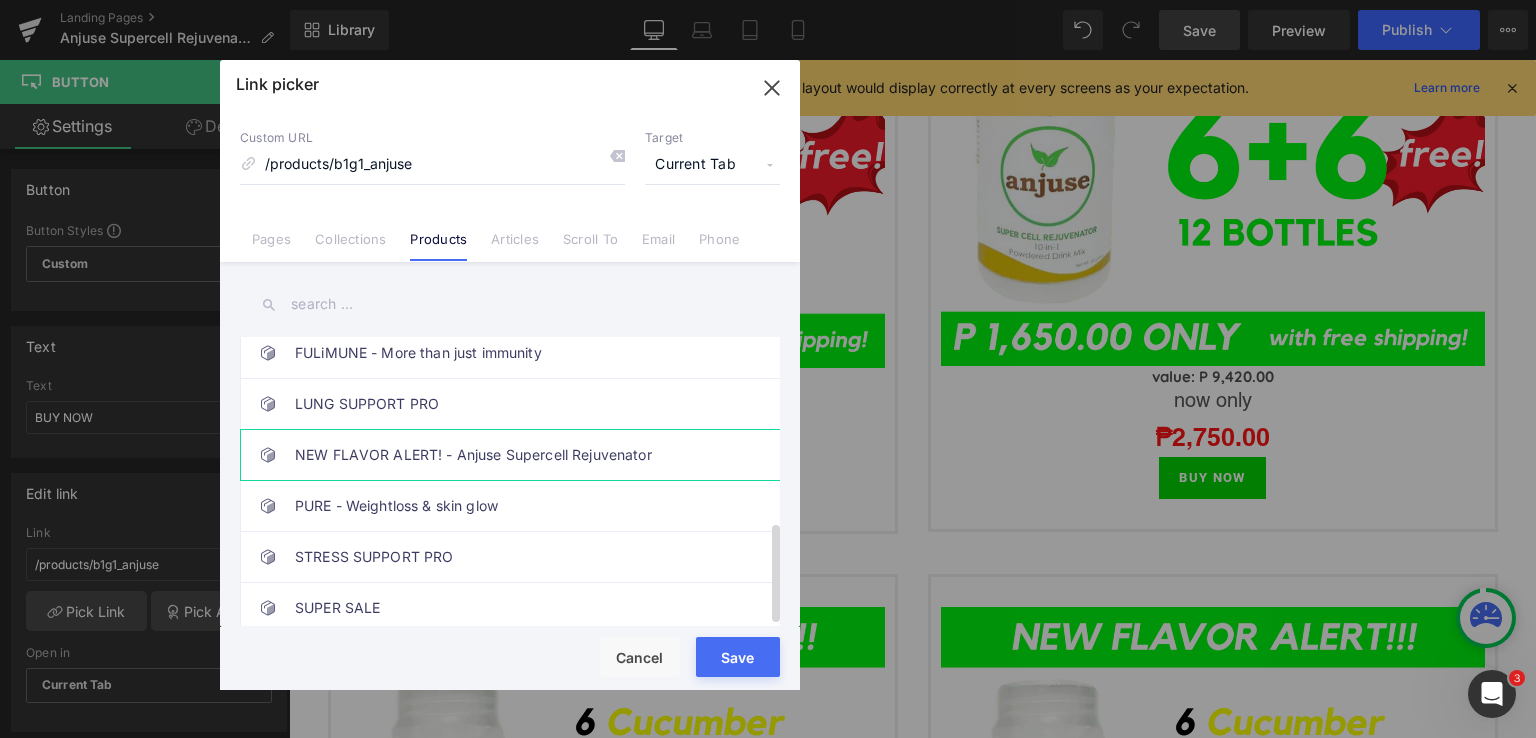 click on "NEW FLAVOR ALERT! - Anjuse Supercell Rejuvenator" at bounding box center (515, 455) 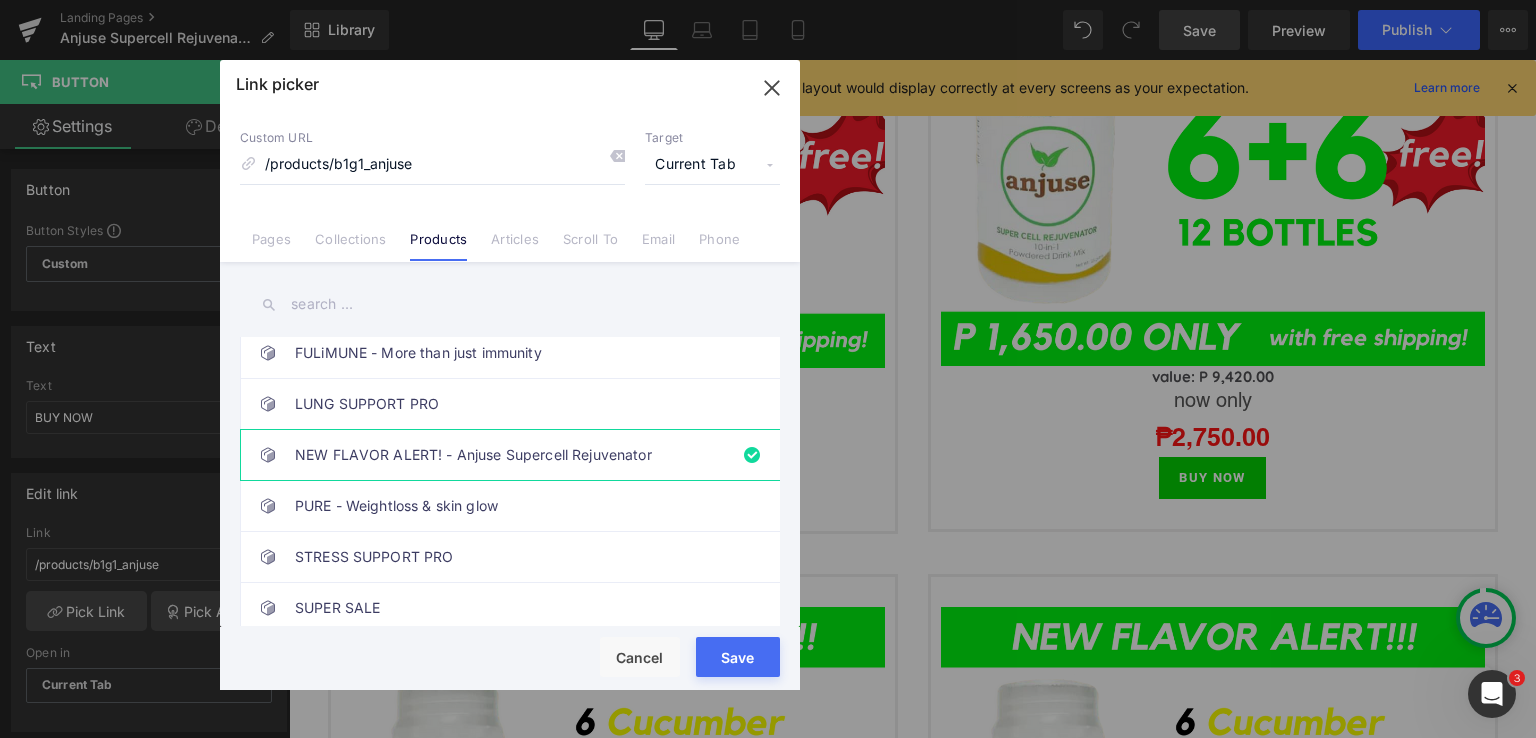 click on "Rendering Content" at bounding box center (768, 659) 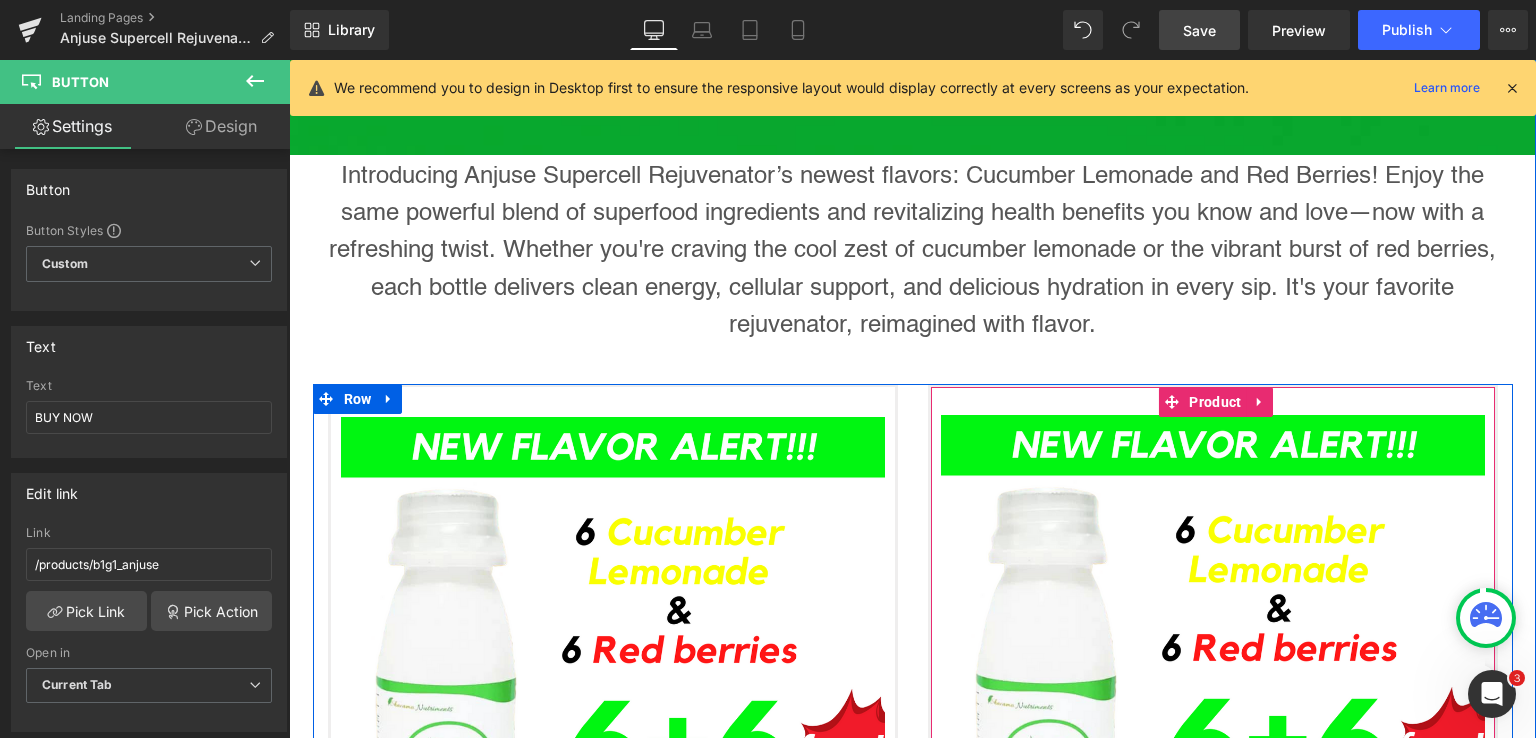 scroll, scrollTop: 1876, scrollLeft: 0, axis: vertical 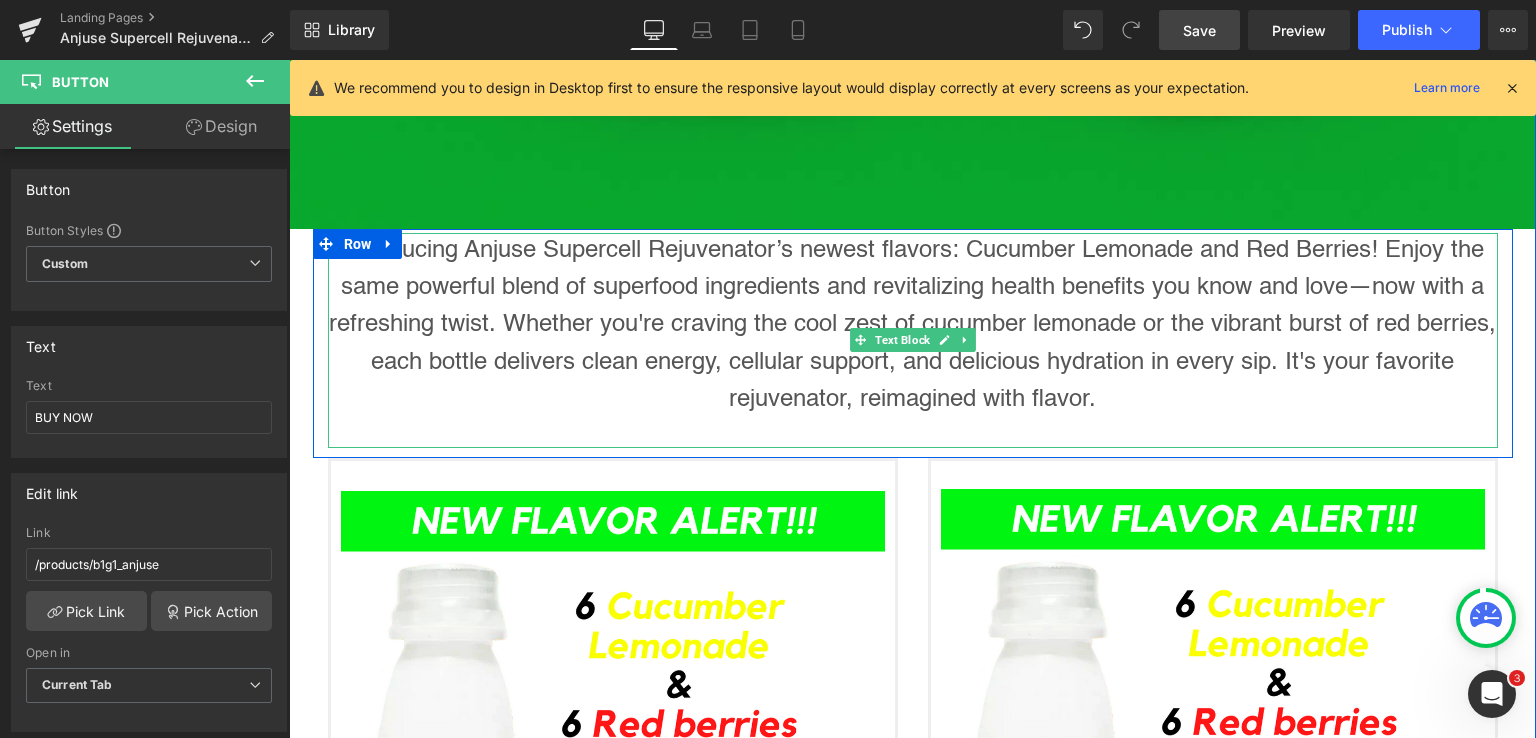 click on "Introducing Anjuse Supercell Rejuvenator’s newest flavors: Cucumber Lemonade and Red Berries! Enjoy the same powerful blend of superfood ingredients and revitalizing health benefits you know and love—now with a refreshing twist. Whether you're craving the cool zest of cucumber lemonade or the vibrant burst of red berries, each bottle delivers clean energy, cellular support, and delicious hydration in every sip. It's your favorite rejuvenator, reimagined with flavor." at bounding box center (913, 326) 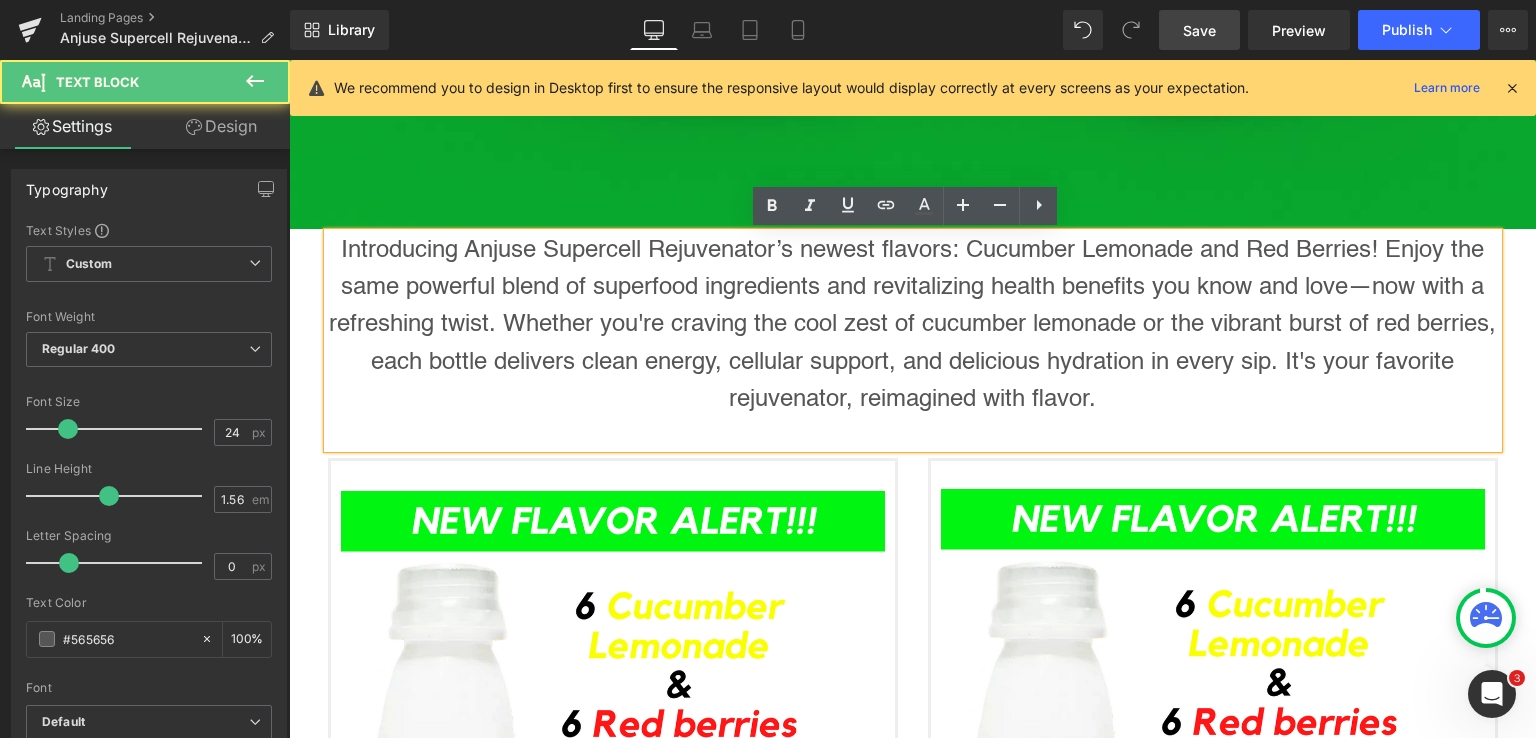 click on "Introducing Anjuse Supercell Rejuvenator’s newest flavors: Cucumber Lemonade and Red Berries! Enjoy the same powerful blend of superfood ingredients and revitalizing health benefits you know and love—now with a refreshing twist. Whether you're craving the cool zest of cucumber lemonade or the vibrant burst of red berries, each bottle delivers clean energy, cellular support, and delicious hydration in every sip. It's your favorite rejuvenator, reimagined with flavor." at bounding box center [913, 326] 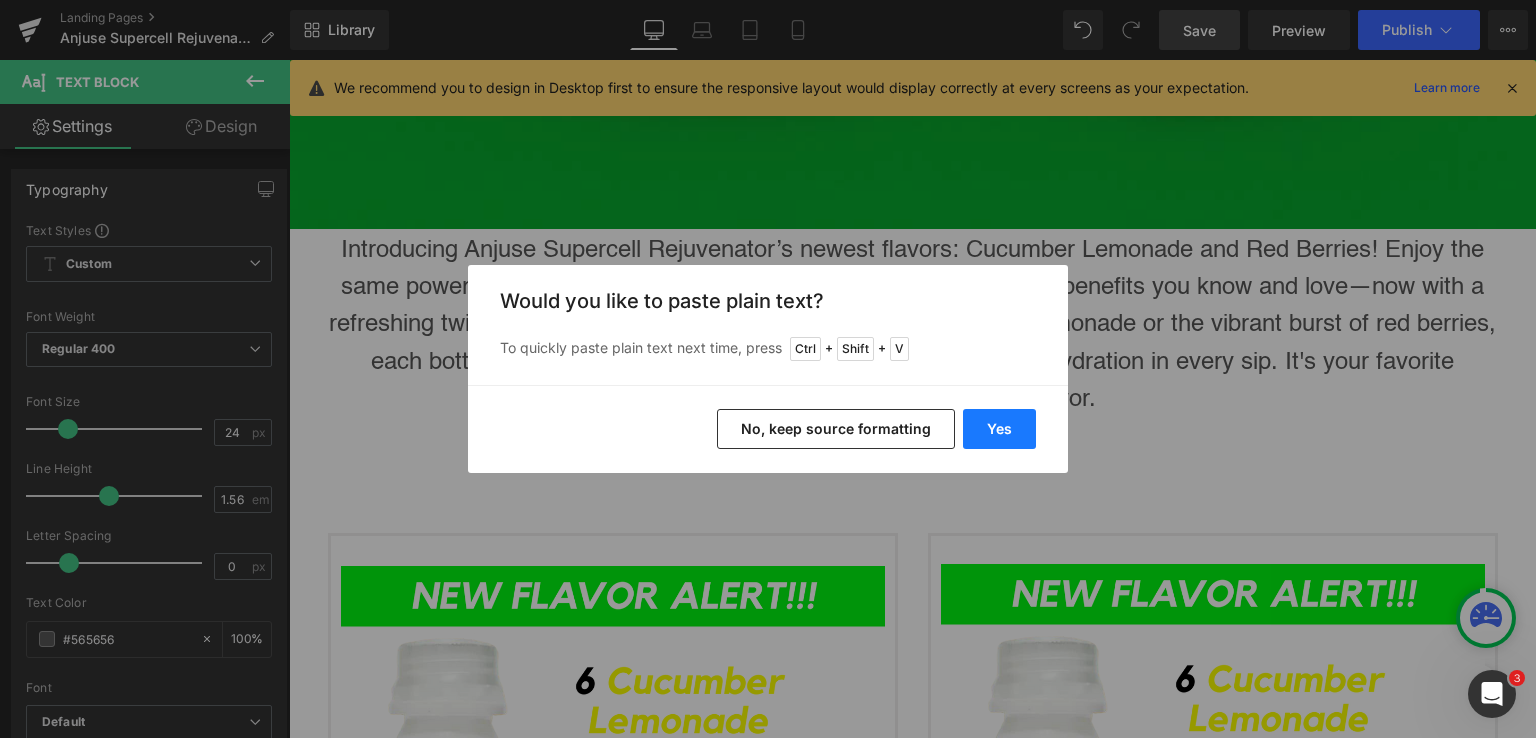 click on "Yes" at bounding box center [999, 429] 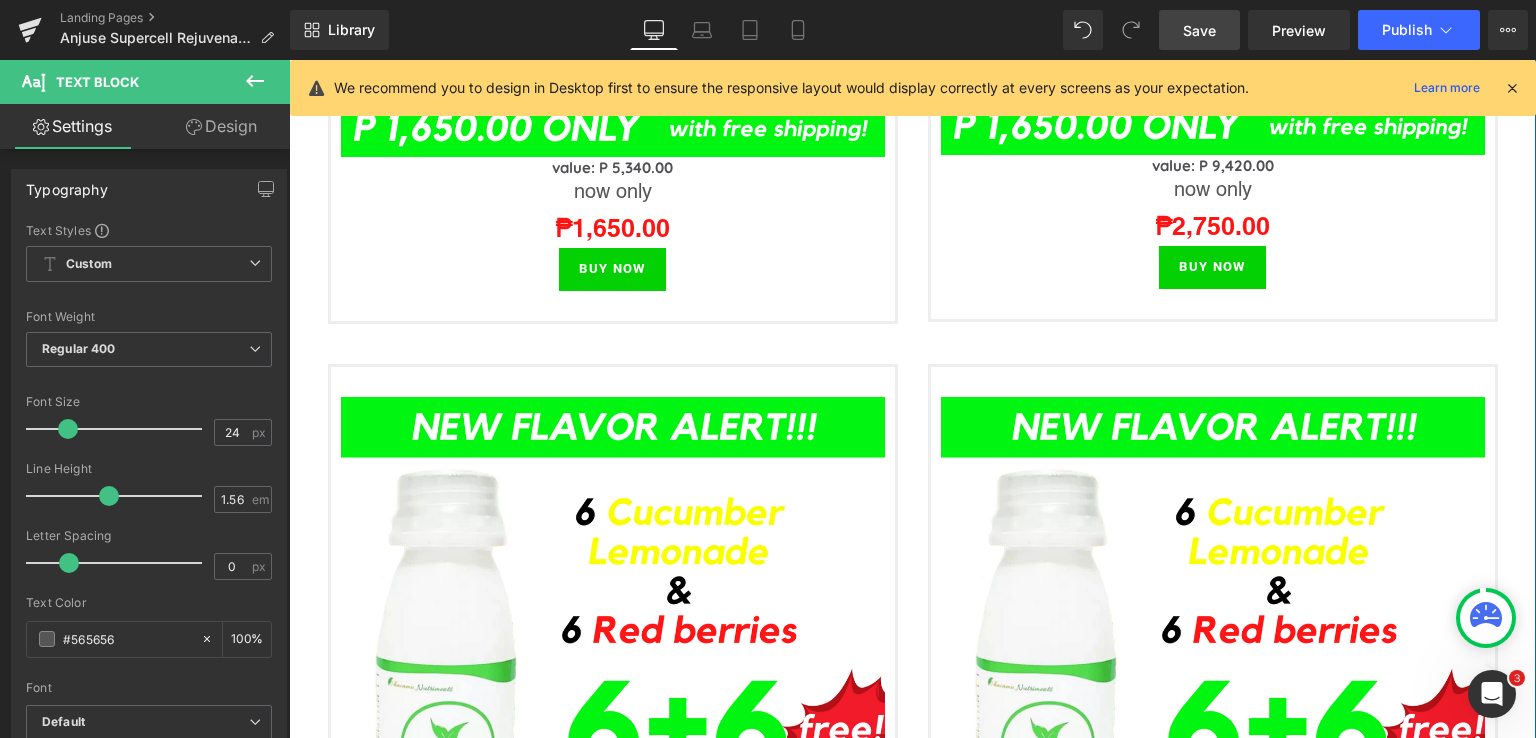 scroll, scrollTop: 2943, scrollLeft: 0, axis: vertical 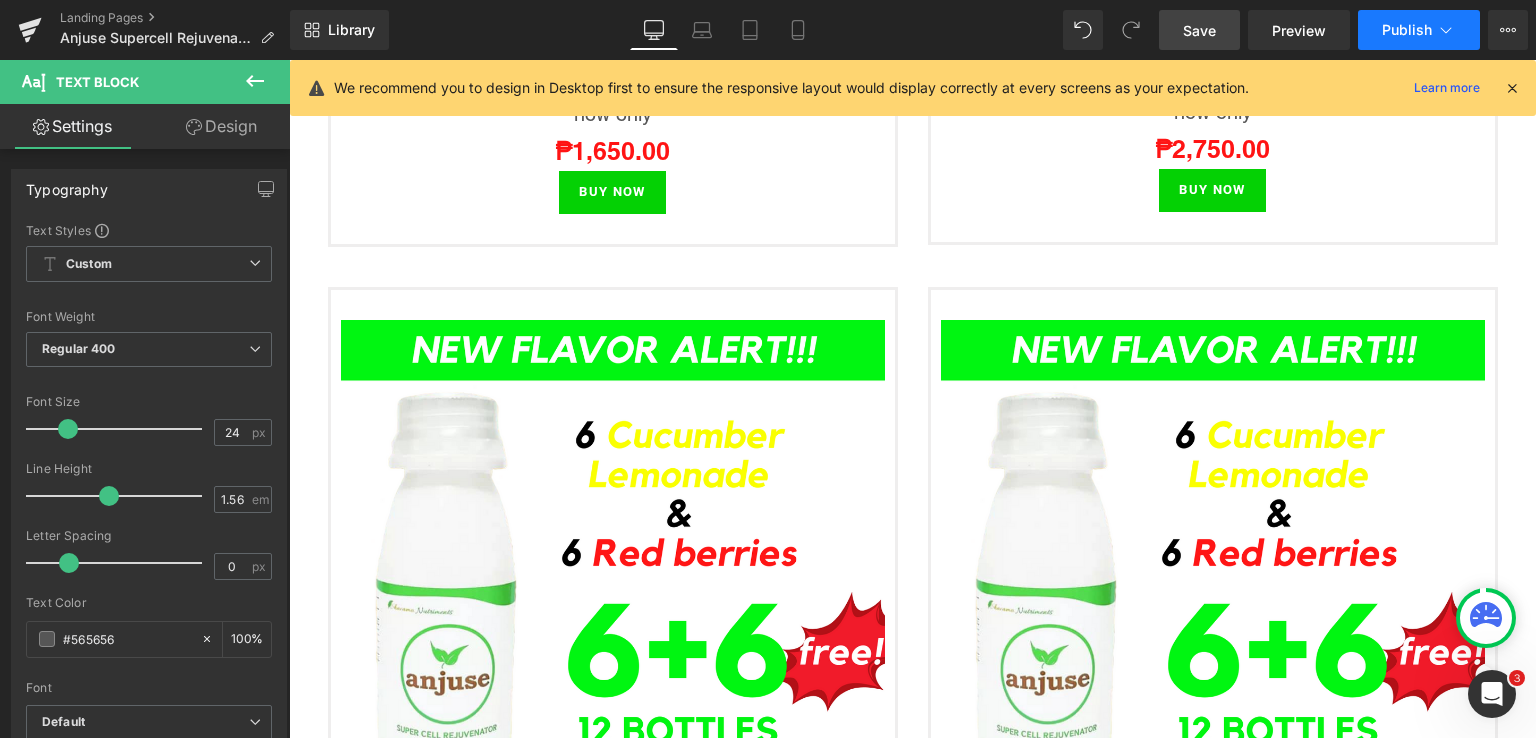 click on "Publish" at bounding box center (1407, 30) 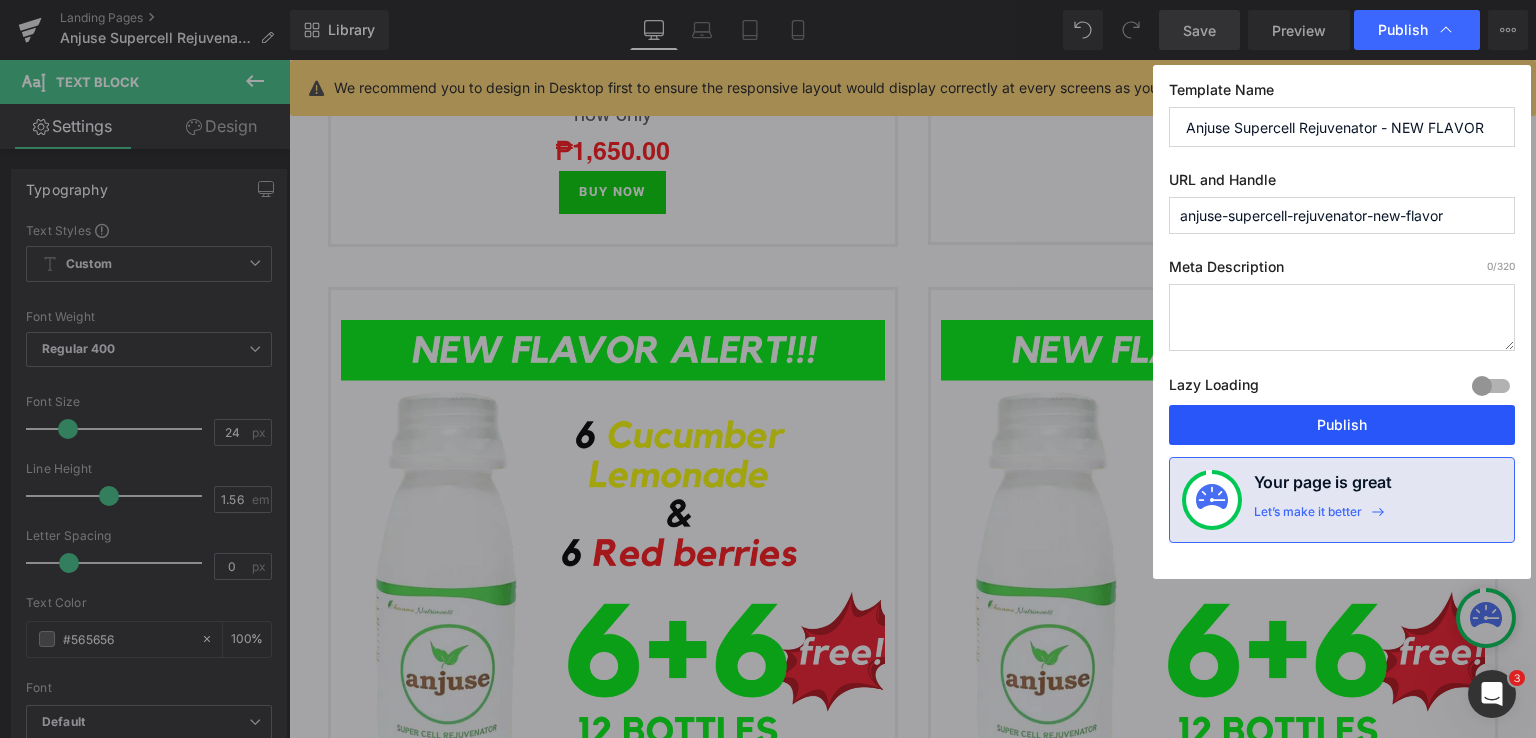 click on "Publish" at bounding box center (1342, 425) 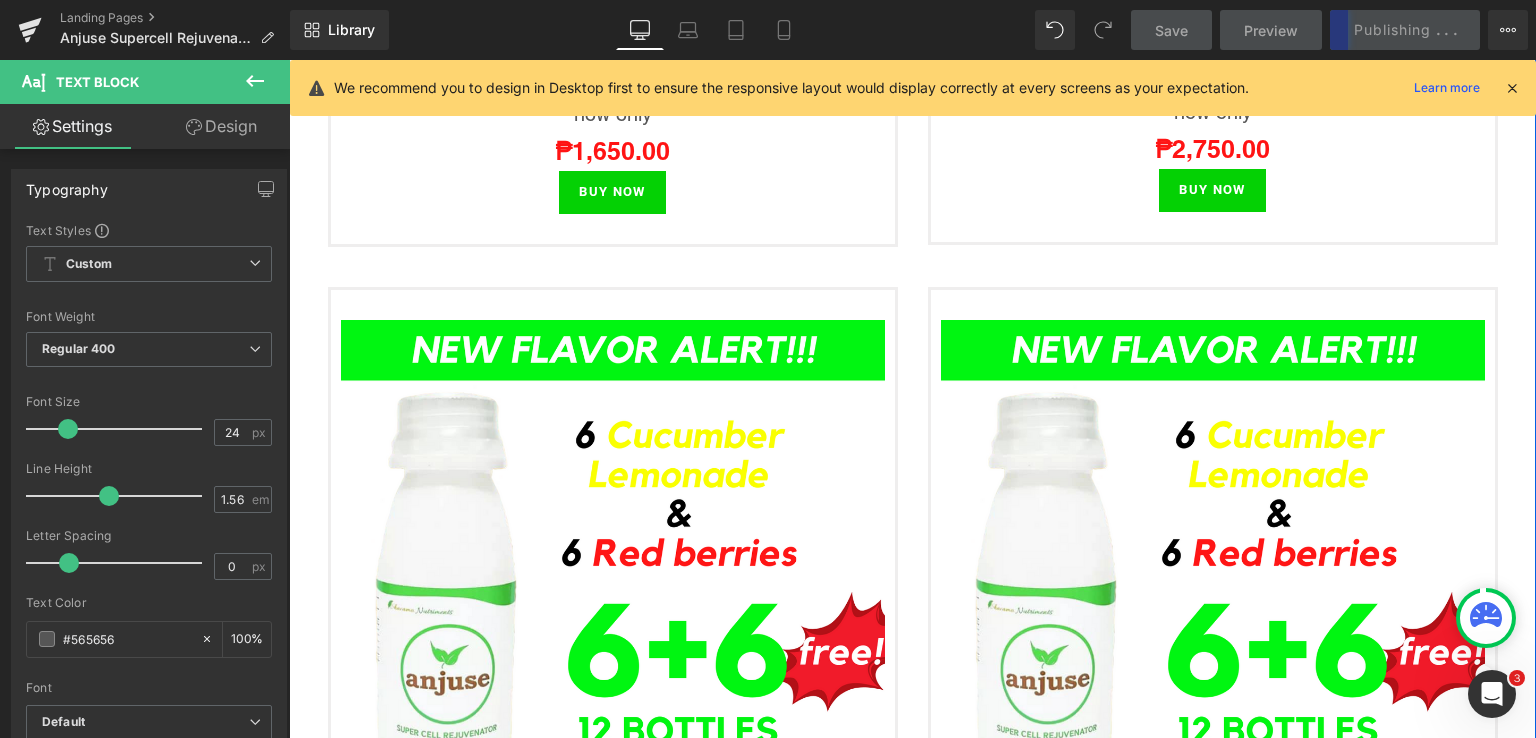 scroll, scrollTop: 2543, scrollLeft: 0, axis: vertical 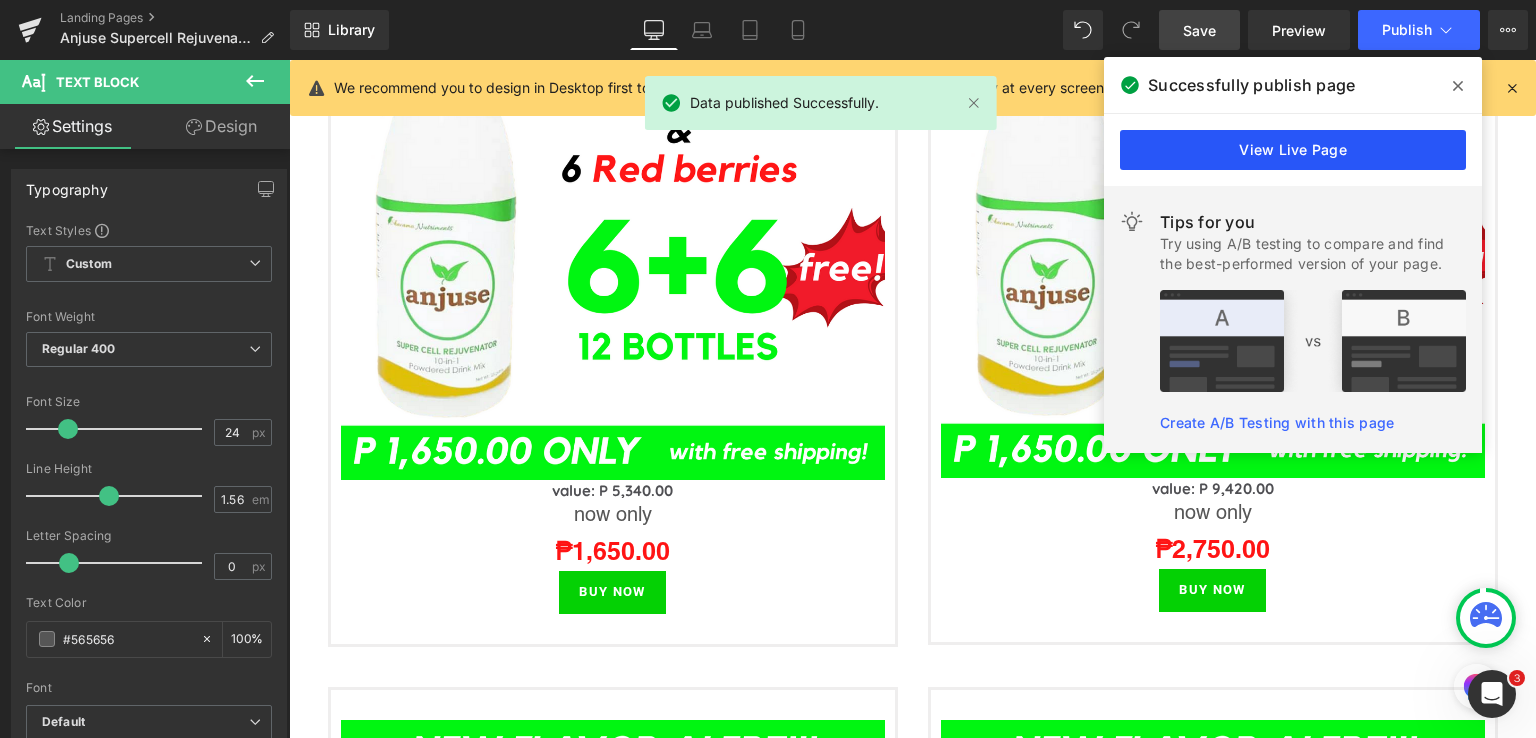 click on "View Live Page" at bounding box center [1293, 150] 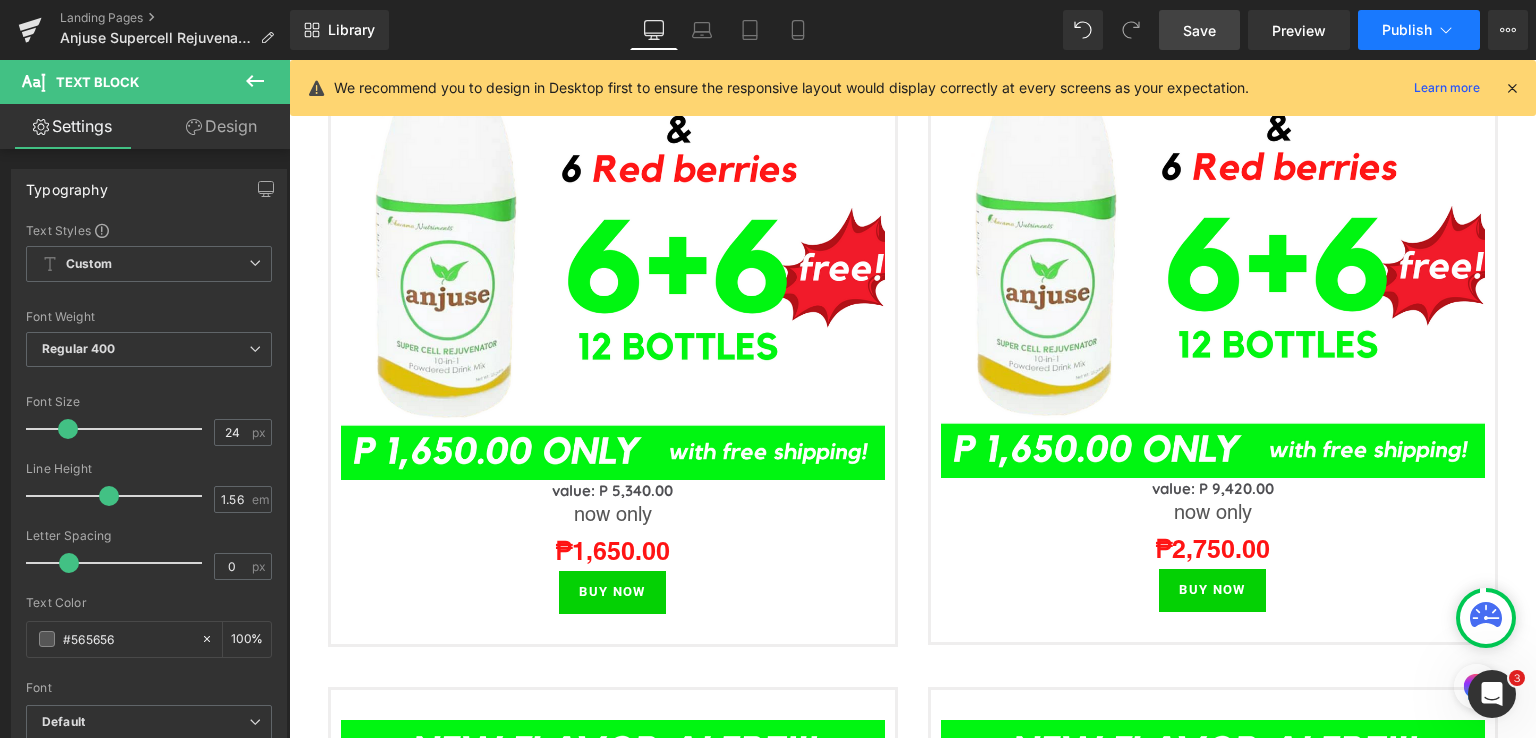 click 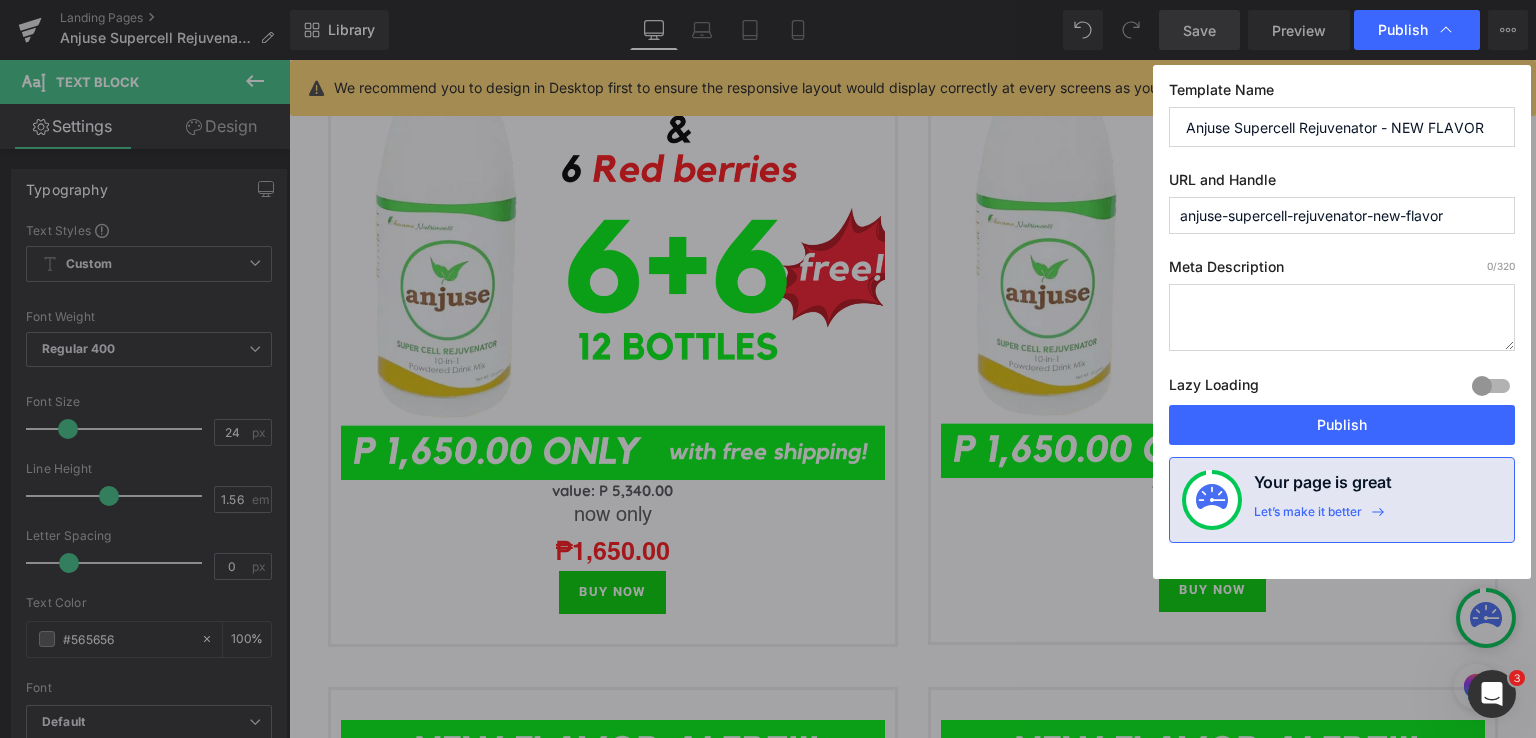 click on "anjuse-supercell-rejuvenator-new-flavor" at bounding box center [1342, 215] 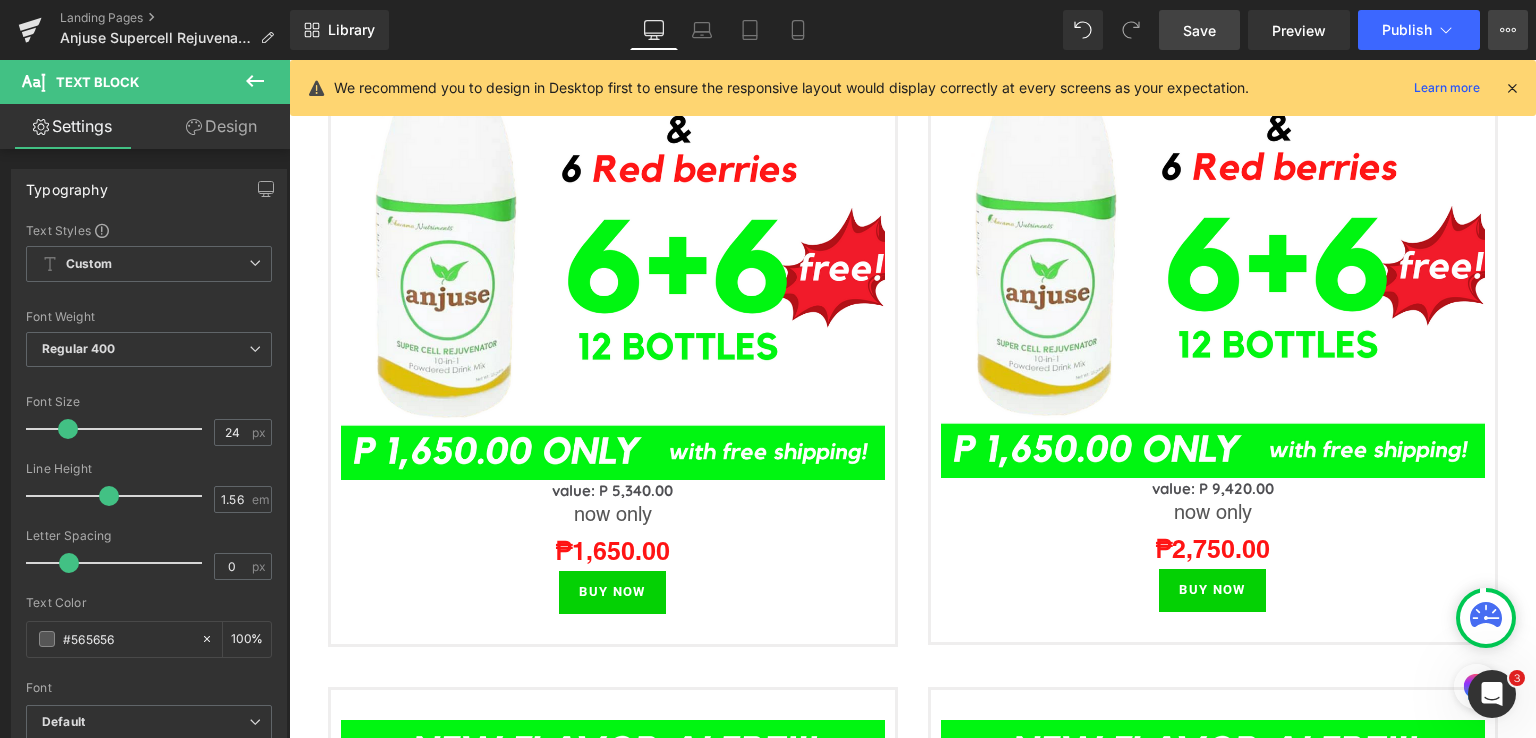 click 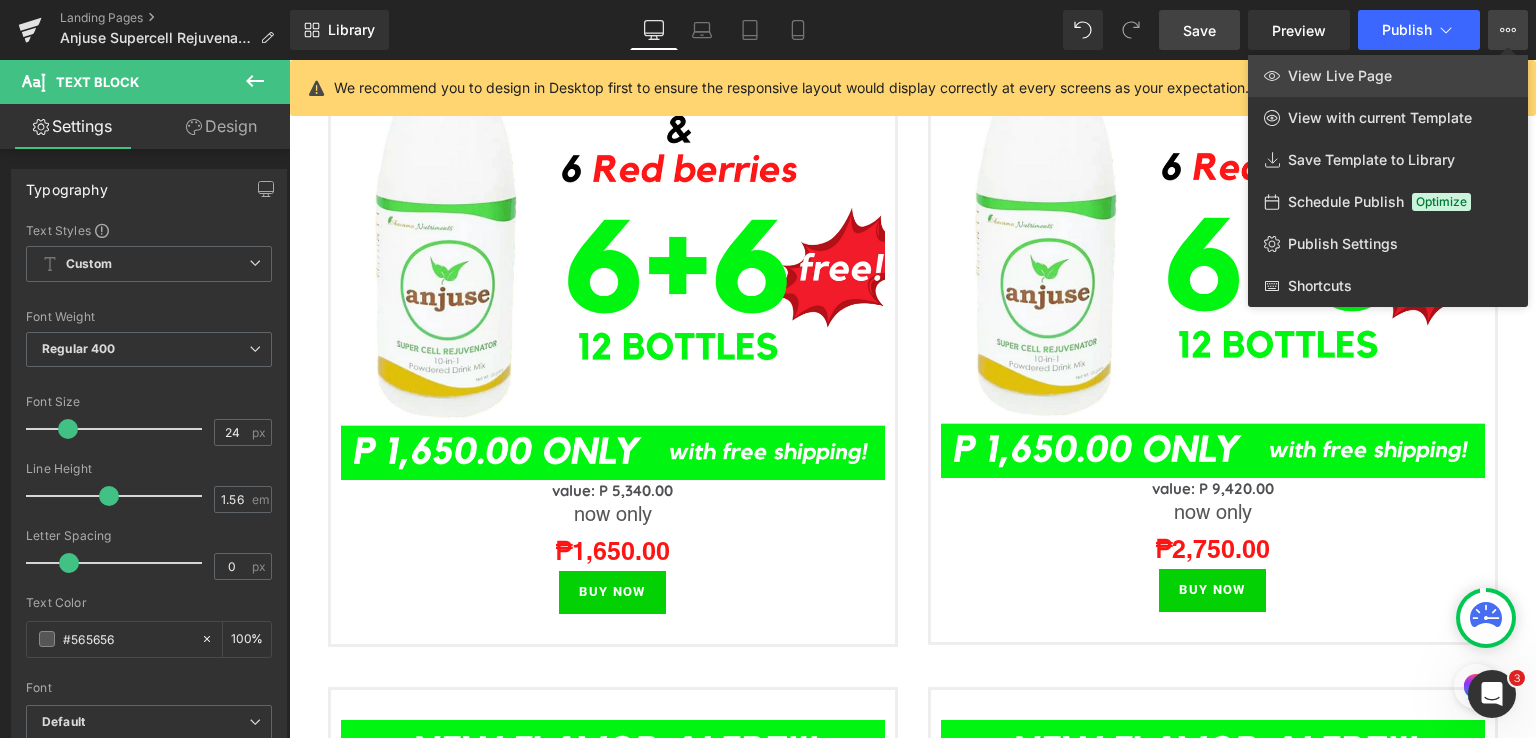 click on "View Live Page" at bounding box center [1340, 76] 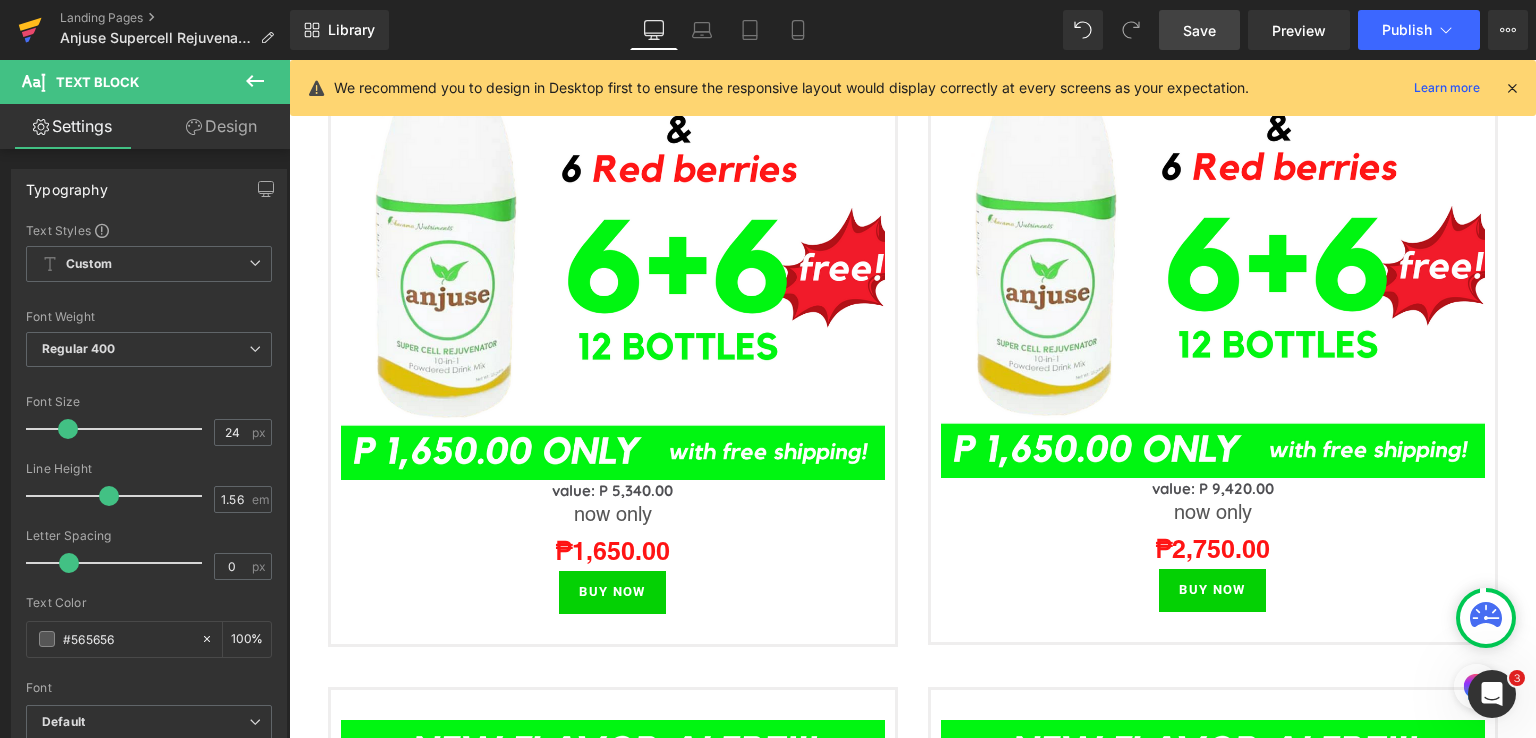 click 